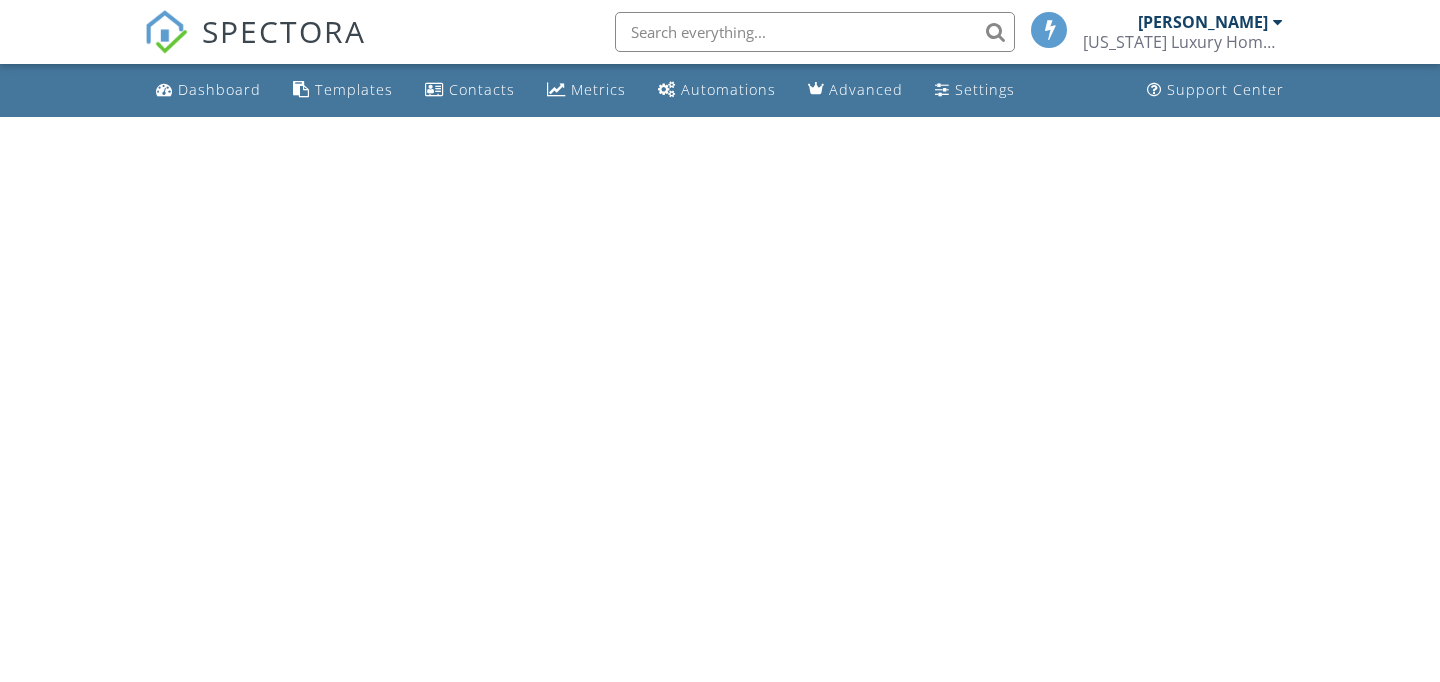 scroll, scrollTop: 0, scrollLeft: 0, axis: both 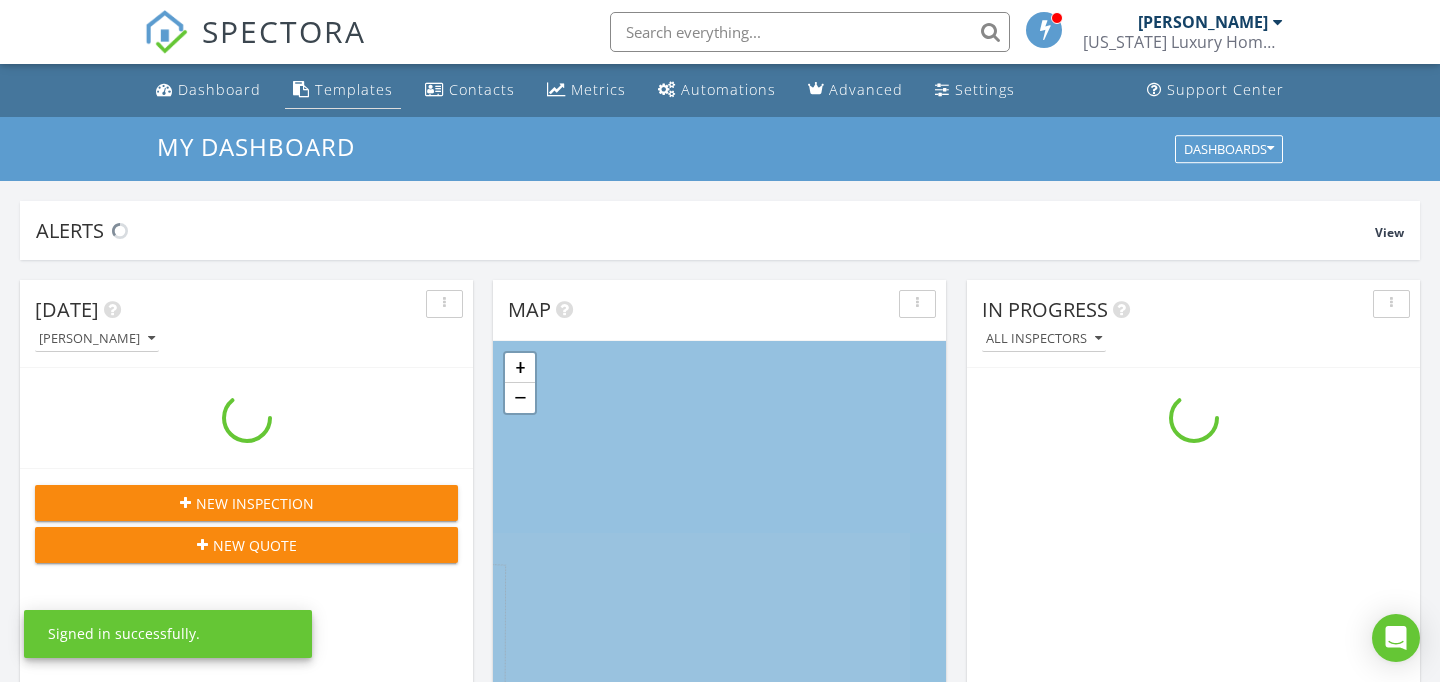 click on "Templates" at bounding box center [343, 90] 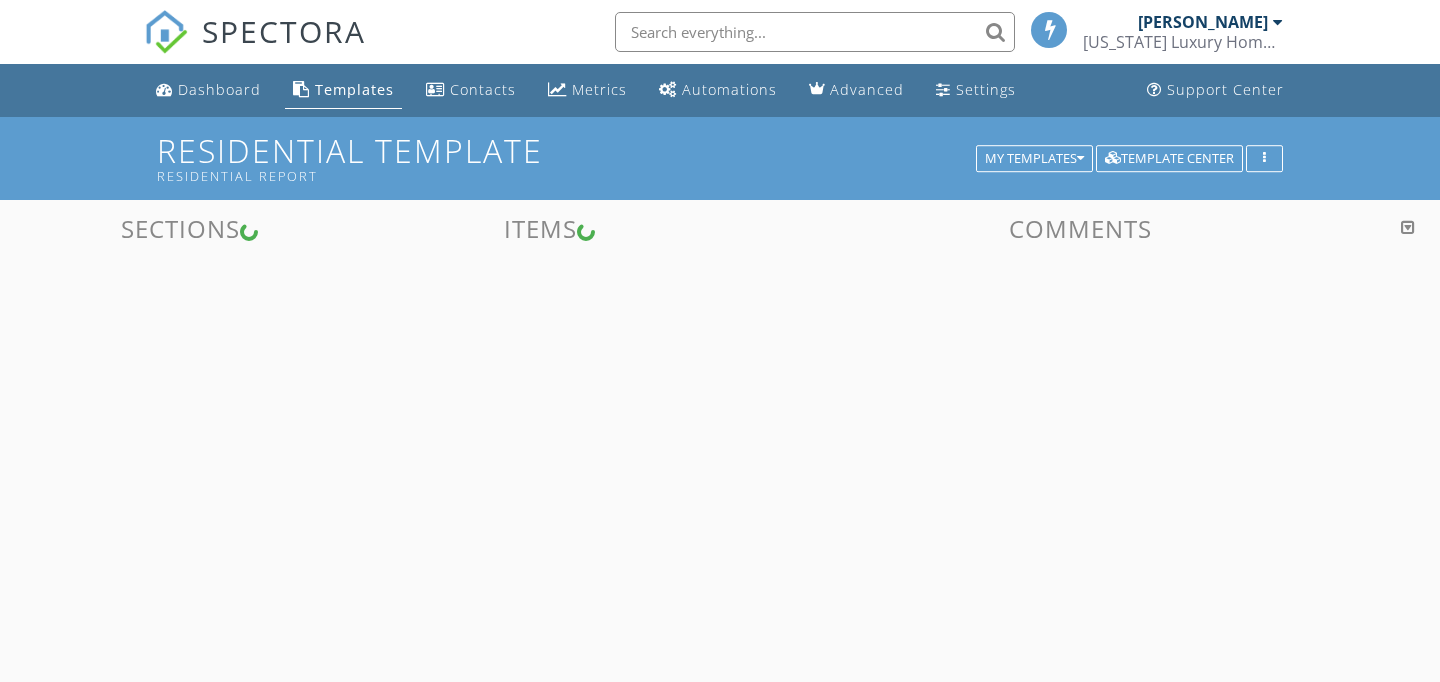 scroll, scrollTop: 0, scrollLeft: 0, axis: both 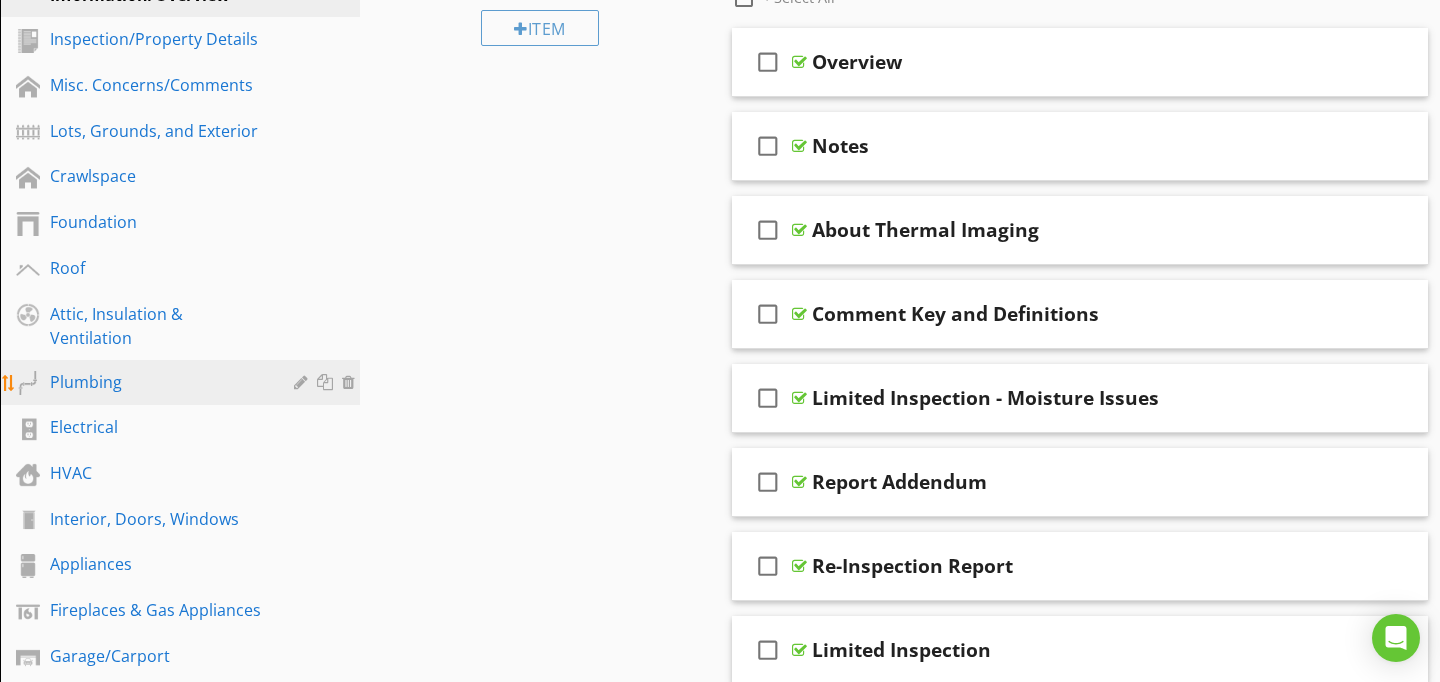 click on "Plumbing" at bounding box center [157, 382] 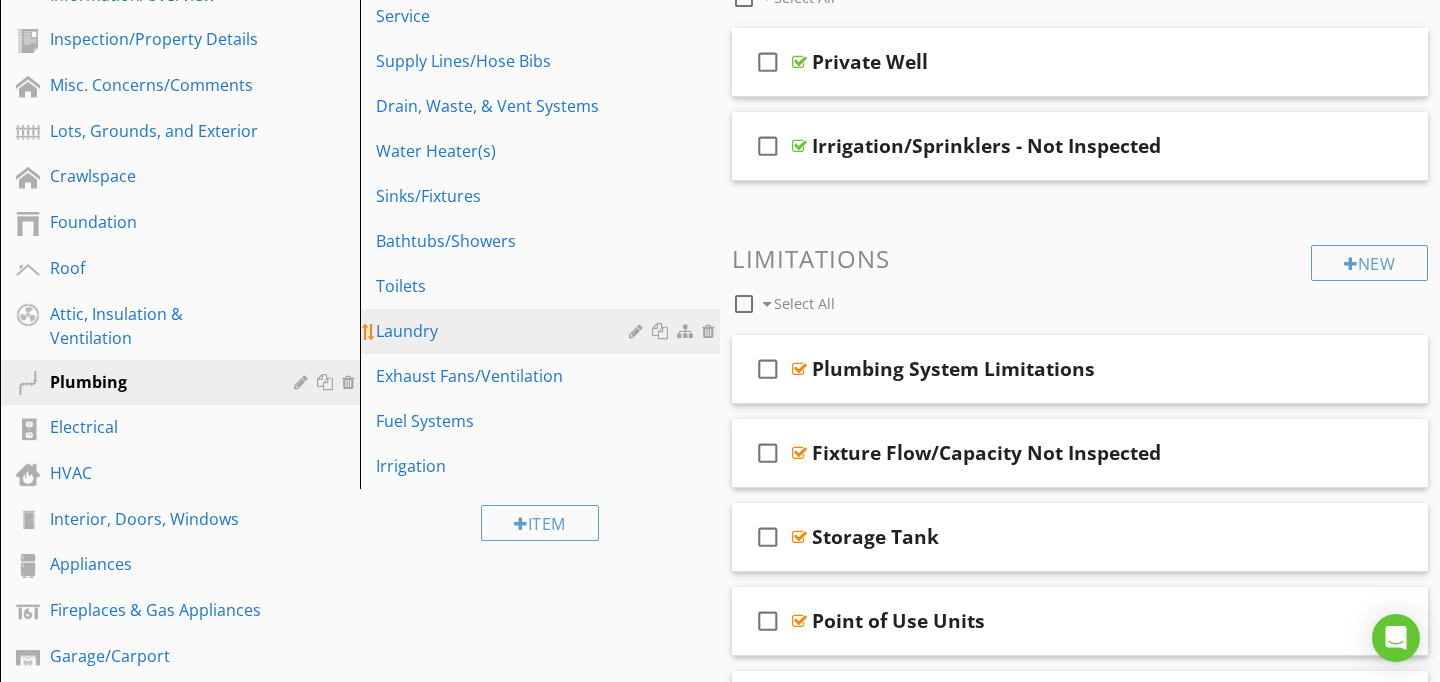scroll, scrollTop: 329, scrollLeft: 0, axis: vertical 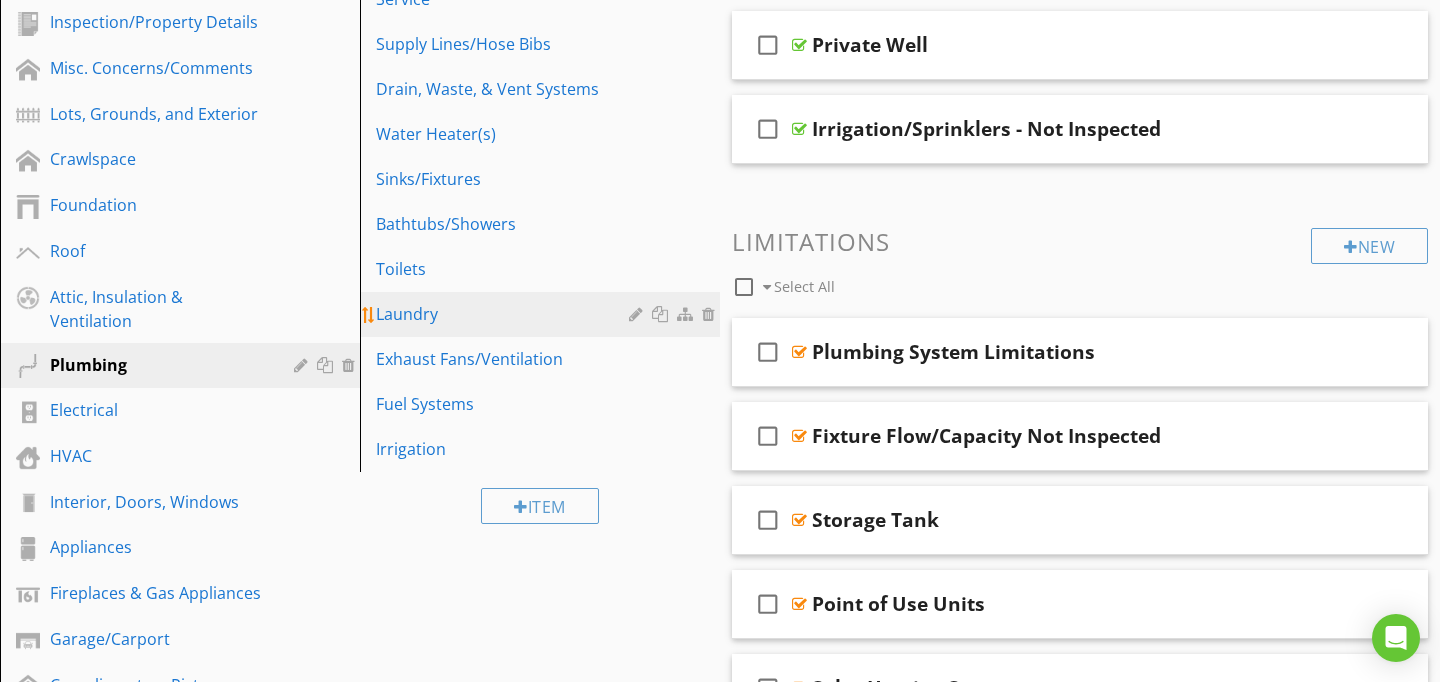 click on "Laundry" at bounding box center [543, 314] 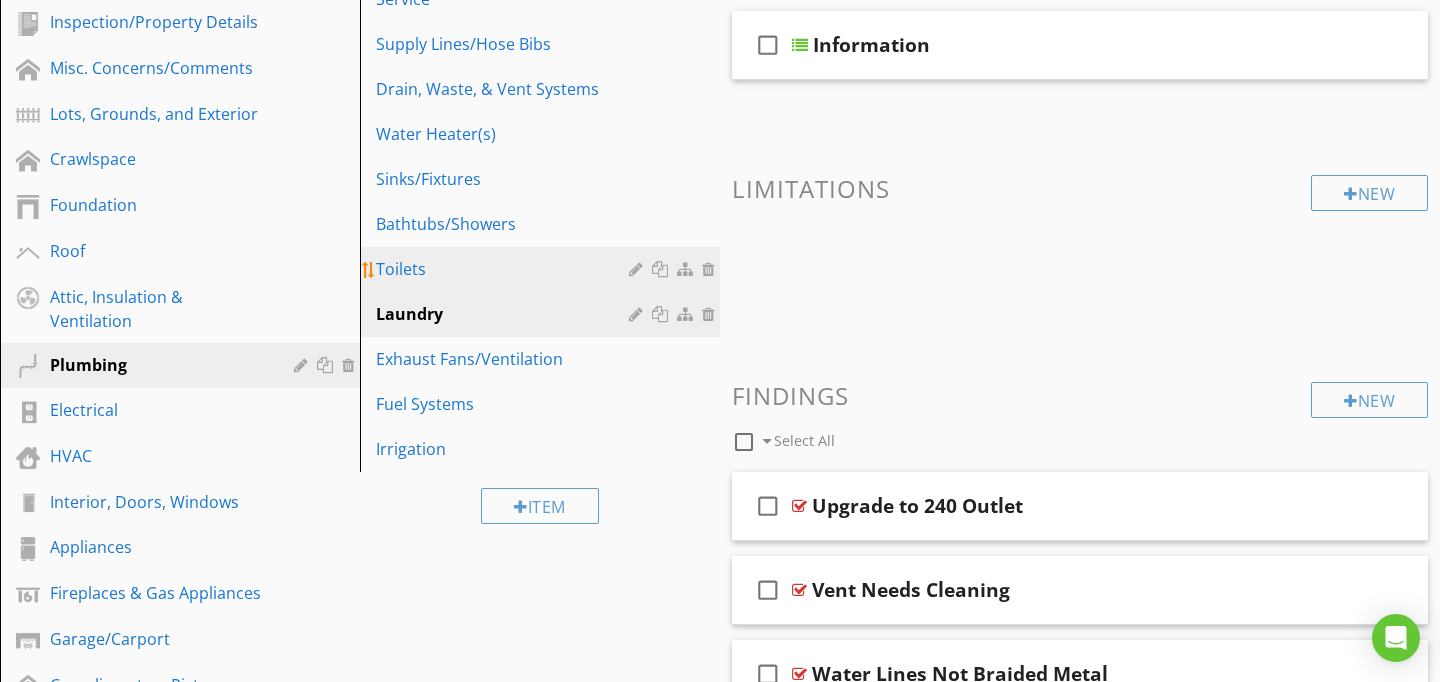click on "Toilets" at bounding box center (505, 269) 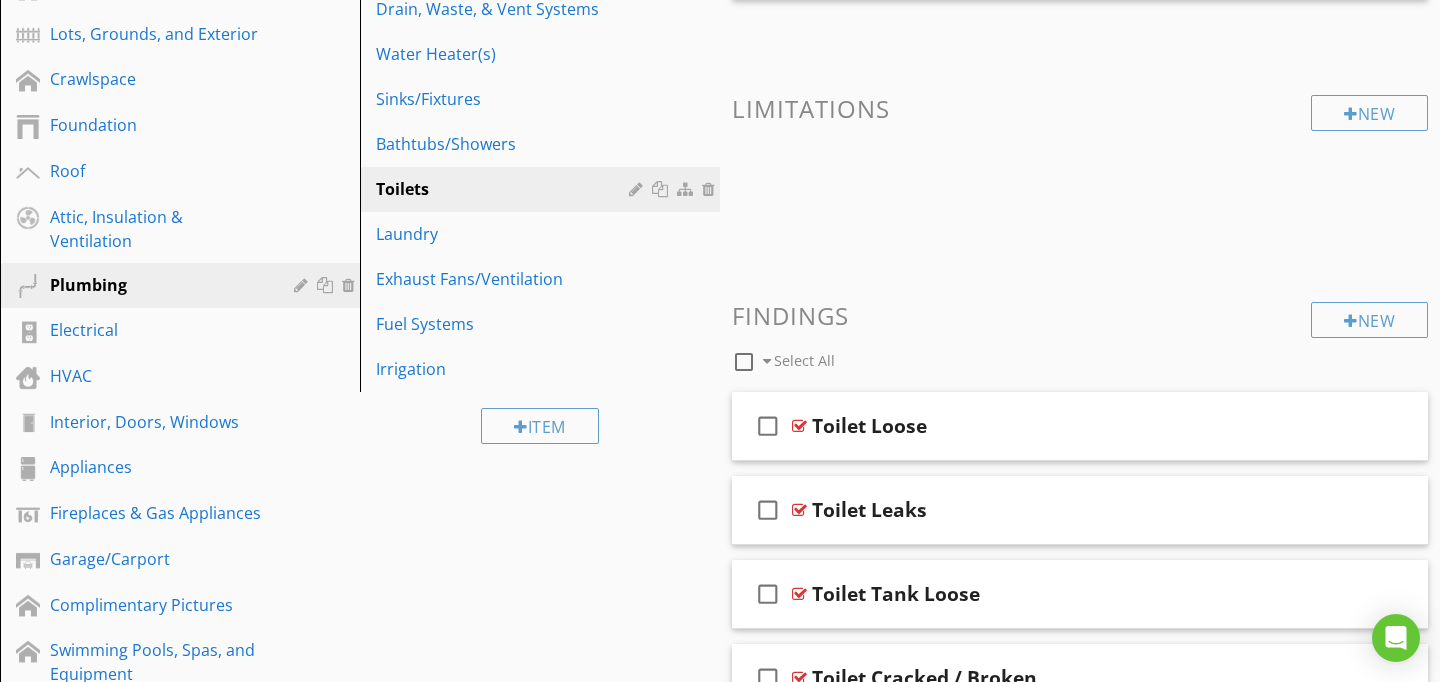 scroll, scrollTop: 419, scrollLeft: 0, axis: vertical 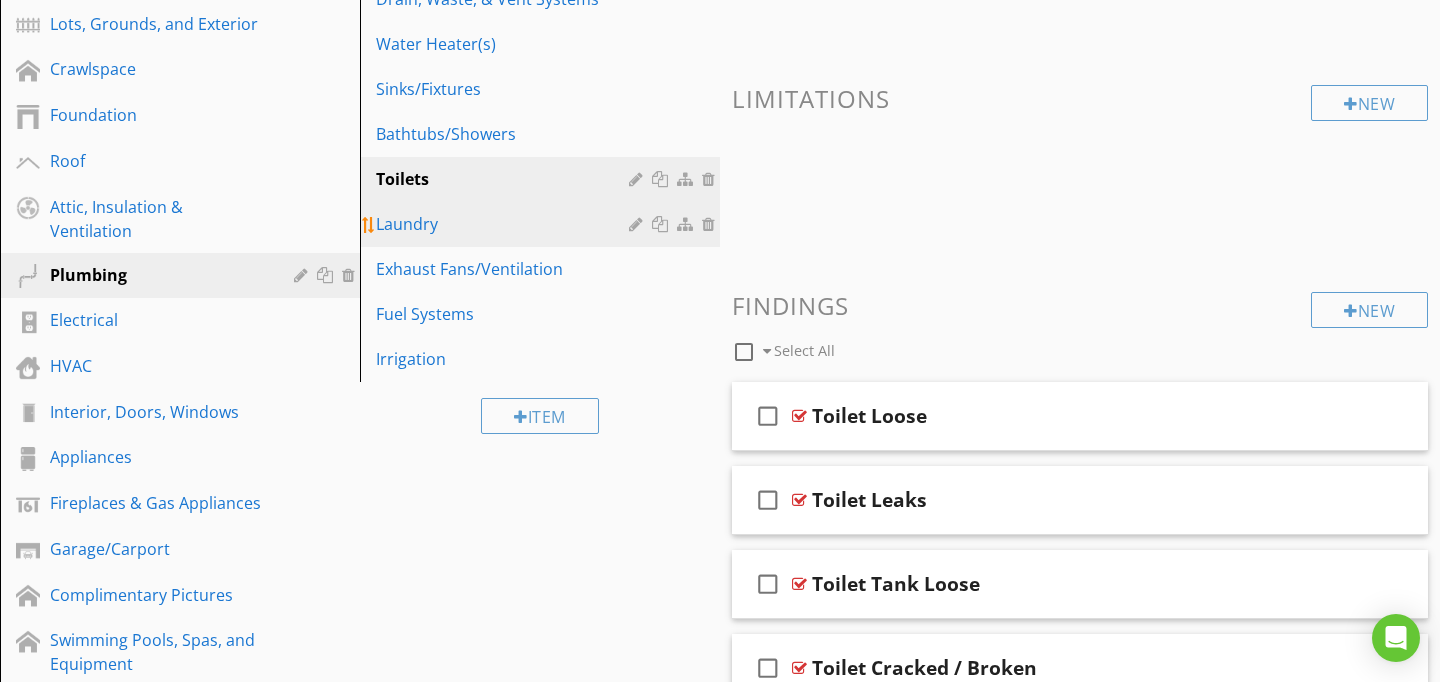 click on "Laundry" at bounding box center [505, 224] 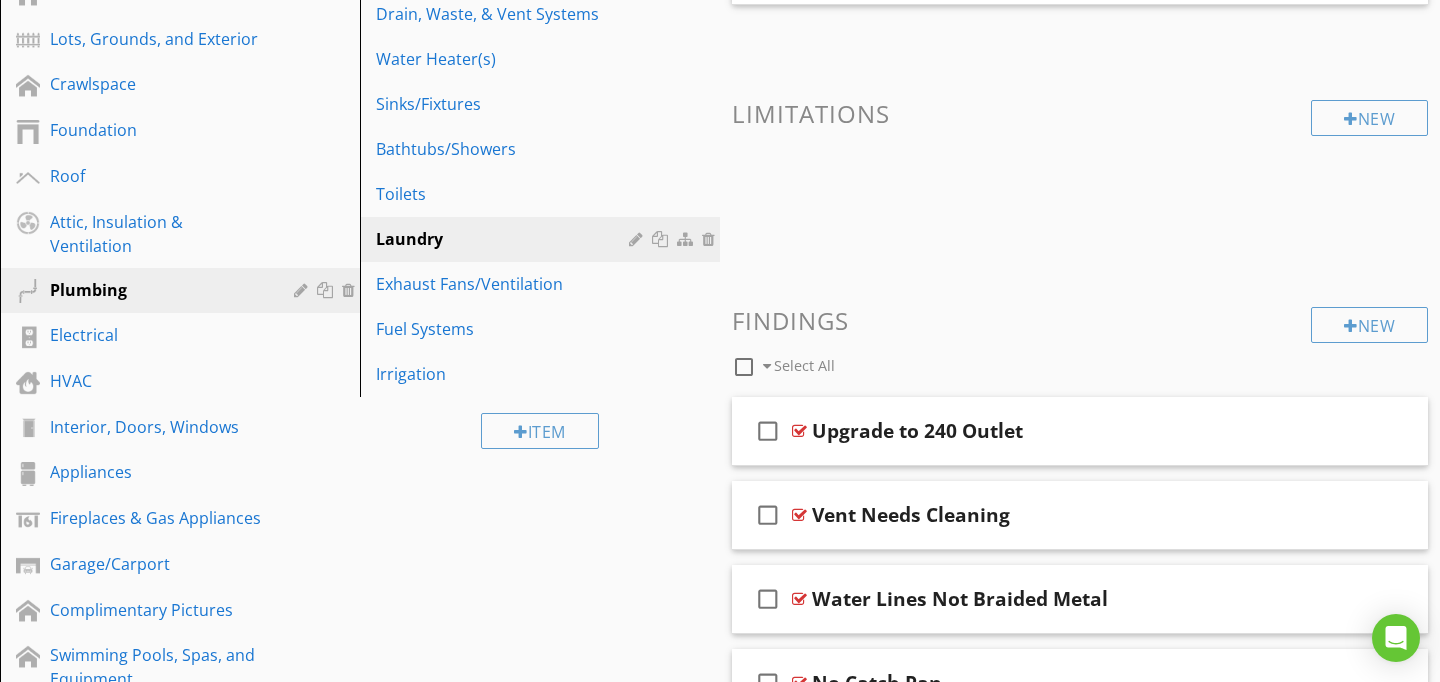 scroll, scrollTop: 414, scrollLeft: 0, axis: vertical 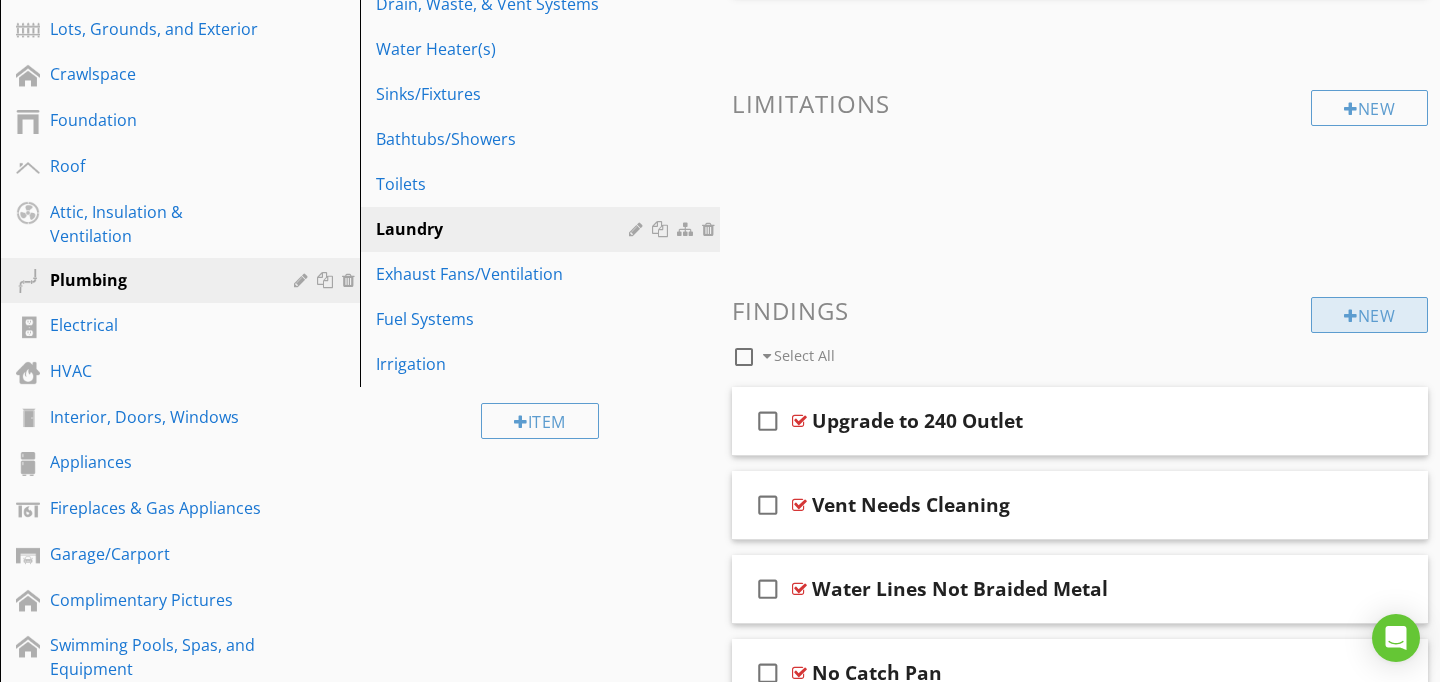 click on "New" at bounding box center [1369, 315] 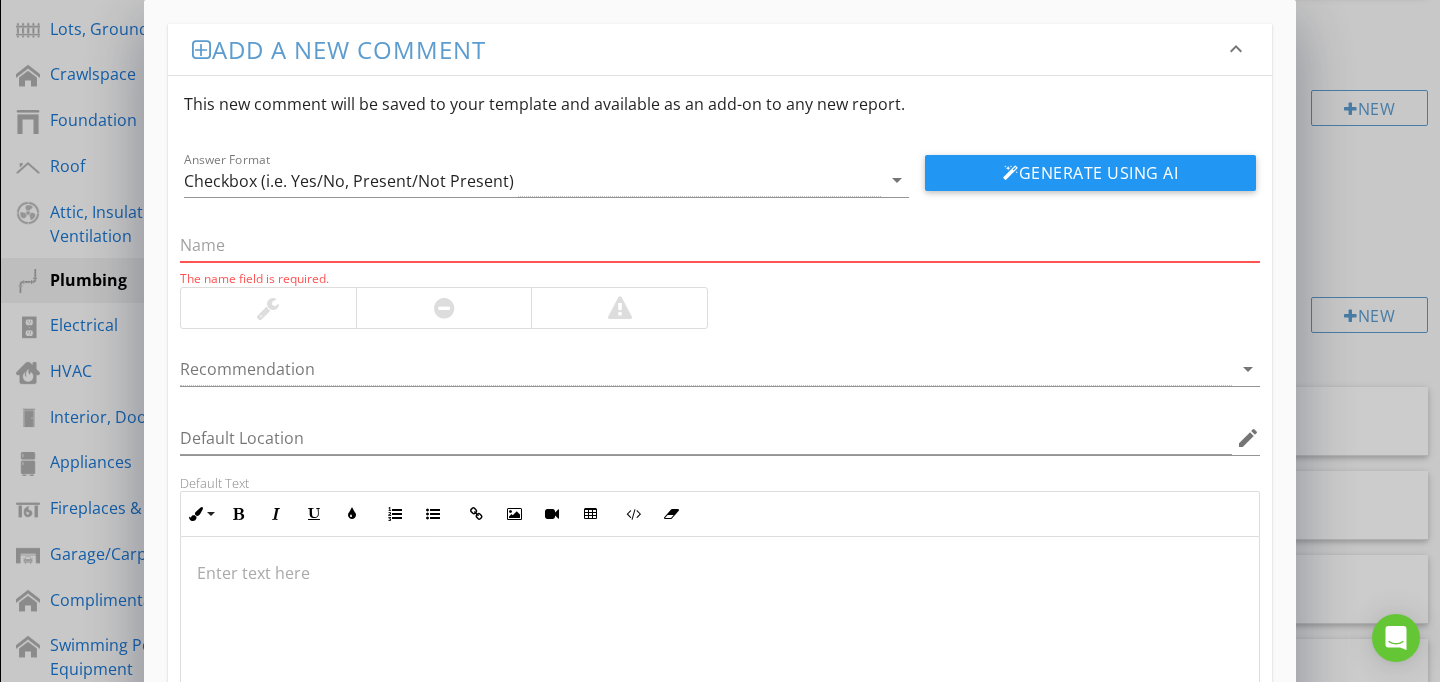 click at bounding box center (720, 245) 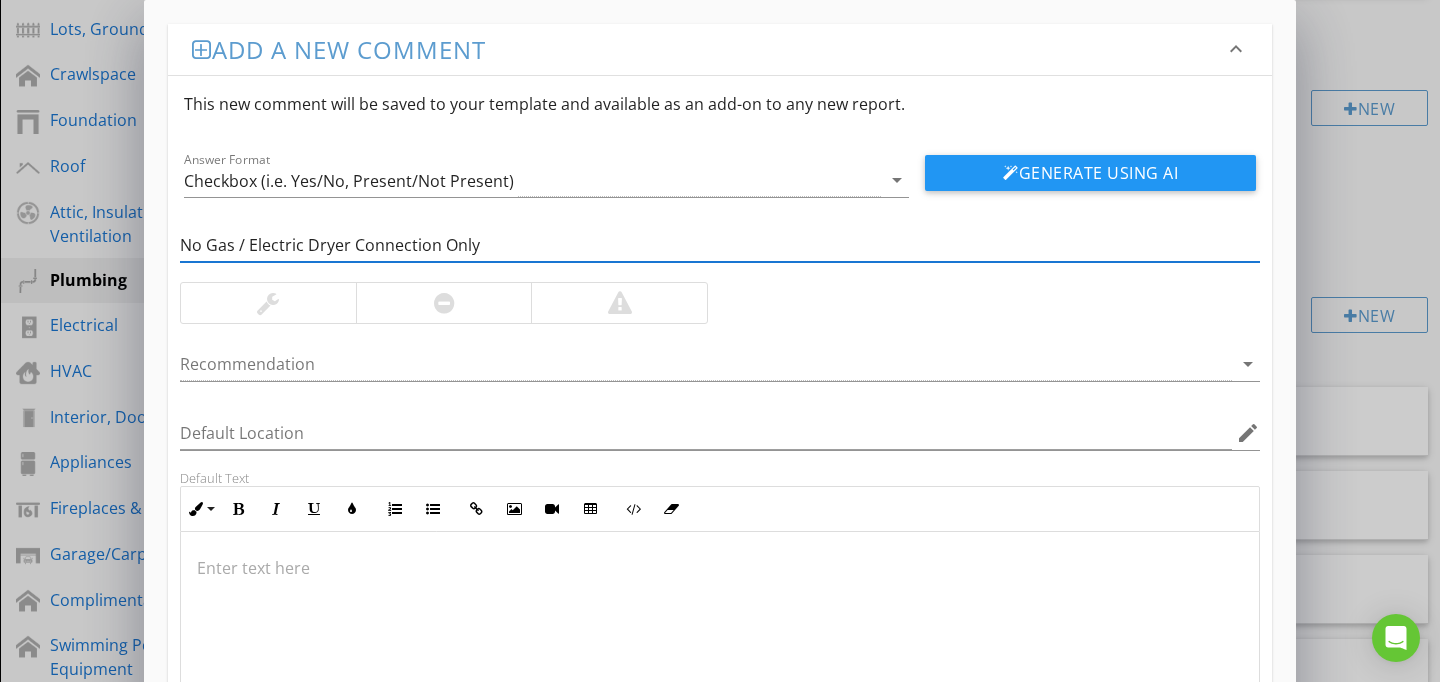 type on "No Gas / Electric Dryer Connection Only" 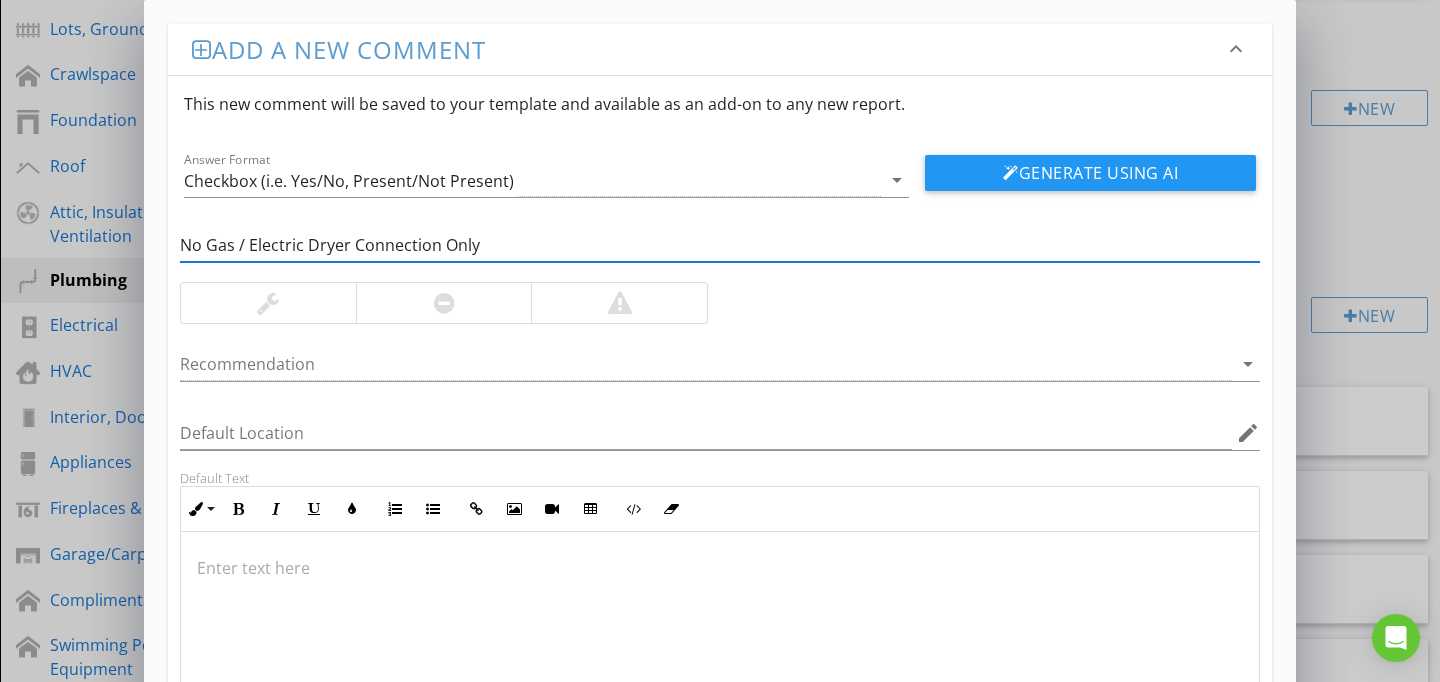 click on "Add a new comment
keyboard_arrow_down
This new comment will be saved to your template and available as an
add-on to any new report.
Answer Format Checkbox (i.e. Yes/No, Present/Not Present) arrow_drop_down
Generate Using AI
No Gas / Electric Dryer Connection Only               Recommendation arrow_drop_down   Default Location edit       Default Text   Inline Style XLarge Large Normal Small Light Small/Light Bold Italic Underline Colors Ordered List Unordered List Insert Link Insert Image Insert Video Insert Table Code View Clear Formatting Enter text here
Save" at bounding box center (720, 434) 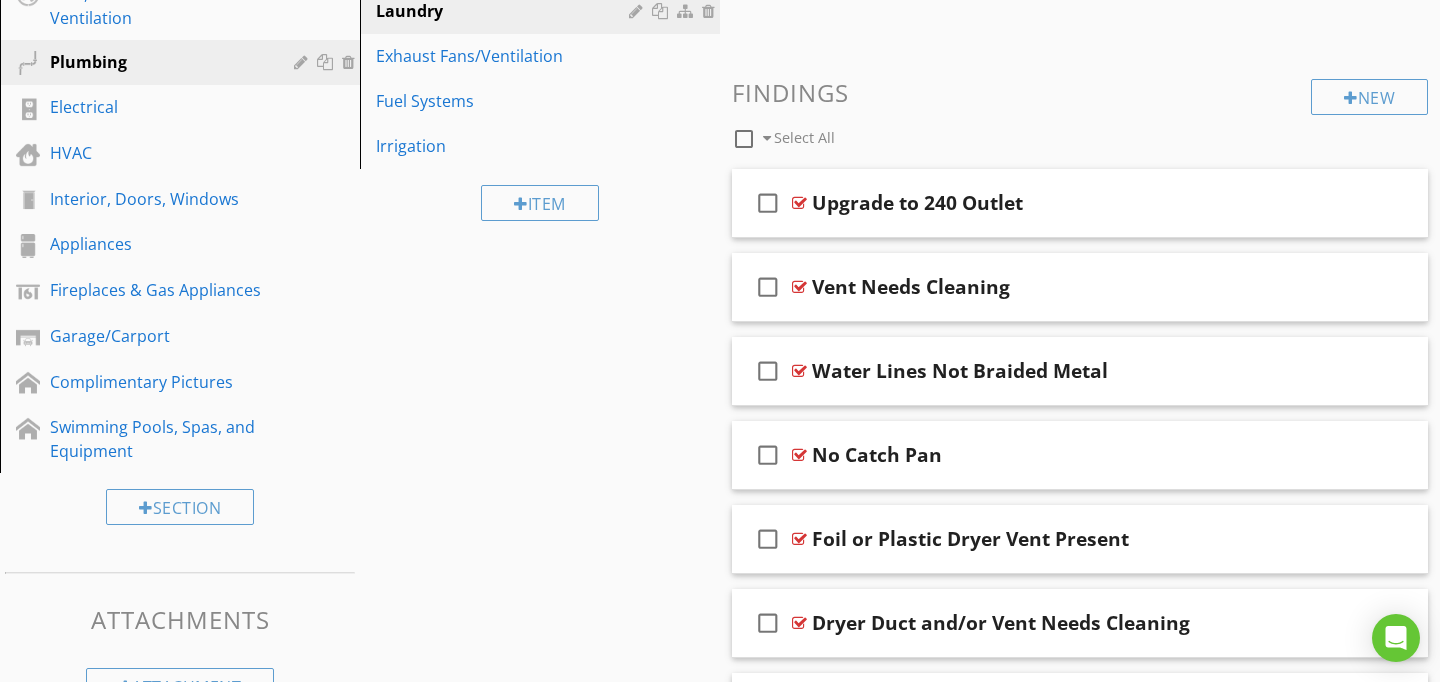scroll, scrollTop: 621, scrollLeft: 0, axis: vertical 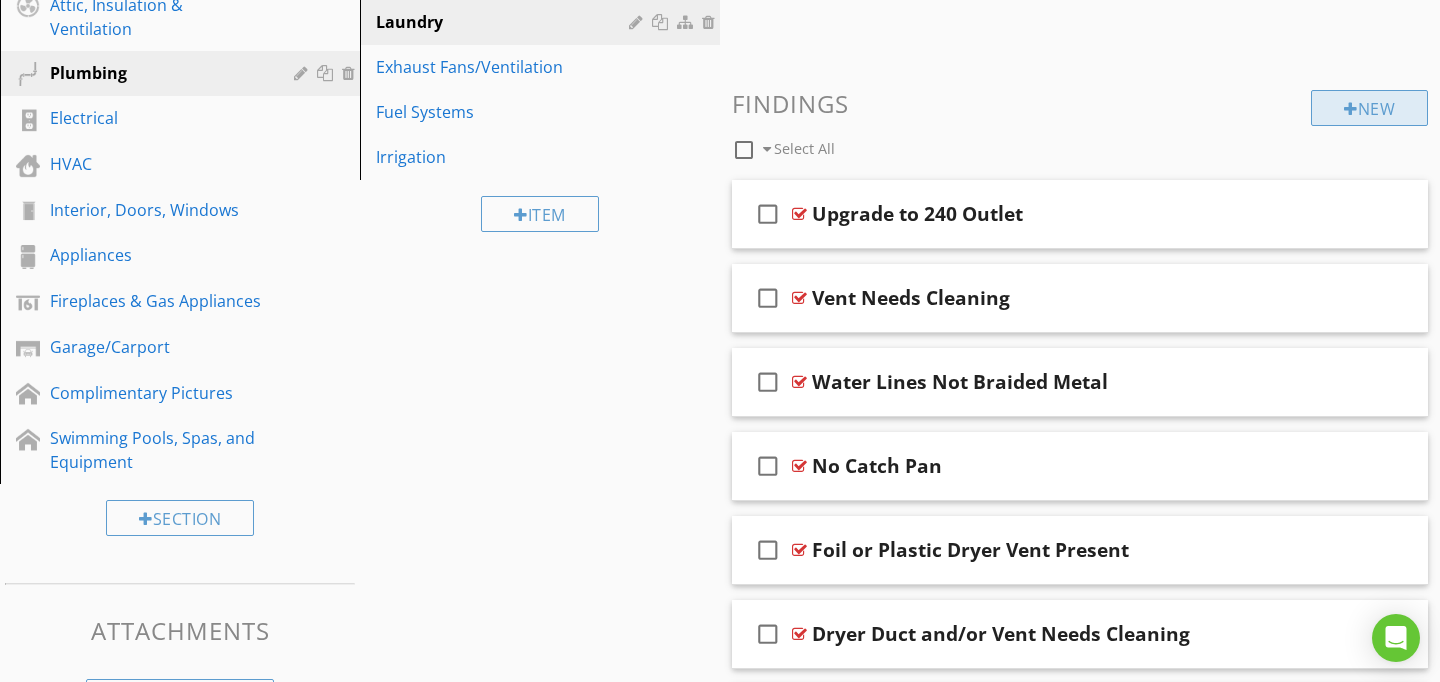 click at bounding box center [1351, 109] 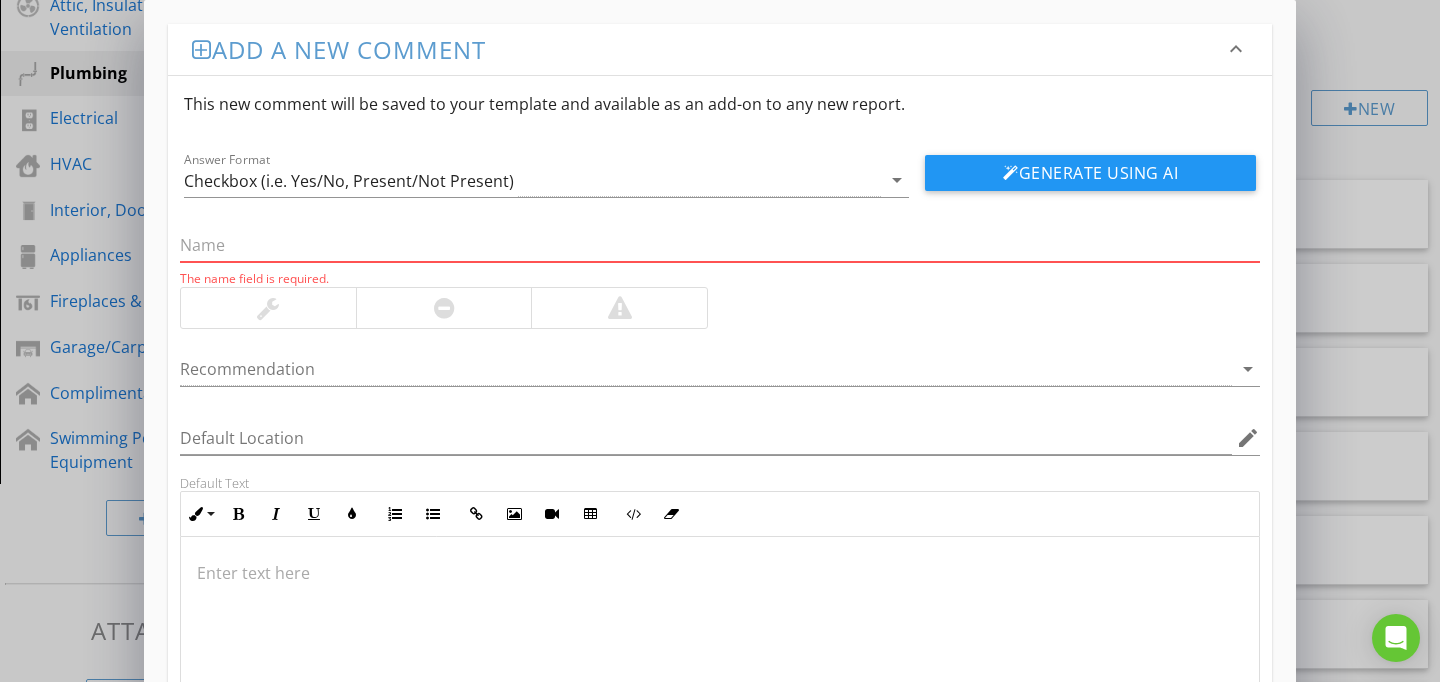 click at bounding box center (720, 245) 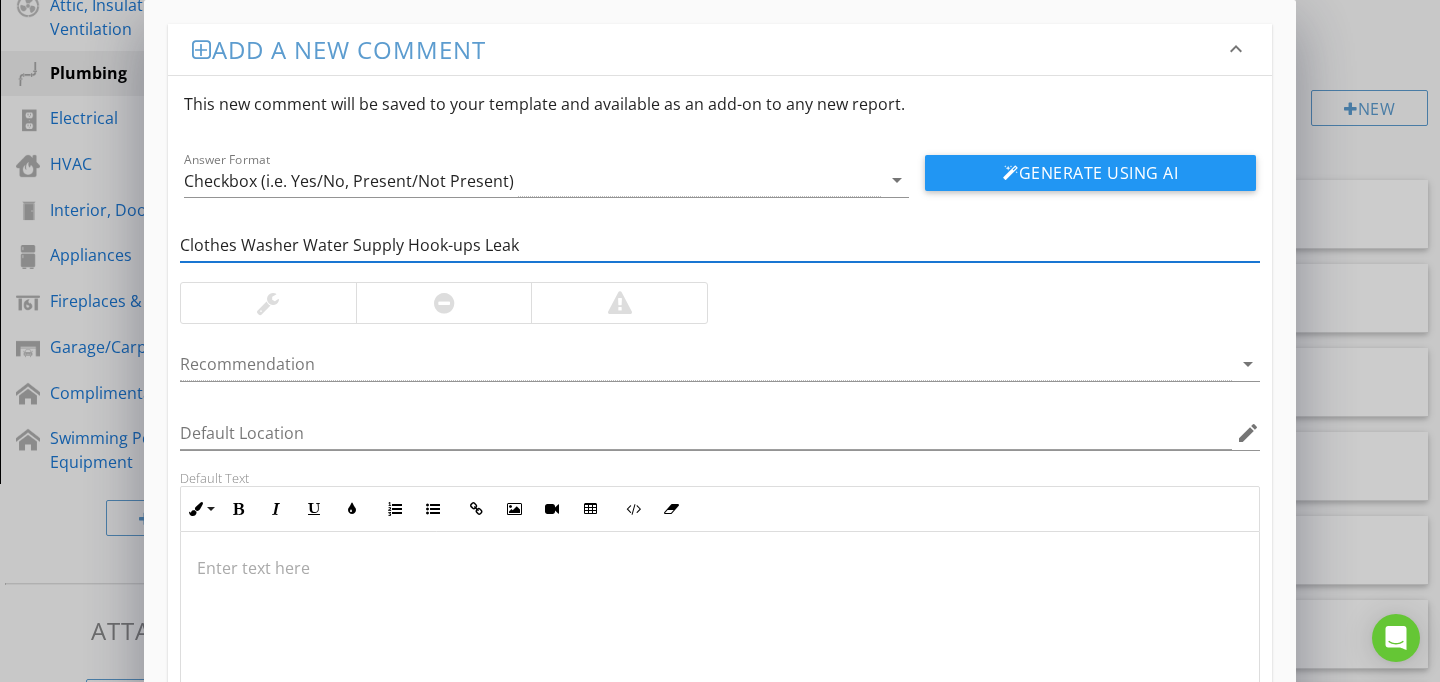 type on "Clothes Washer Water Supply Hook-ups Leak" 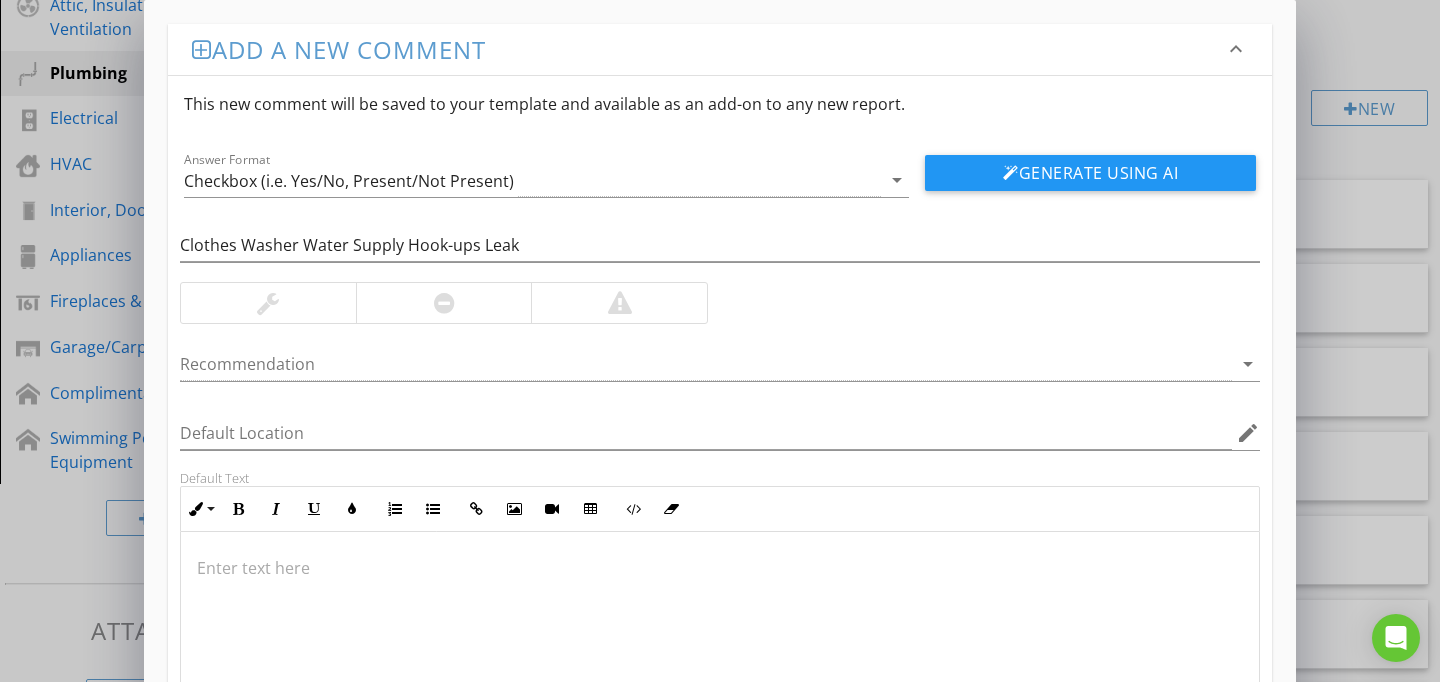 click at bounding box center (720, 568) 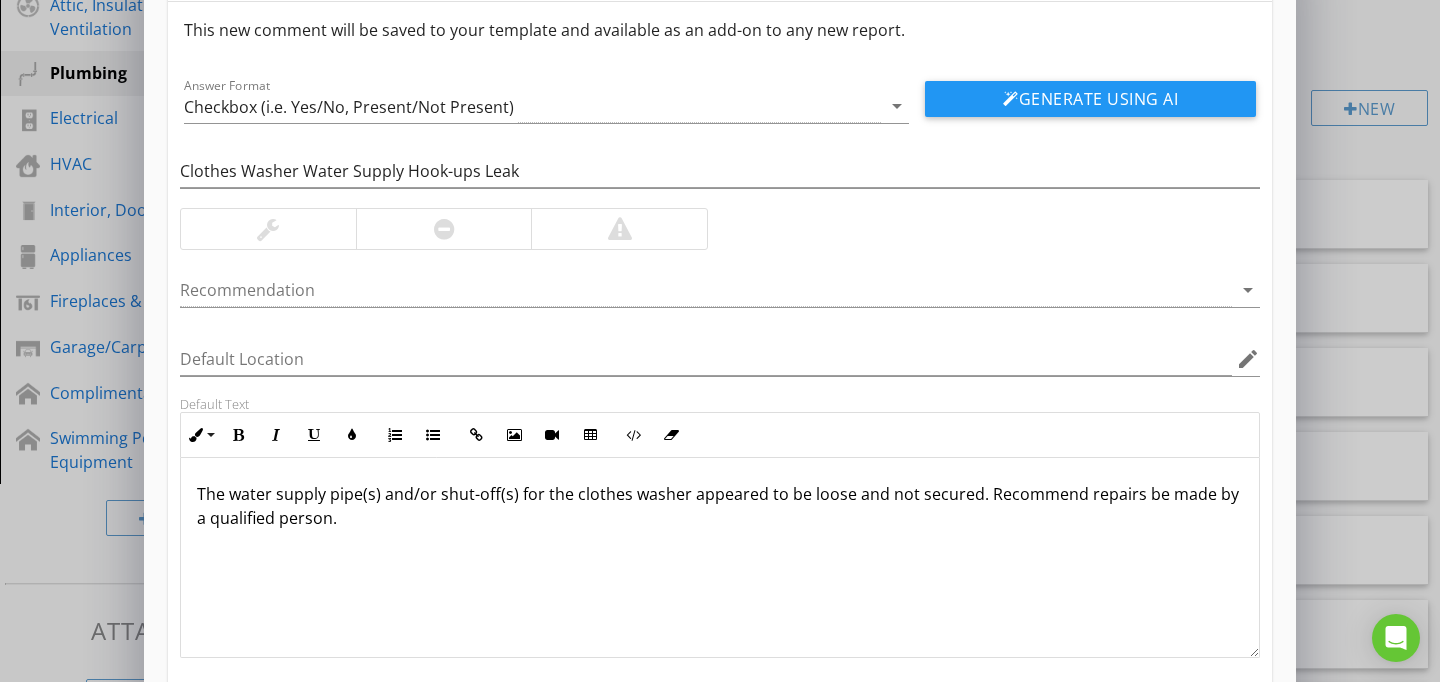 scroll, scrollTop: 186, scrollLeft: 0, axis: vertical 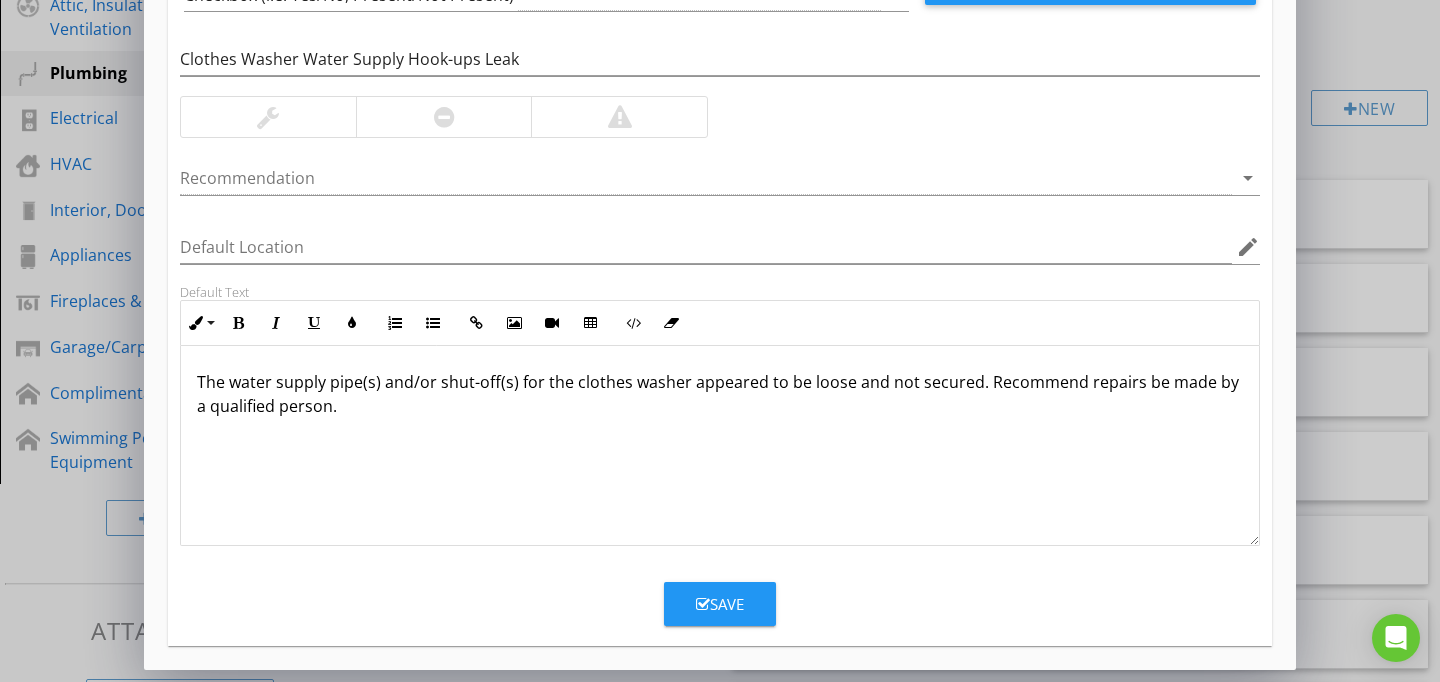 click on "Save" at bounding box center [720, 604] 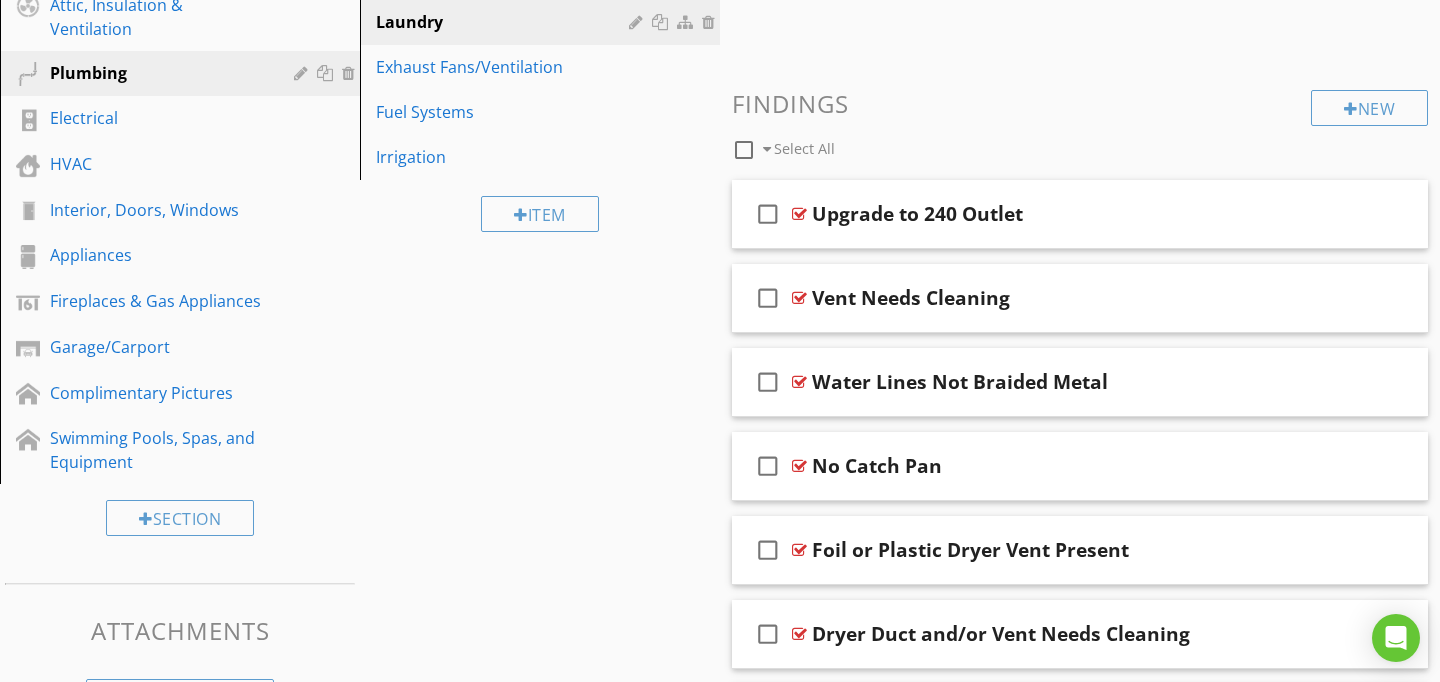 scroll, scrollTop: 89, scrollLeft: 0, axis: vertical 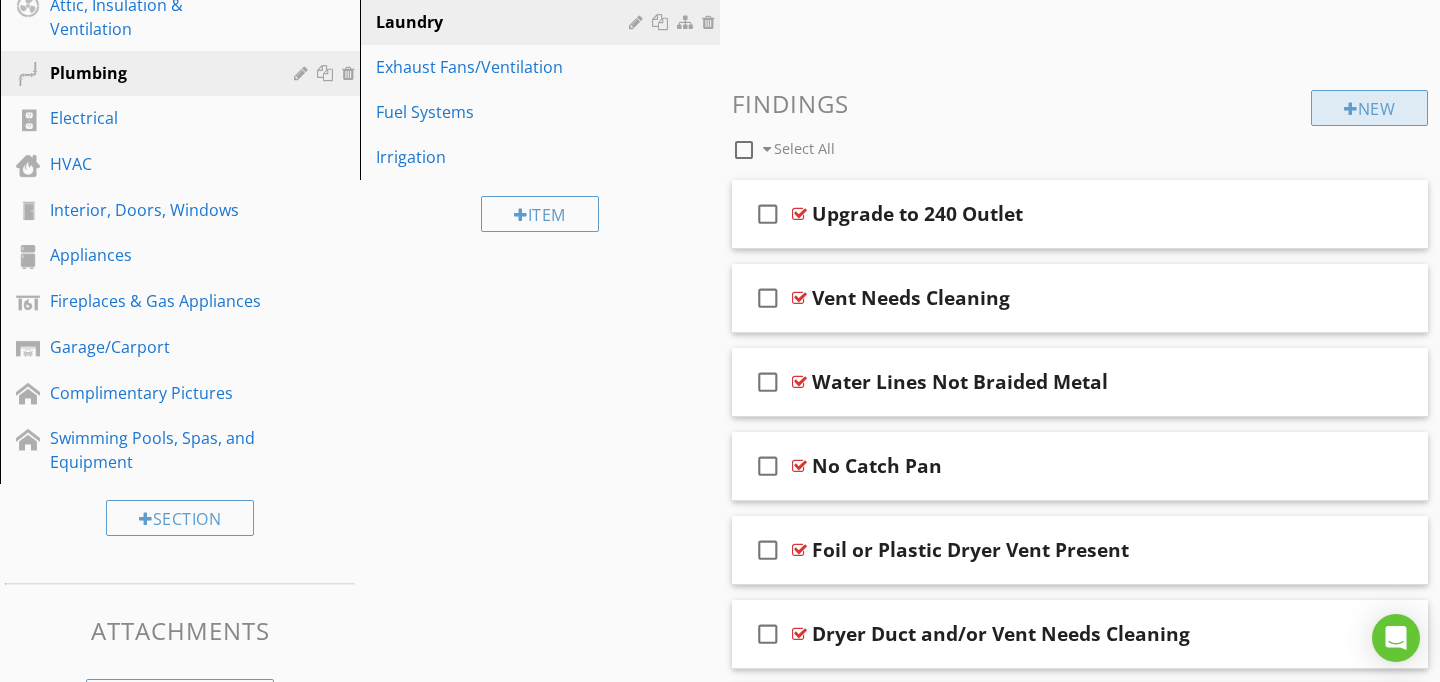 click on "New" at bounding box center [1369, 108] 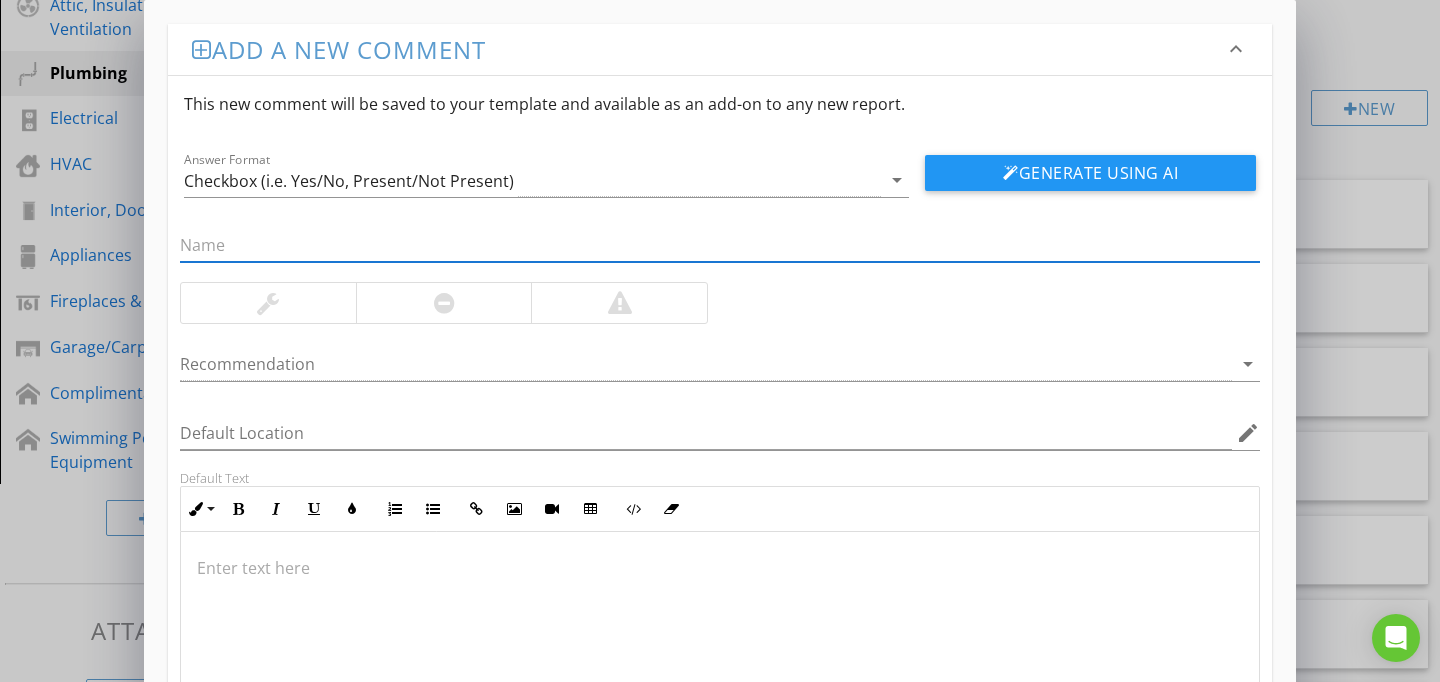 paste on "Washer Supply Shut-off Faulty" 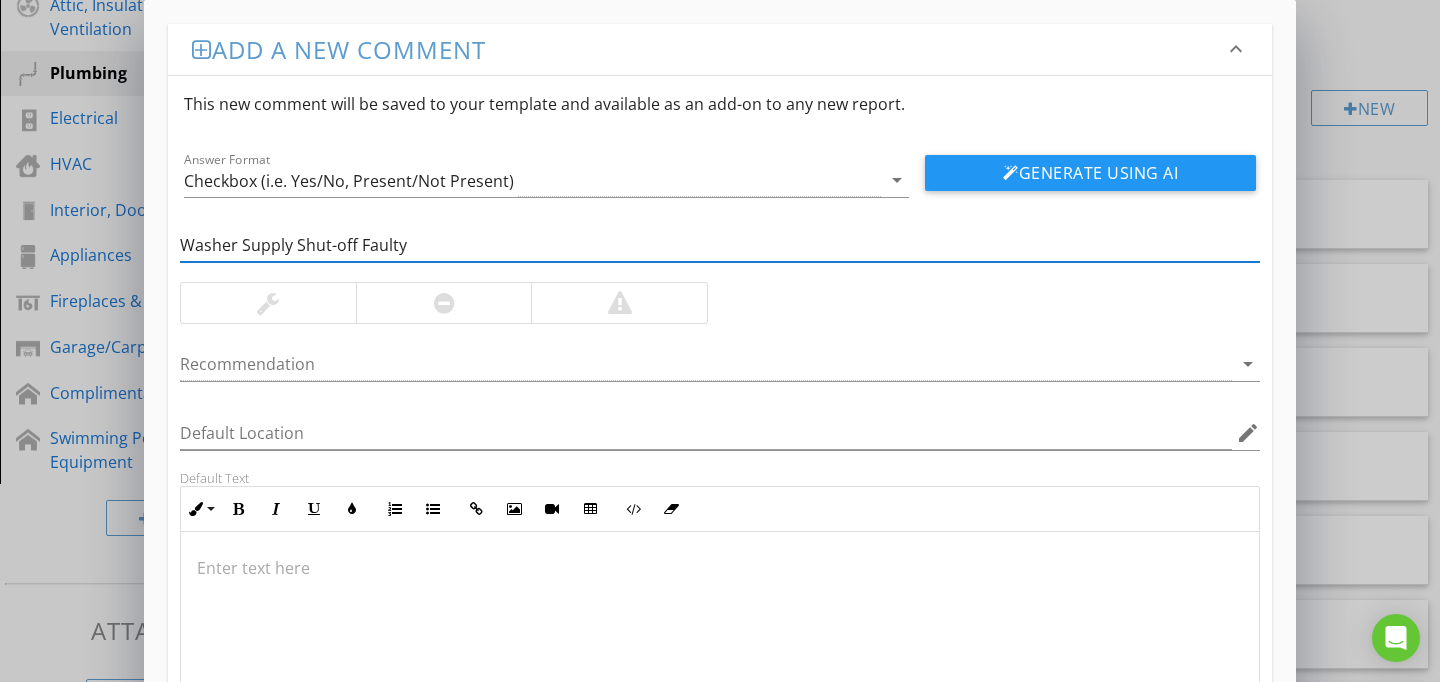 type on "Washer Supply Shut-off Faulty" 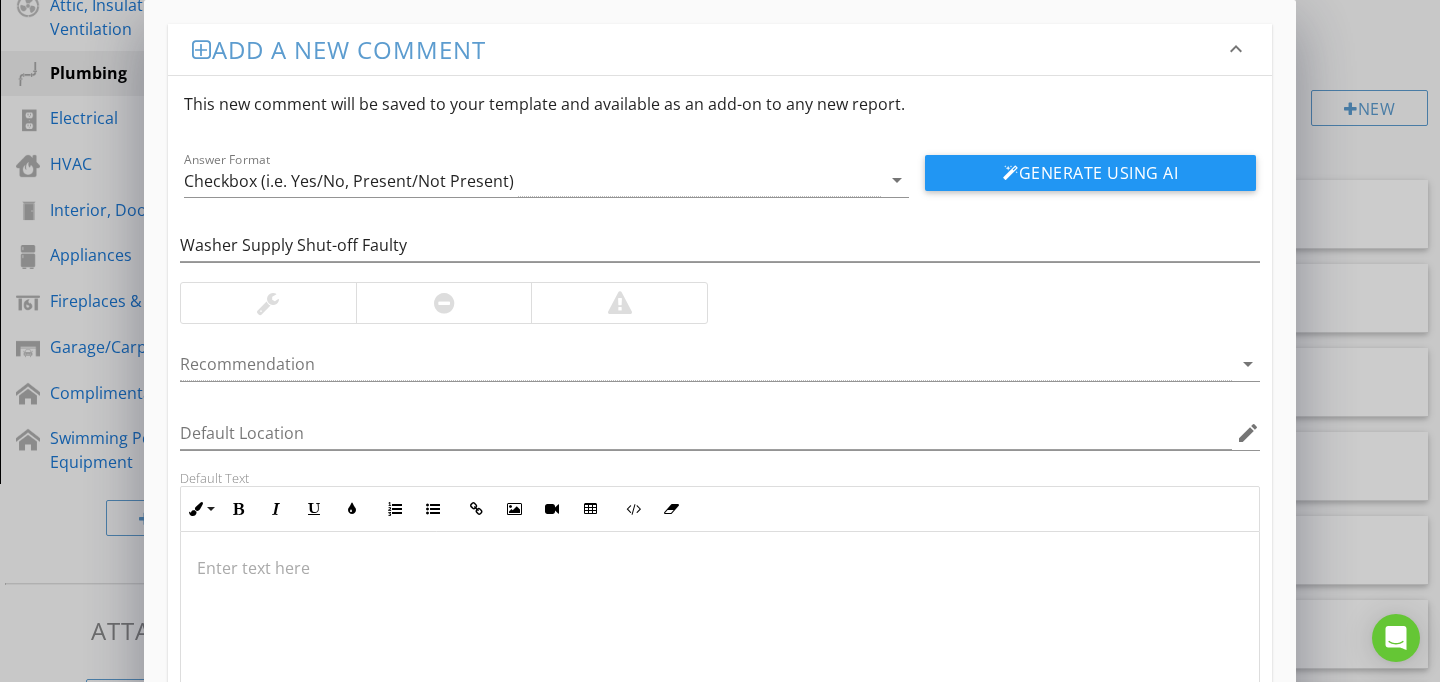 click at bounding box center (720, 632) 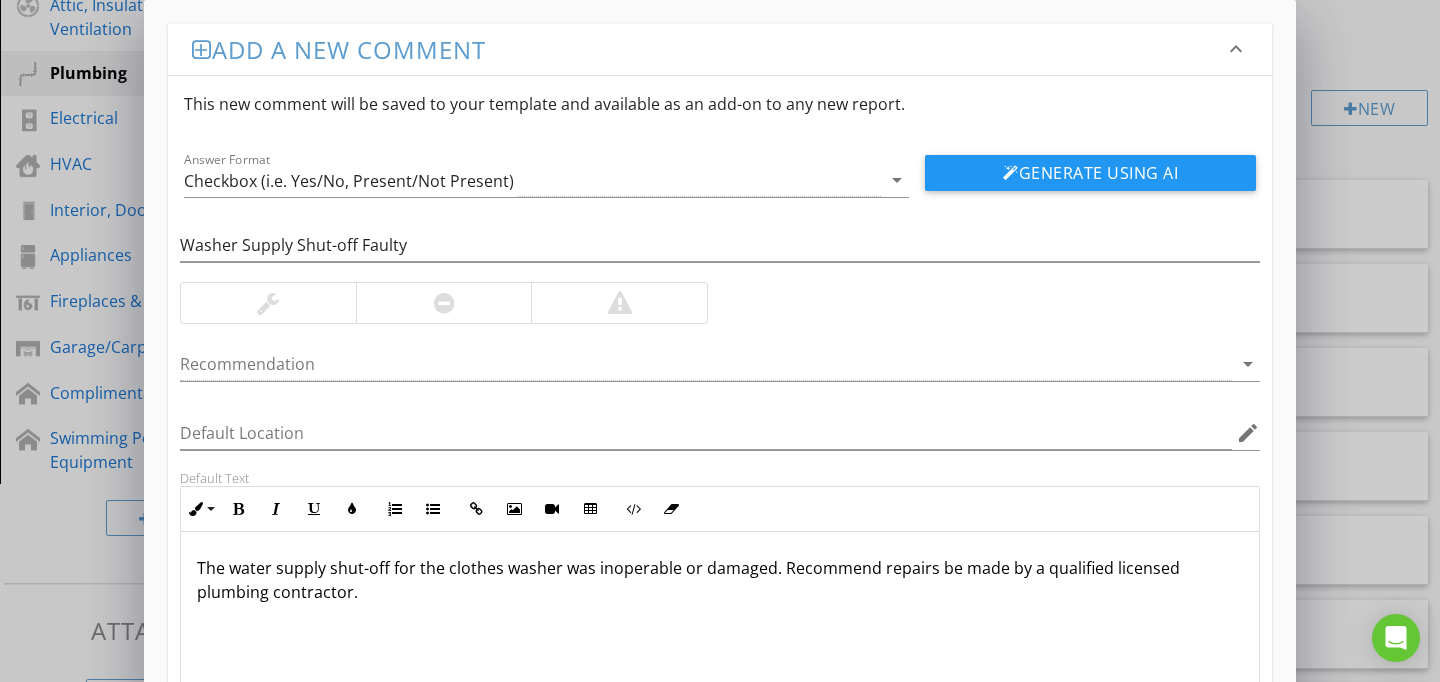 scroll, scrollTop: 186, scrollLeft: 0, axis: vertical 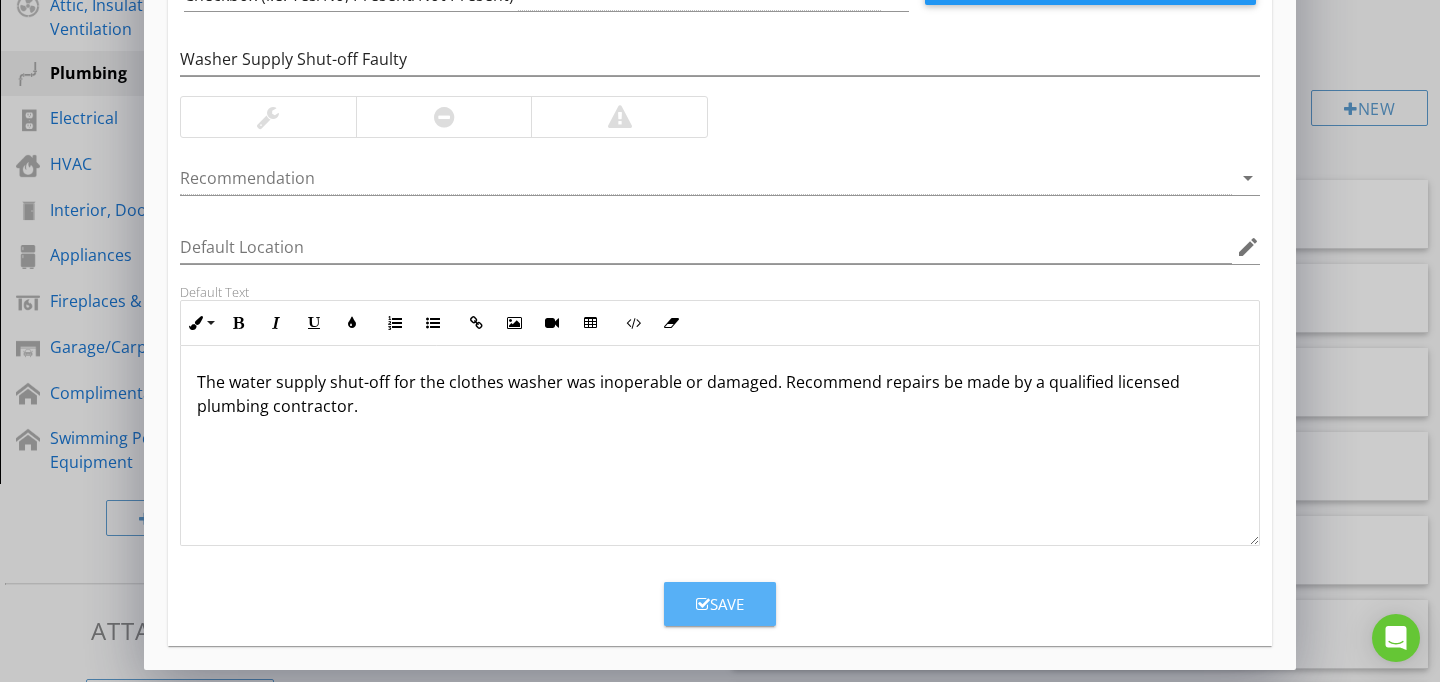click on "Save" at bounding box center [720, 604] 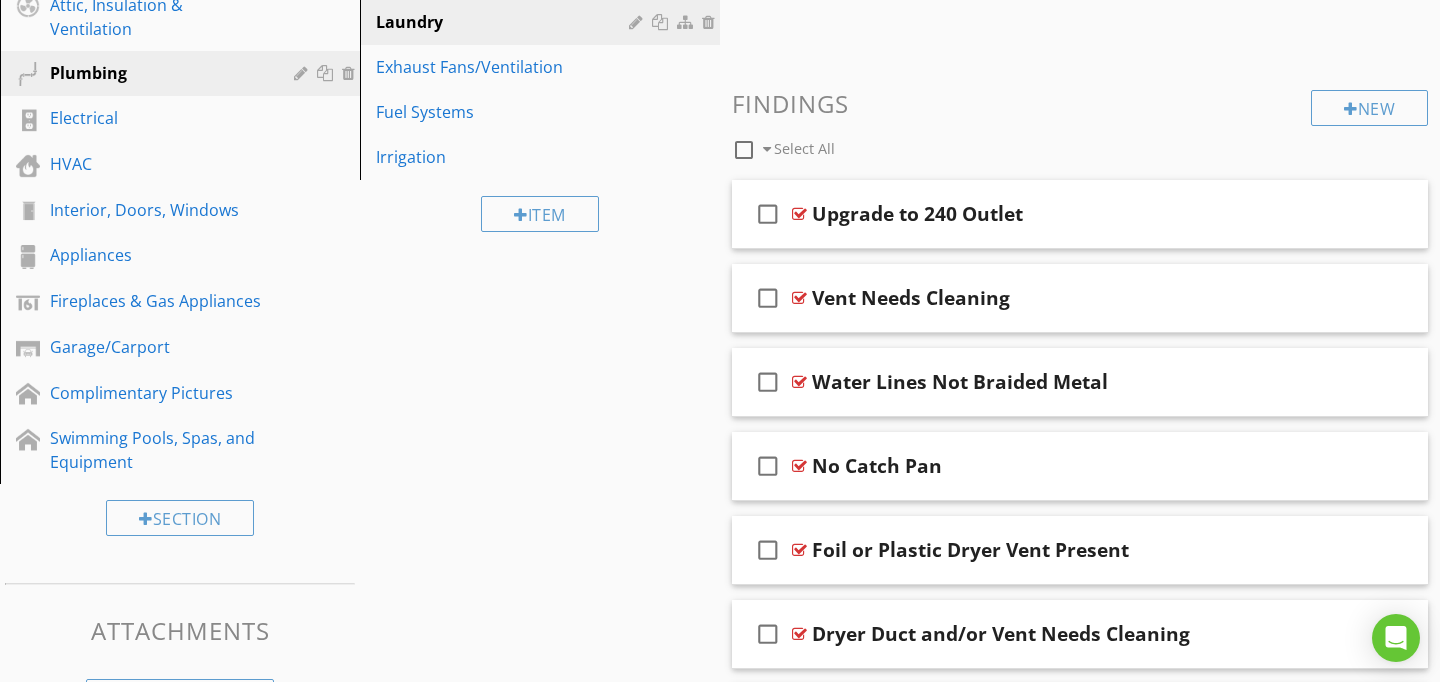 scroll, scrollTop: 89, scrollLeft: 0, axis: vertical 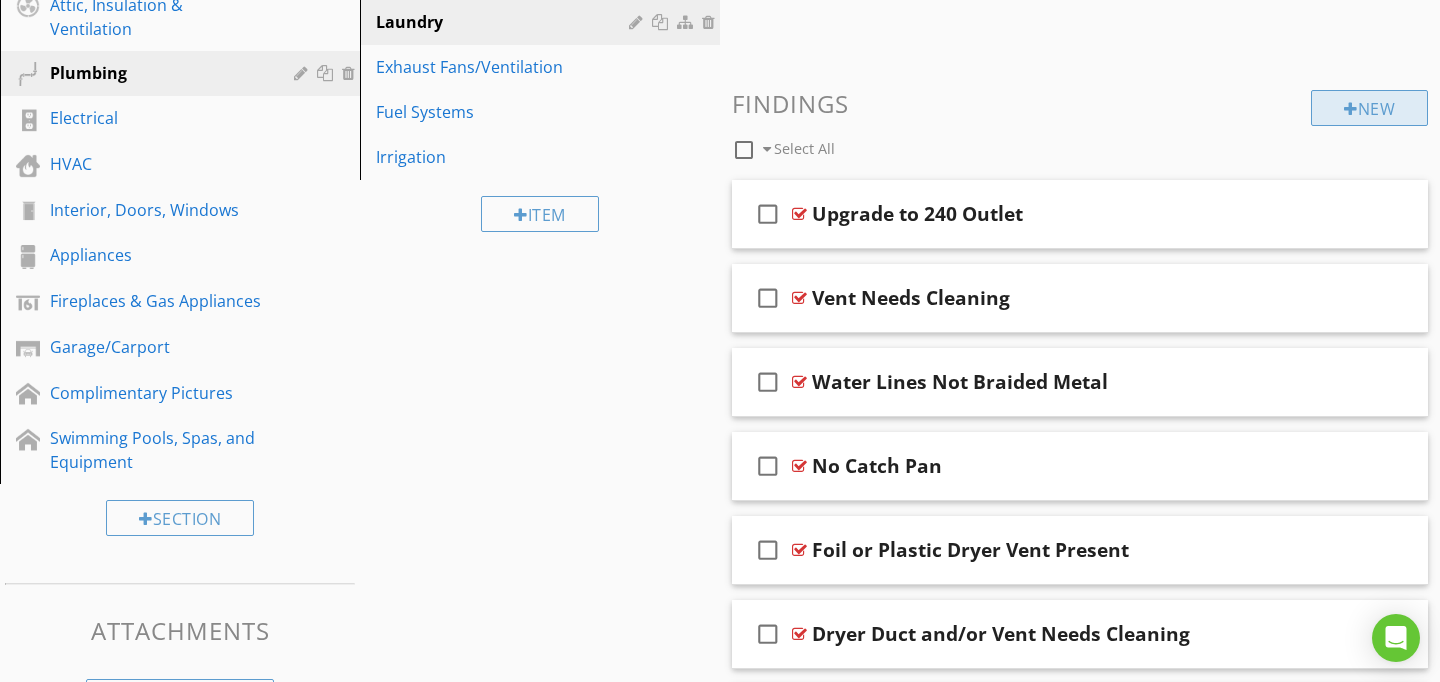 click on "New" at bounding box center [1369, 108] 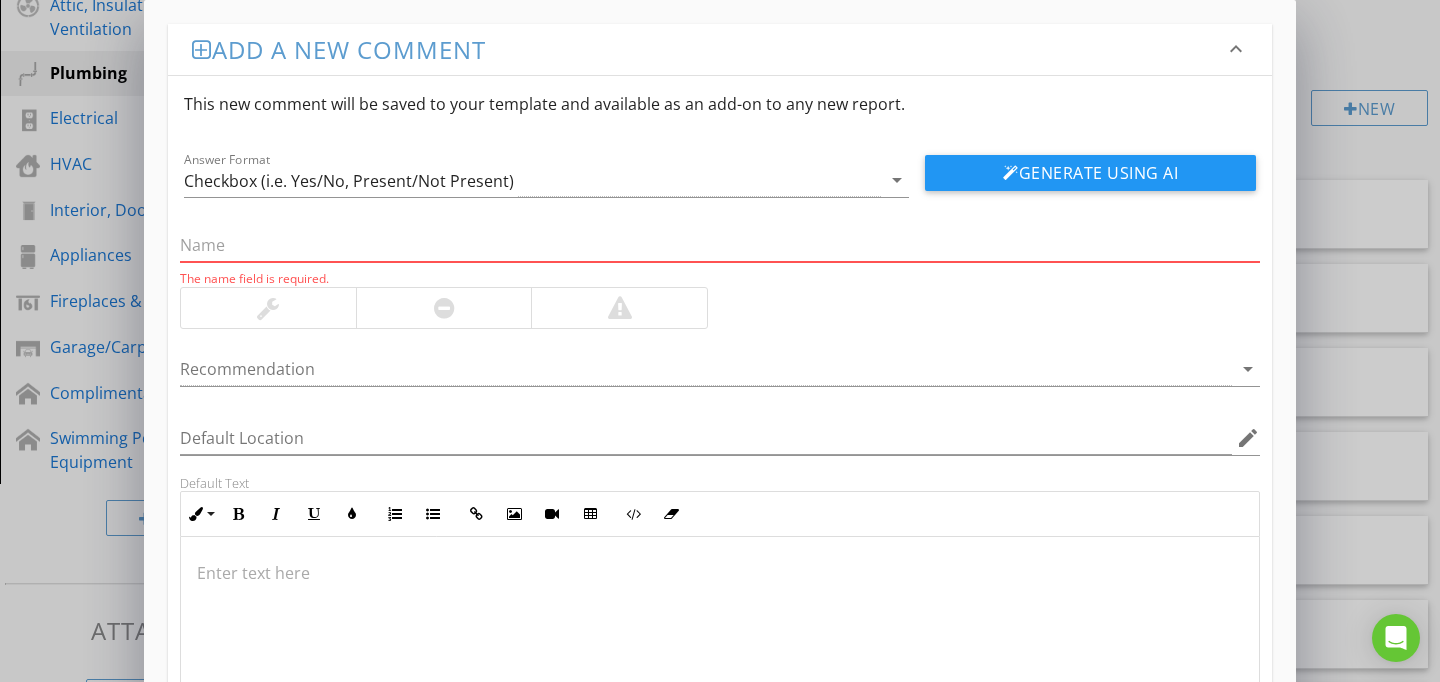 click at bounding box center (720, 245) 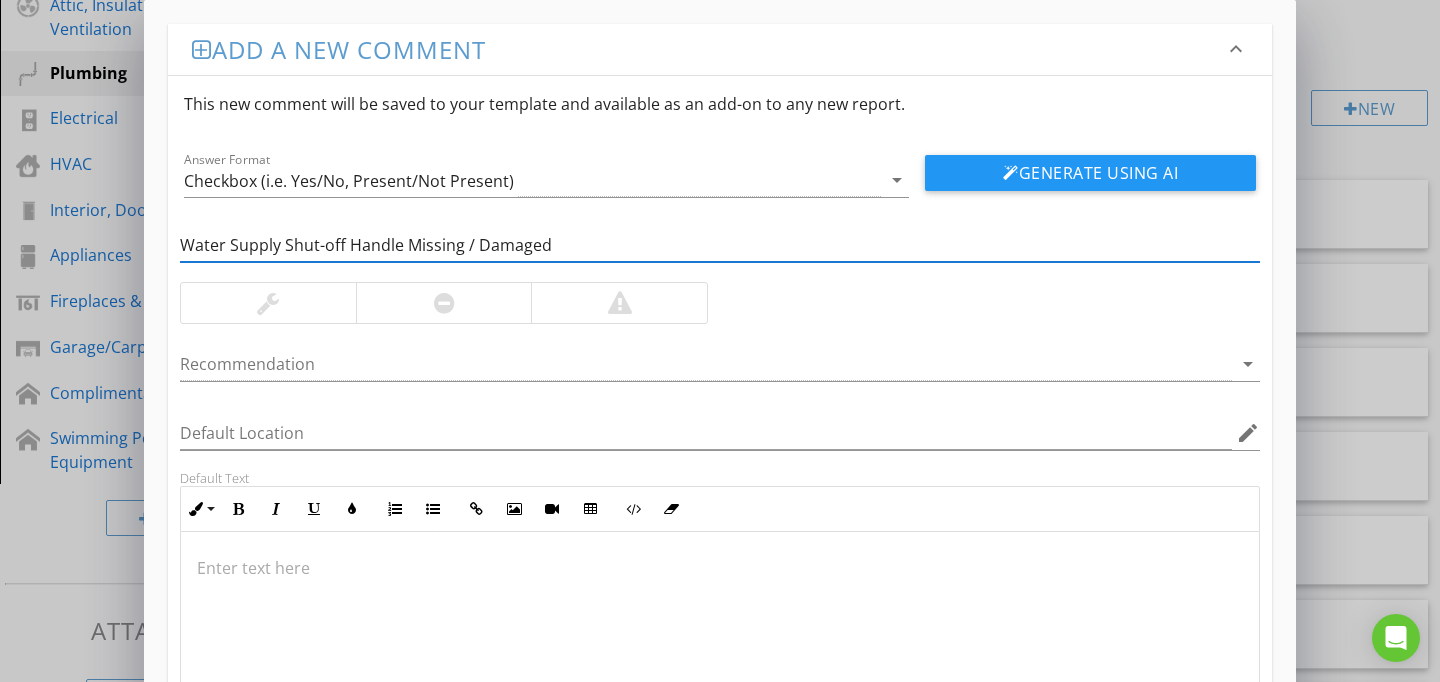 type on "Water Supply Shut-off Handle Missing / Damaged" 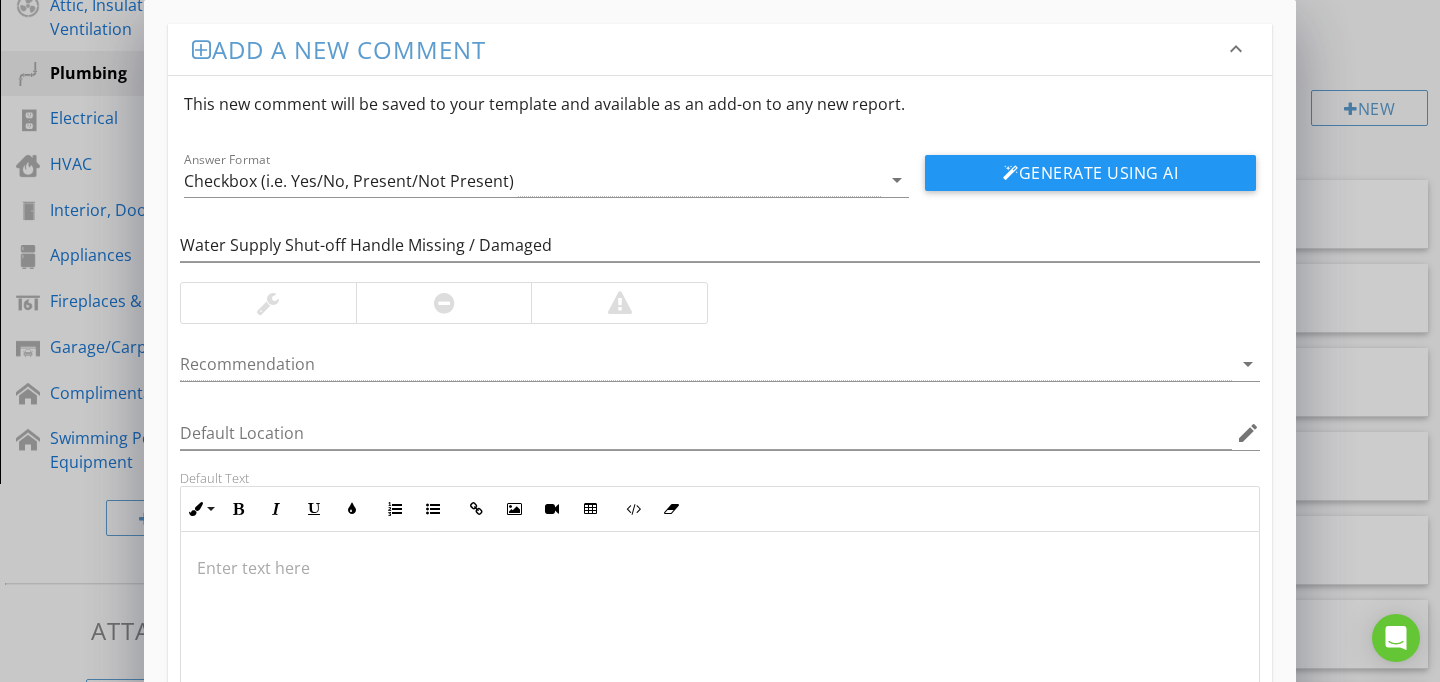 click at bounding box center (720, 632) 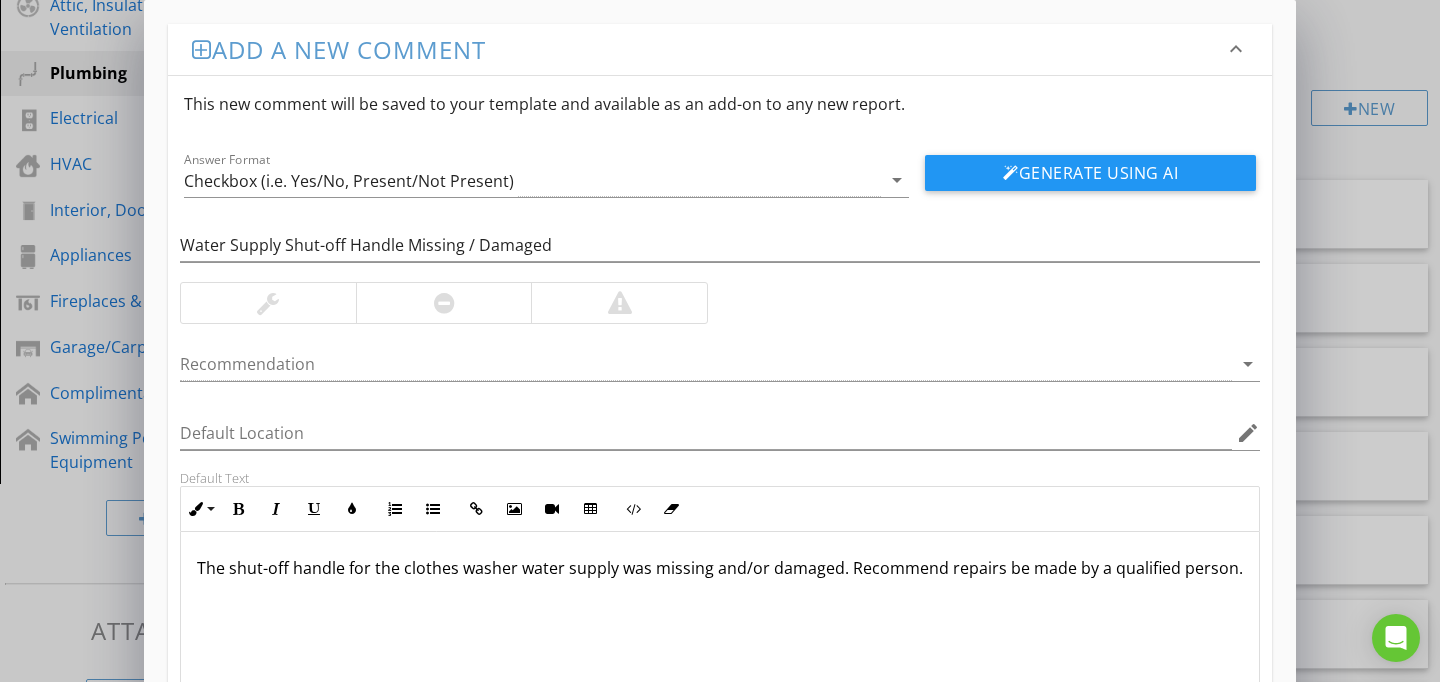 scroll, scrollTop: 186, scrollLeft: 0, axis: vertical 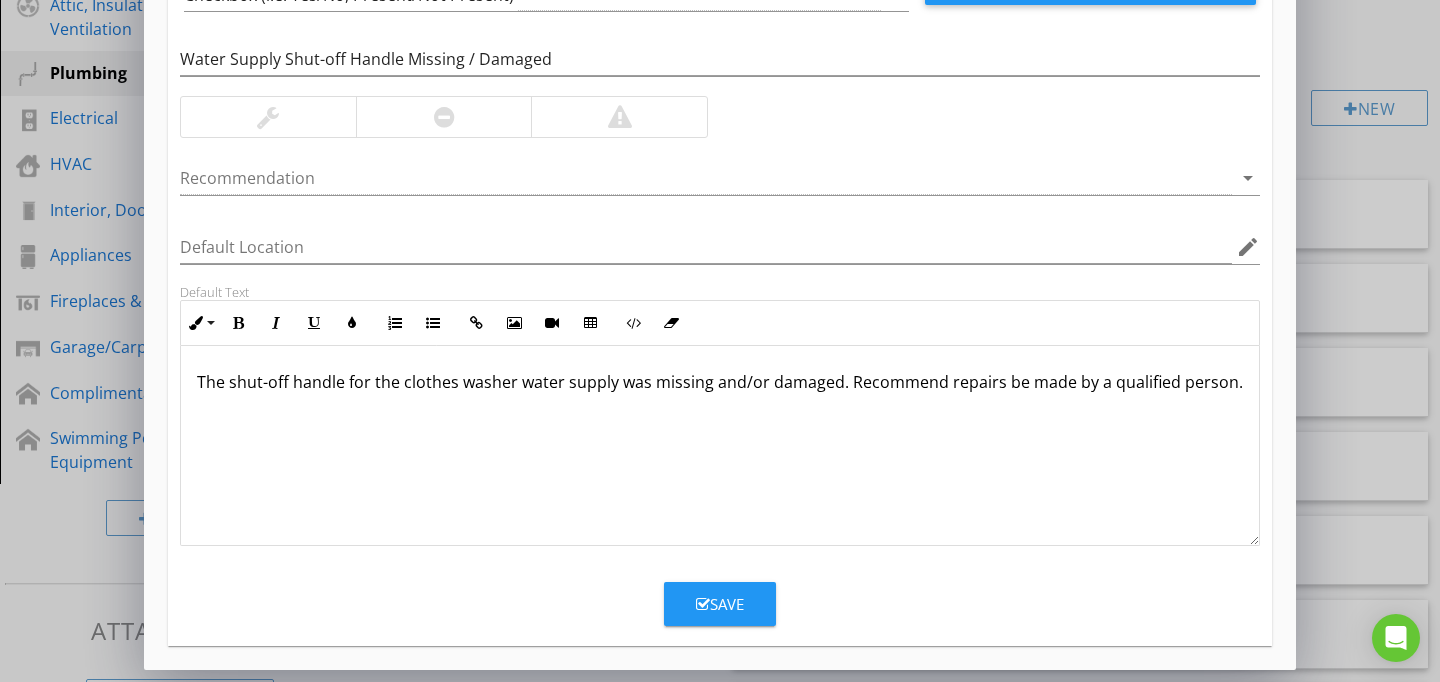 click on "Save" at bounding box center (720, 604) 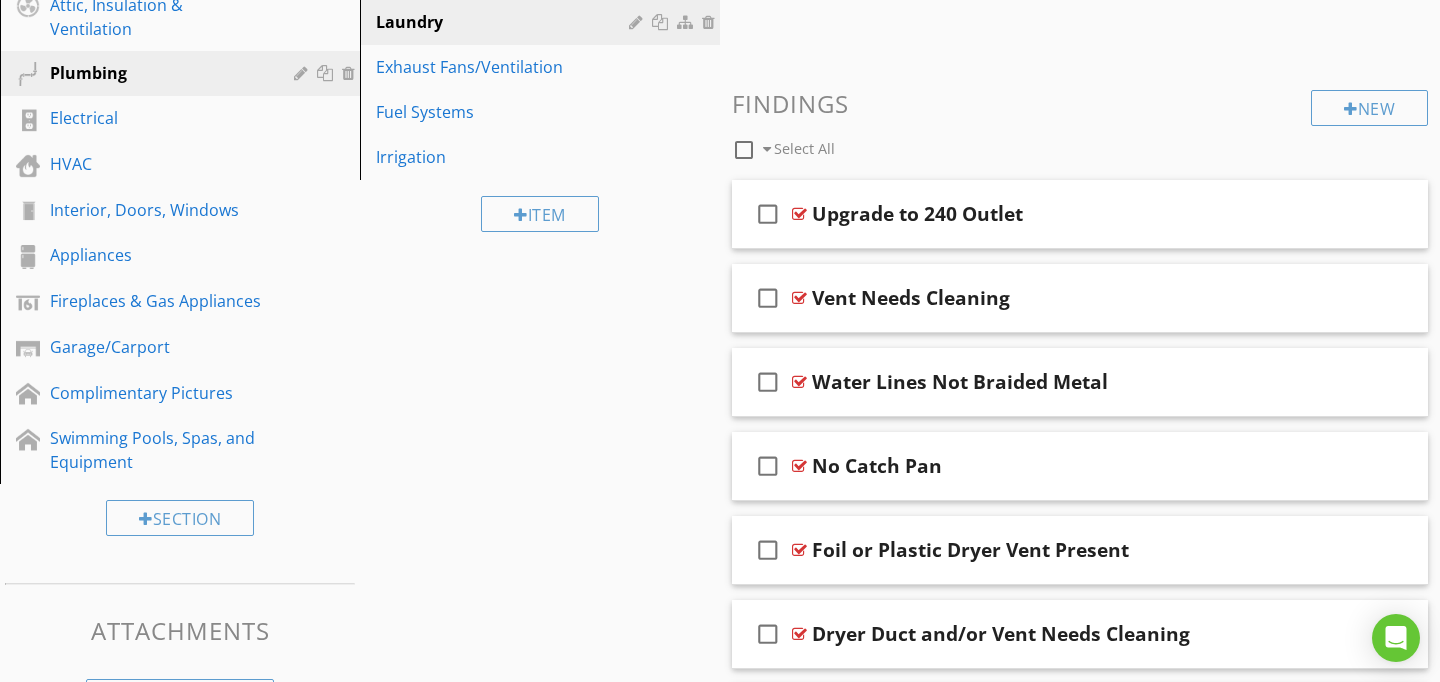 scroll, scrollTop: 89, scrollLeft: 0, axis: vertical 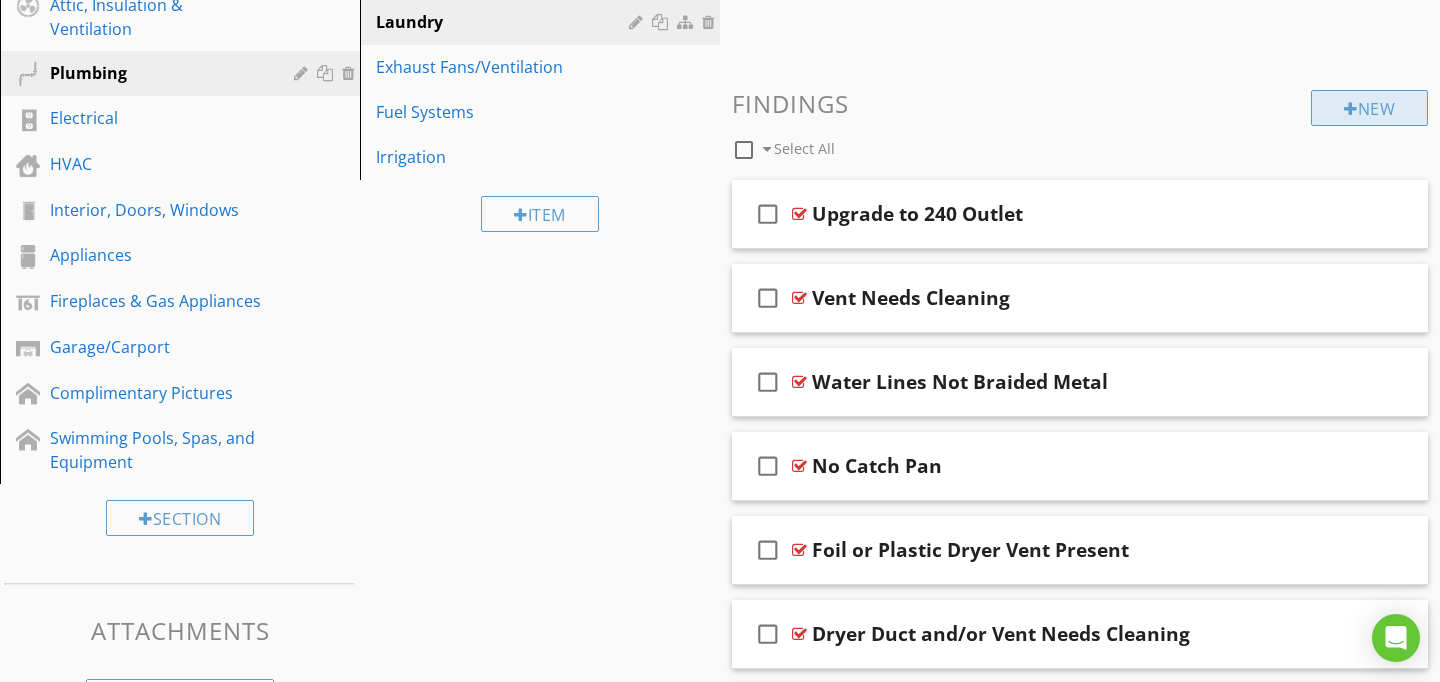 click on "New" at bounding box center (1369, 108) 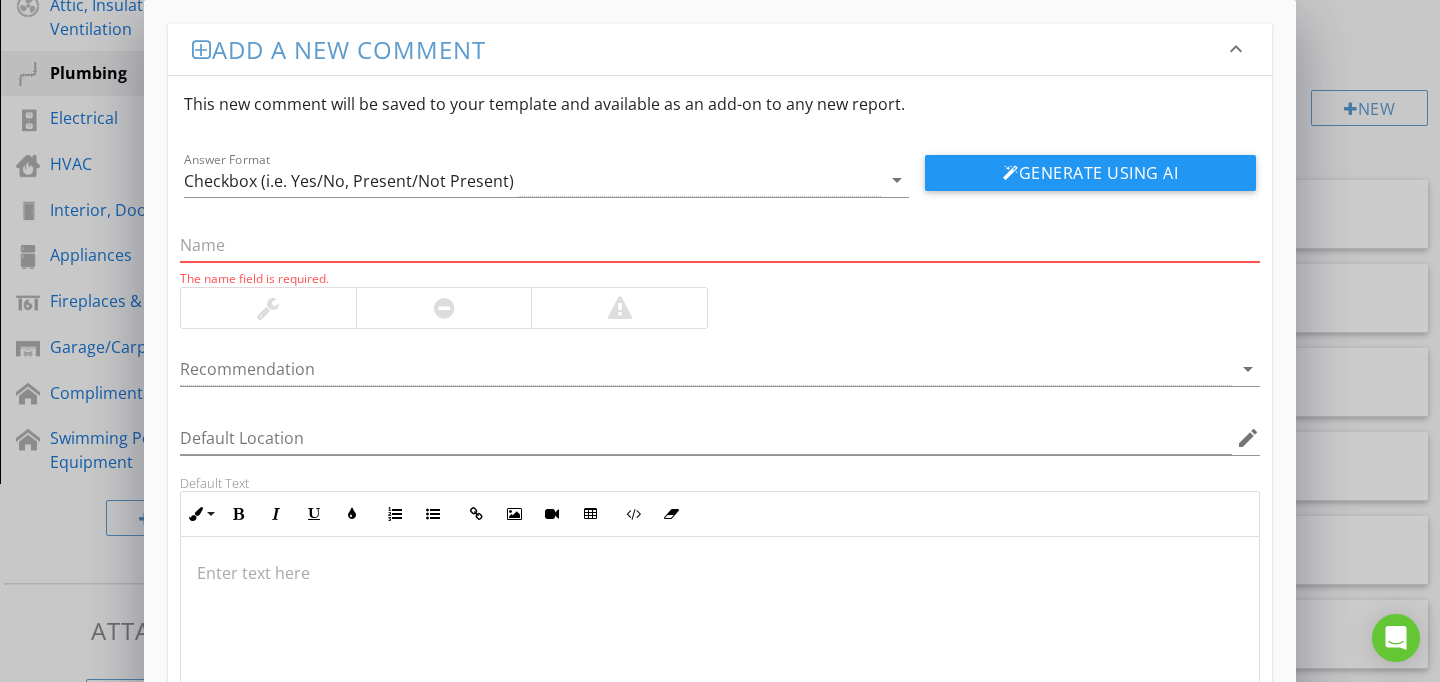 paste on "Dryer Vent Connector Missing" 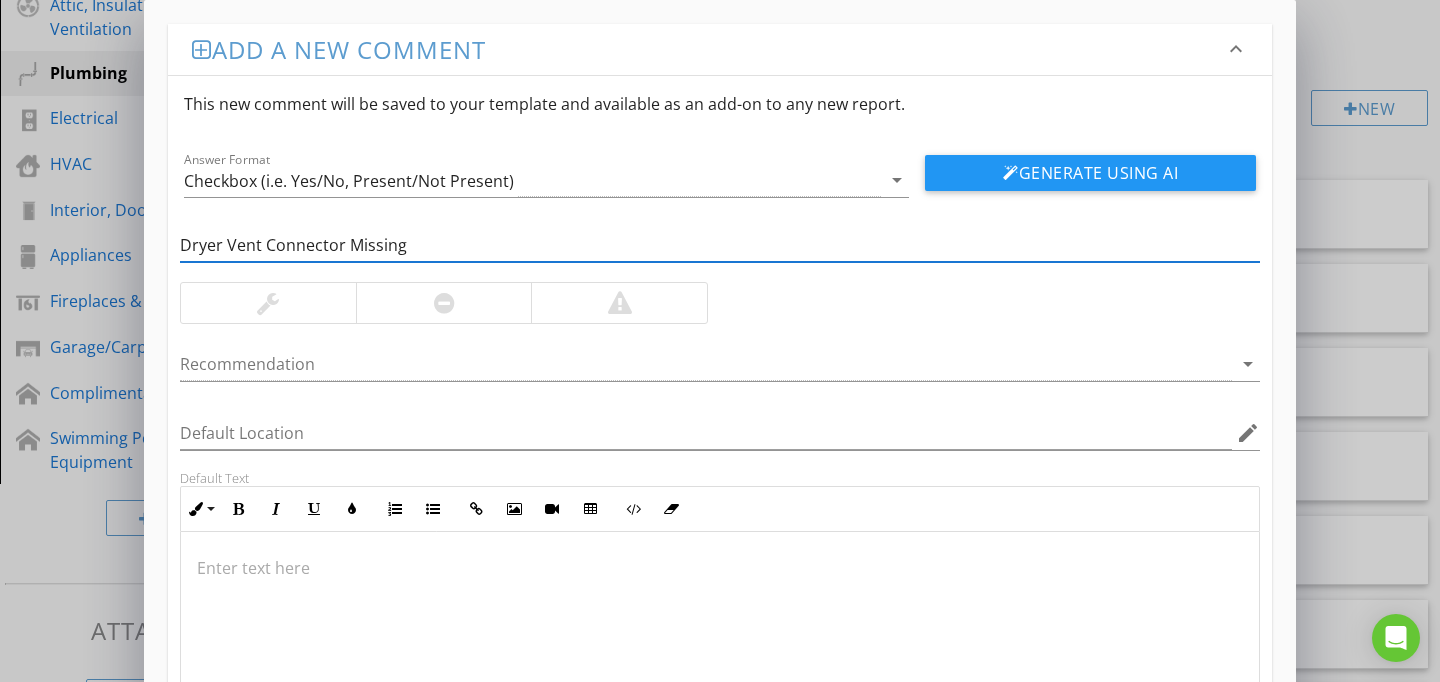 paste on "The interior connector that connects the clothes dryer to the flue was missing. Recommend installing a connector." 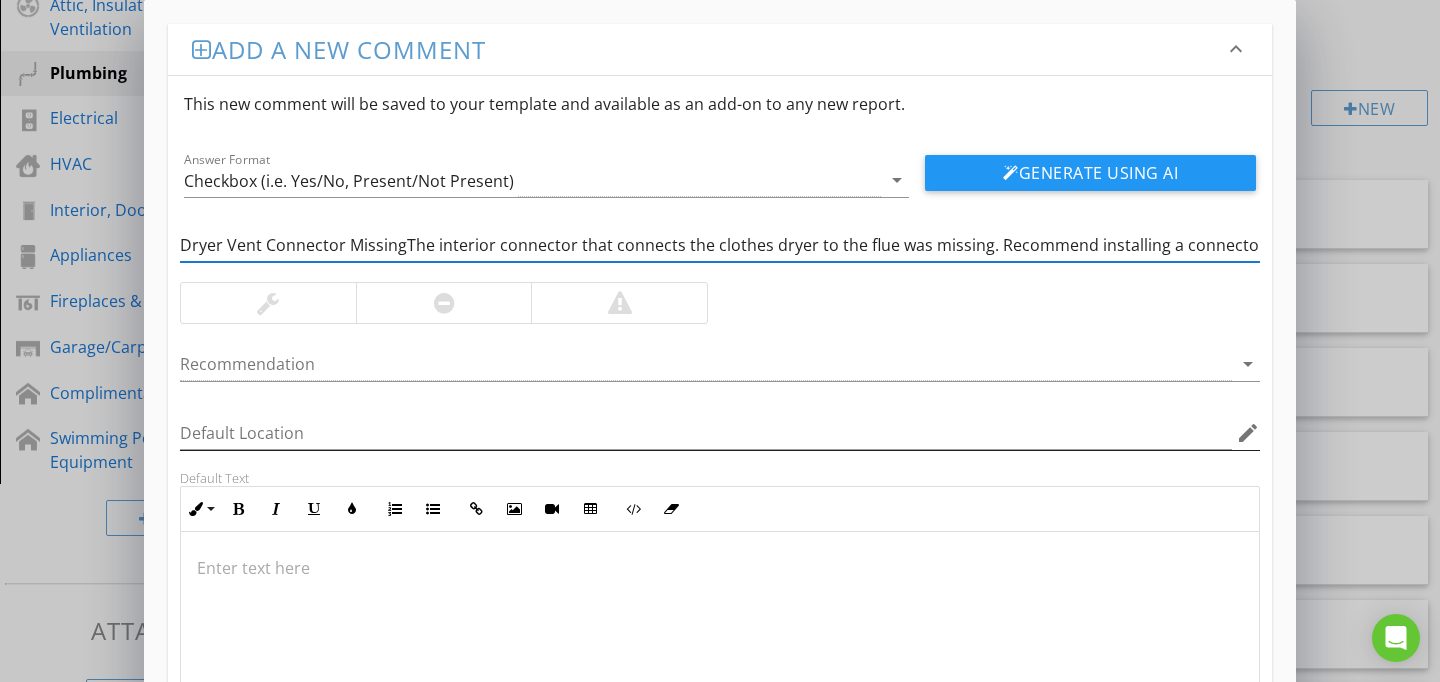 type on "Dryer Vent Connector Missing" 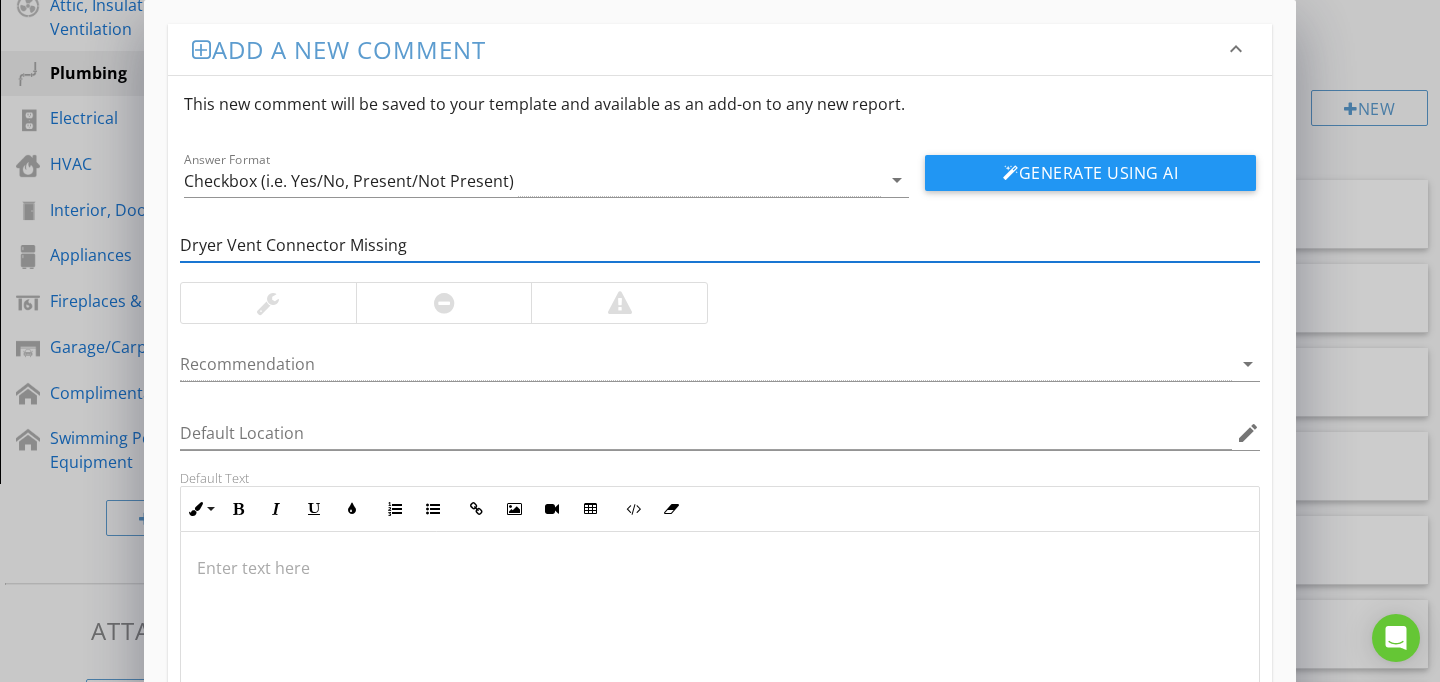 click at bounding box center (720, 632) 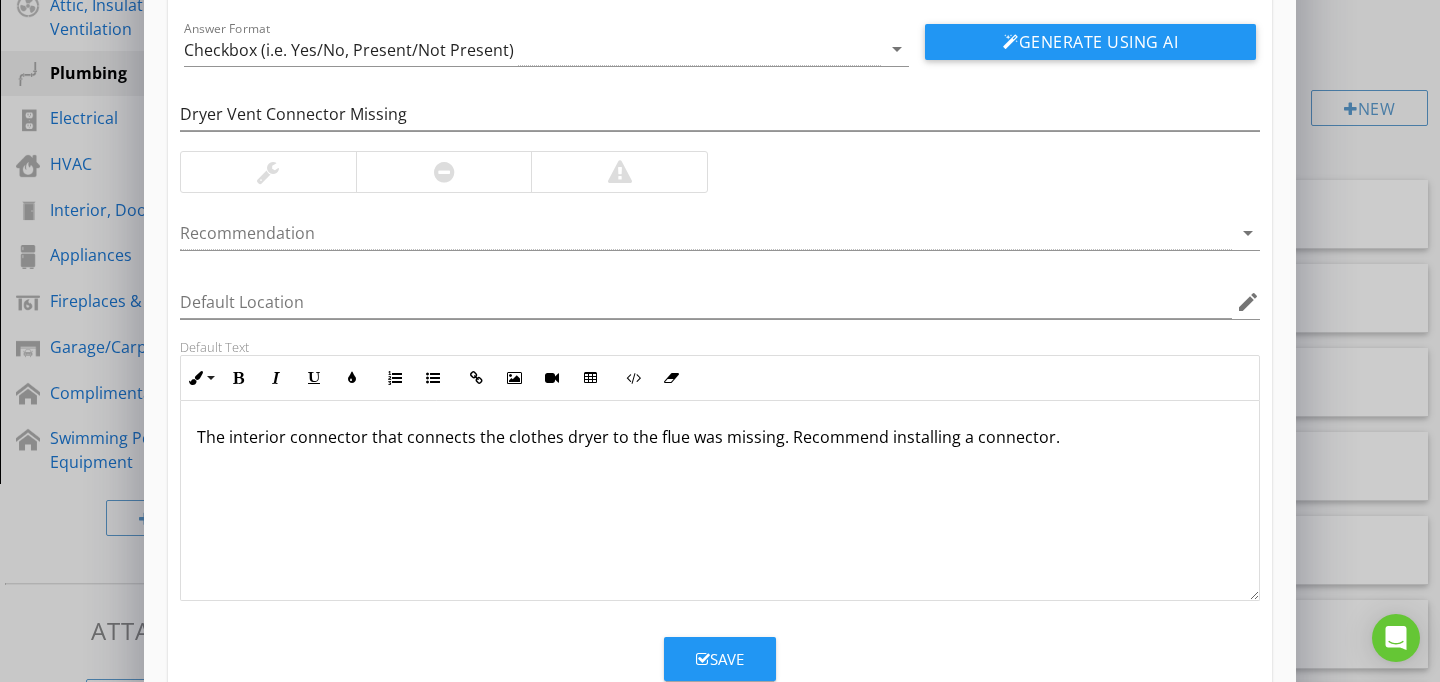 scroll, scrollTop: 186, scrollLeft: 0, axis: vertical 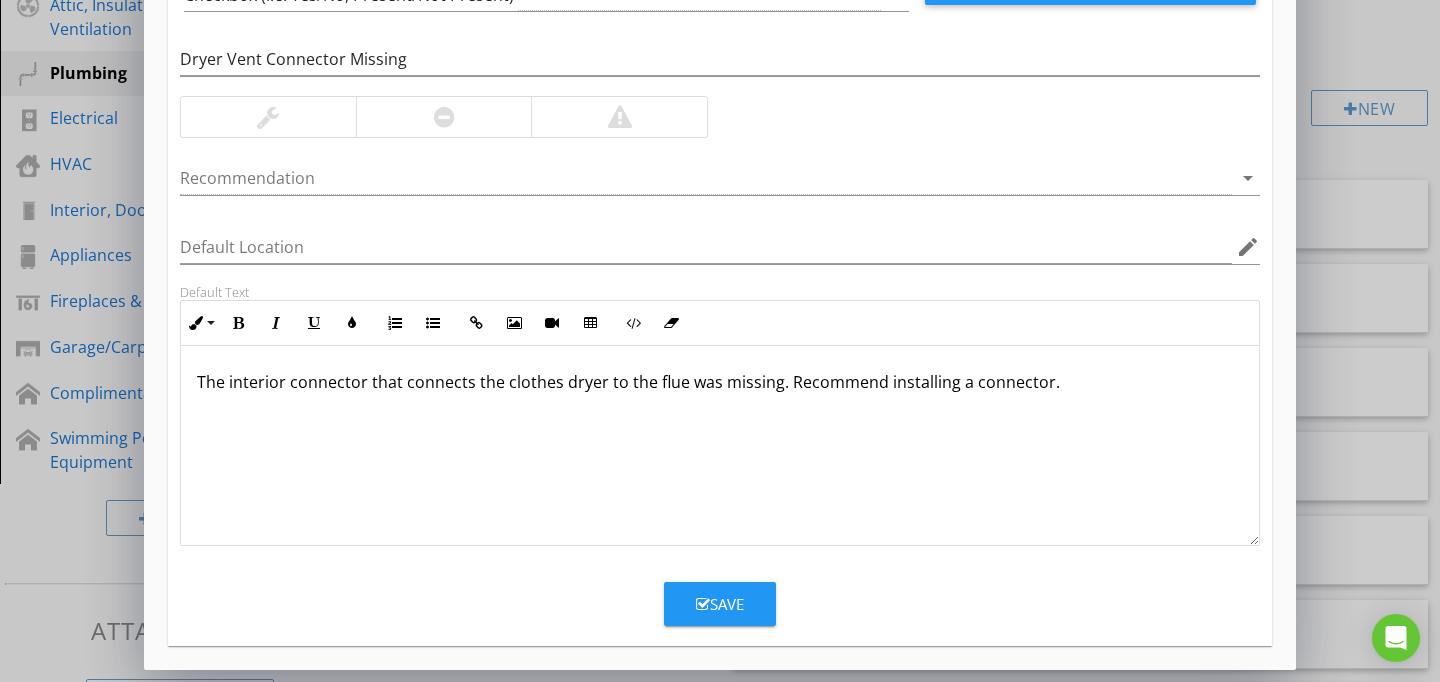 click on "Save" at bounding box center [720, 604] 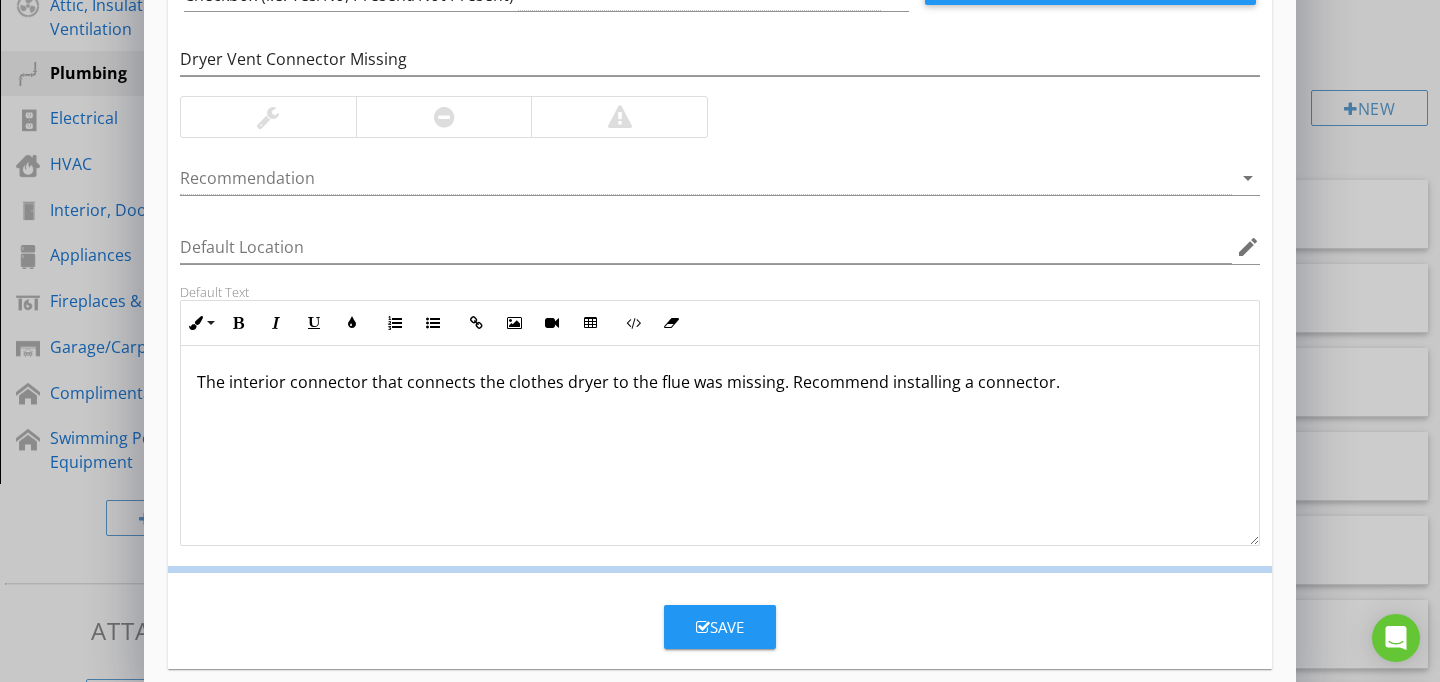 scroll, scrollTop: 89, scrollLeft: 0, axis: vertical 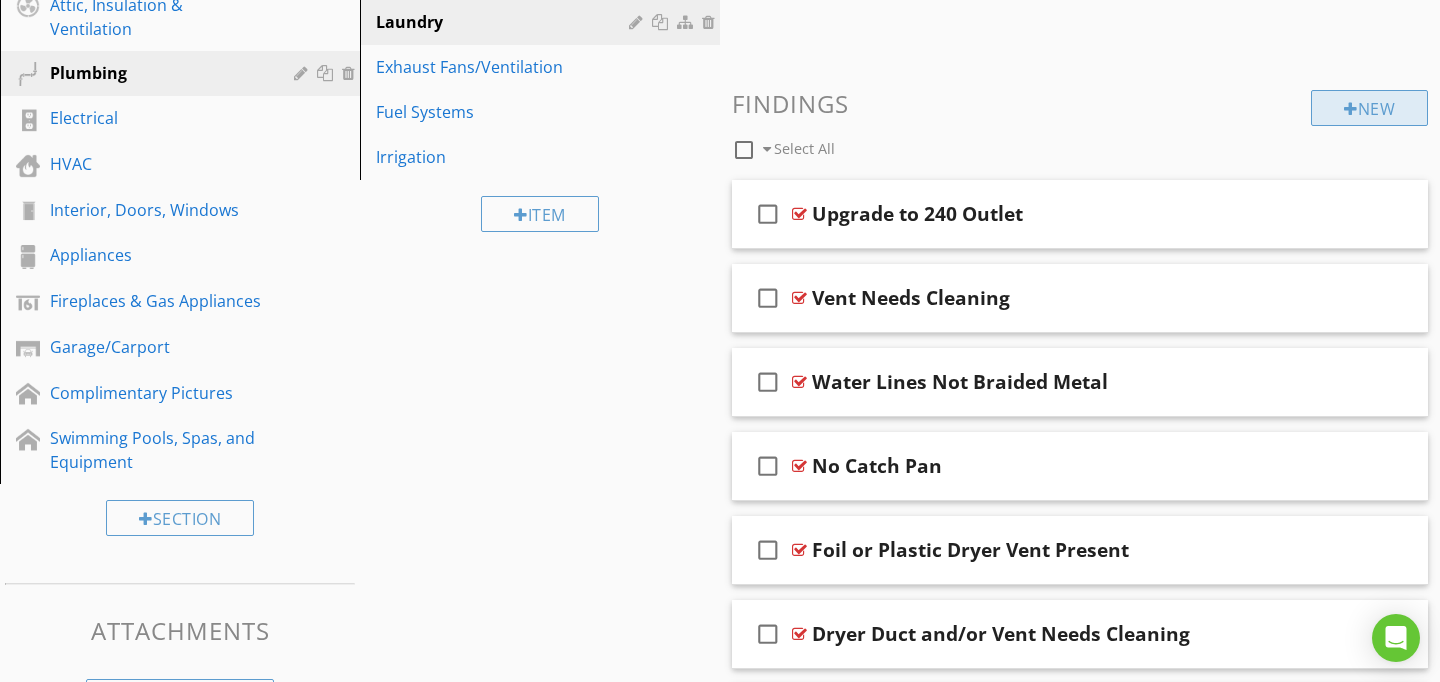 click on "New" at bounding box center [1369, 108] 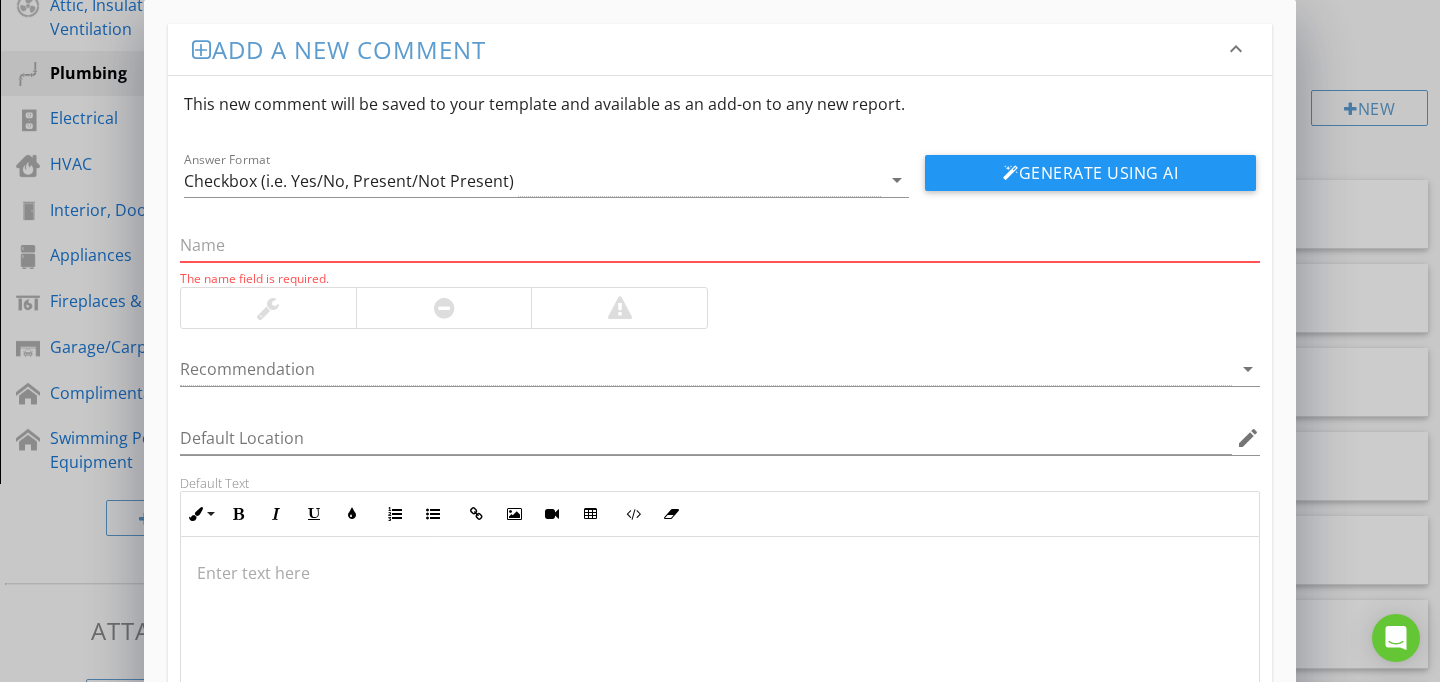 paste on "Lint Trap and/or Booster Fan" 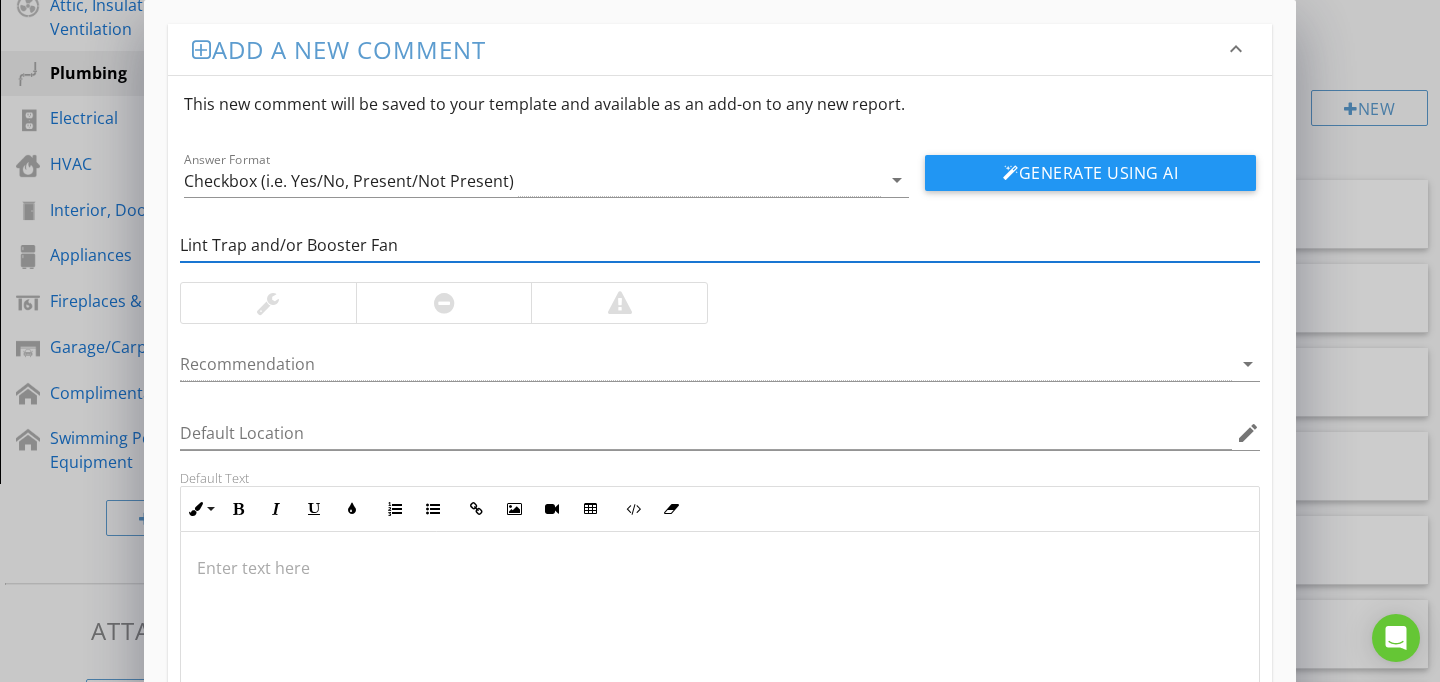 type on "Lint Trap and/or Booster Fan" 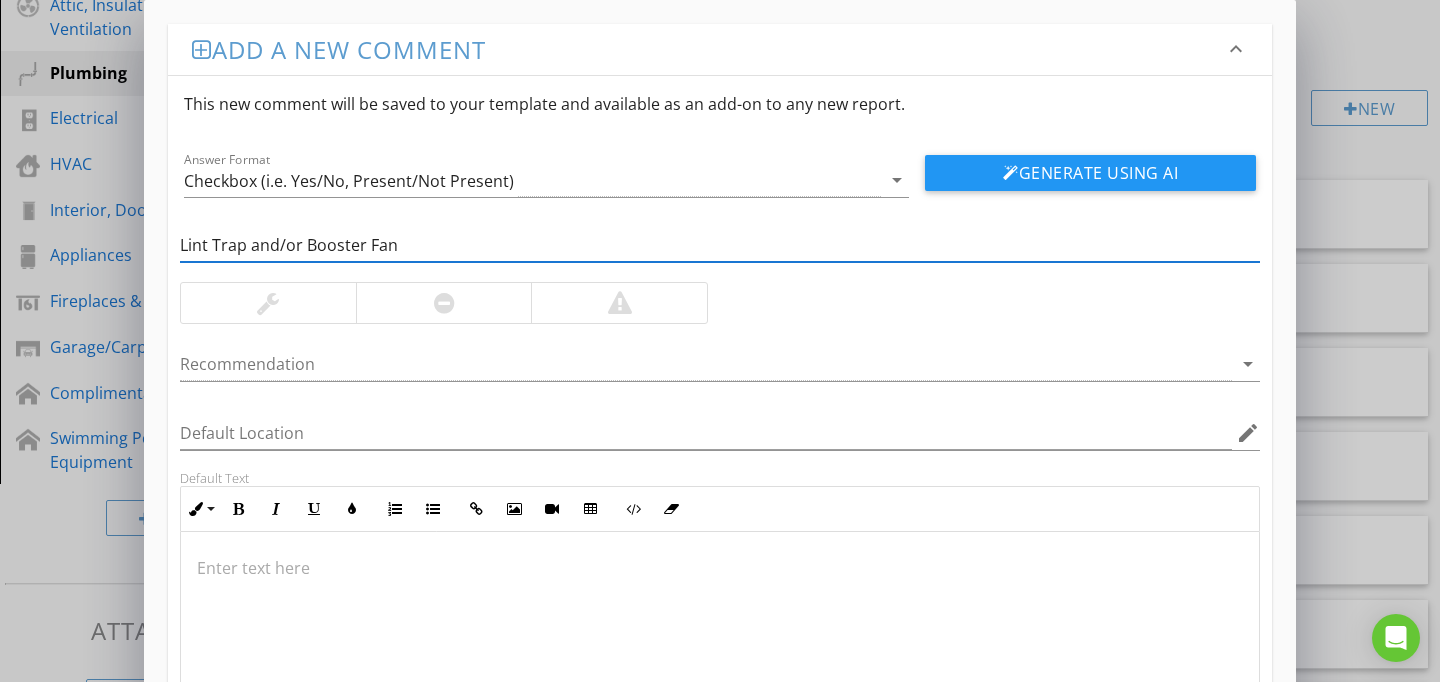 click at bounding box center [720, 632] 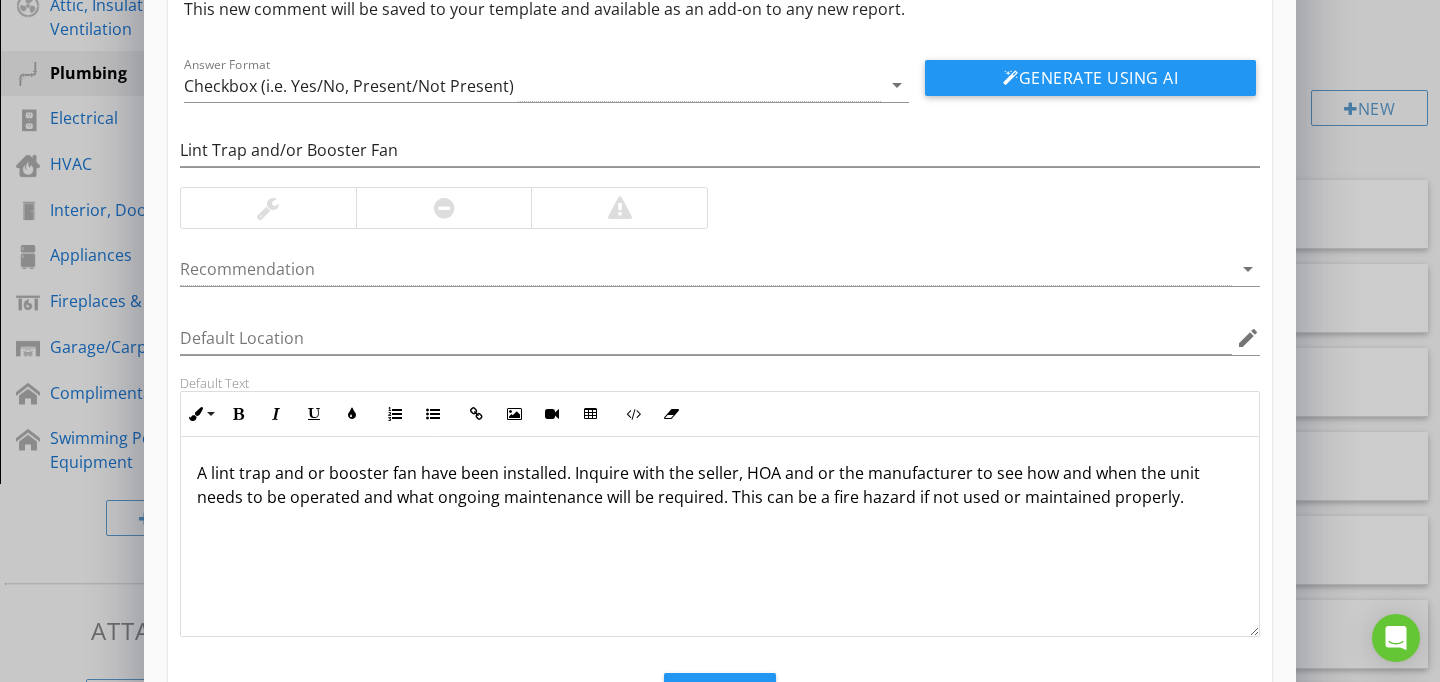 scroll, scrollTop: 186, scrollLeft: 0, axis: vertical 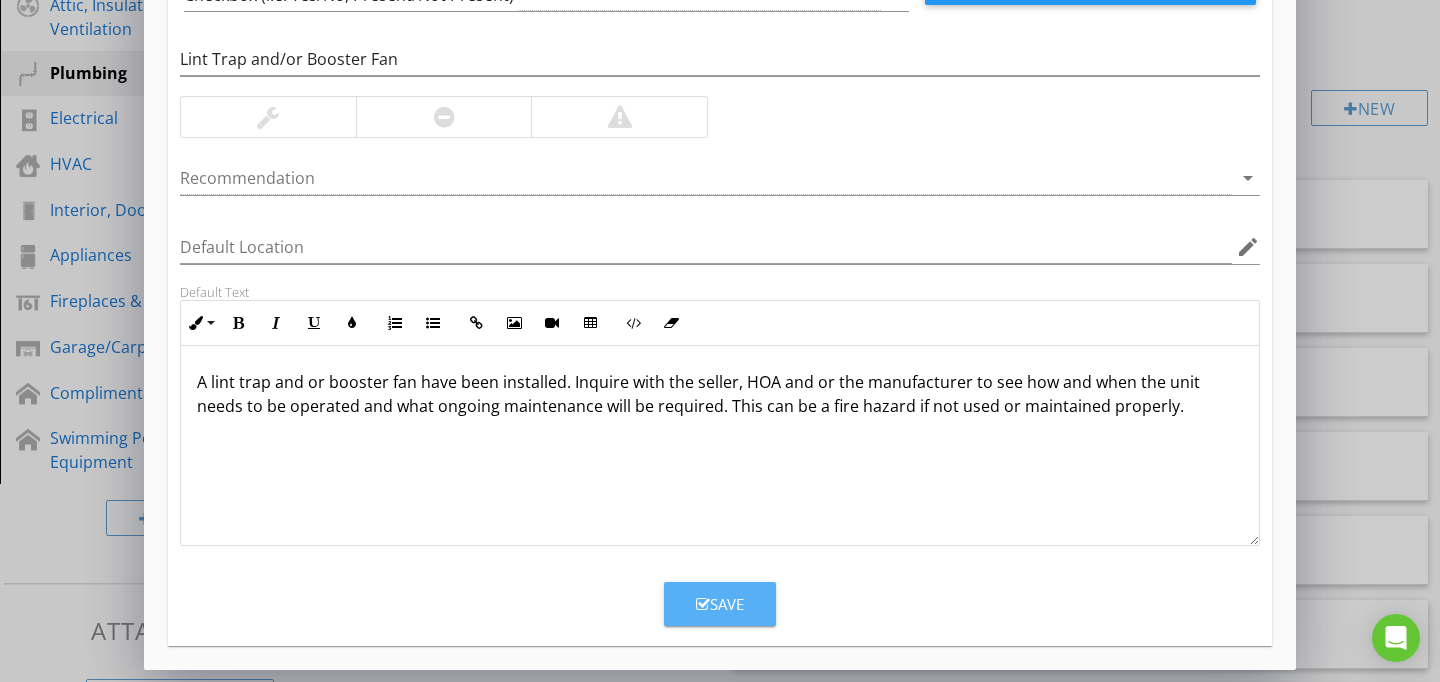 click on "Save" at bounding box center (720, 604) 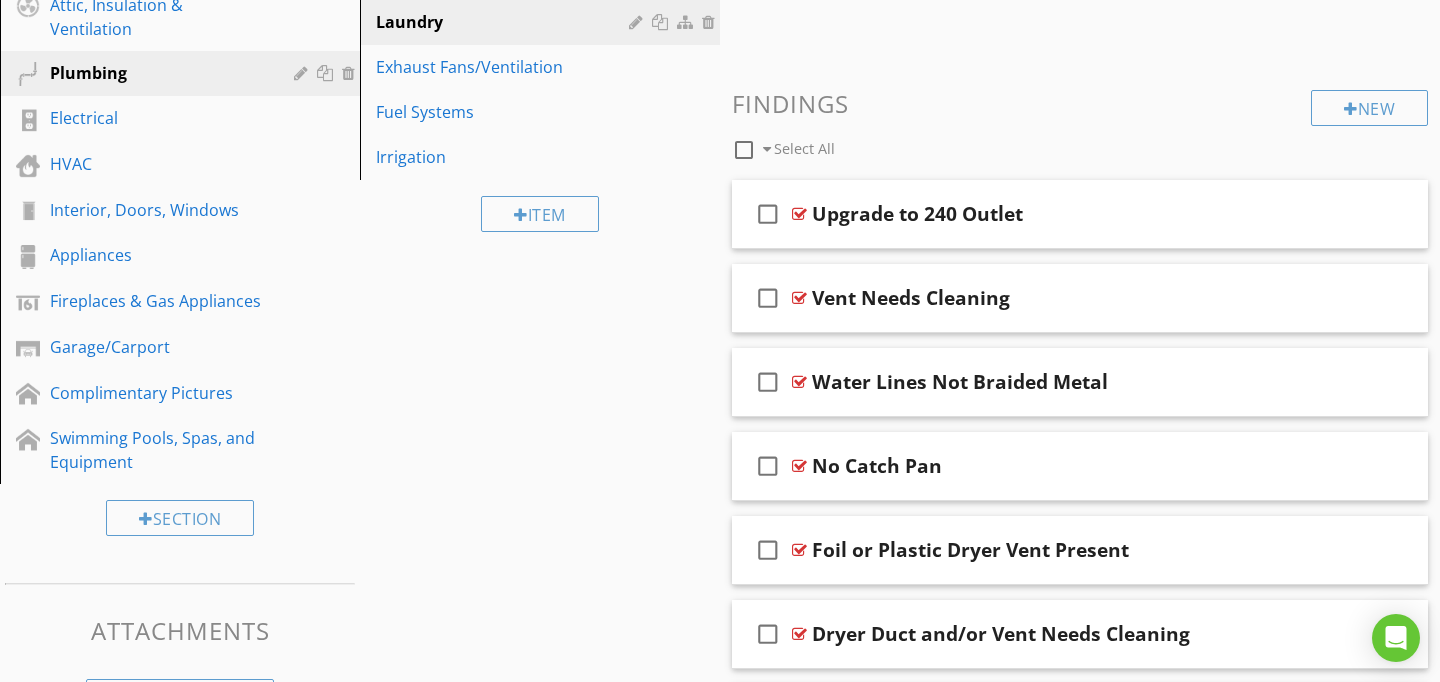 scroll, scrollTop: 89, scrollLeft: 0, axis: vertical 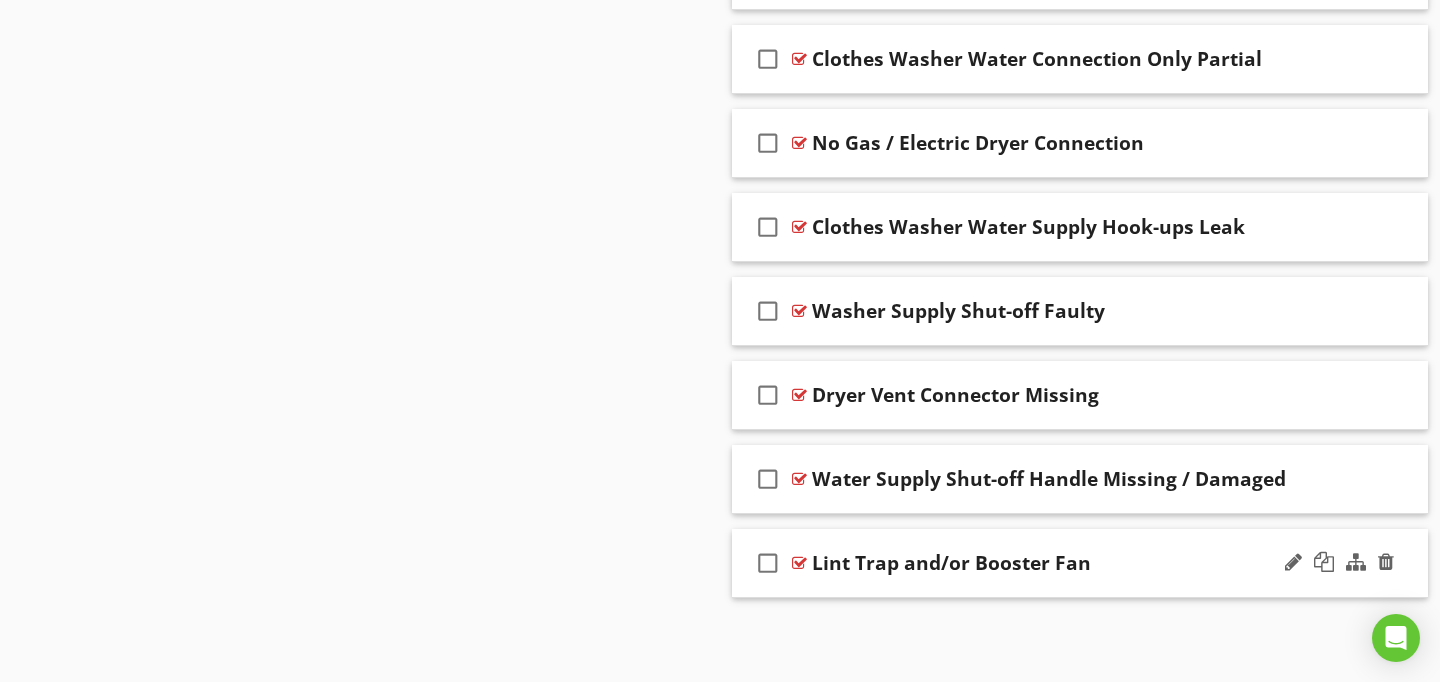 click at bounding box center (799, 563) 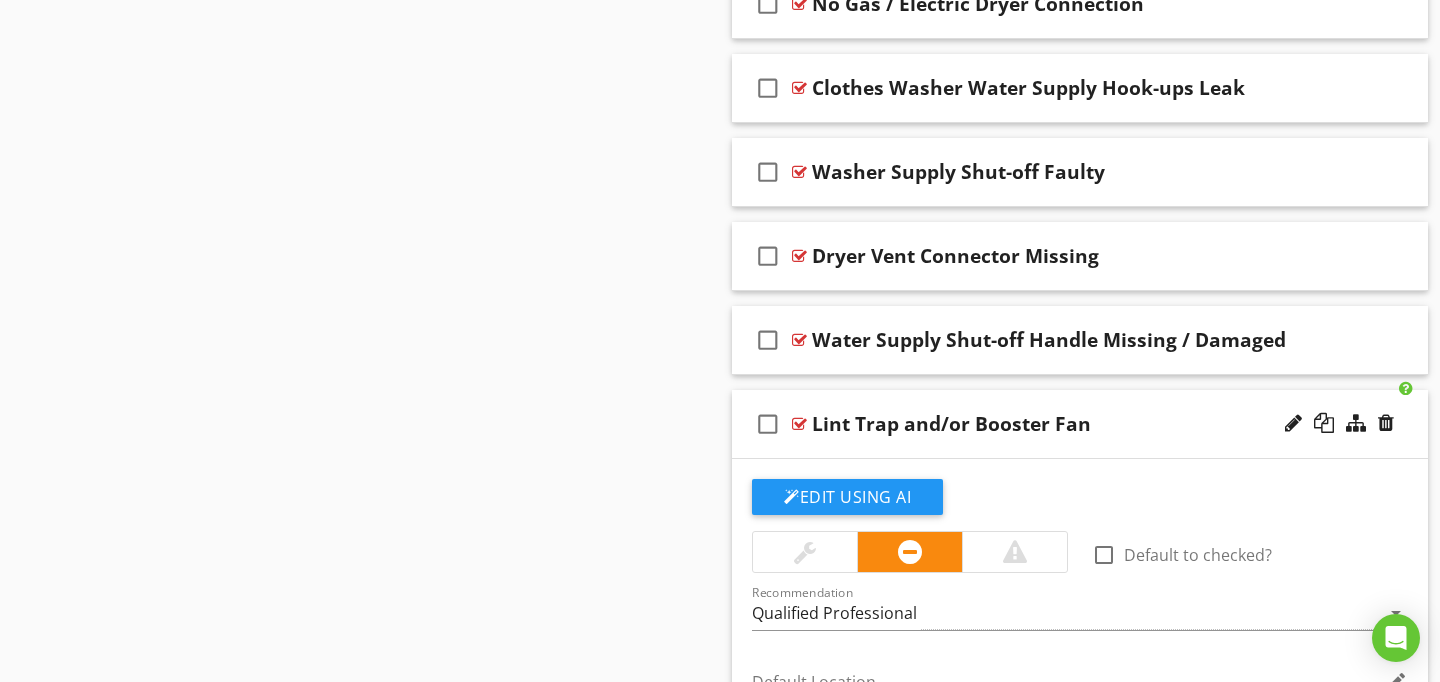 scroll, scrollTop: 4865, scrollLeft: 0, axis: vertical 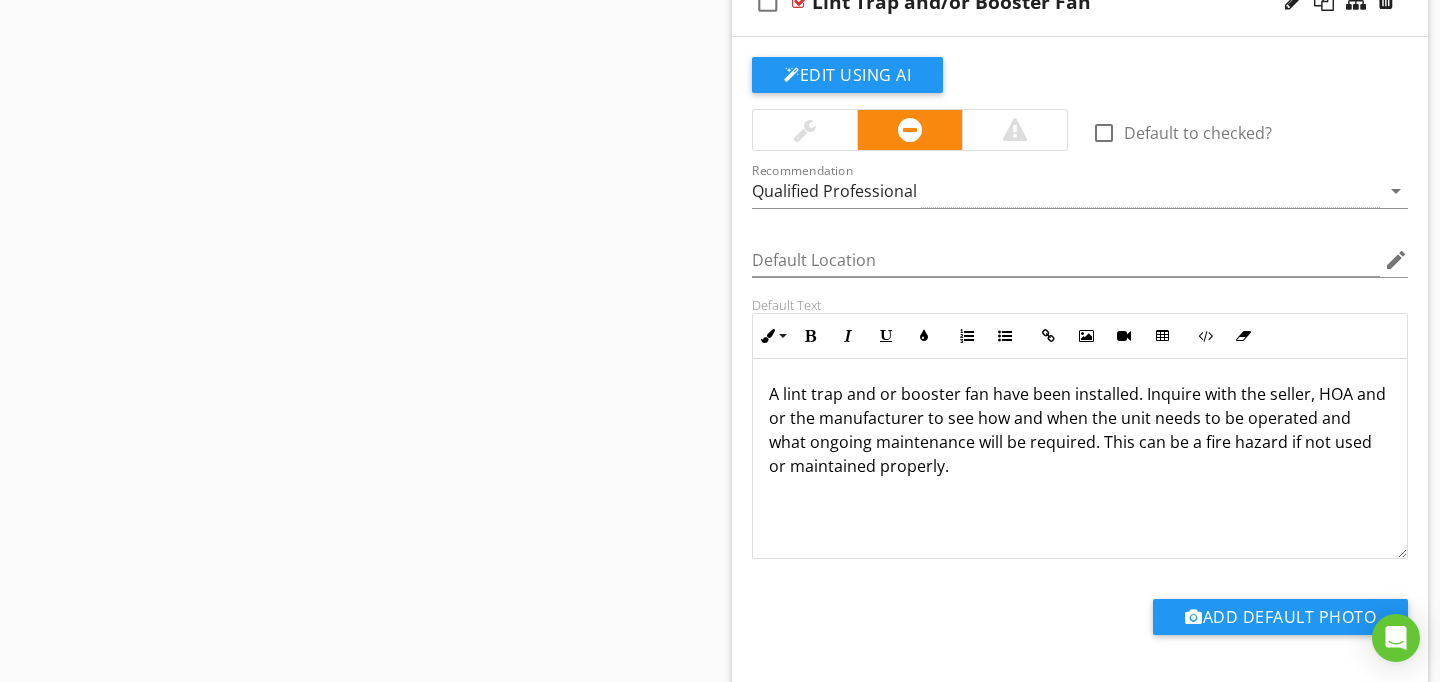 click at bounding box center (805, 130) 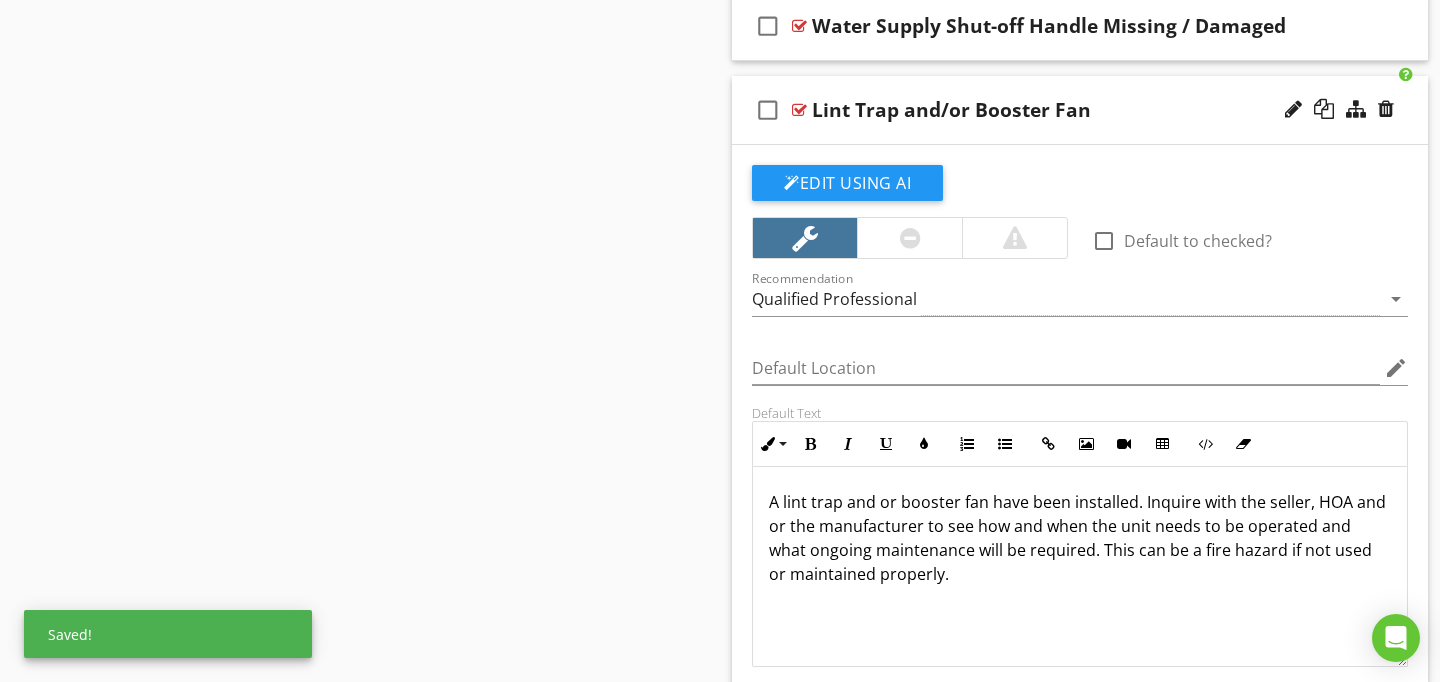 scroll, scrollTop: 4750, scrollLeft: 0, axis: vertical 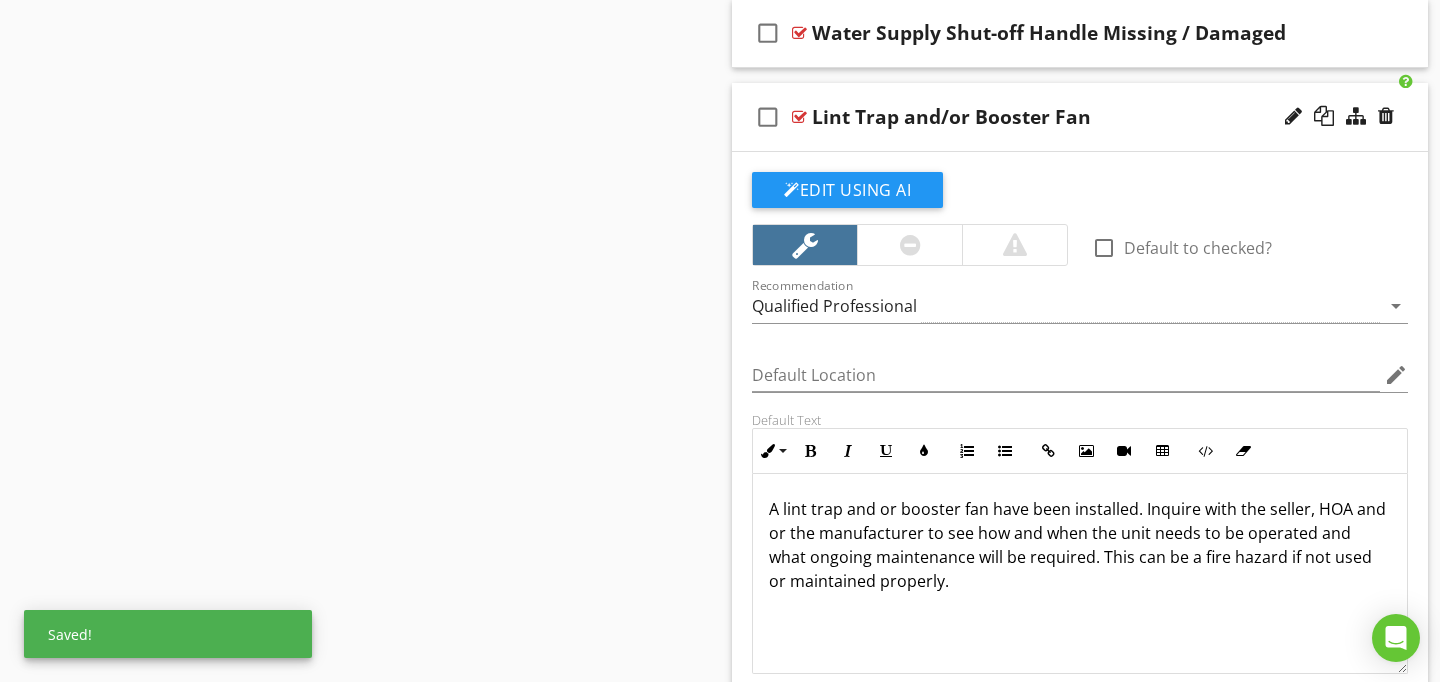 click at bounding box center [799, 117] 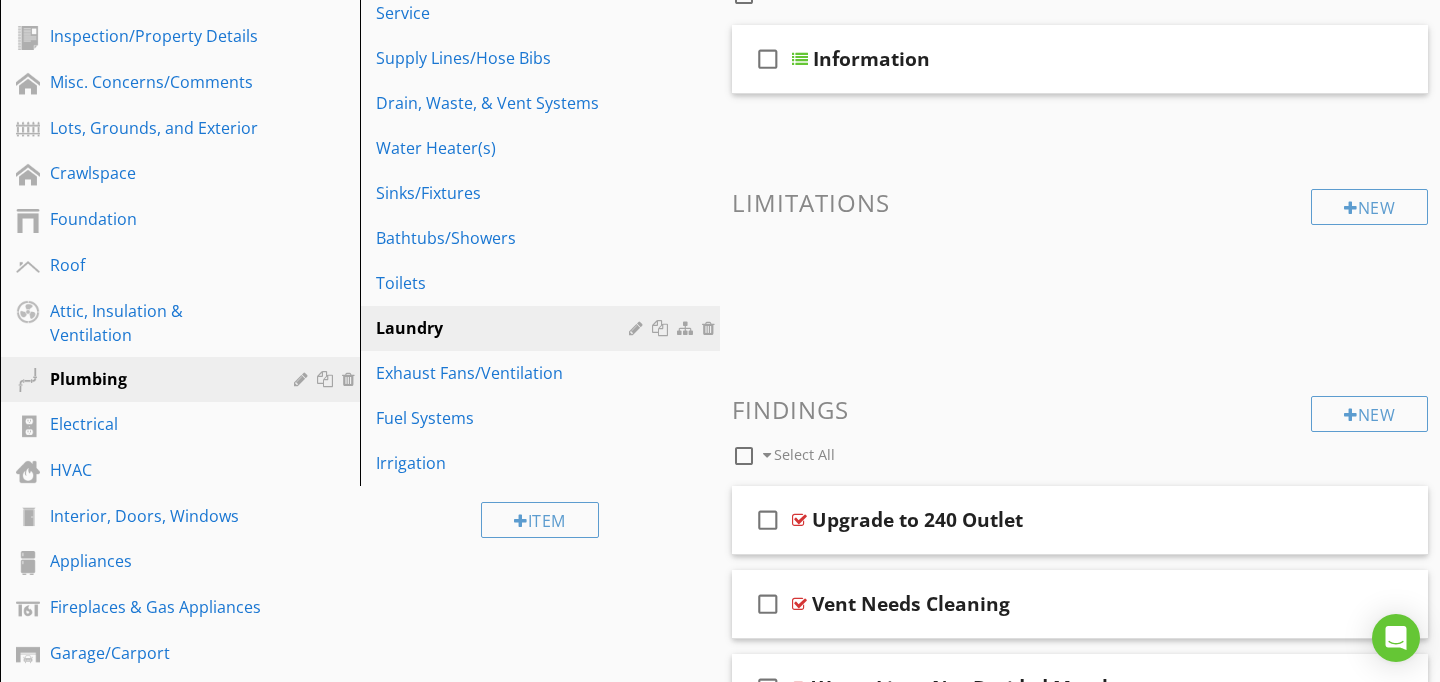 scroll, scrollTop: 325, scrollLeft: 0, axis: vertical 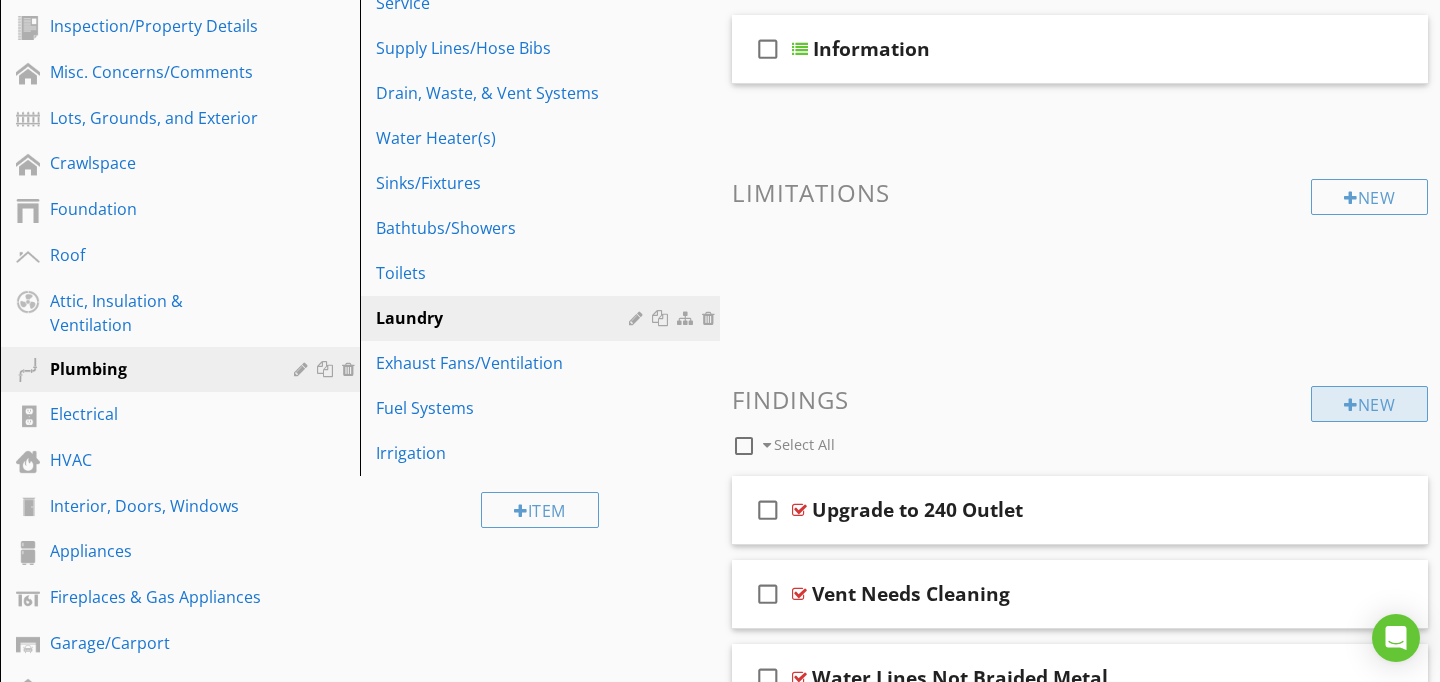 click at bounding box center (1351, 405) 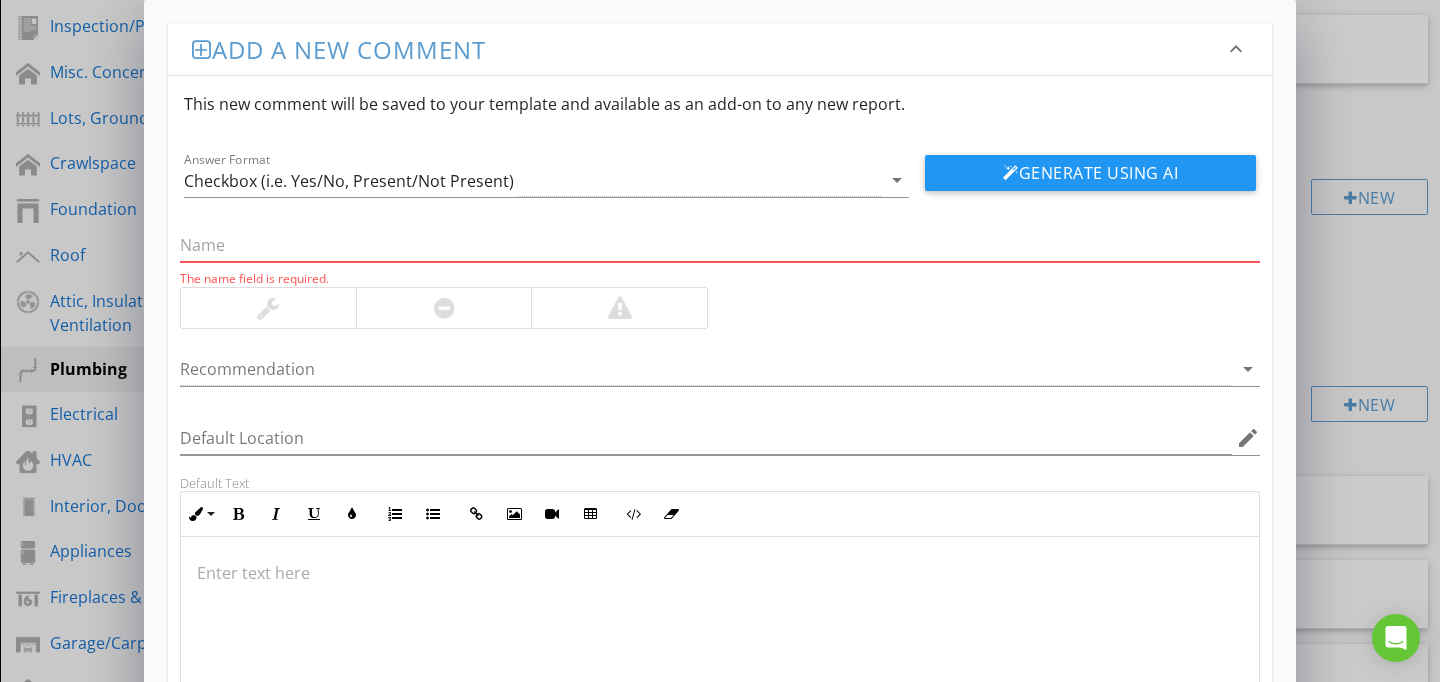 paste on "Unable To View Floor Drain Or Pan With Drain To Exterior" 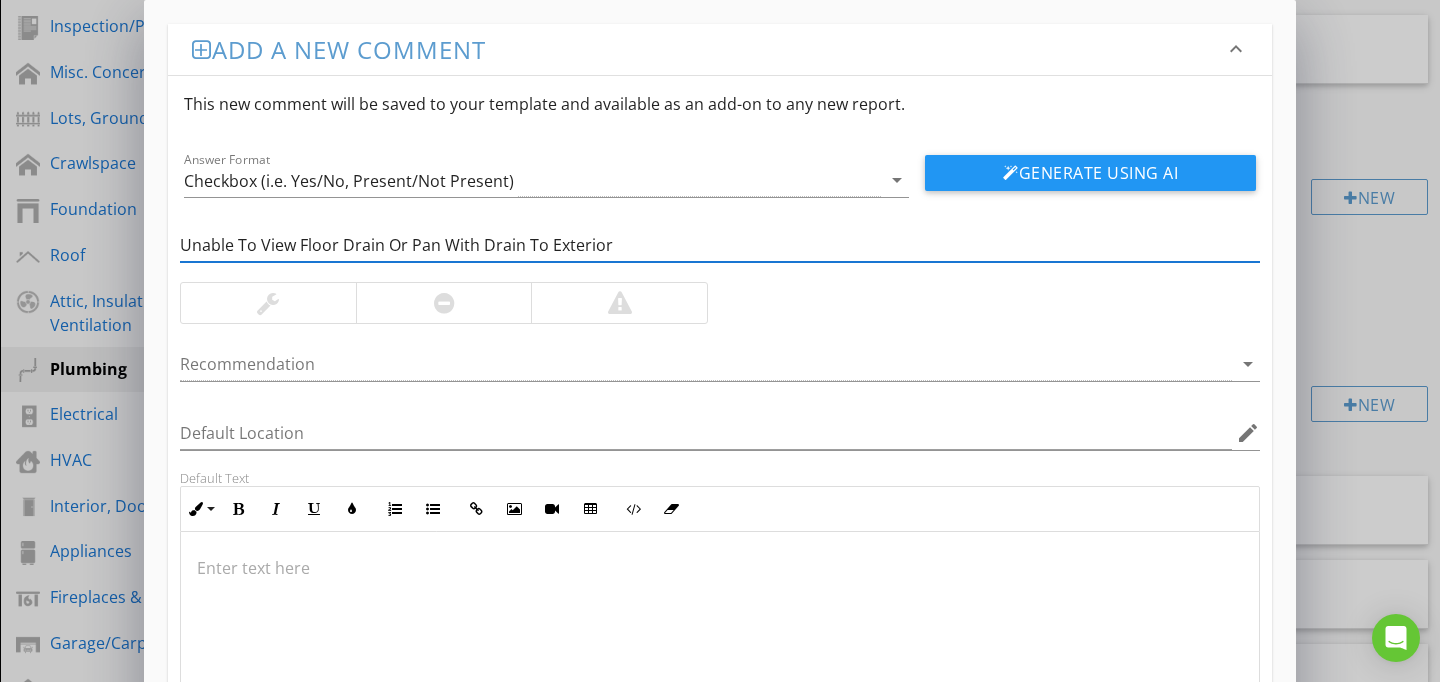type on "Unable To View Floor Drain Or Pan With Drain To Exterior" 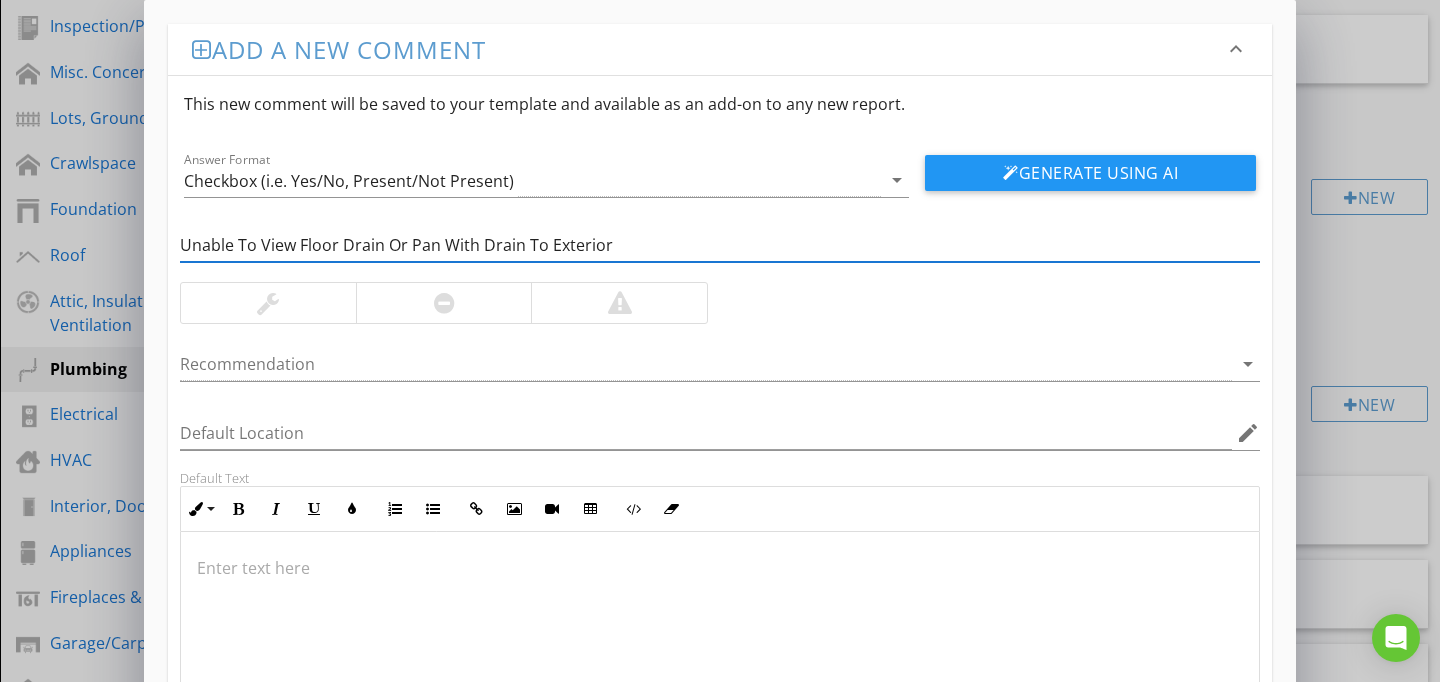 click at bounding box center (720, 632) 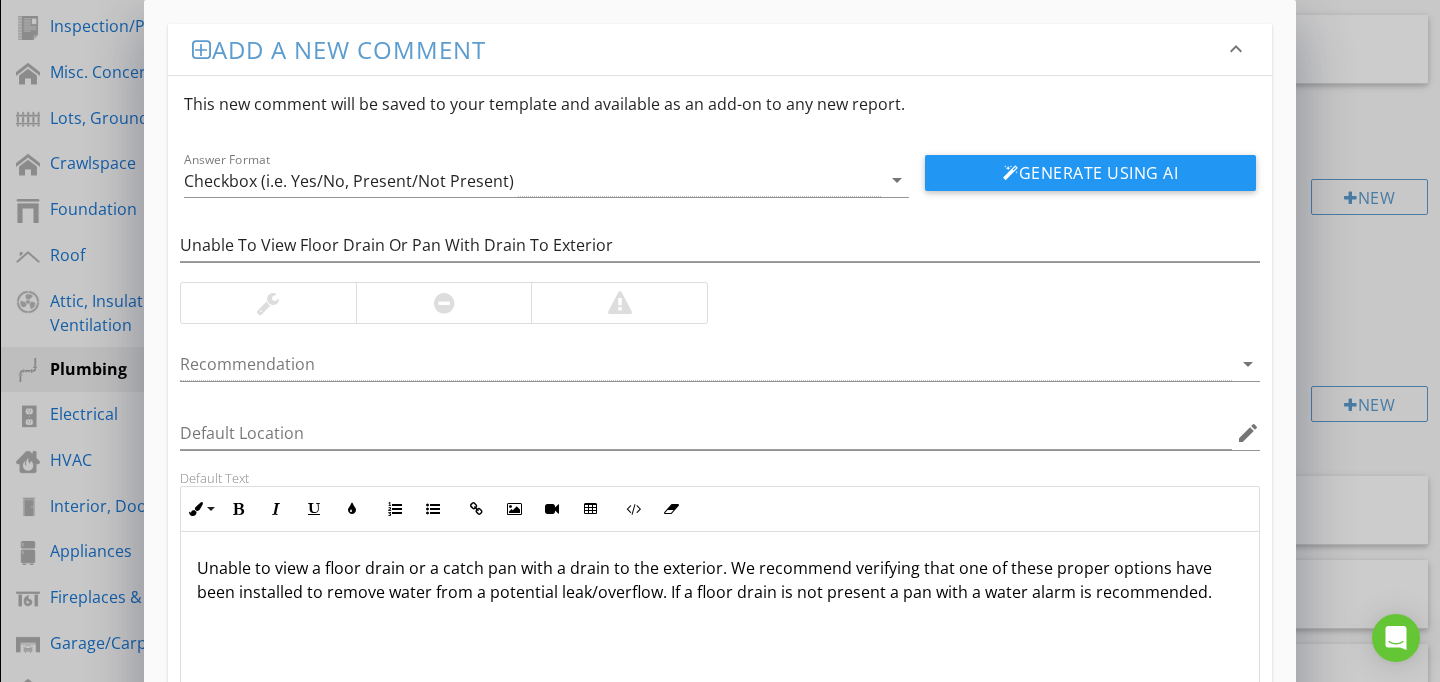 scroll, scrollTop: 186, scrollLeft: 0, axis: vertical 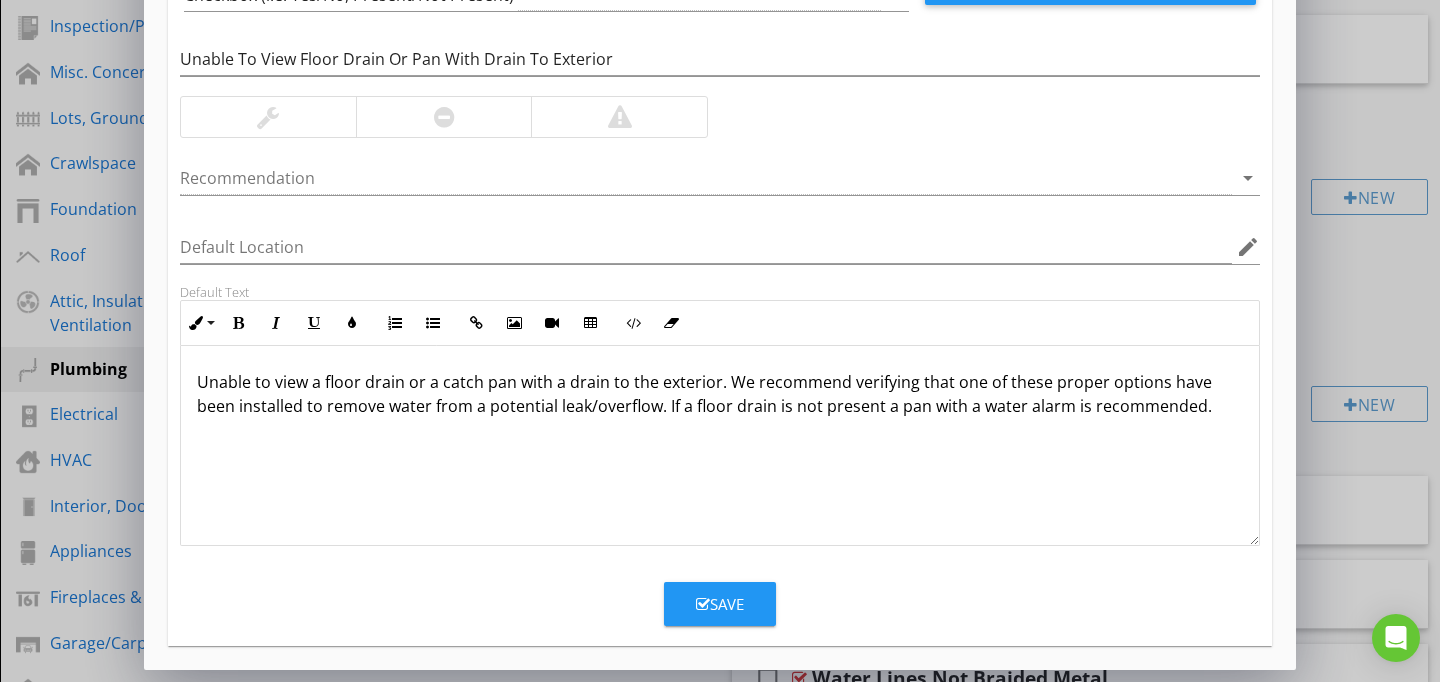 click on "Save" at bounding box center (720, 604) 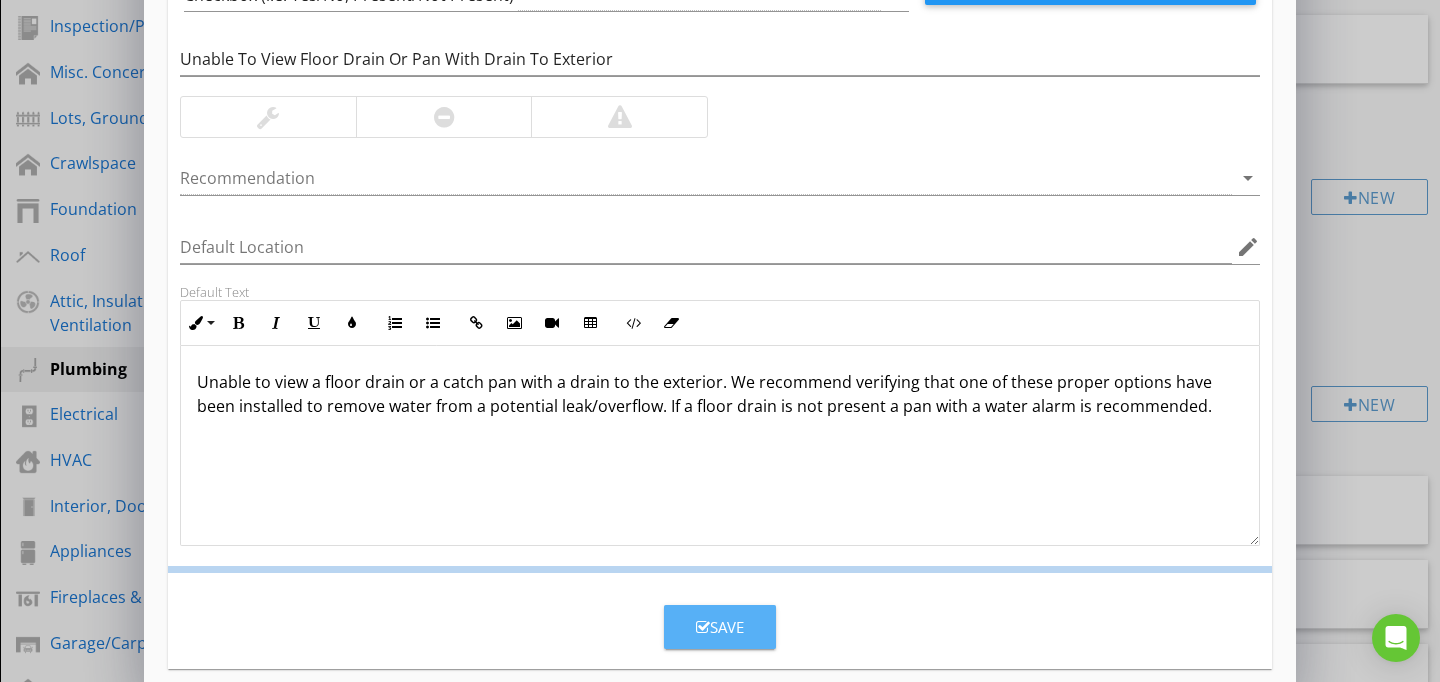 scroll, scrollTop: 89, scrollLeft: 0, axis: vertical 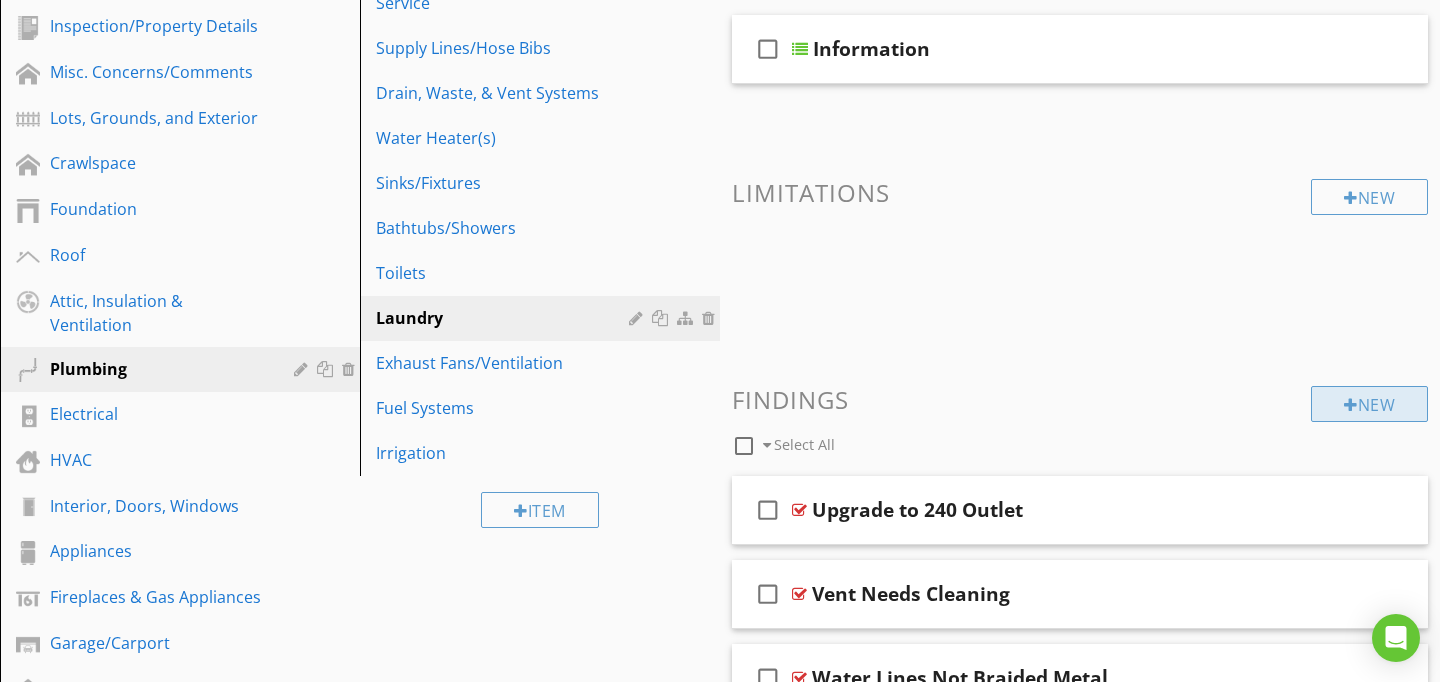 click on "New" at bounding box center [1369, 404] 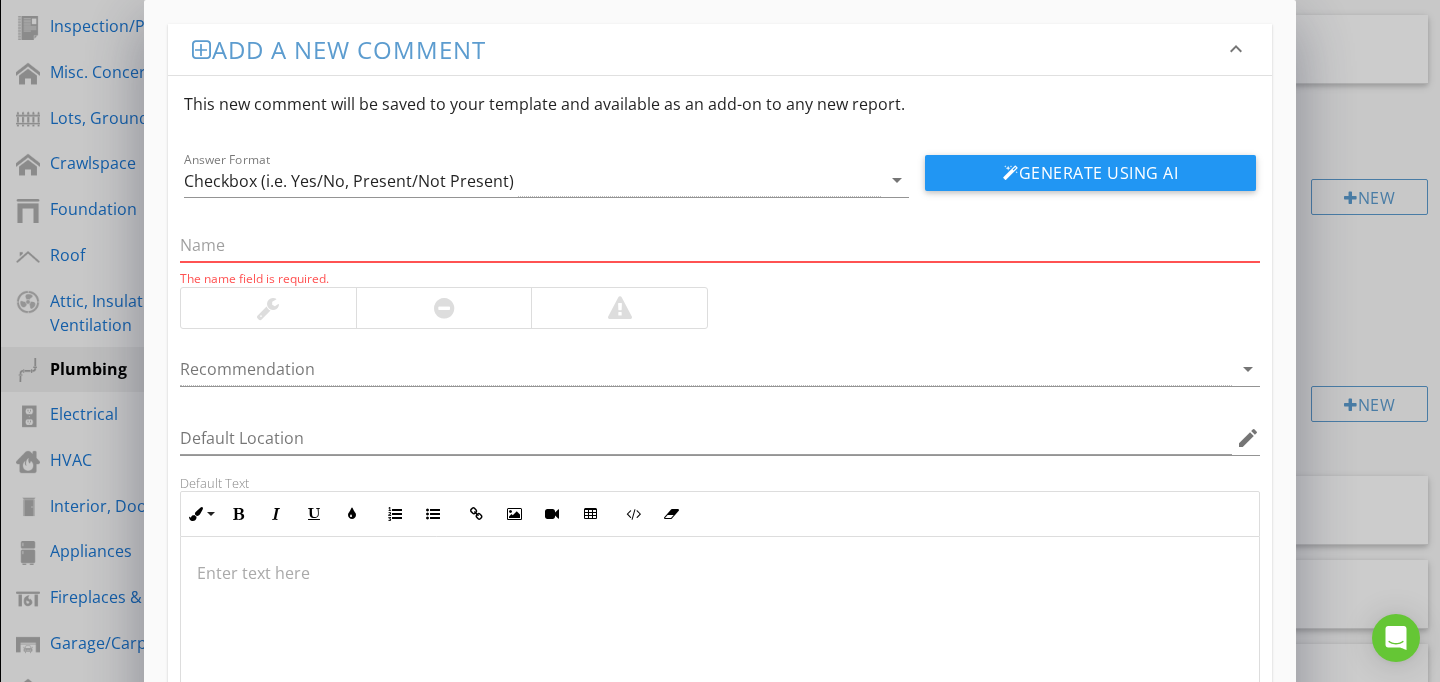 paste on "Drain Not Knocked Out" 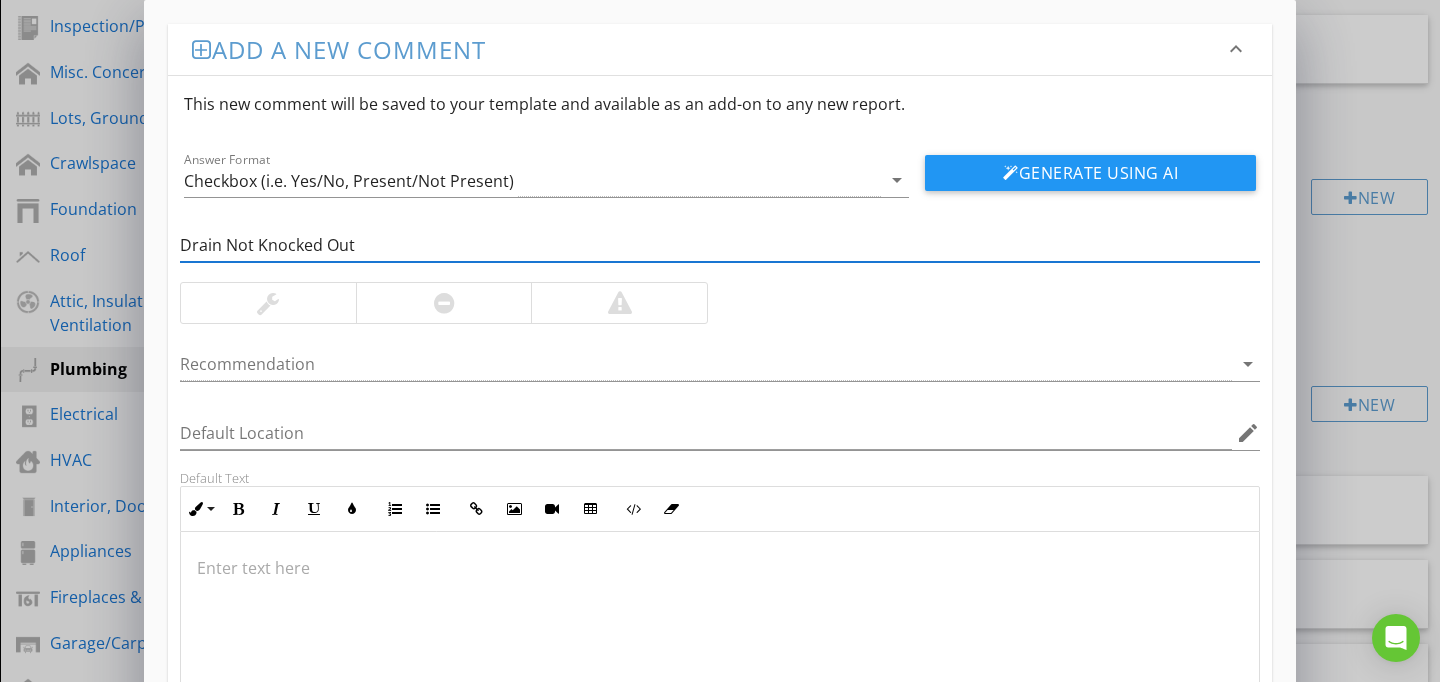 type on "Drain Not Knocked Out" 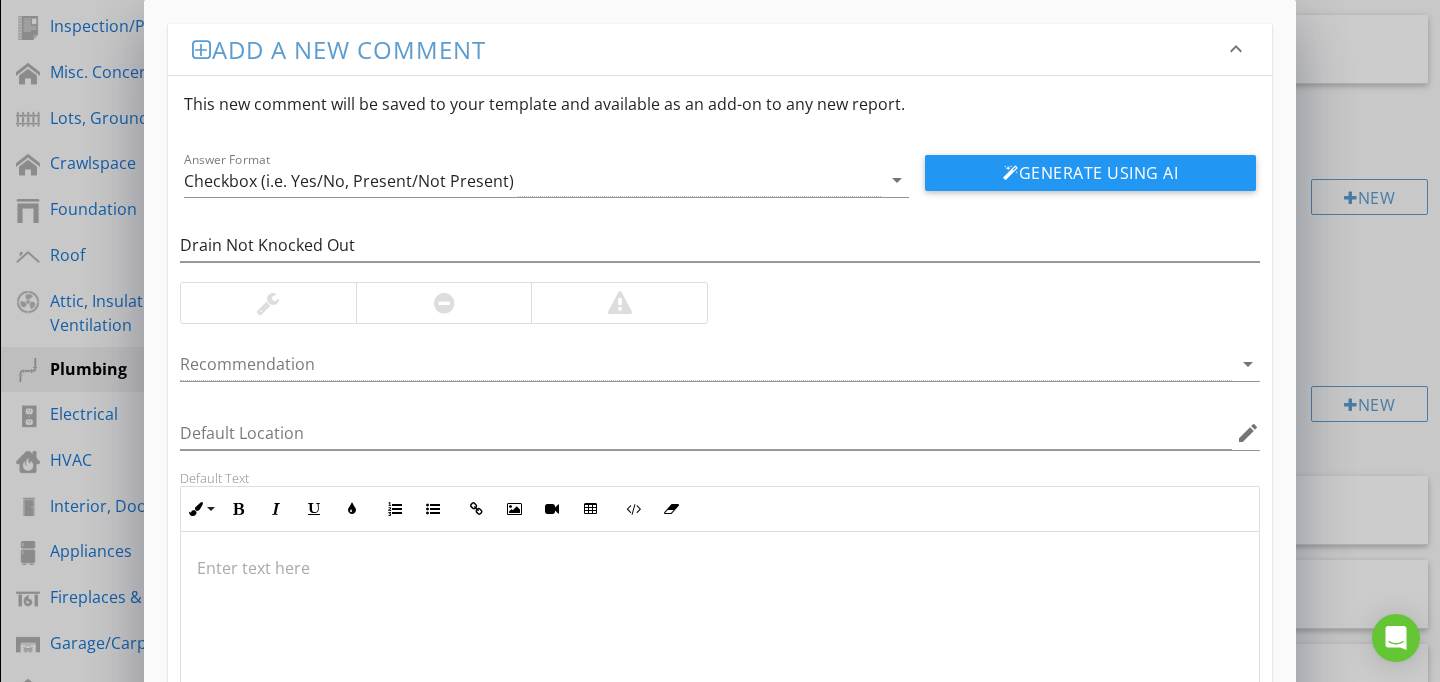 click at bounding box center (720, 568) 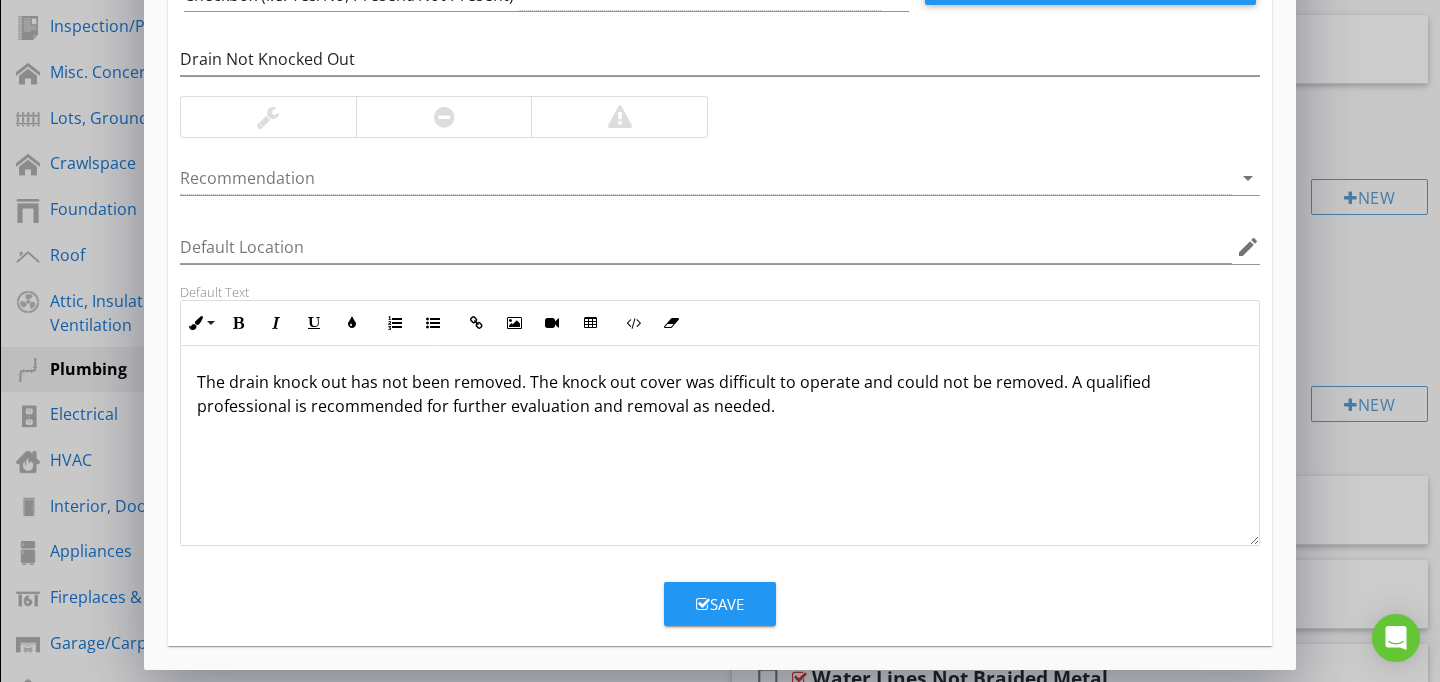 click on "Save" at bounding box center [720, 604] 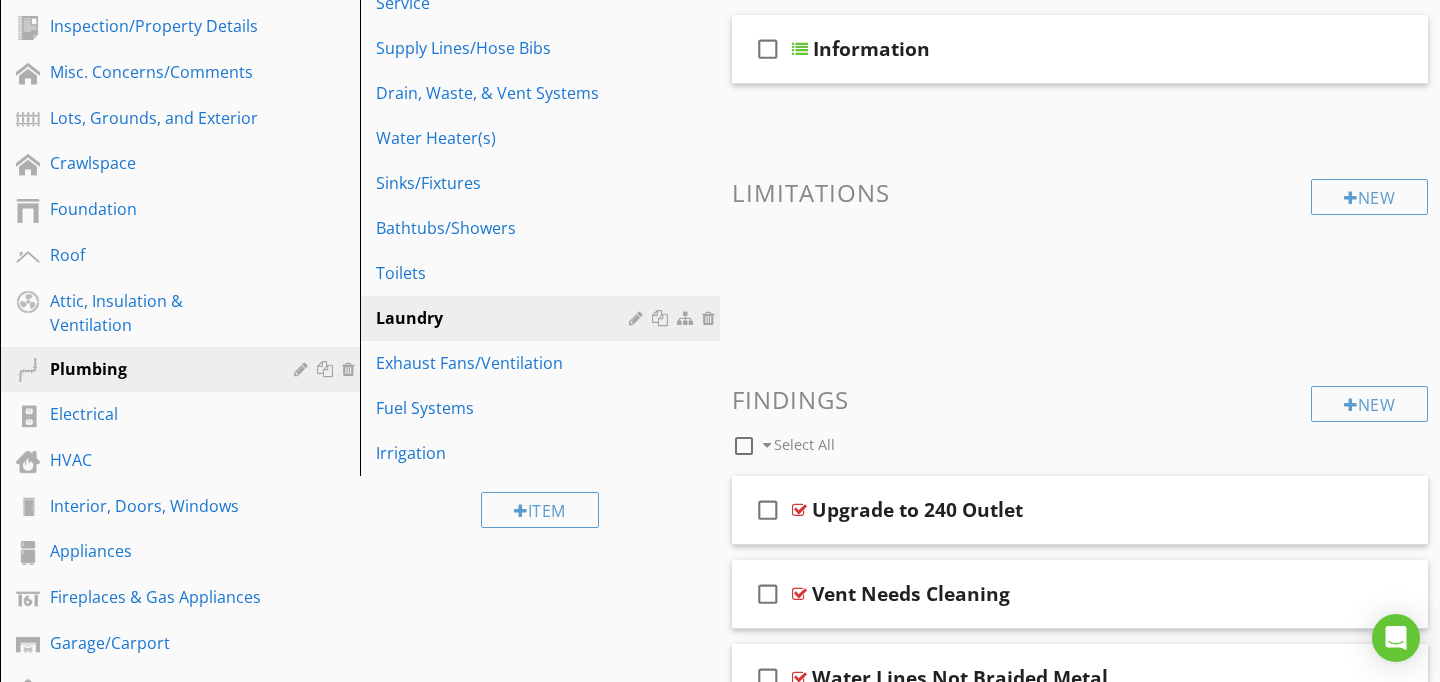 scroll, scrollTop: 89, scrollLeft: 0, axis: vertical 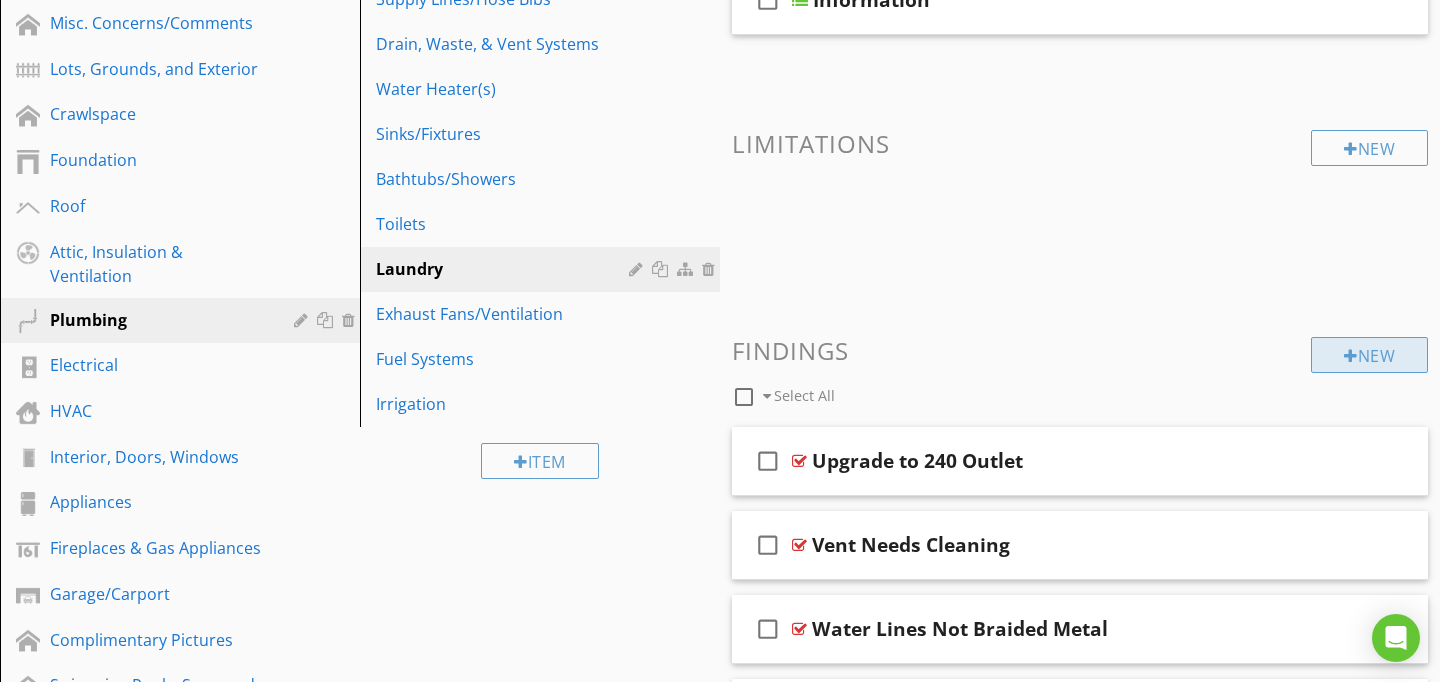 click on "New" at bounding box center (1369, 355) 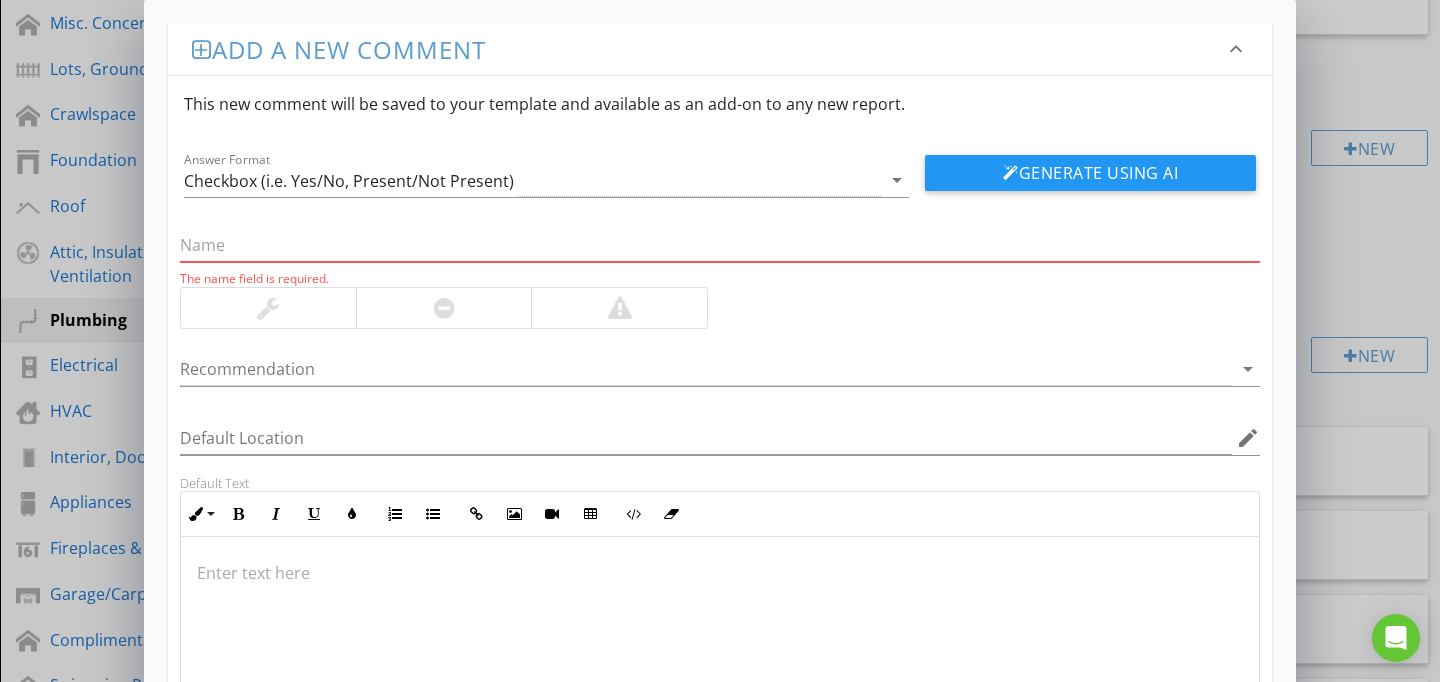 paste on "Small Dryer Vent" 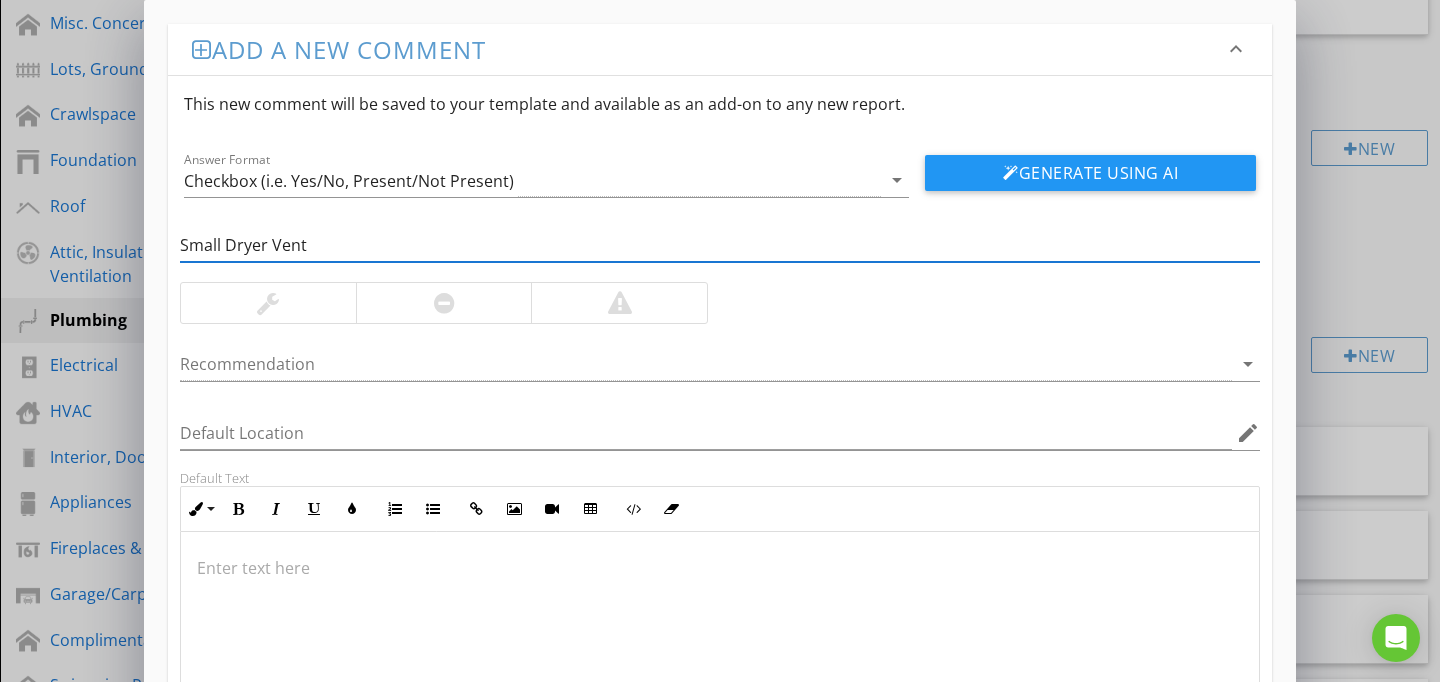 type on "Small Dryer Vent" 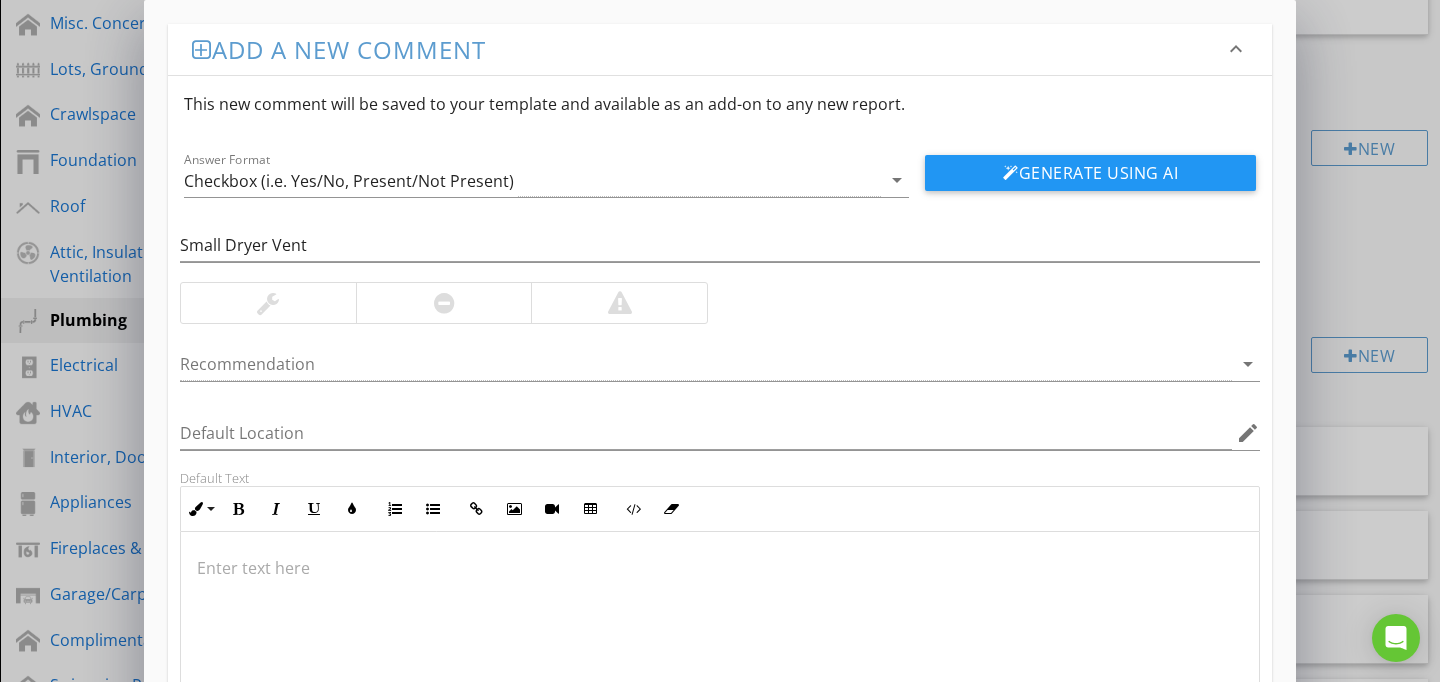 click at bounding box center (720, 632) 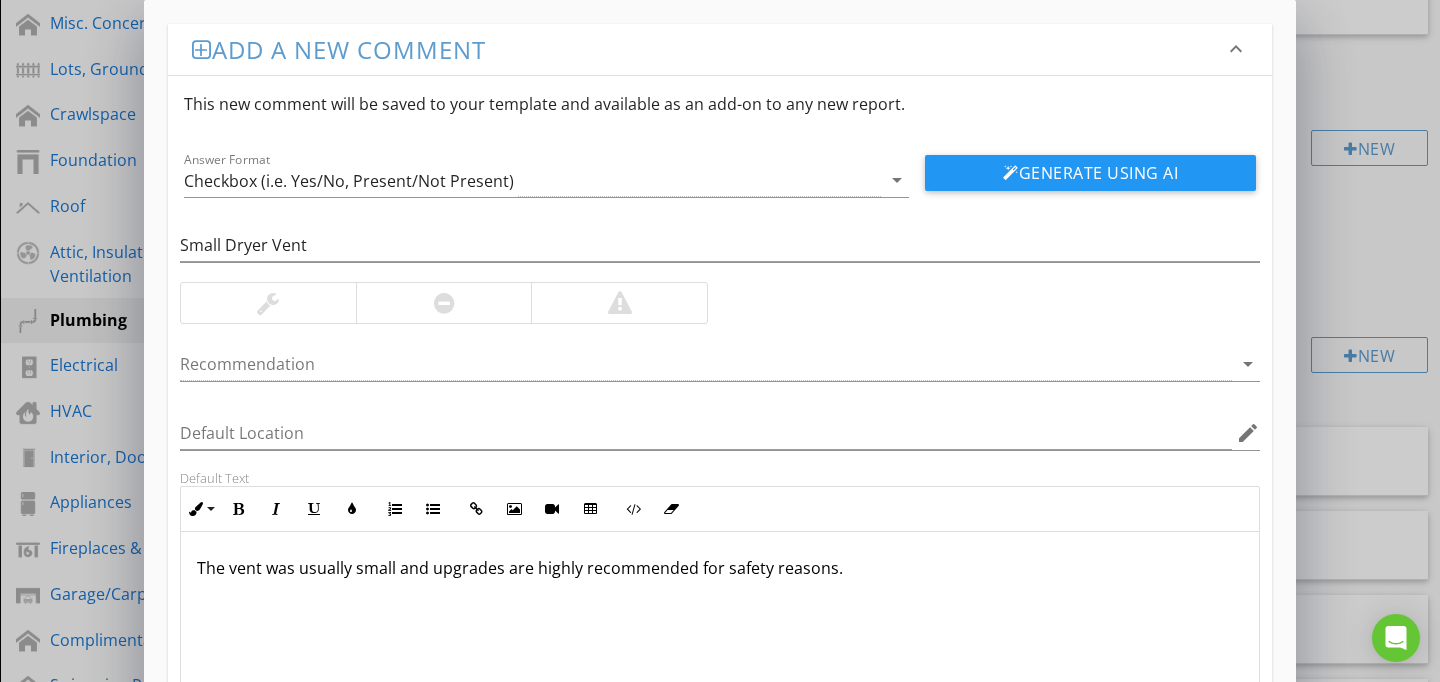 scroll, scrollTop: 186, scrollLeft: 0, axis: vertical 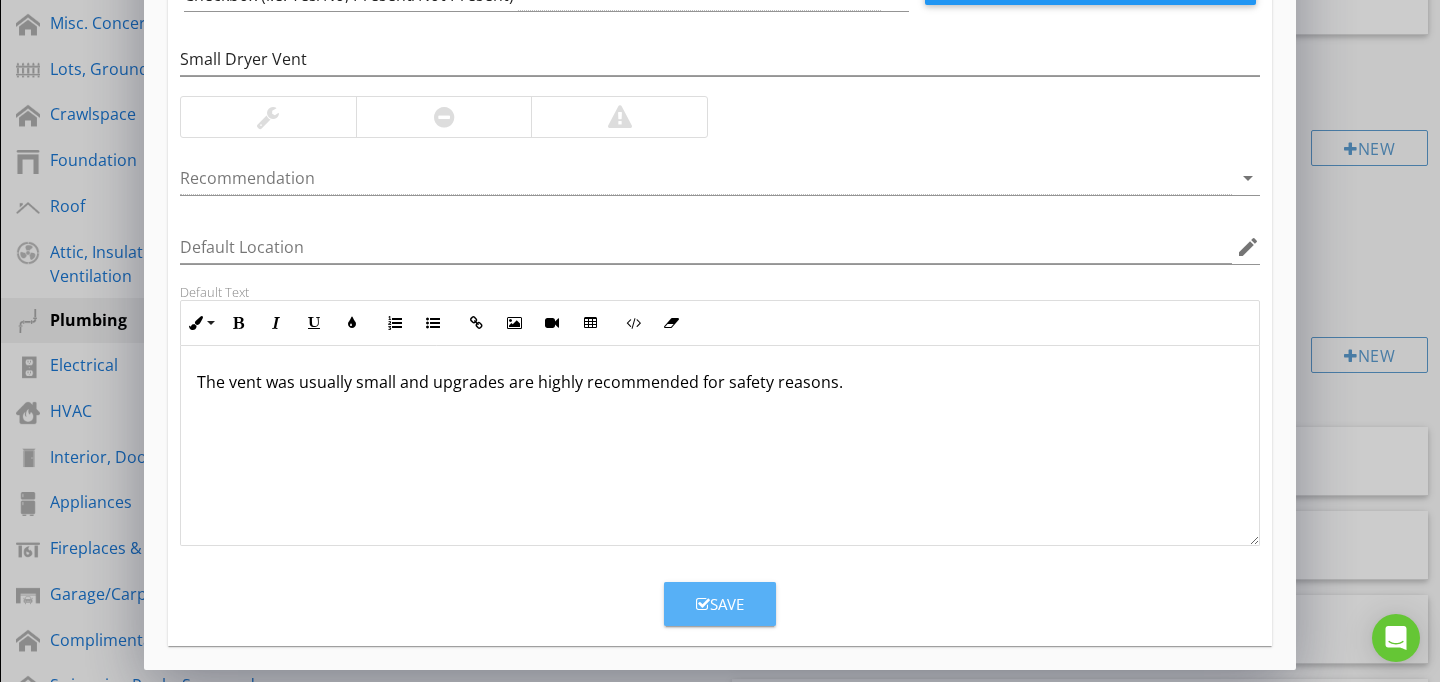 click on "Save" at bounding box center [720, 604] 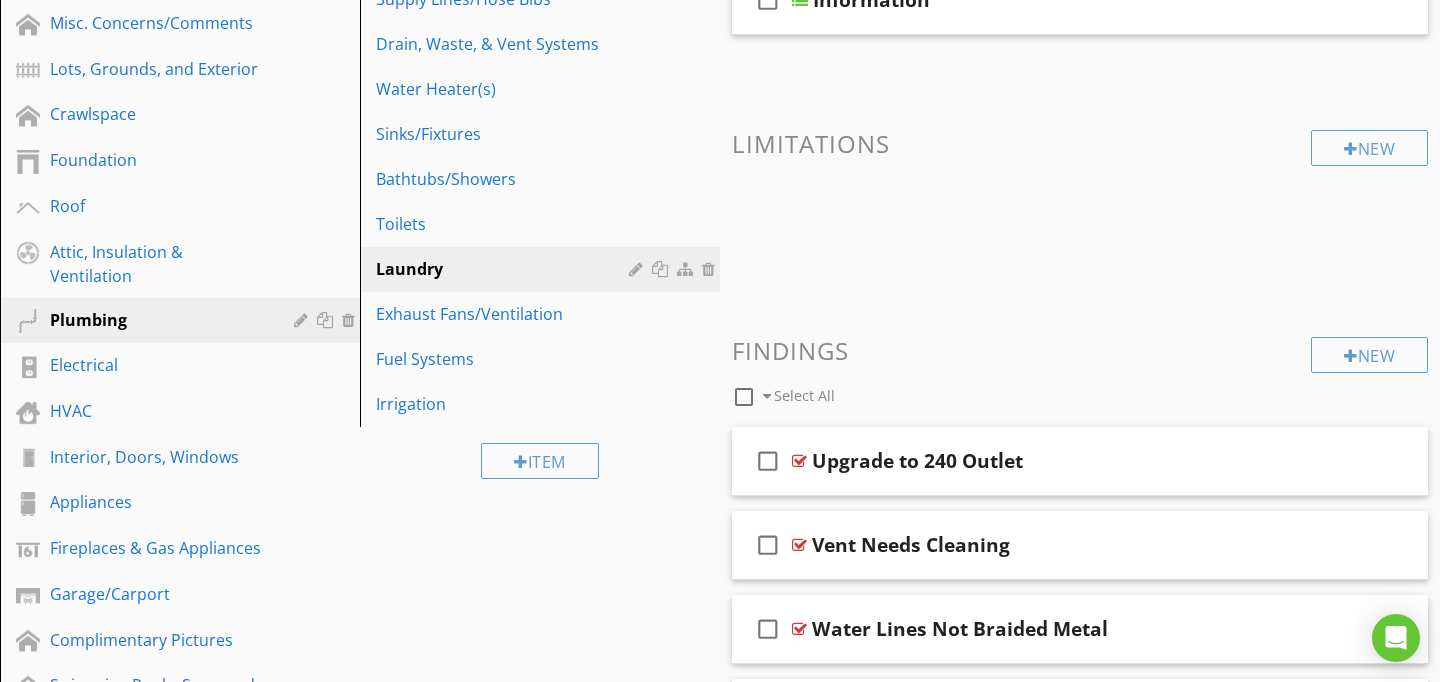 scroll, scrollTop: 89, scrollLeft: 0, axis: vertical 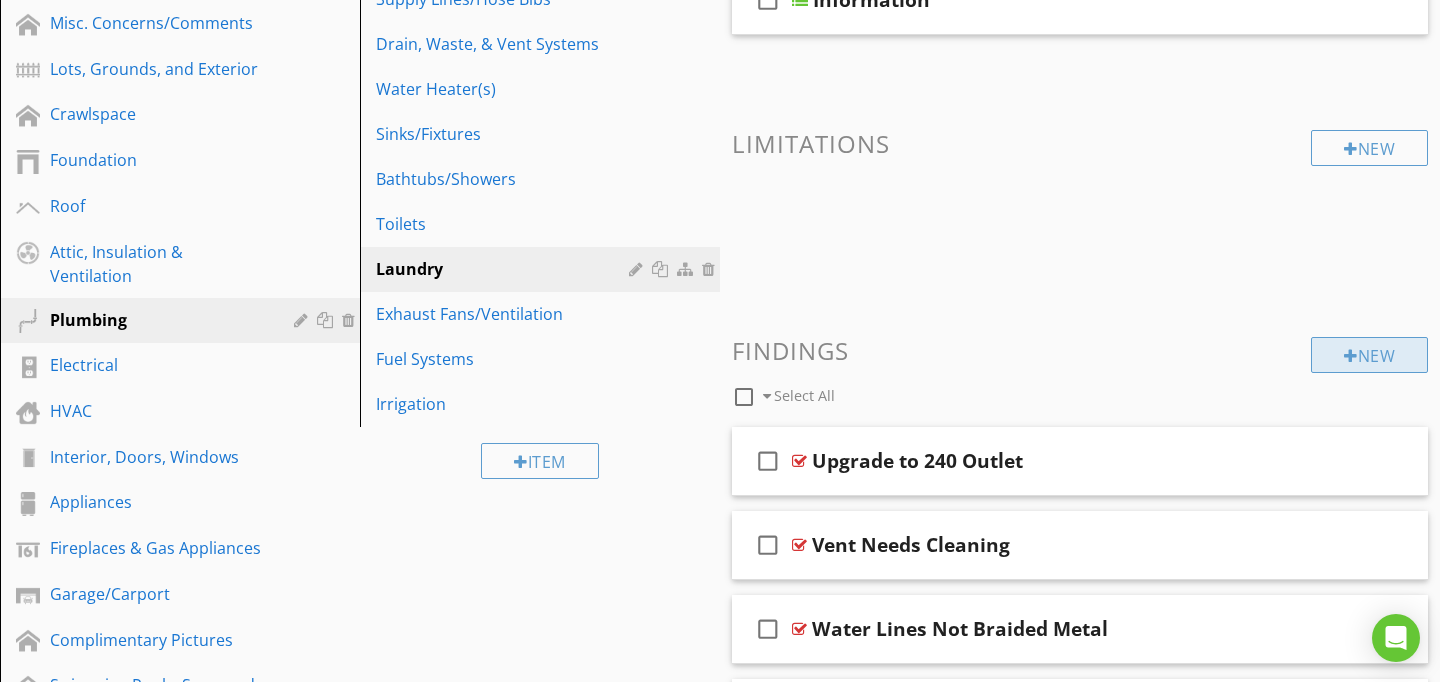 click on "New" at bounding box center [1369, 355] 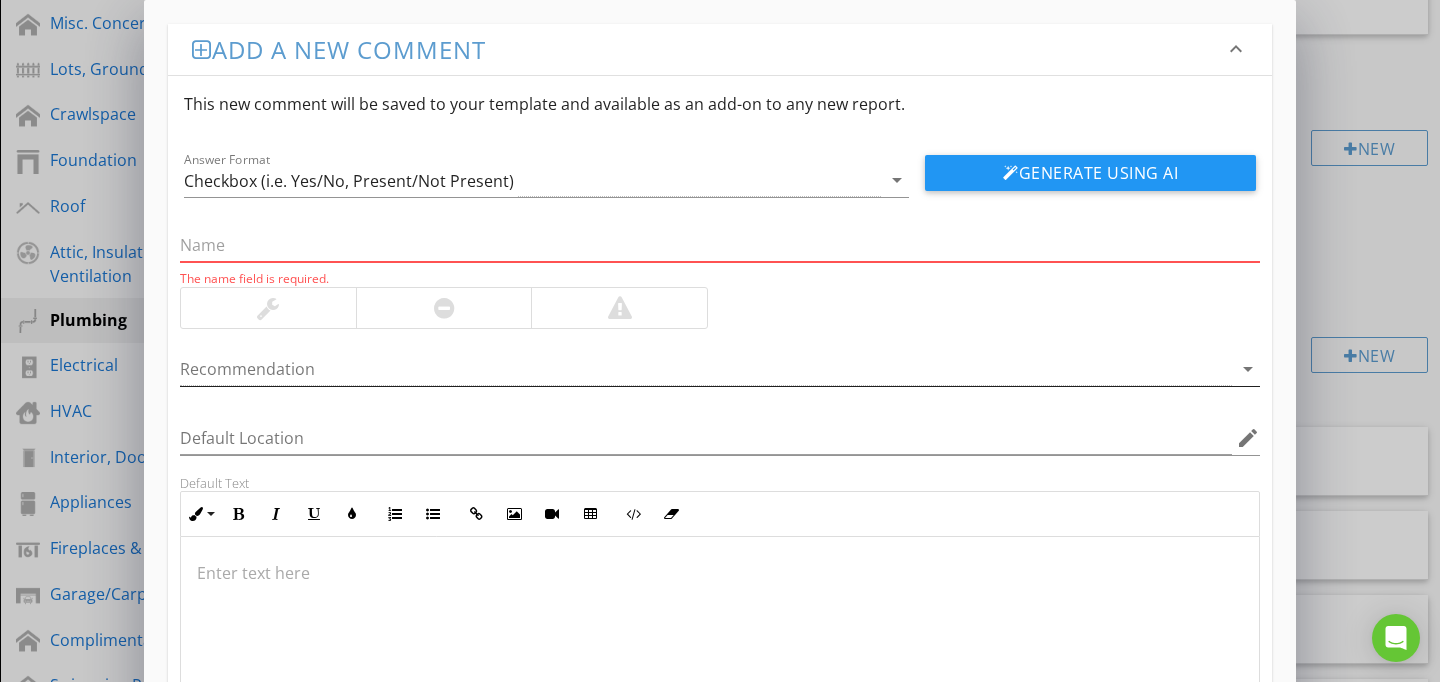 paste on "Power Fan Near End Of Lifespan" 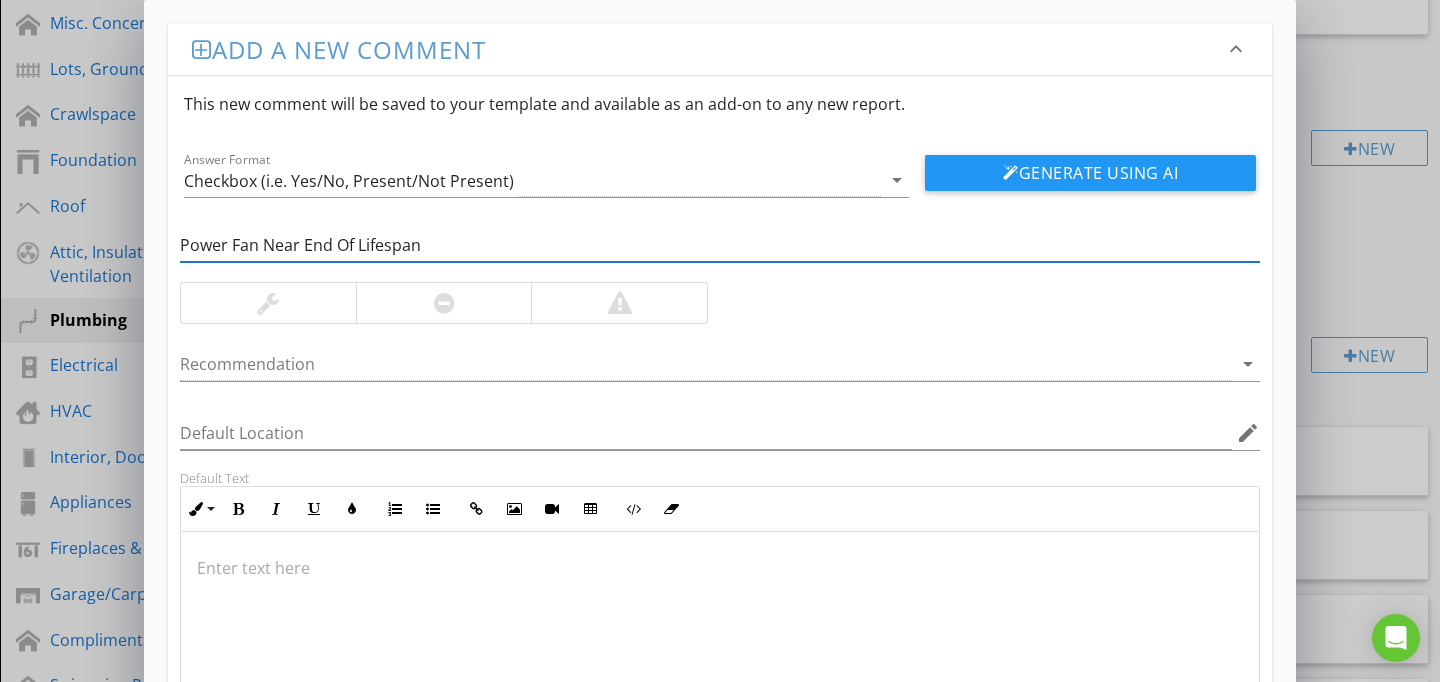 type on "Power Fan Near End Of Lifespan" 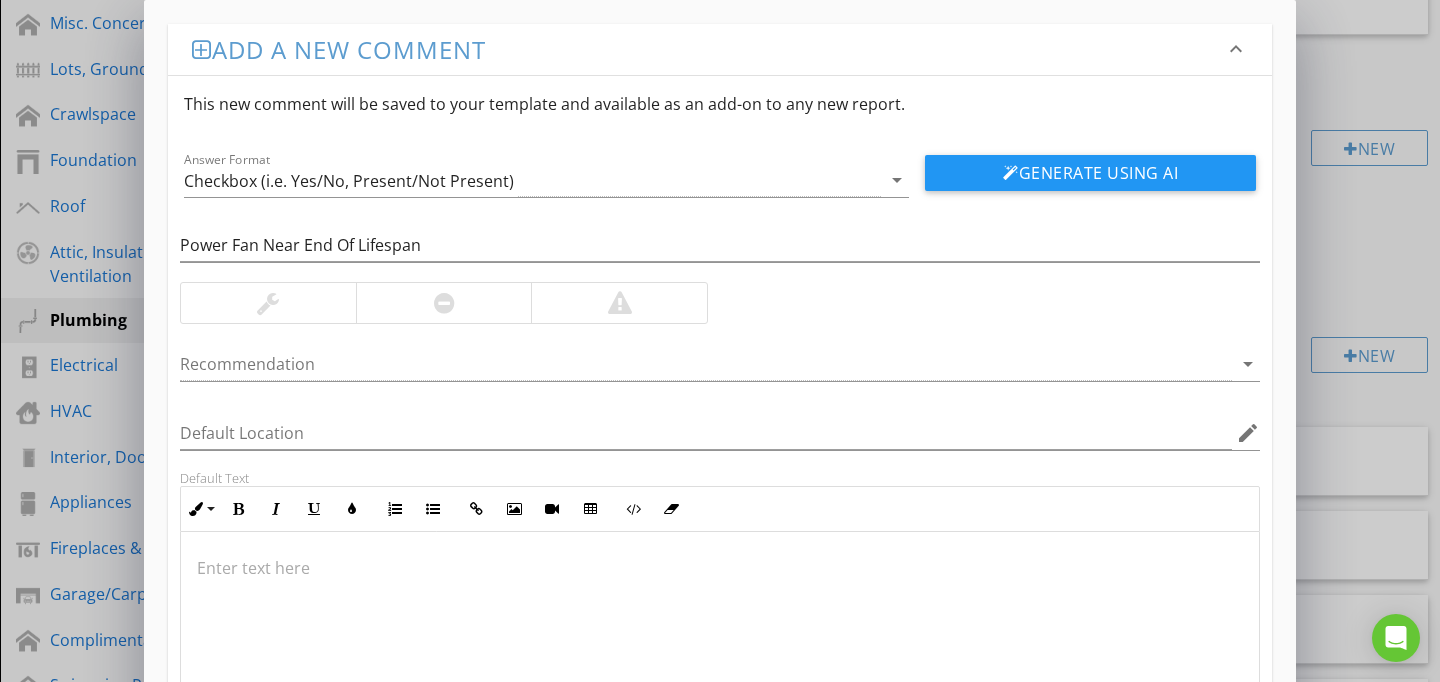 click at bounding box center (720, 632) 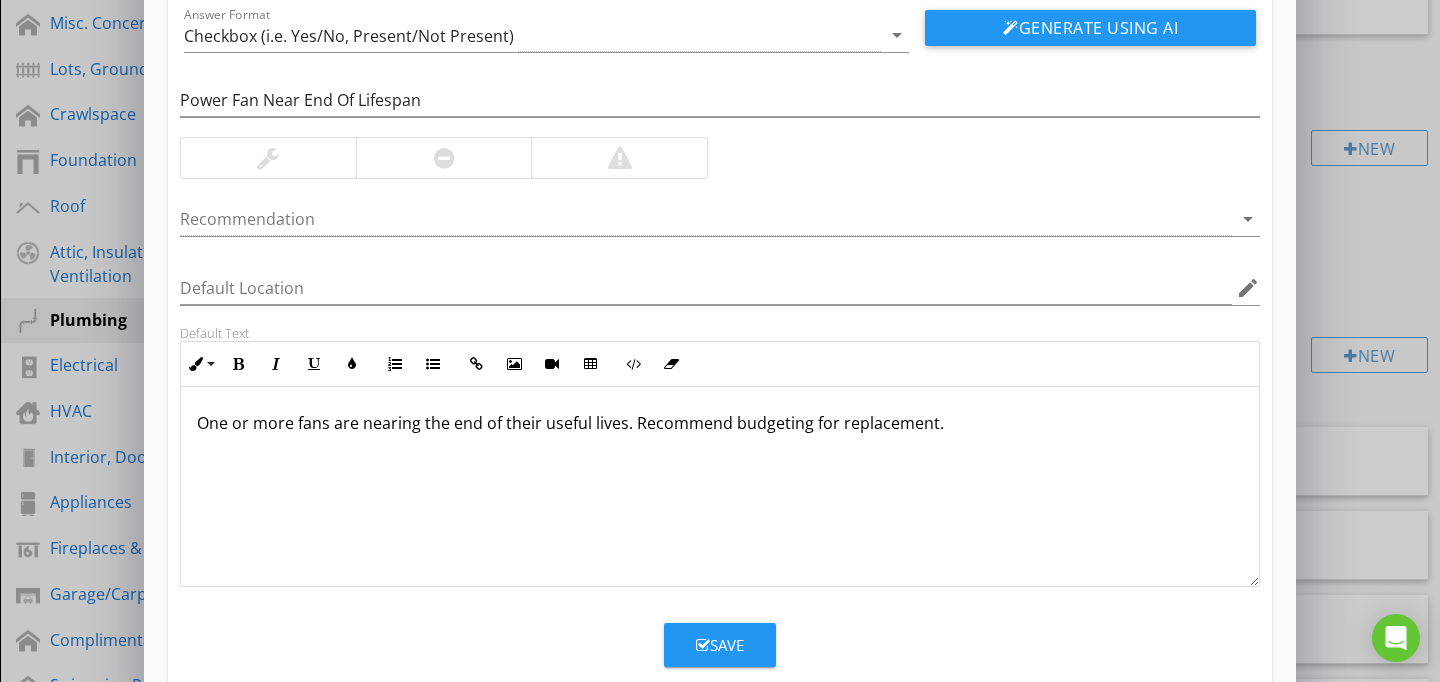scroll, scrollTop: 186, scrollLeft: 0, axis: vertical 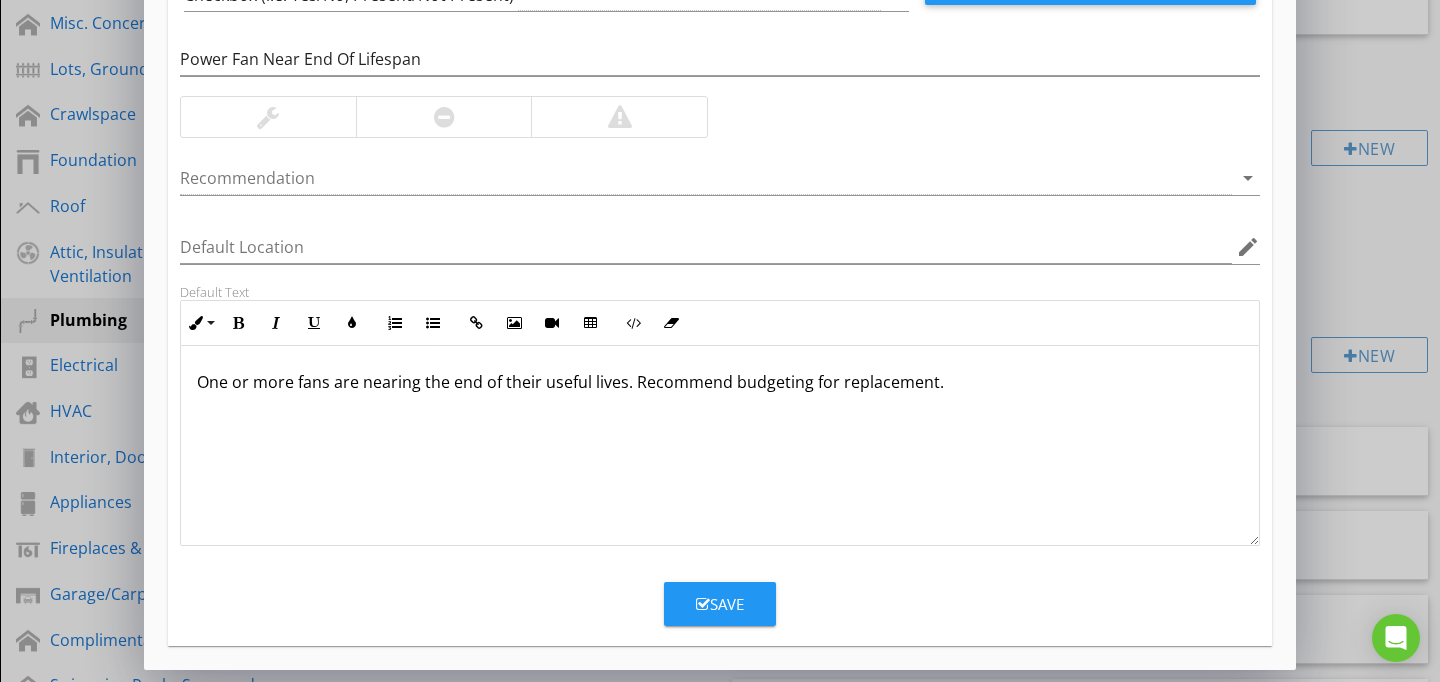 click on "Save" at bounding box center (720, 604) 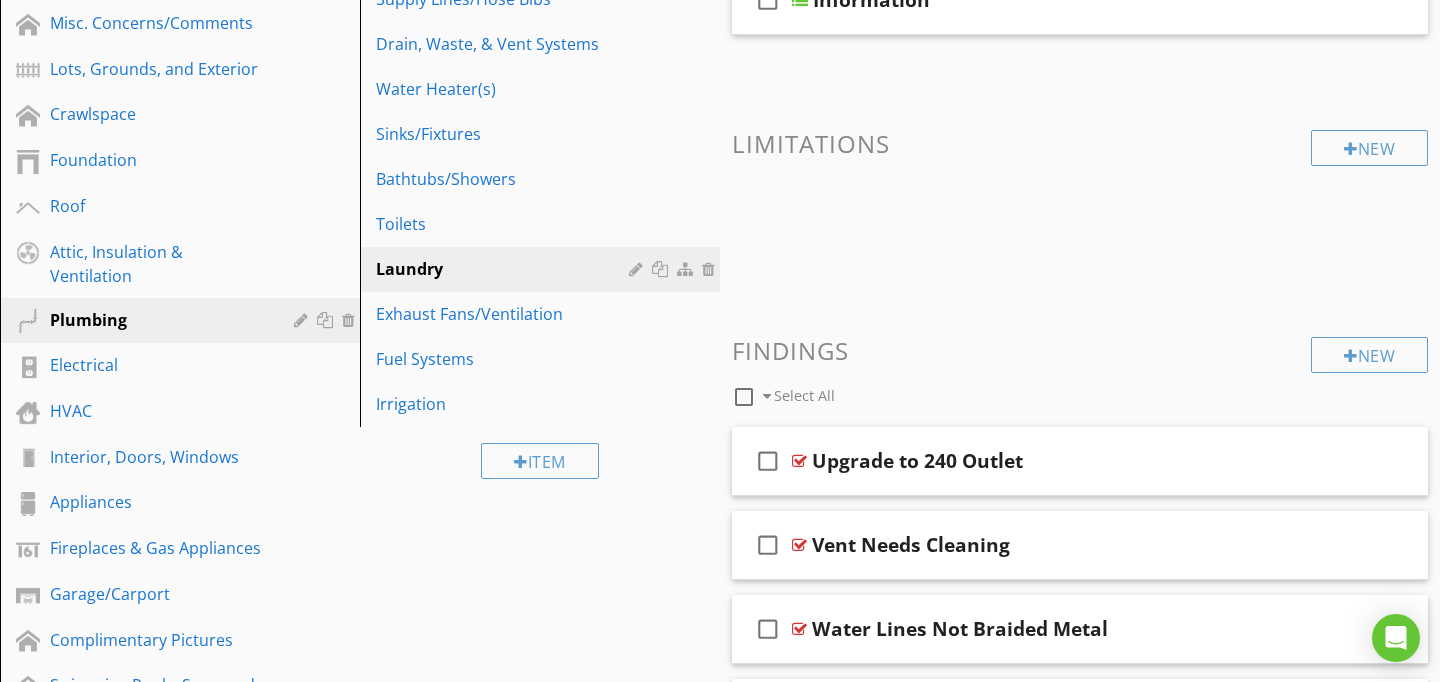 scroll, scrollTop: 89, scrollLeft: 0, axis: vertical 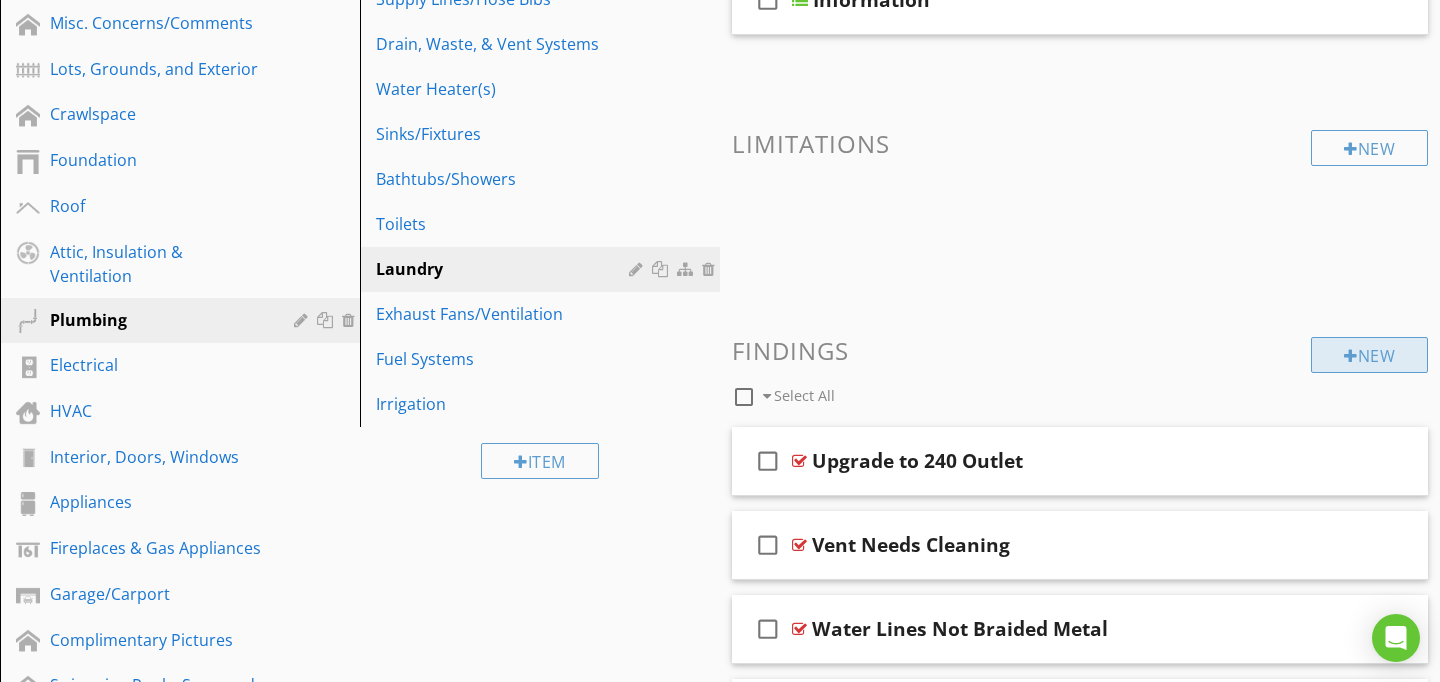 click on "New" at bounding box center (1369, 355) 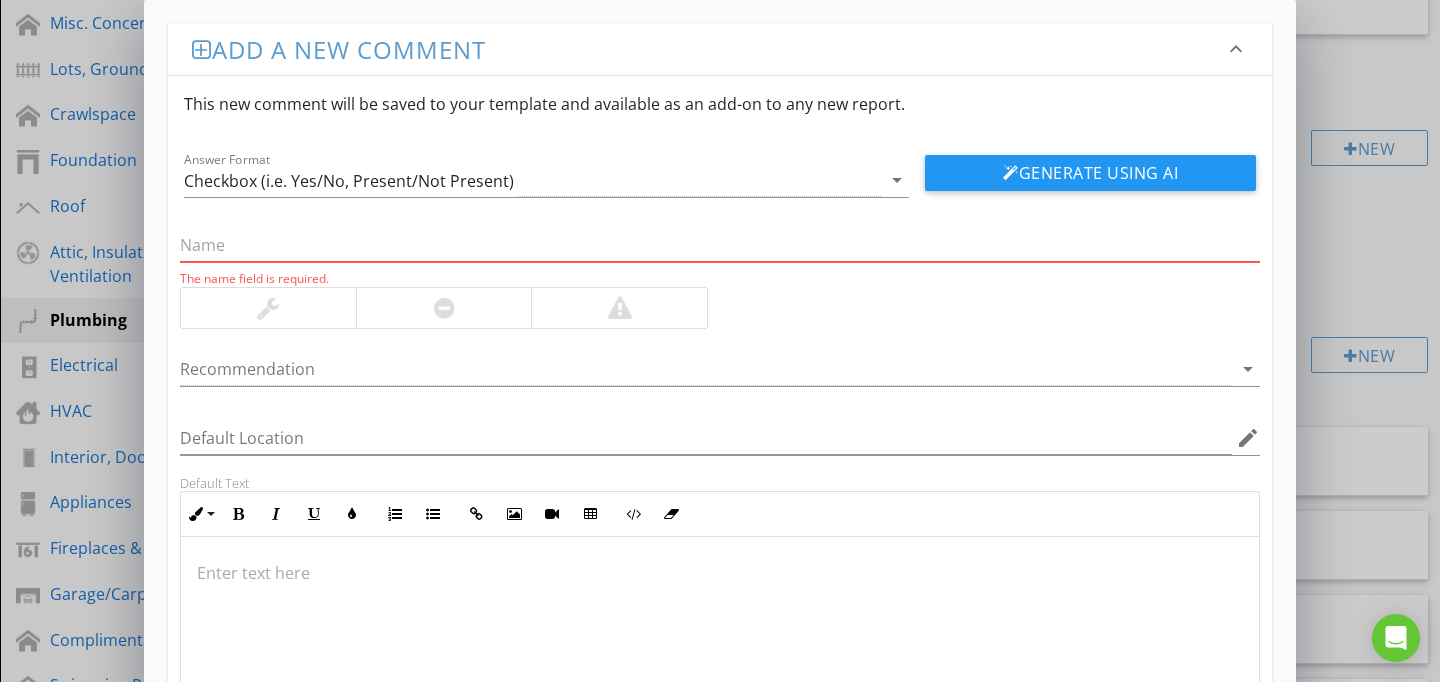 paste on "Vent Damage Noted" 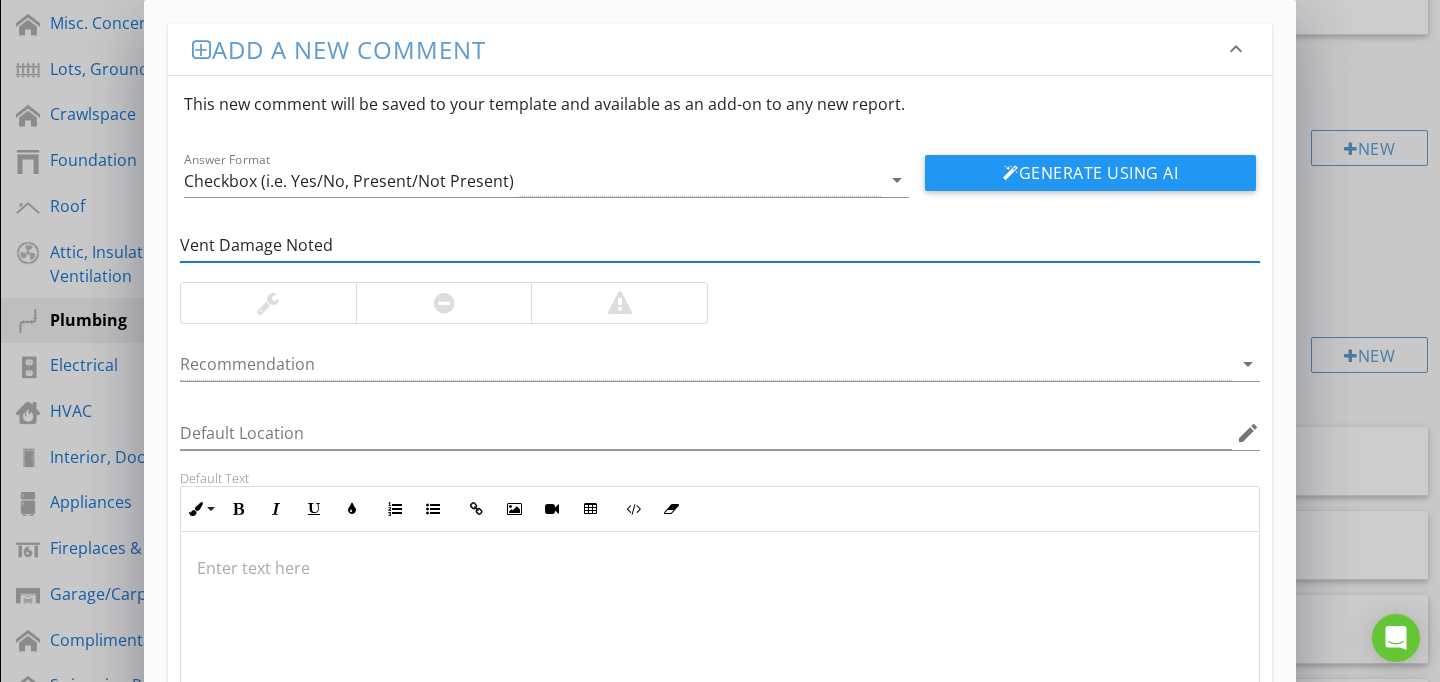 type on "Vent Damage Noted" 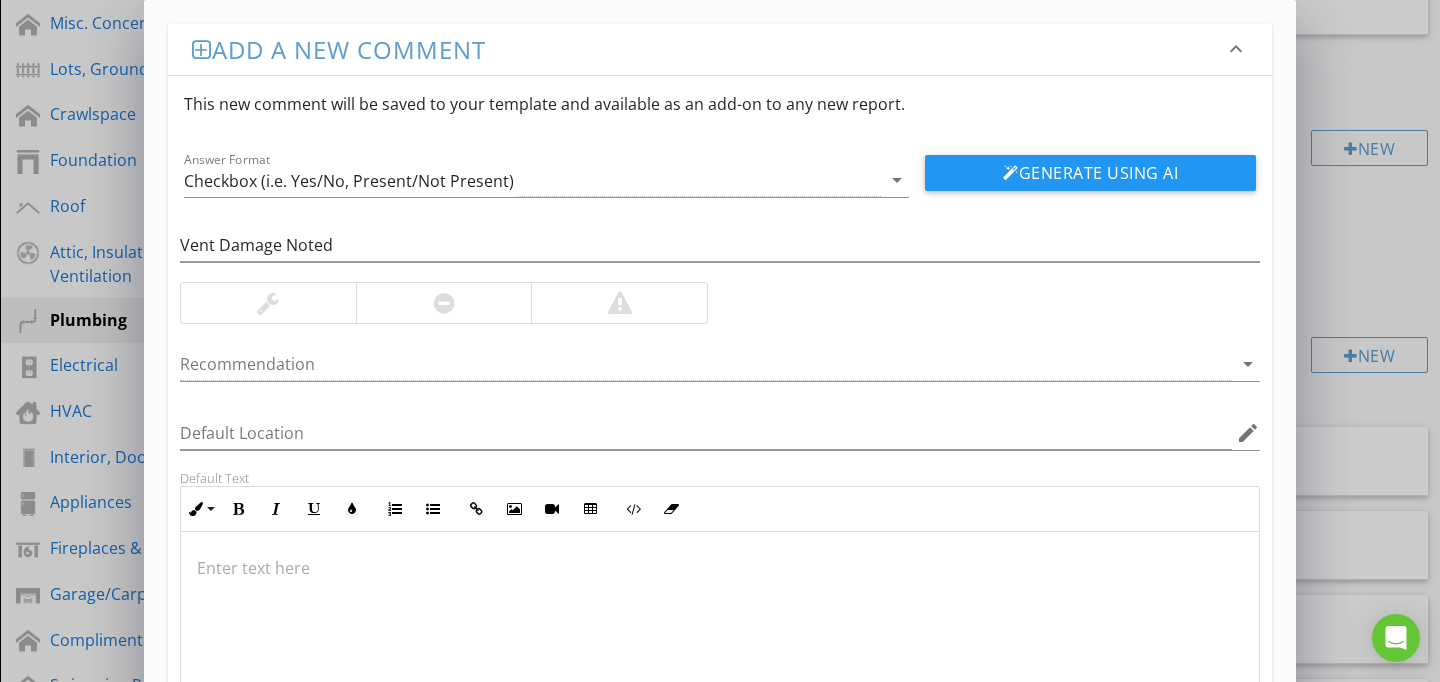 click at bounding box center [720, 632] 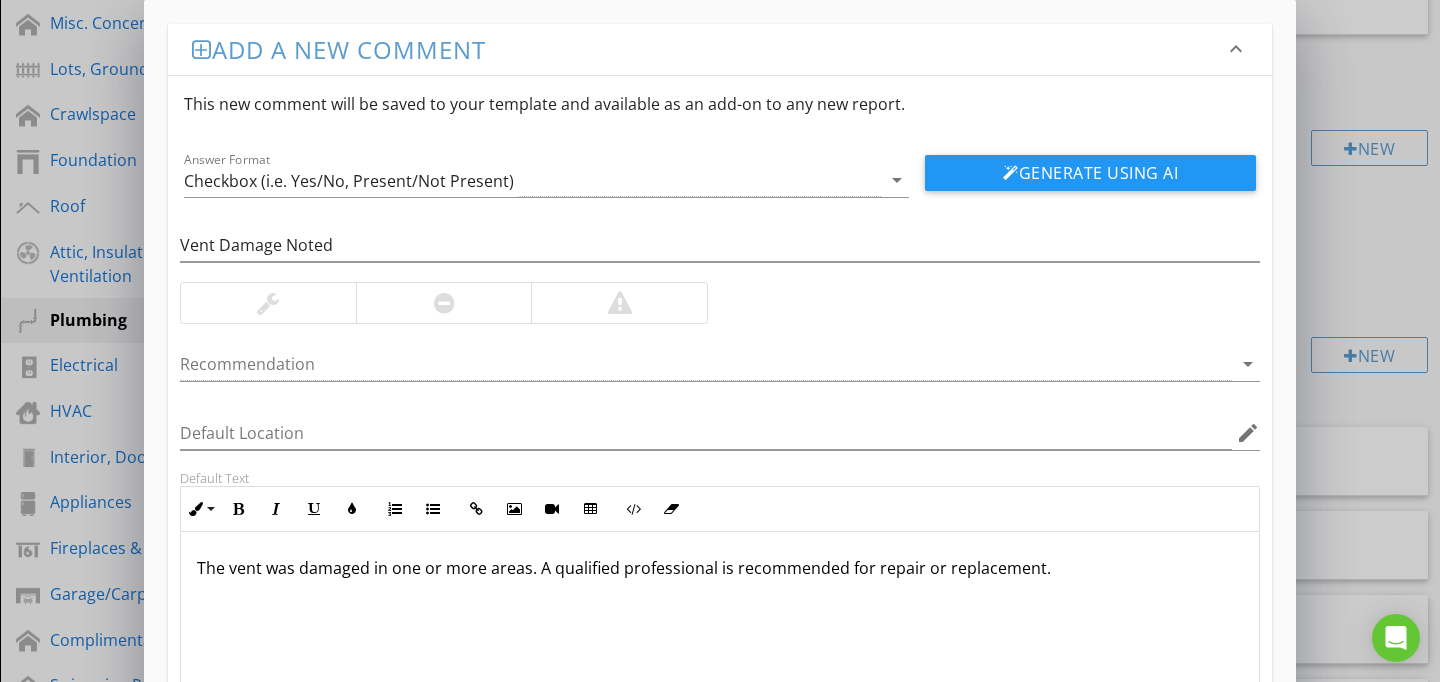 click at bounding box center (619, 303) 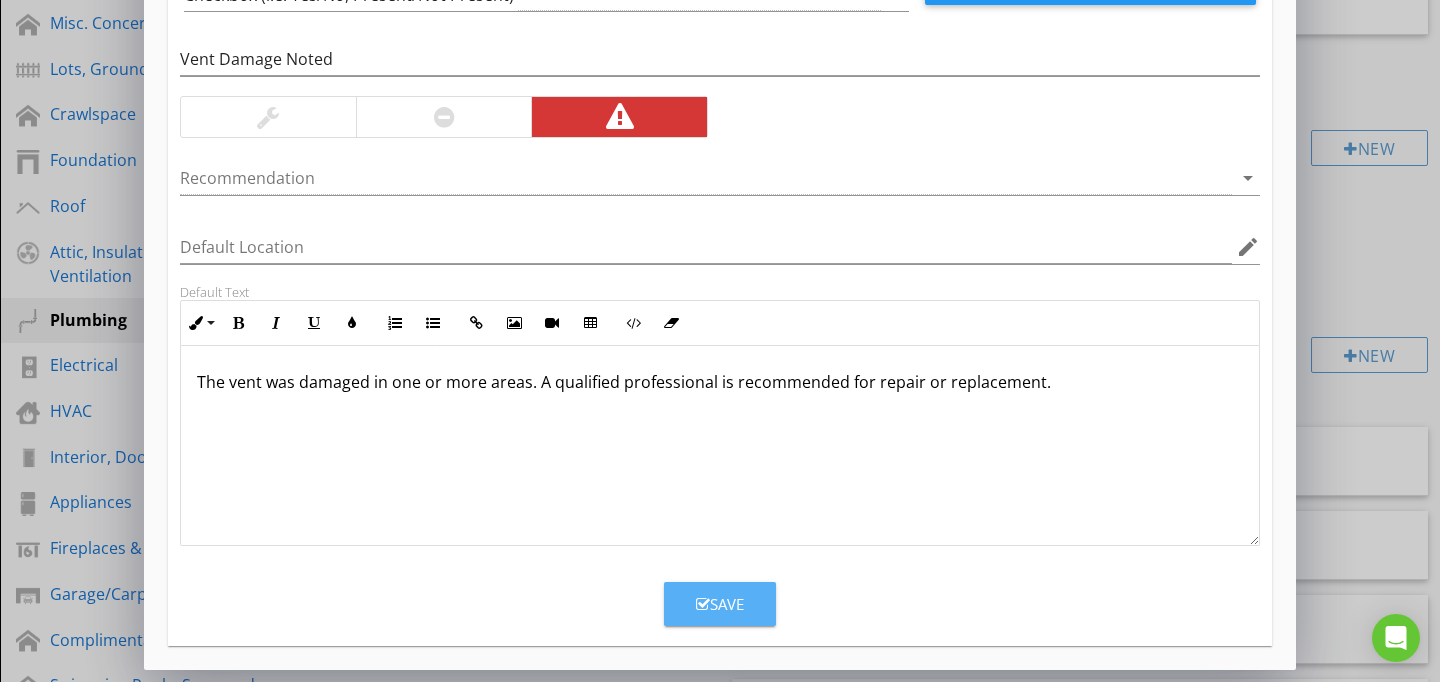 click on "Save" at bounding box center (720, 604) 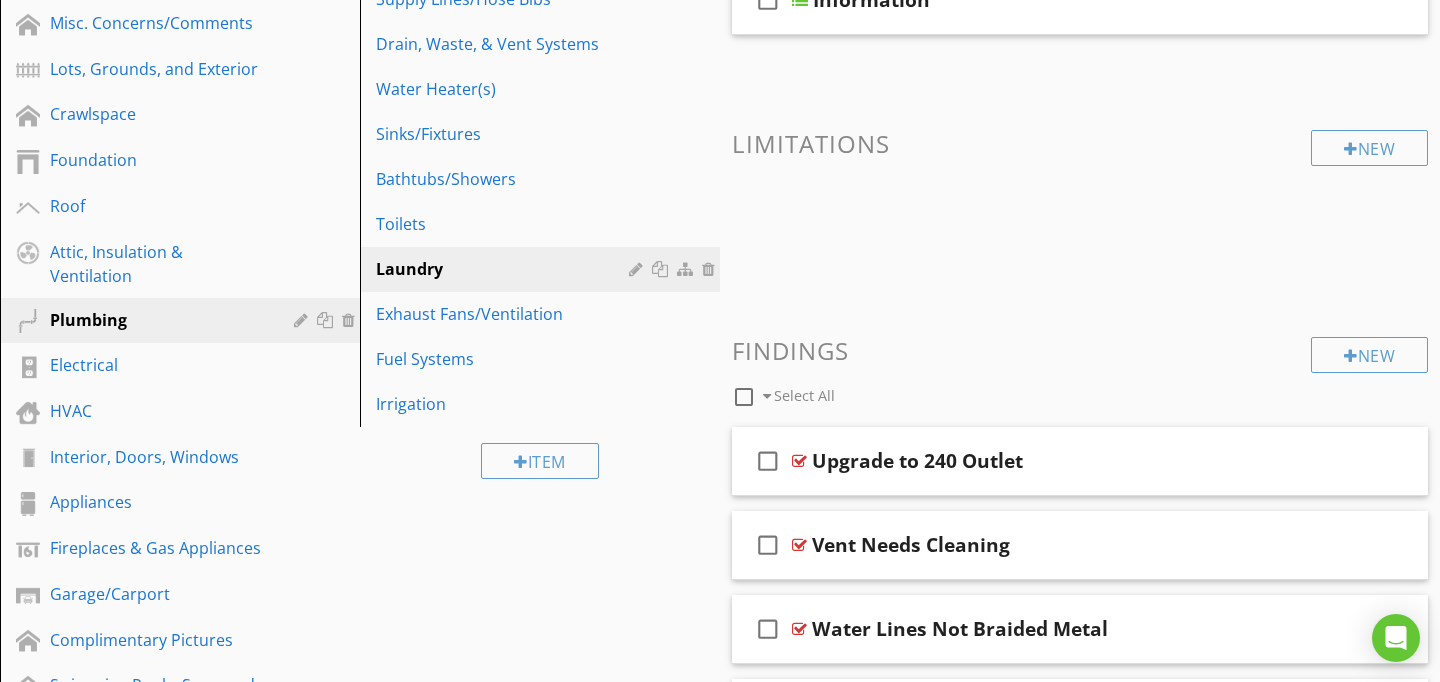 scroll, scrollTop: 89, scrollLeft: 0, axis: vertical 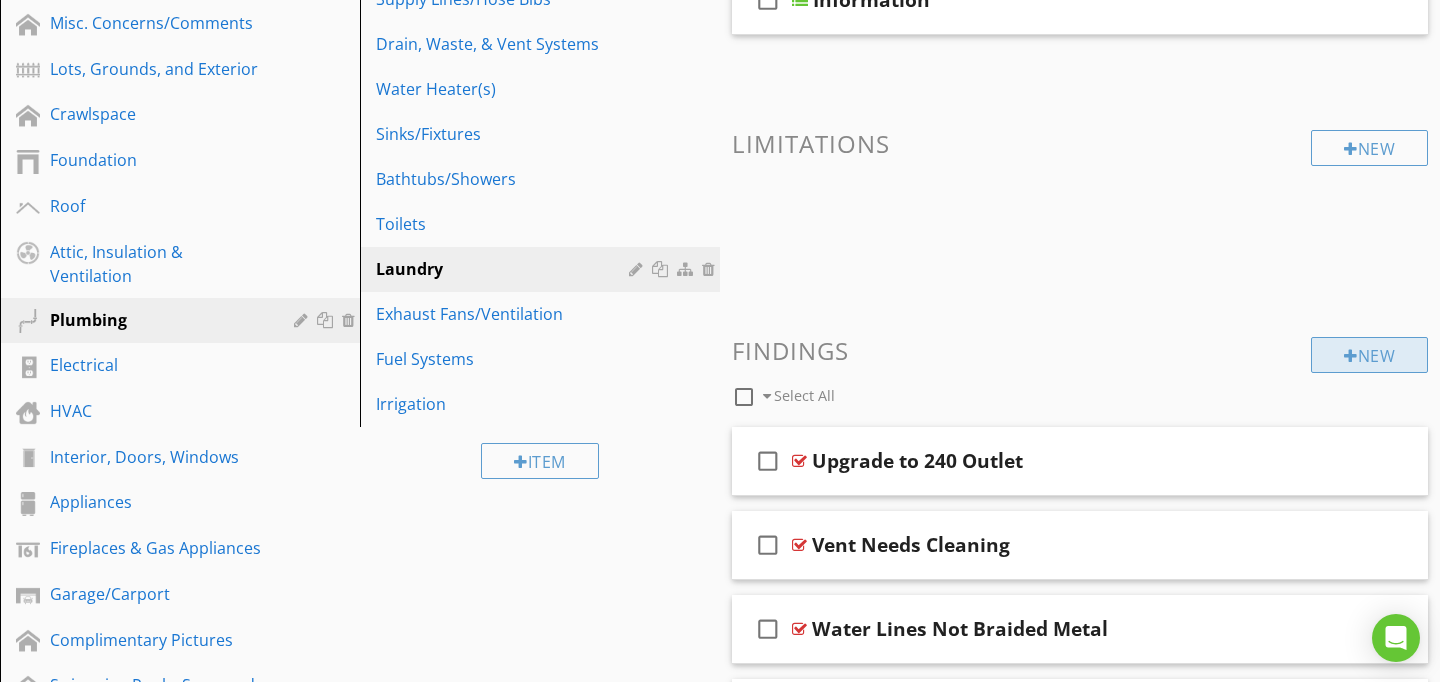 click on "New" at bounding box center (1369, 355) 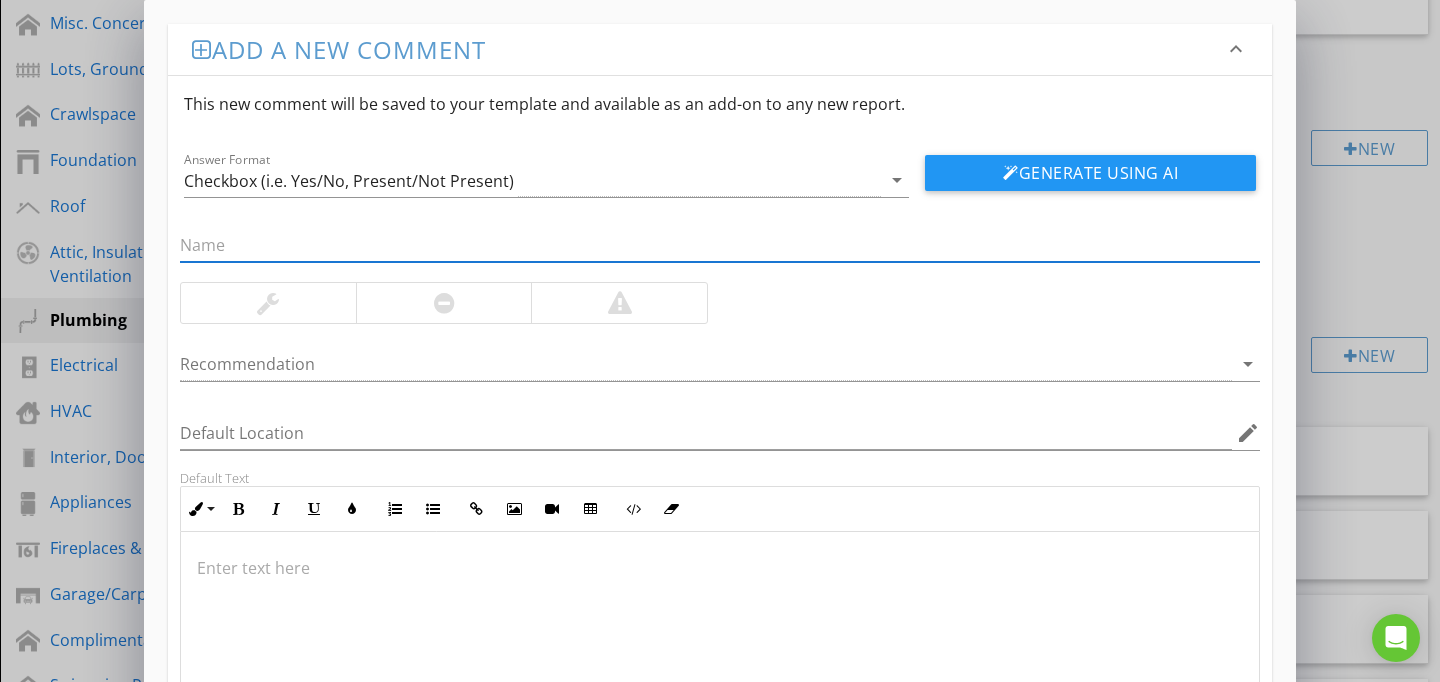 click at bounding box center (720, 245) 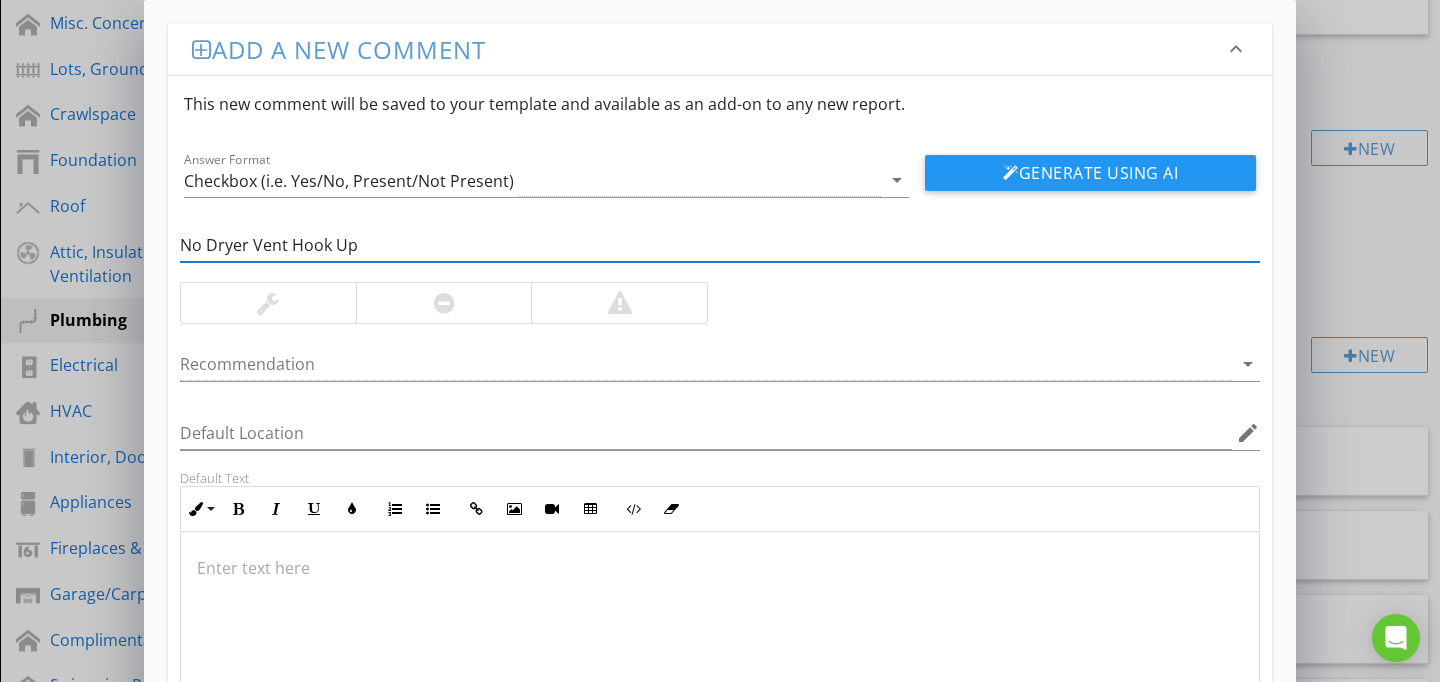 type on "No Dryer Vent Hook Up" 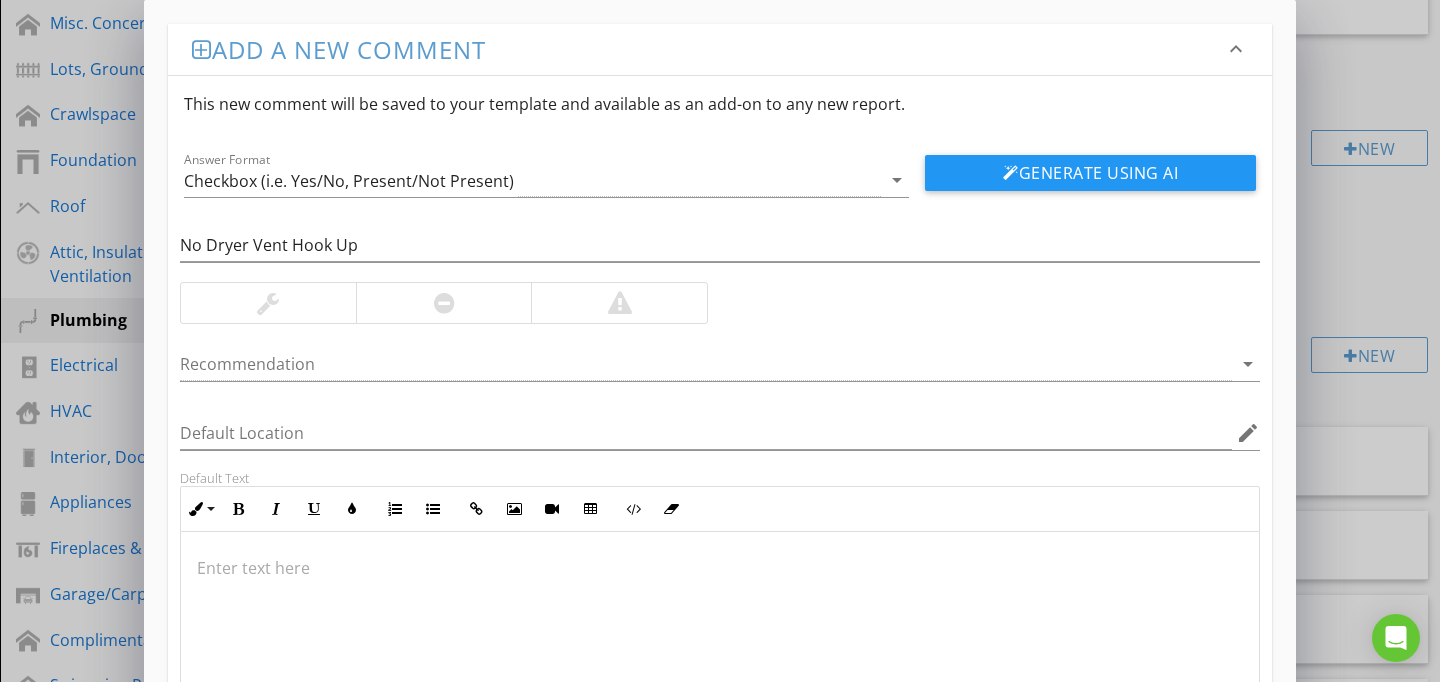click at bounding box center (720, 632) 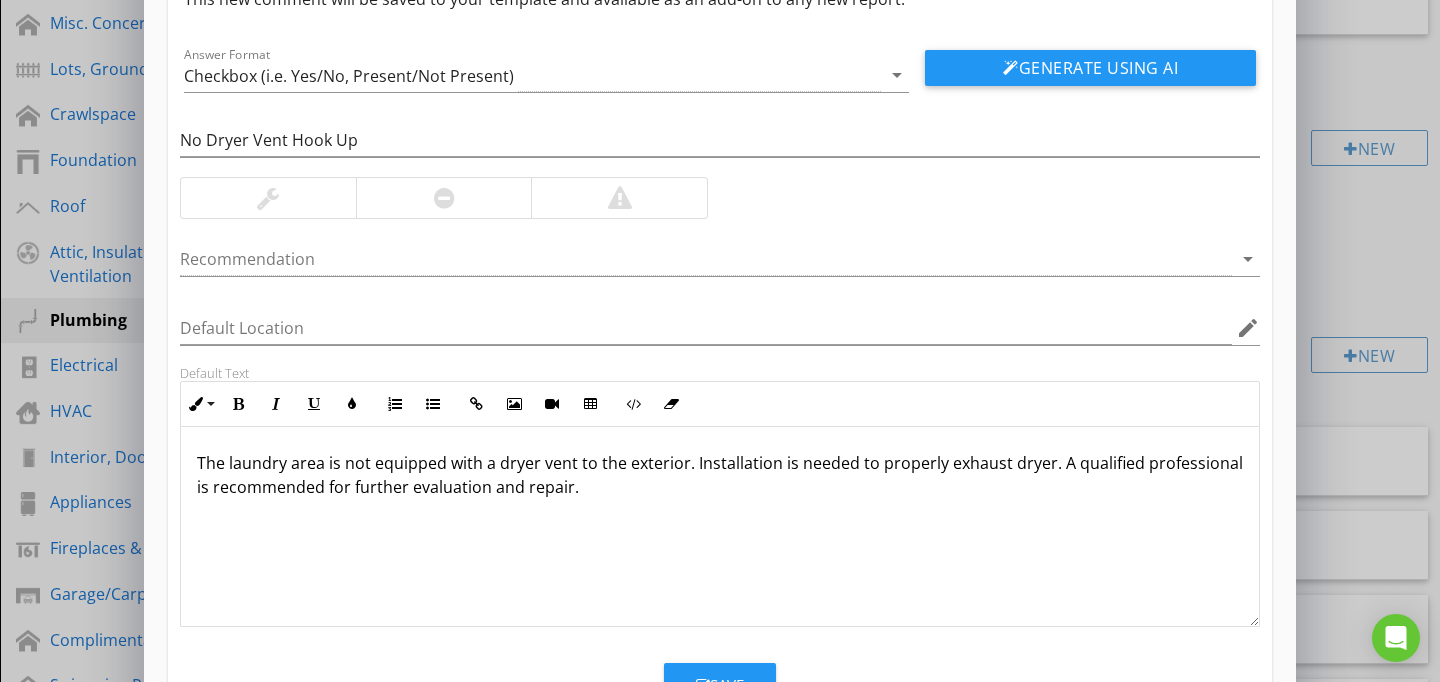 scroll, scrollTop: 186, scrollLeft: 0, axis: vertical 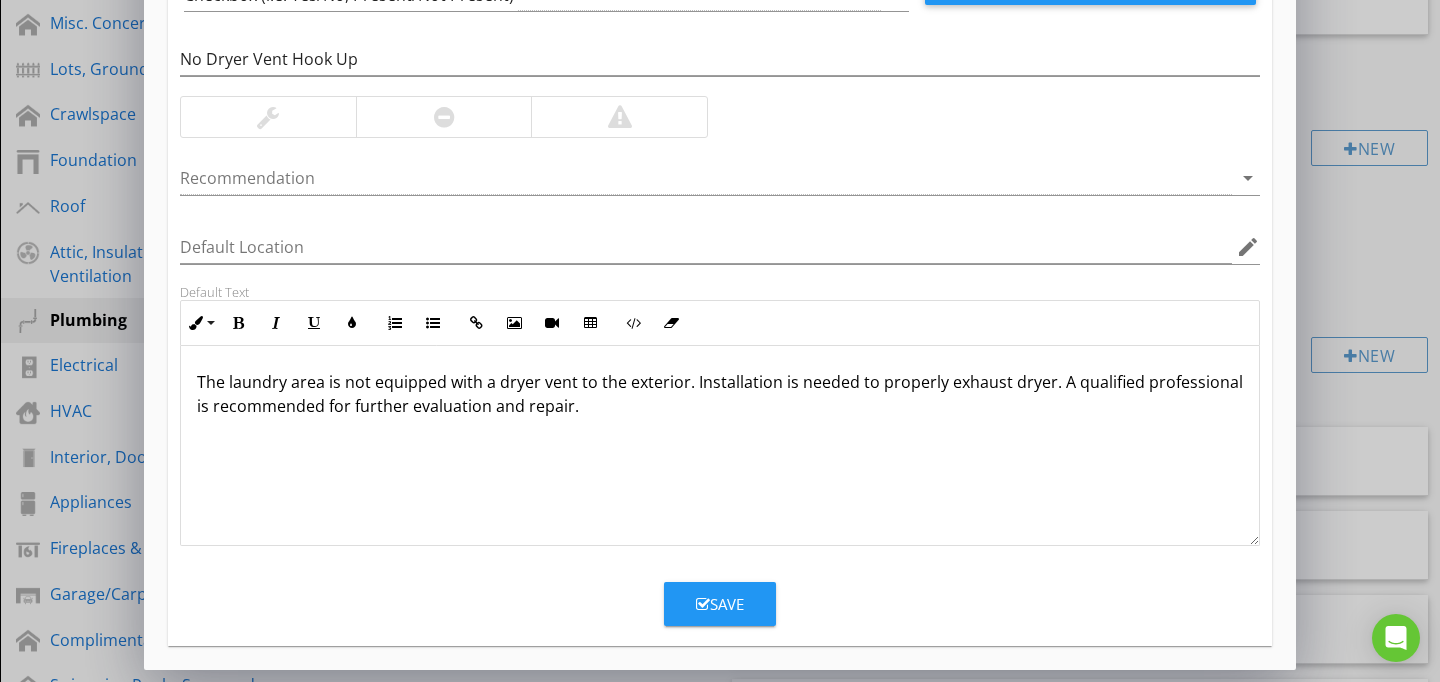 click on "Save" at bounding box center [720, 604] 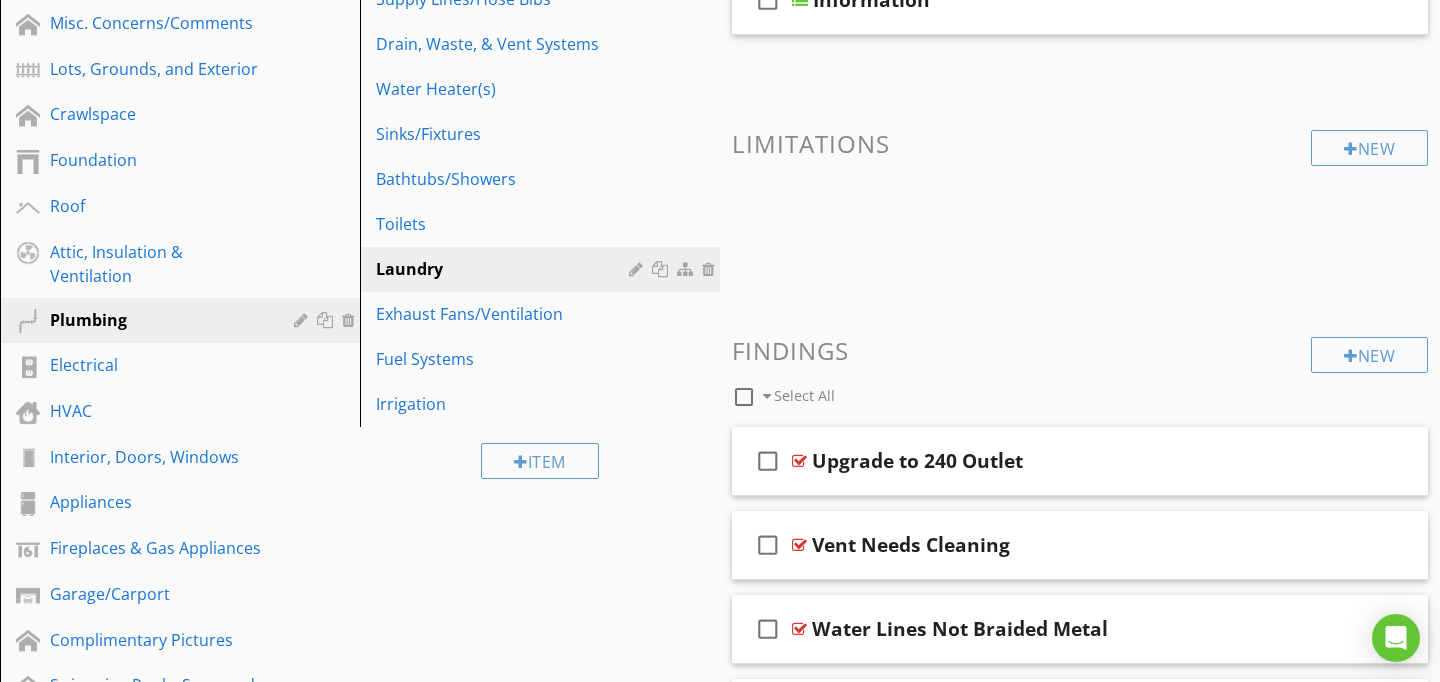 scroll, scrollTop: 89, scrollLeft: 0, axis: vertical 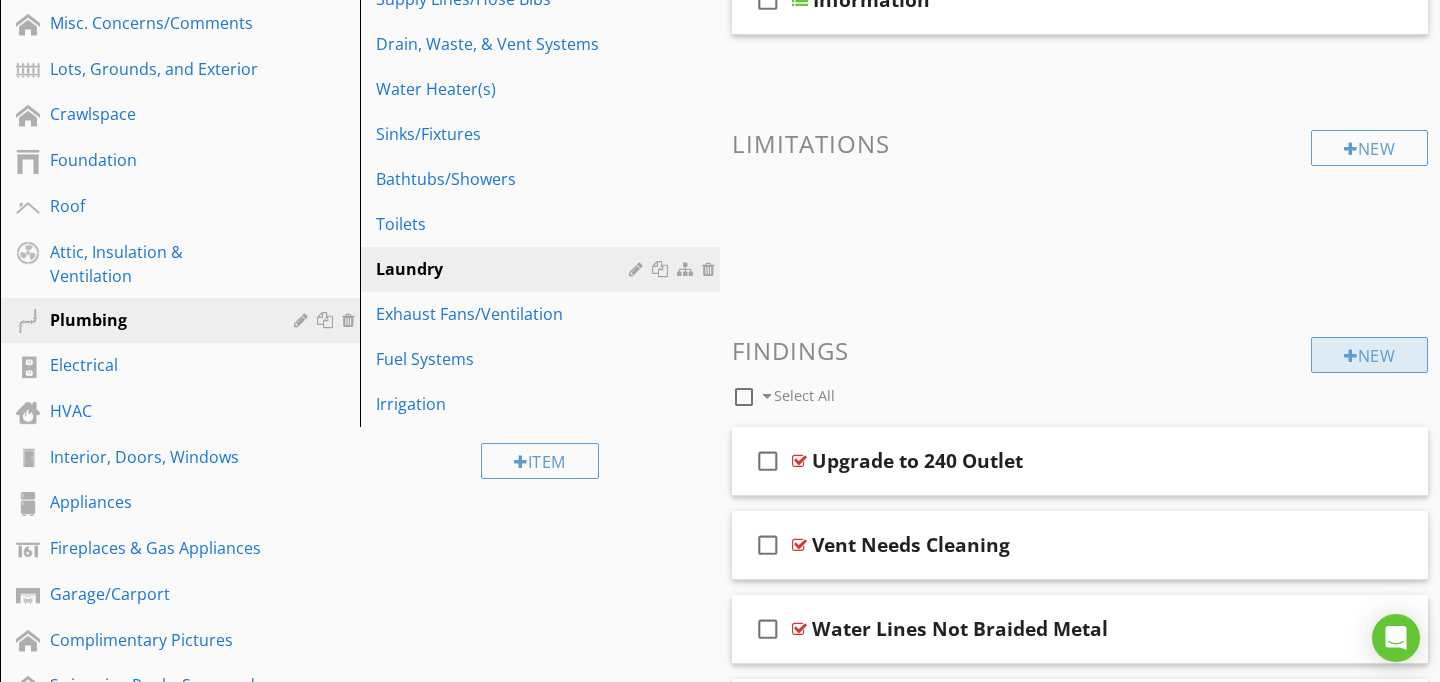 click on "New" at bounding box center [1369, 355] 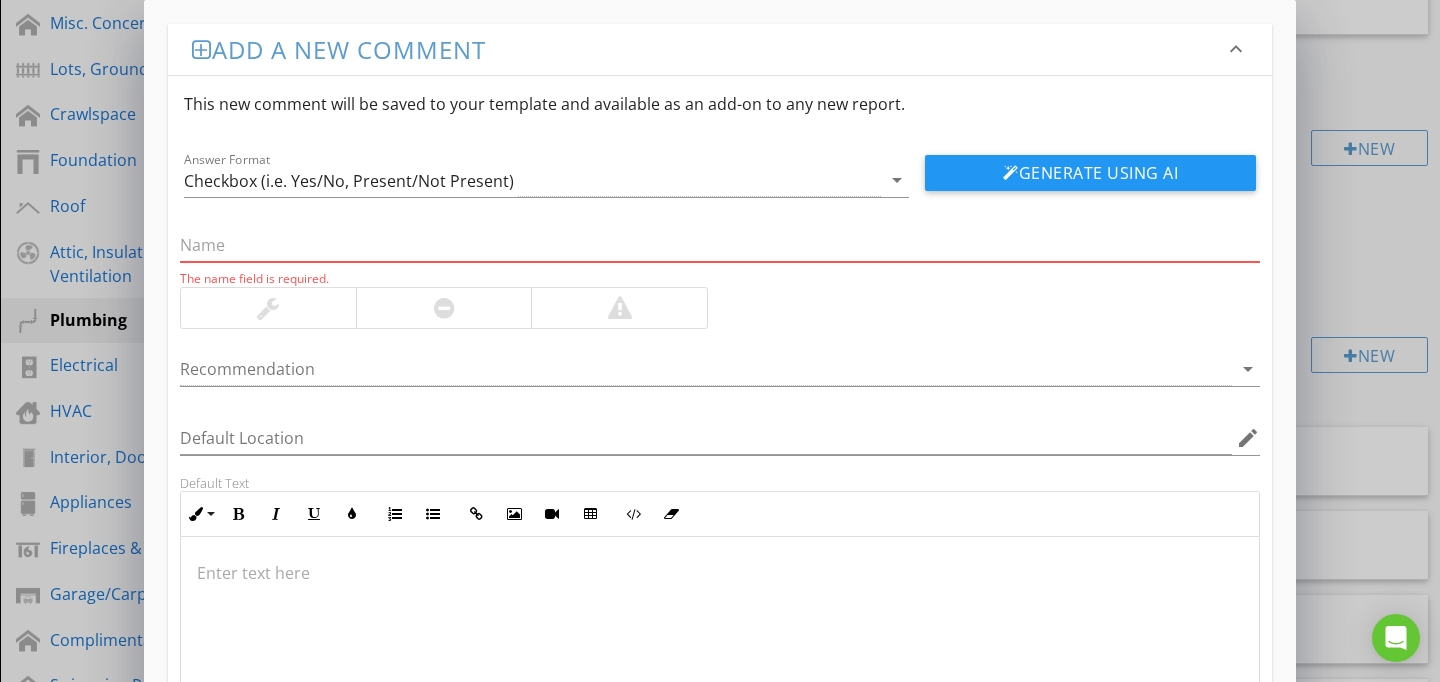 paste on "Corrosion and/or Rust At Water Supply" 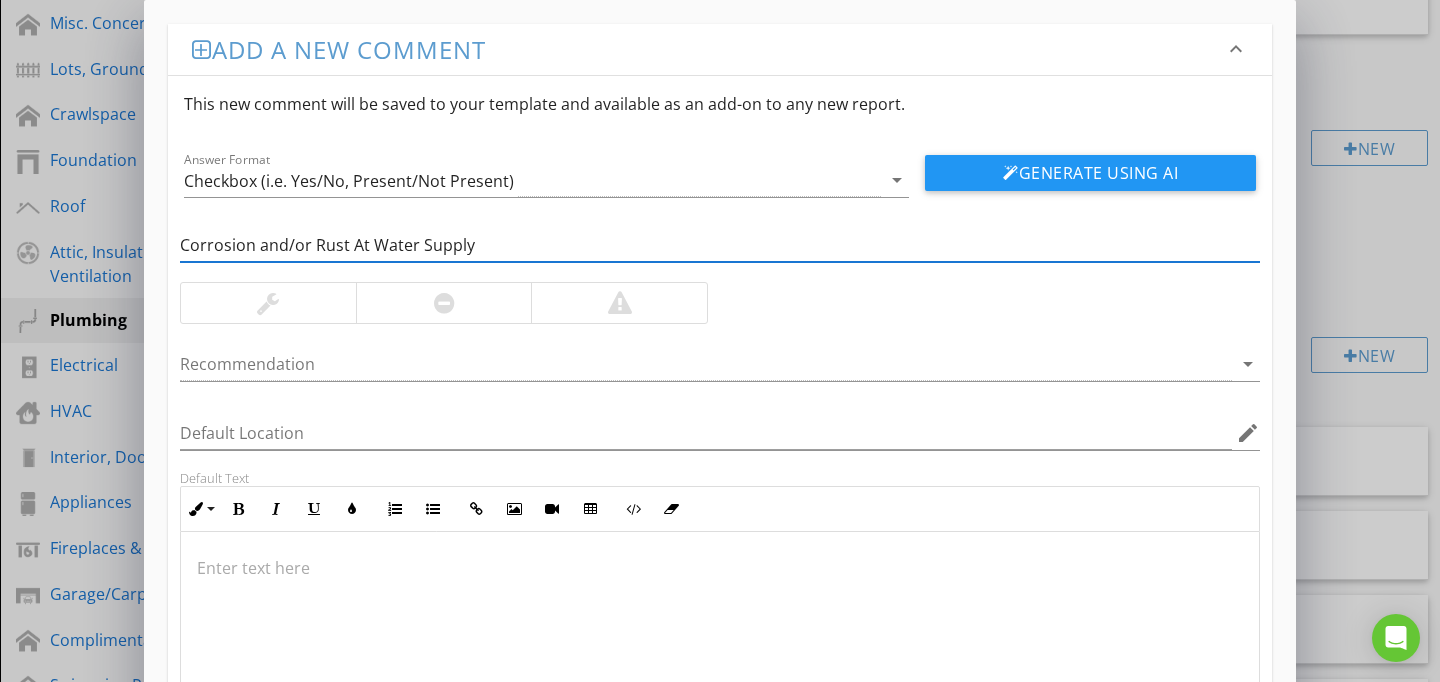 type on "Corrosion and/or Rust At Water Supply" 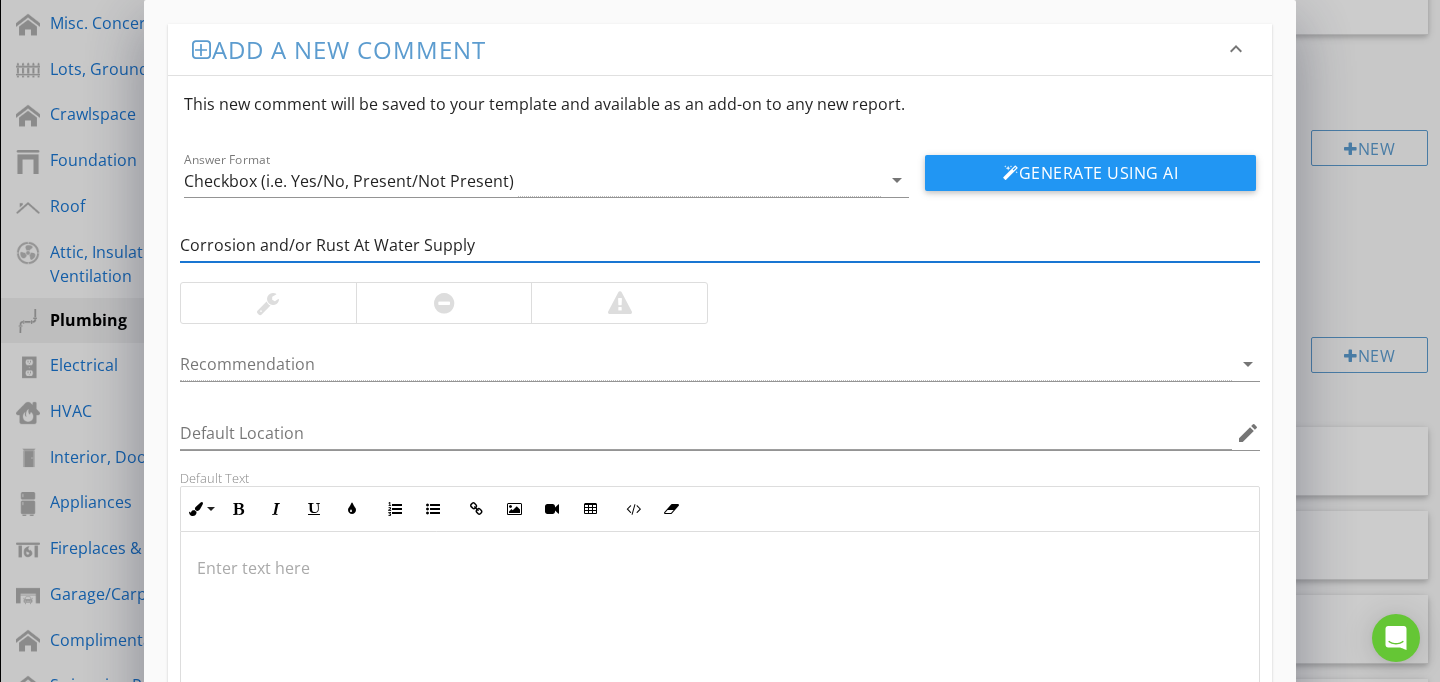 click at bounding box center (720, 632) 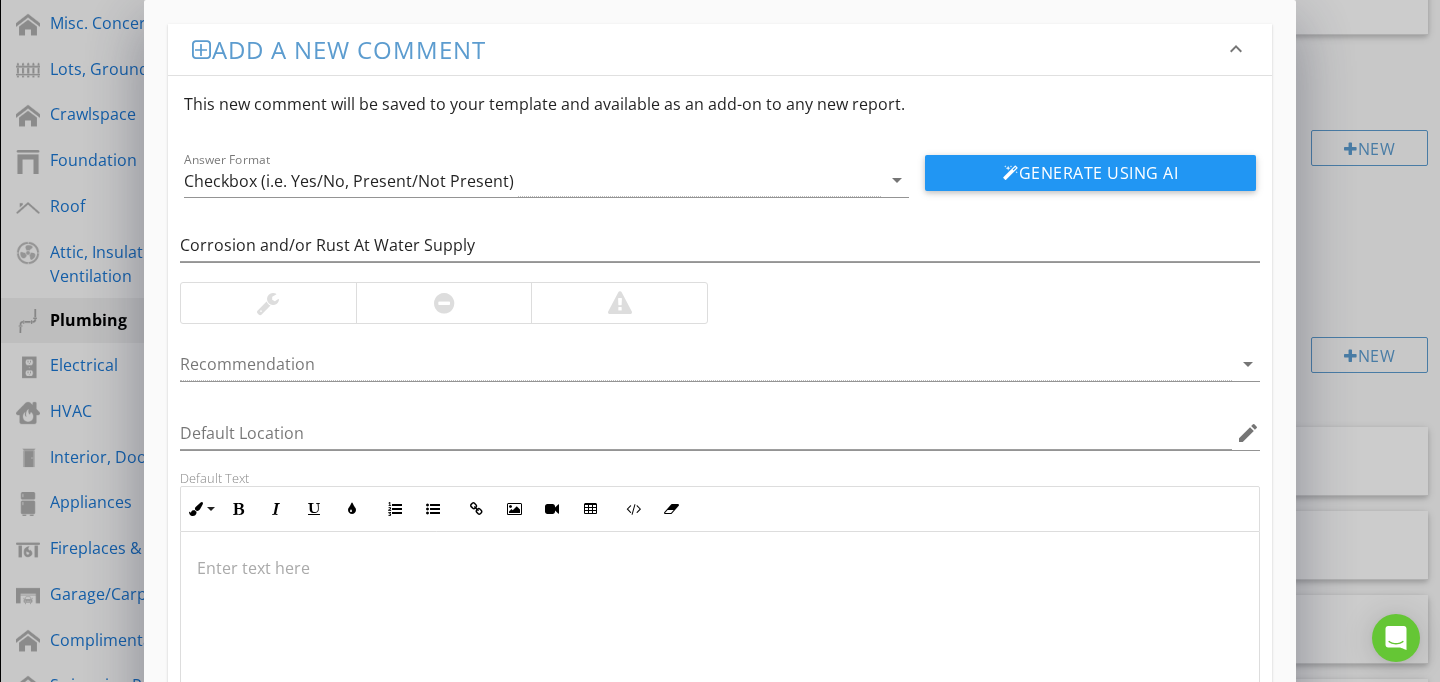type on "<p>Corrosion or rust observed at the waterline supply and/or hose in one more areas. Maintenance is needed to prevent leaks at this area. A qualified professional is recommended to make repairs. </p>" 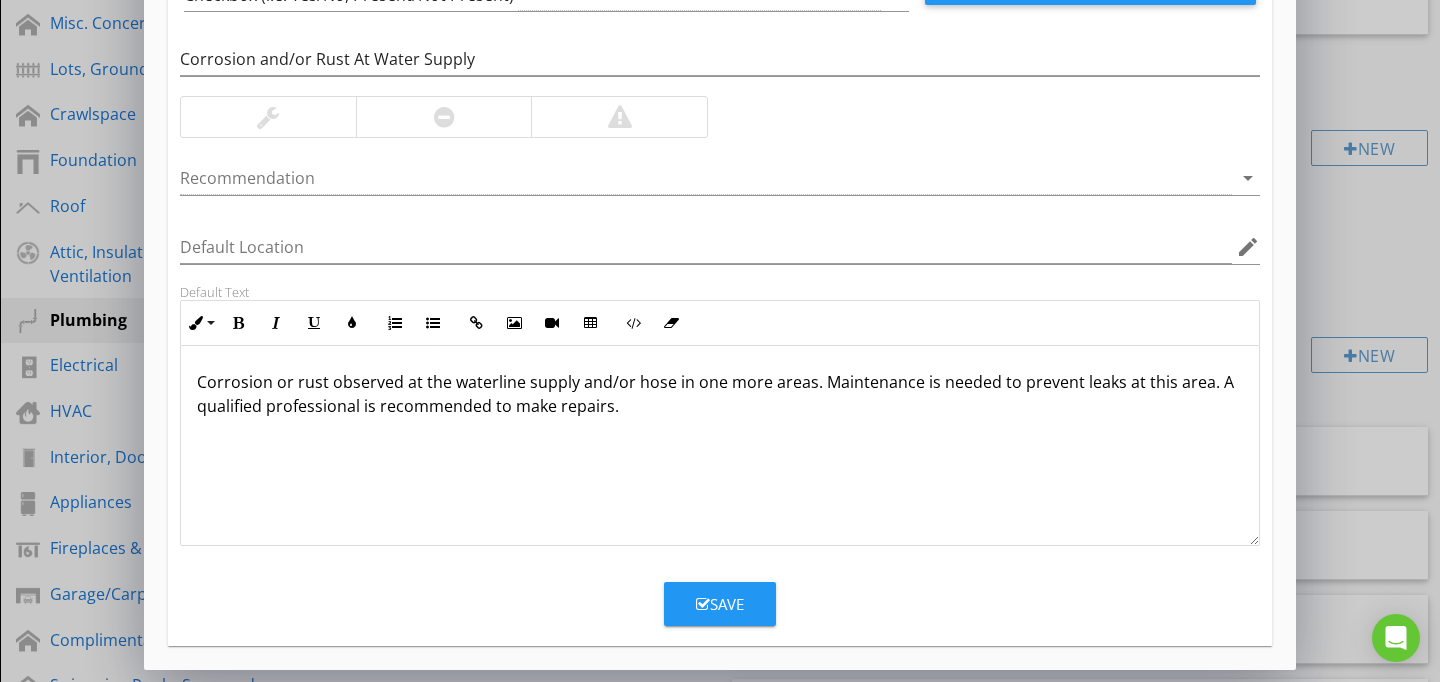 click on "Save" at bounding box center [720, 604] 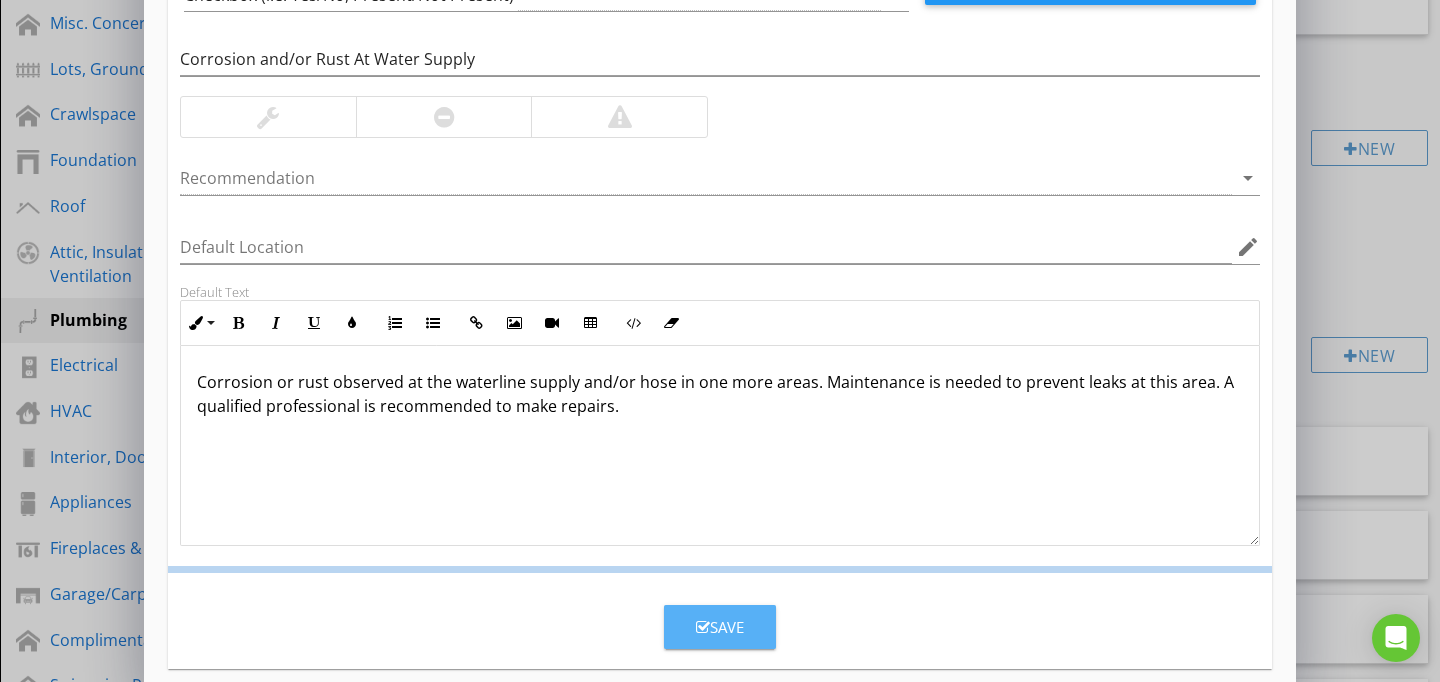 scroll, scrollTop: 89, scrollLeft: 0, axis: vertical 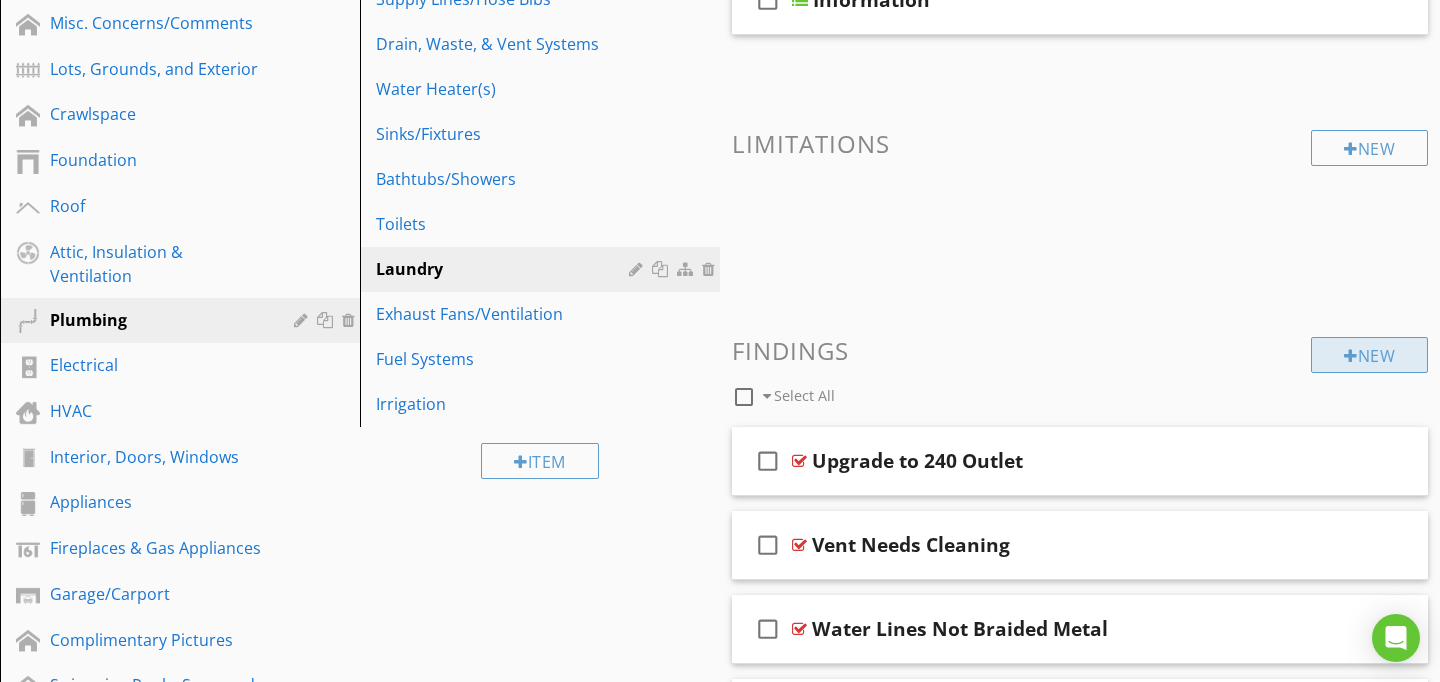 click on "New" at bounding box center [1369, 355] 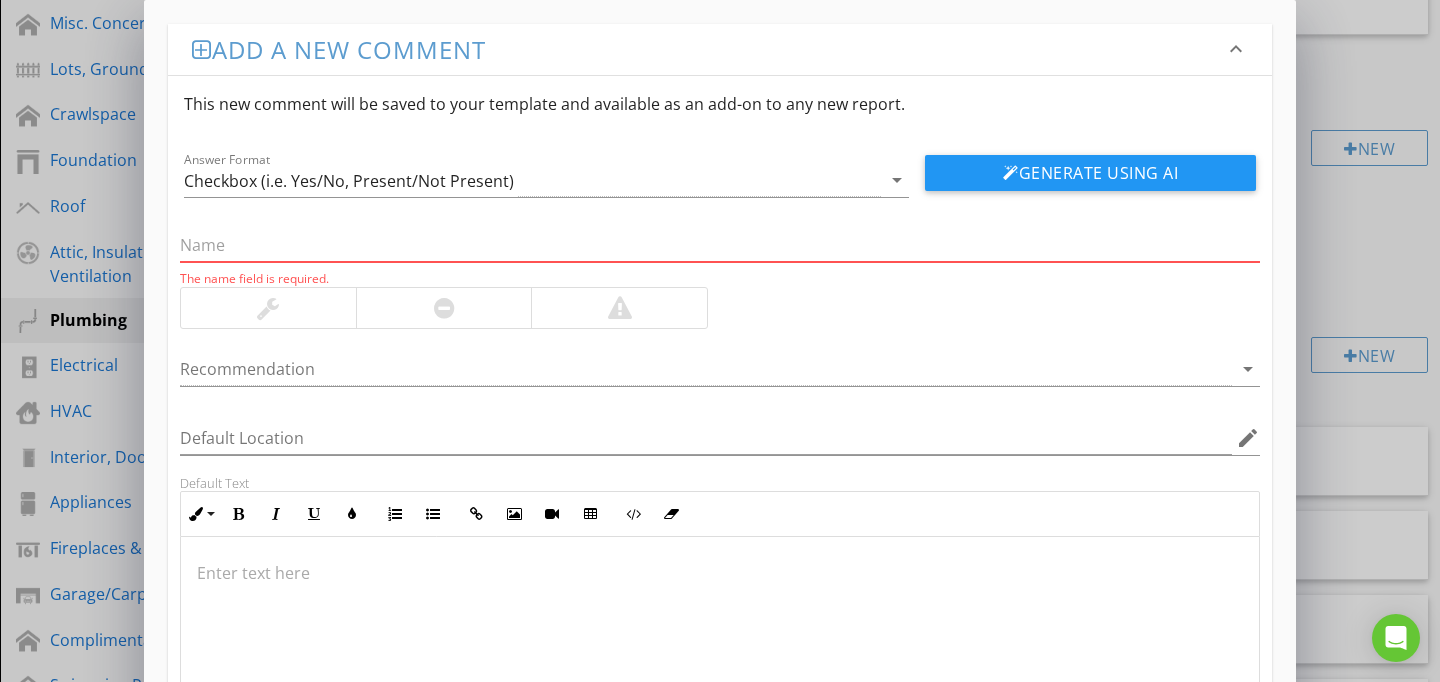 paste on "Dryer Vent Terminates In Garage" 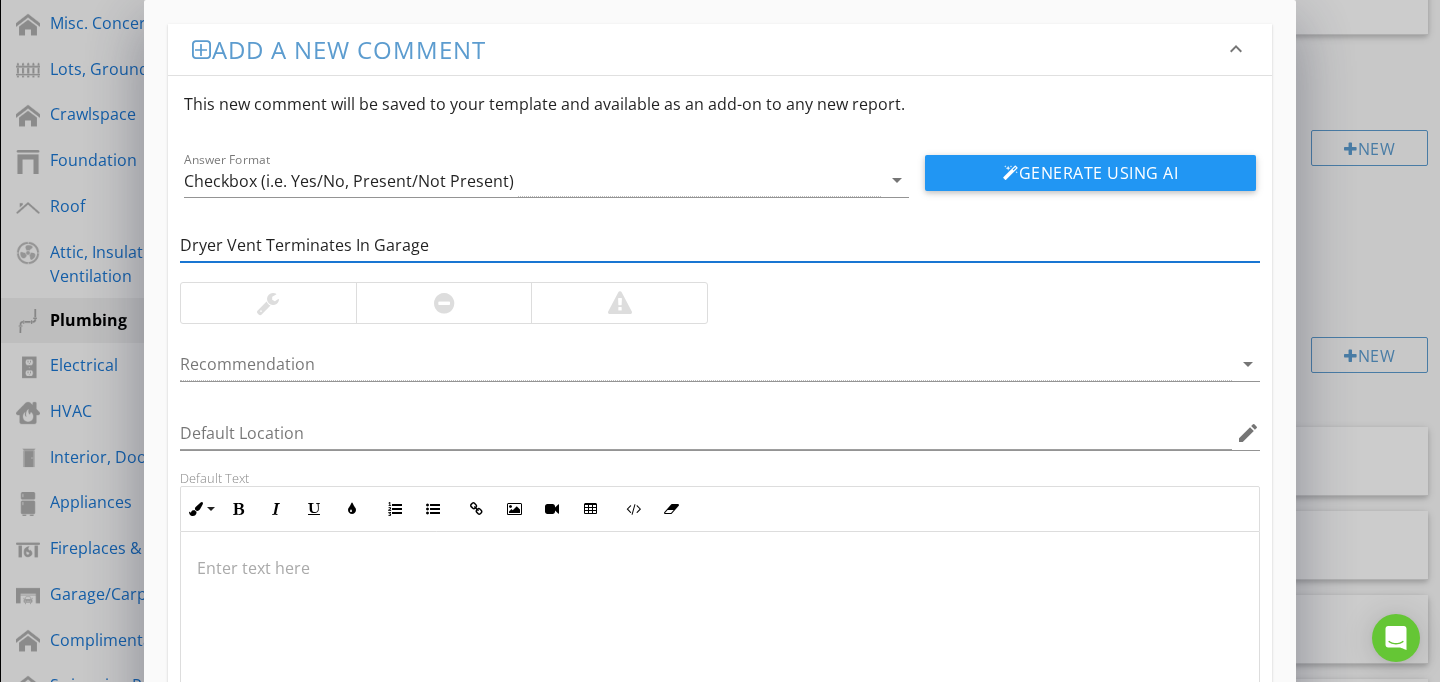 type on "Dryer Vent Terminates In Garage" 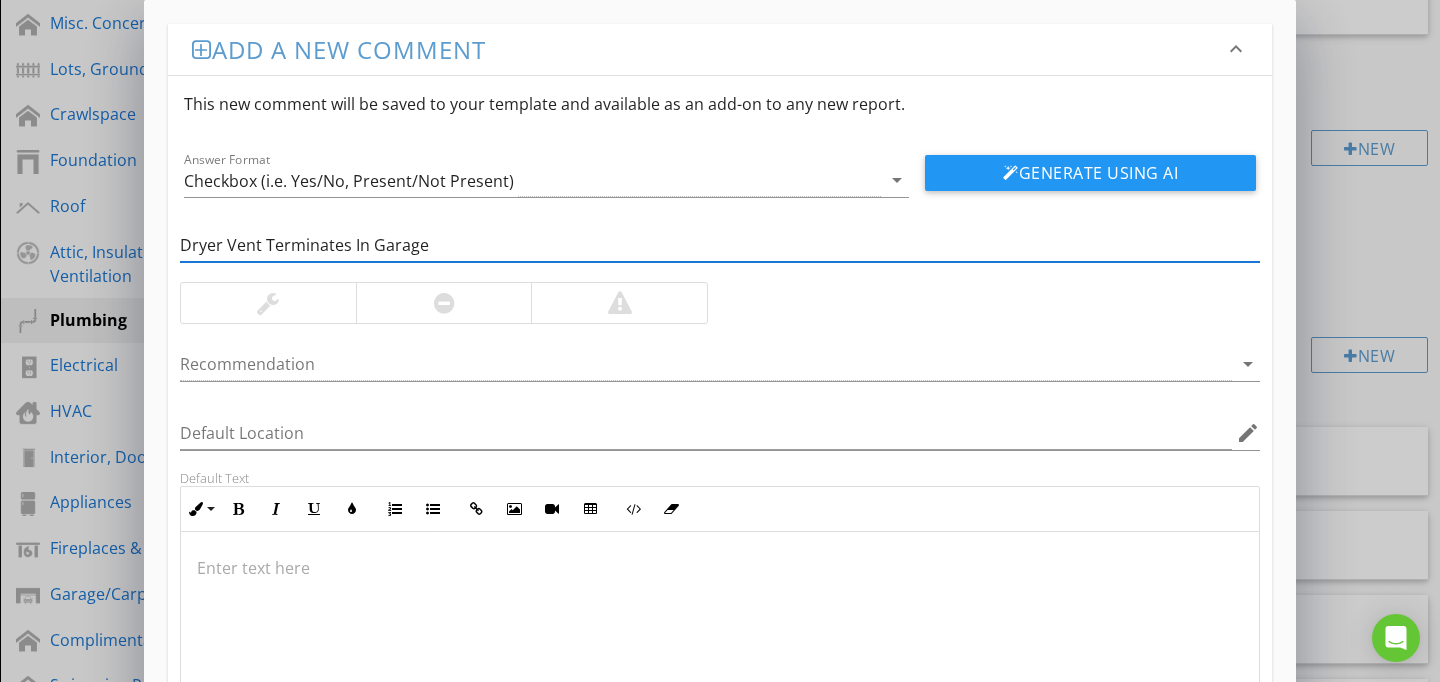 click at bounding box center (720, 632) 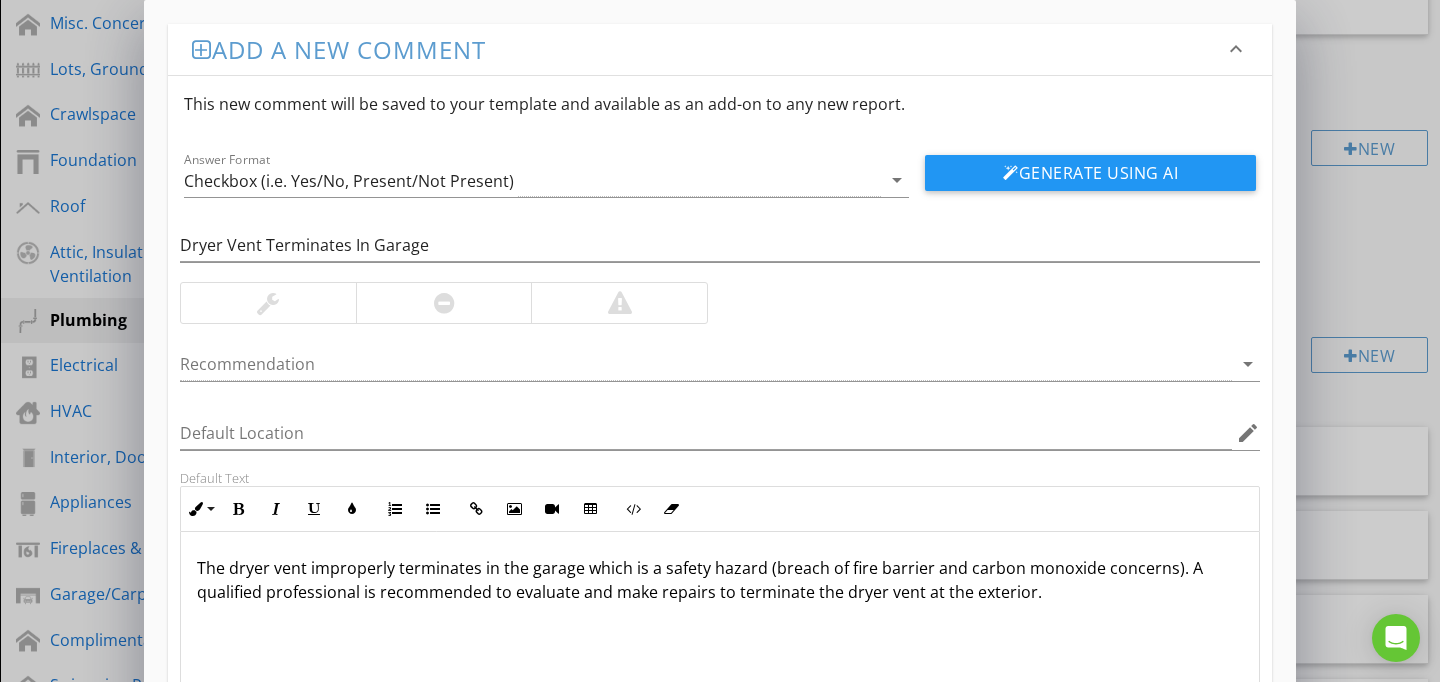 click at bounding box center [620, 303] 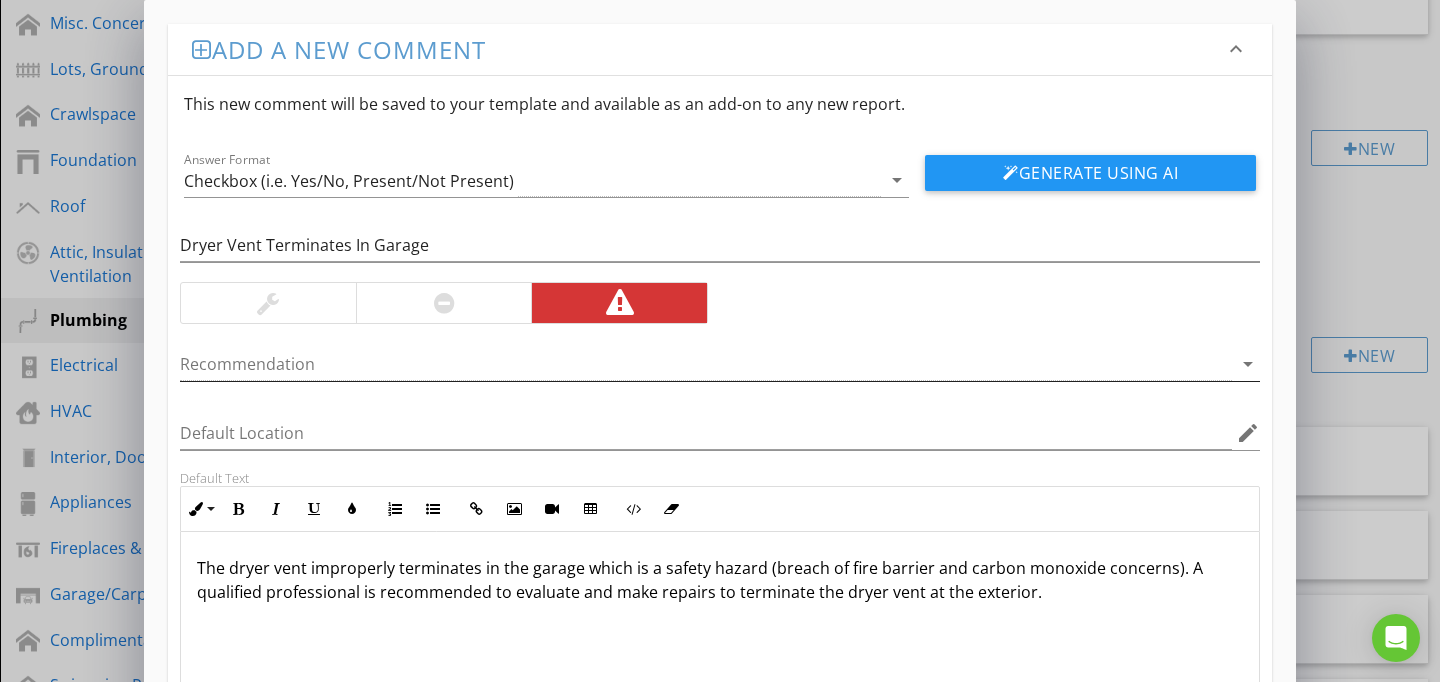 scroll, scrollTop: 186, scrollLeft: 0, axis: vertical 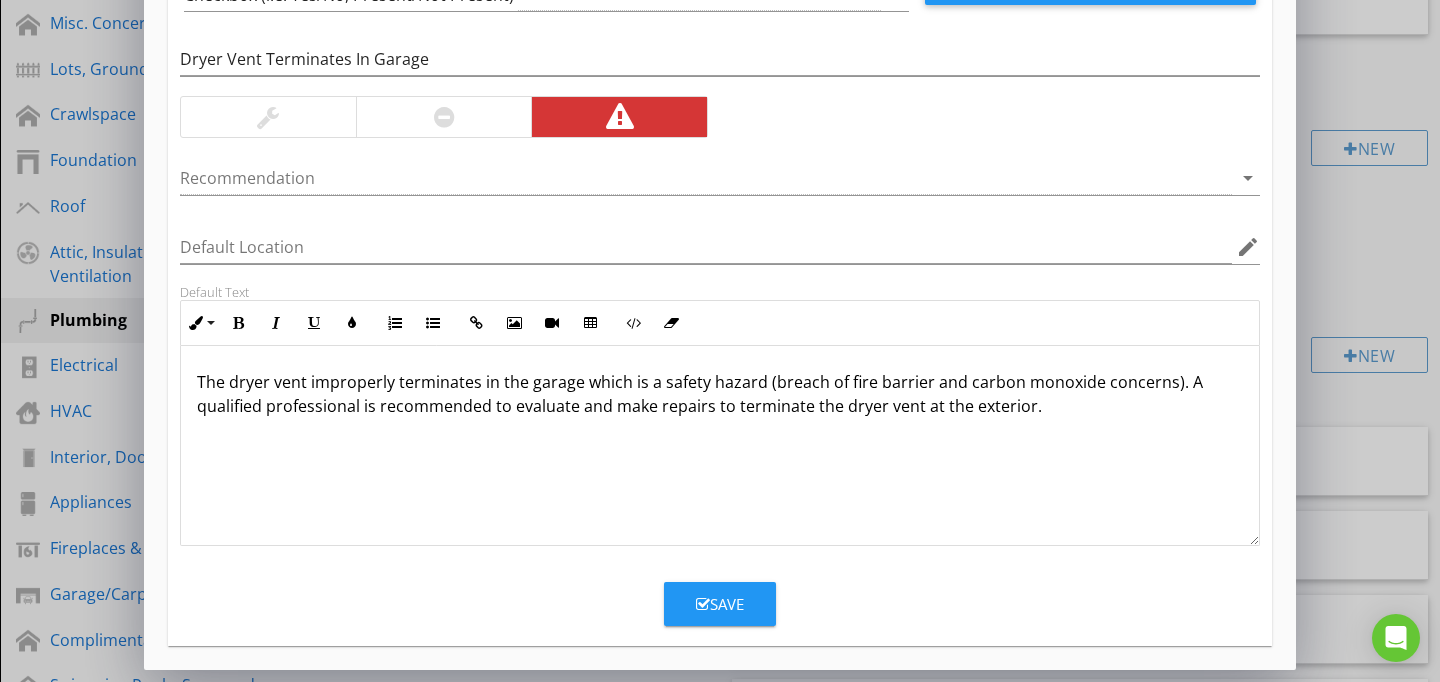 click on "Save" at bounding box center [720, 604] 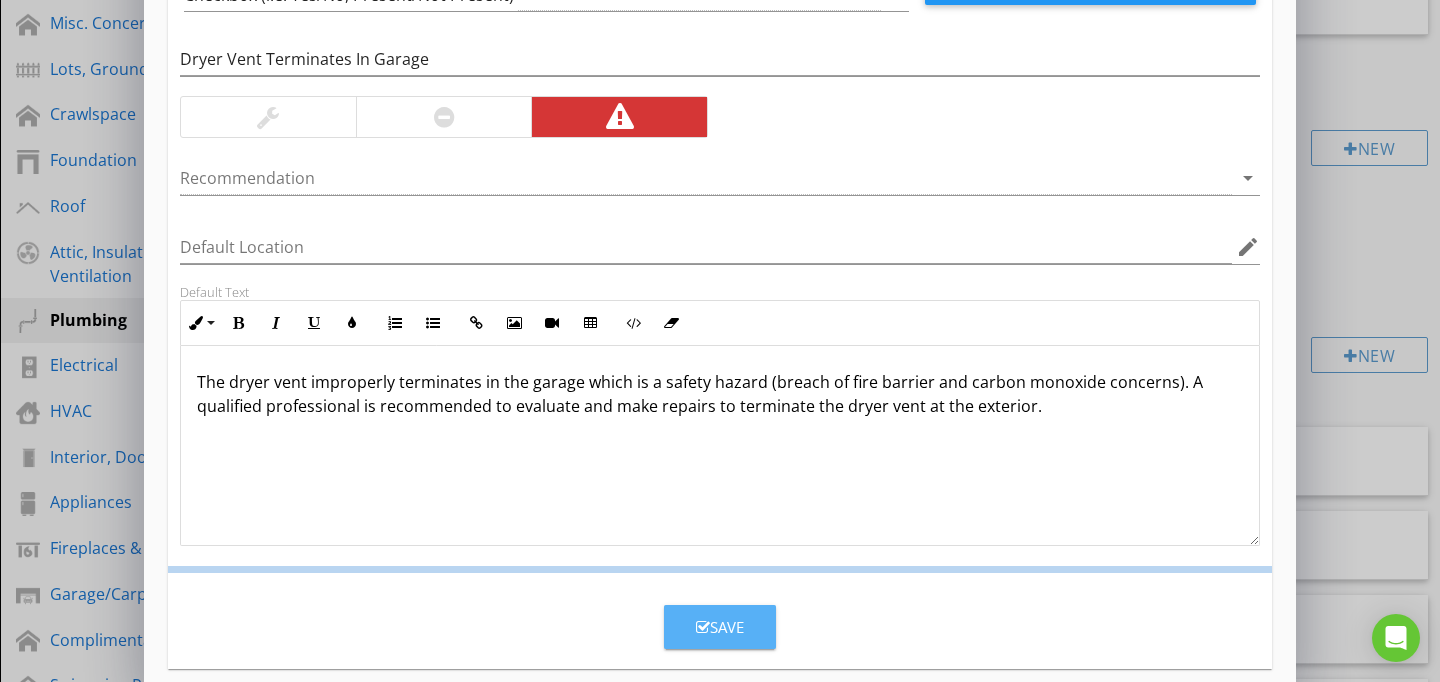 scroll, scrollTop: 89, scrollLeft: 0, axis: vertical 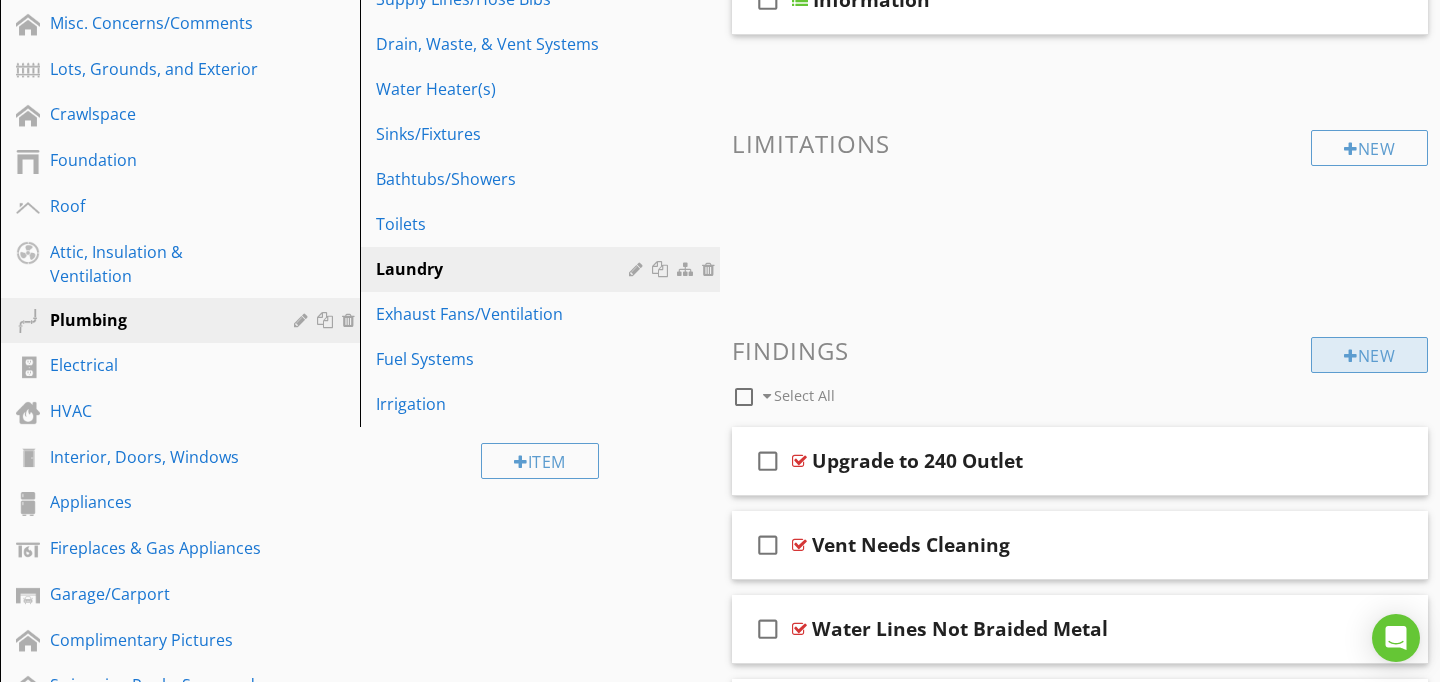 click on "New" at bounding box center (1369, 355) 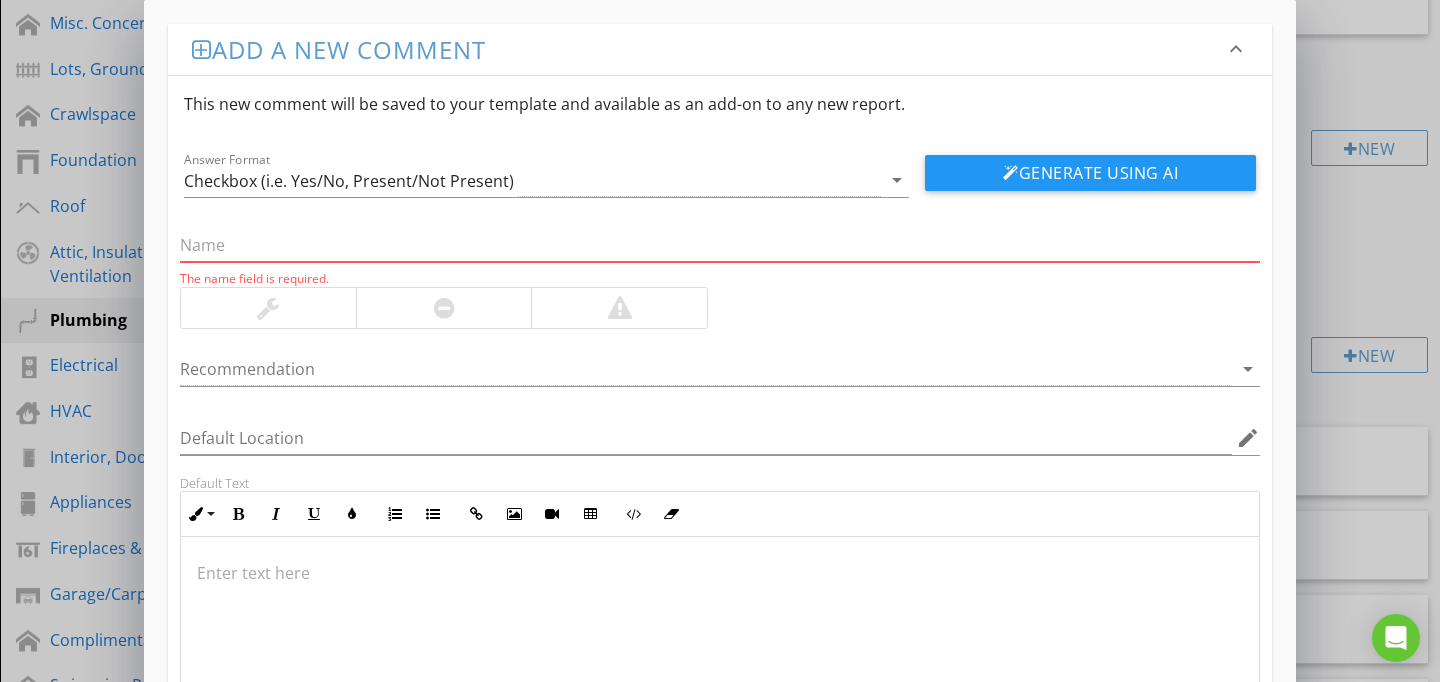 paste on "Capped Water Lines" 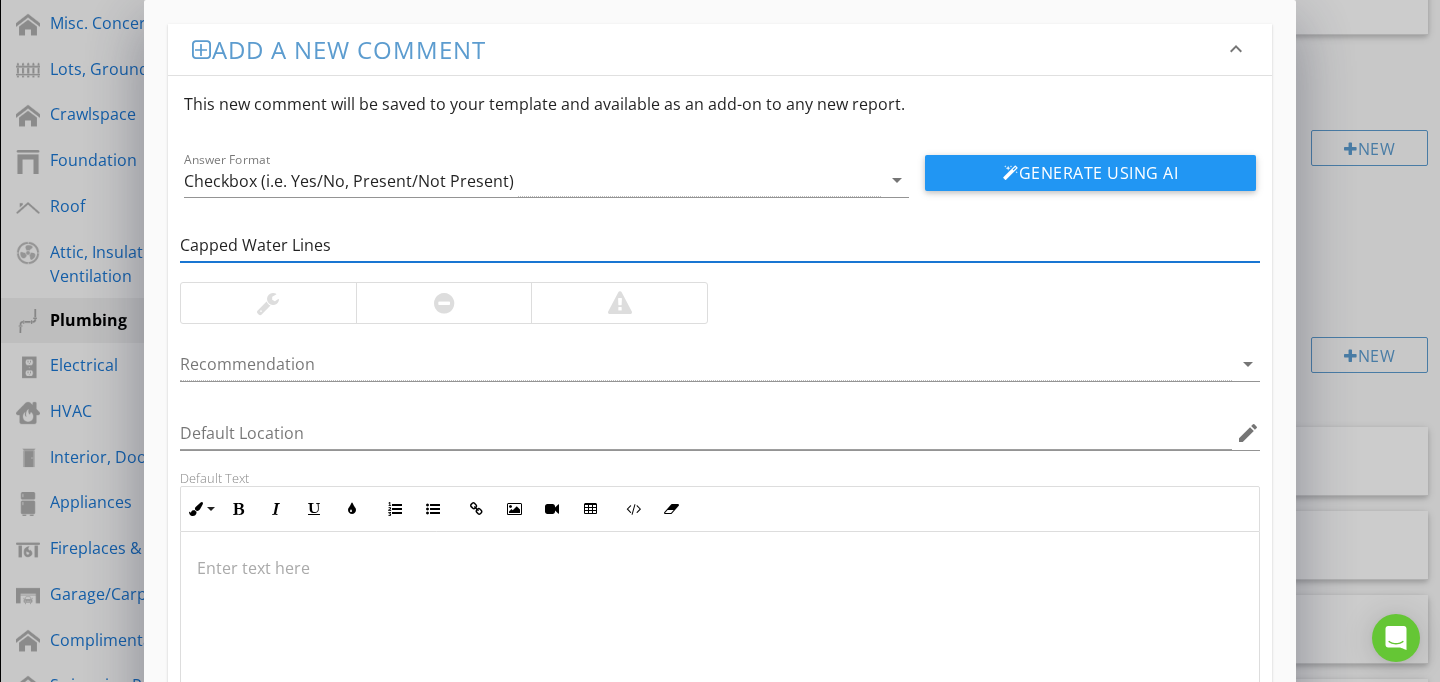 type on "Capped Water Lines" 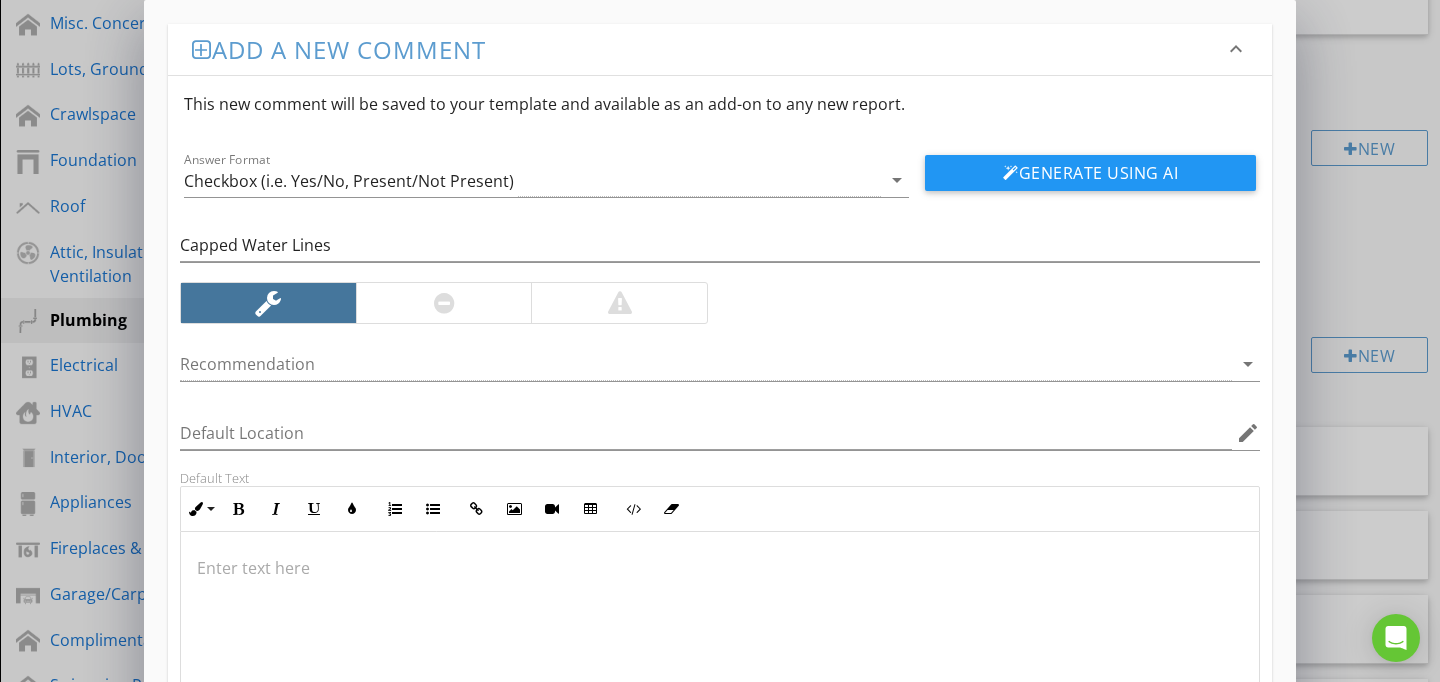 click at bounding box center [720, 632] 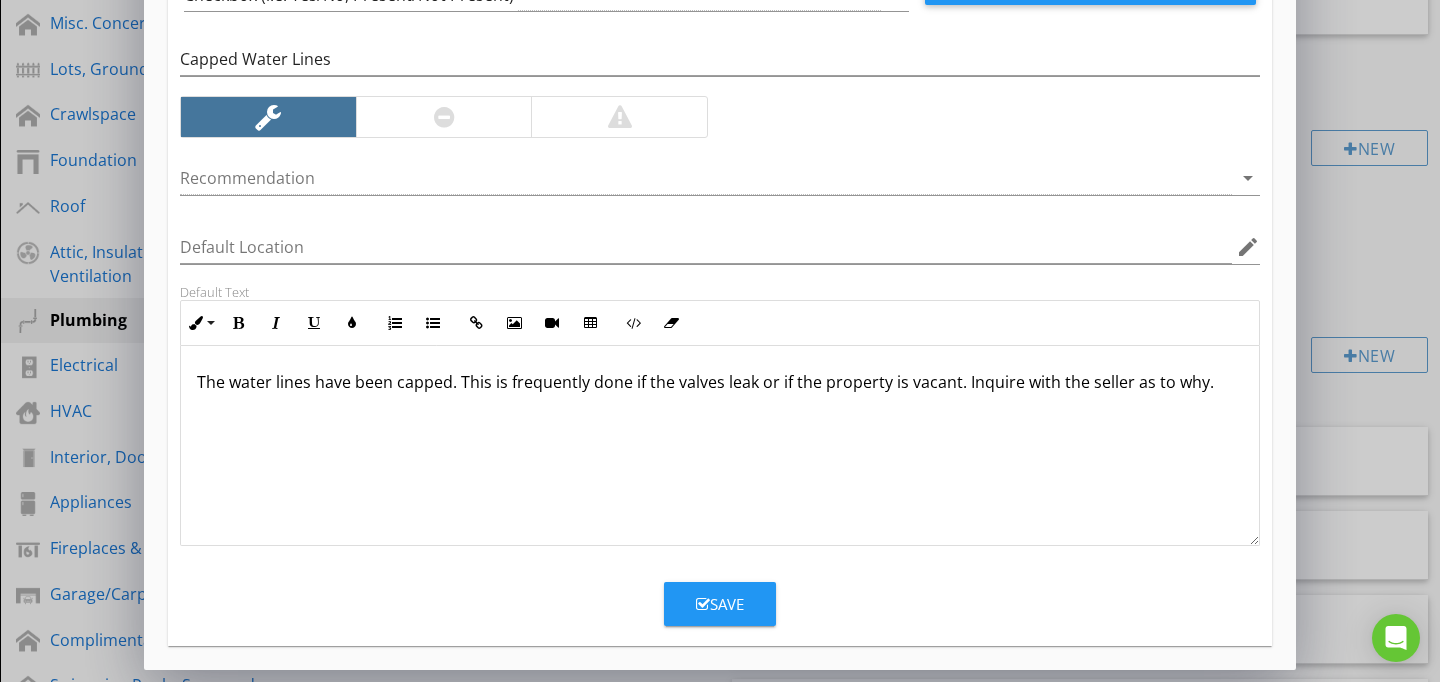 click at bounding box center (703, 604) 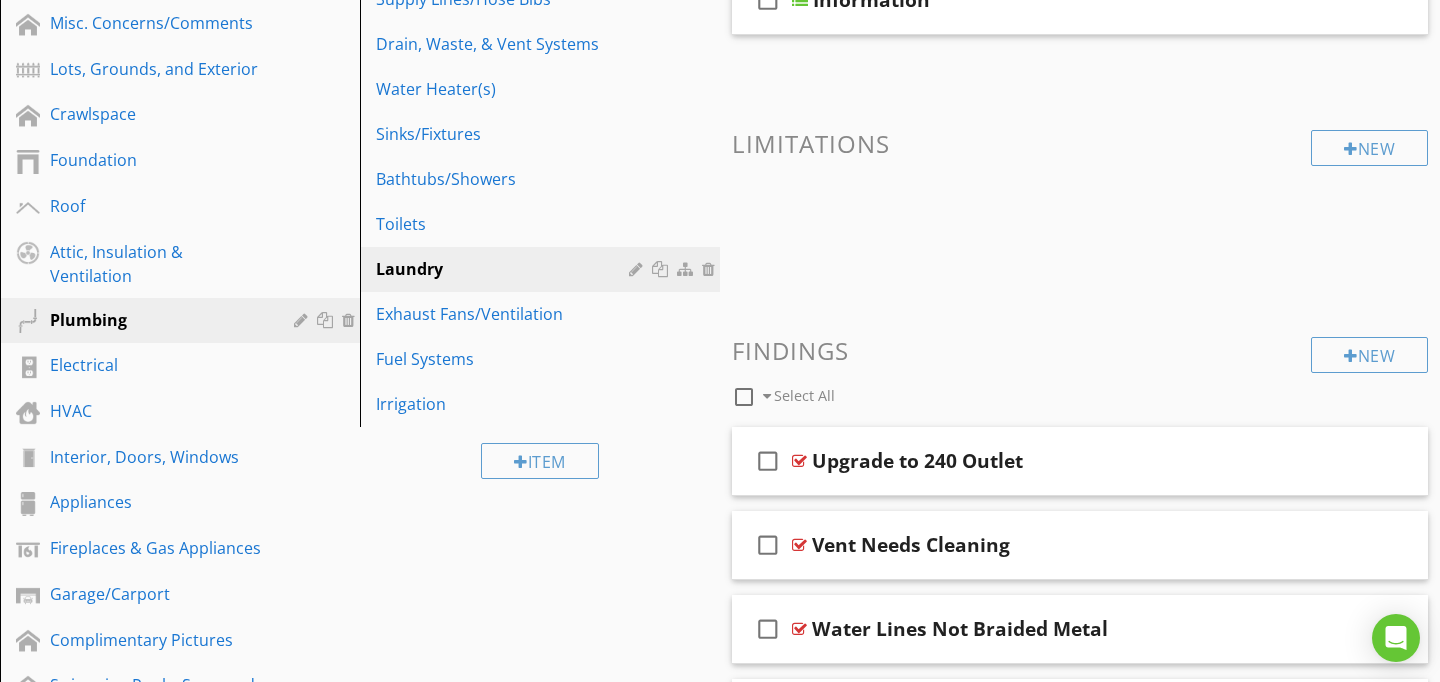 scroll, scrollTop: 89, scrollLeft: 0, axis: vertical 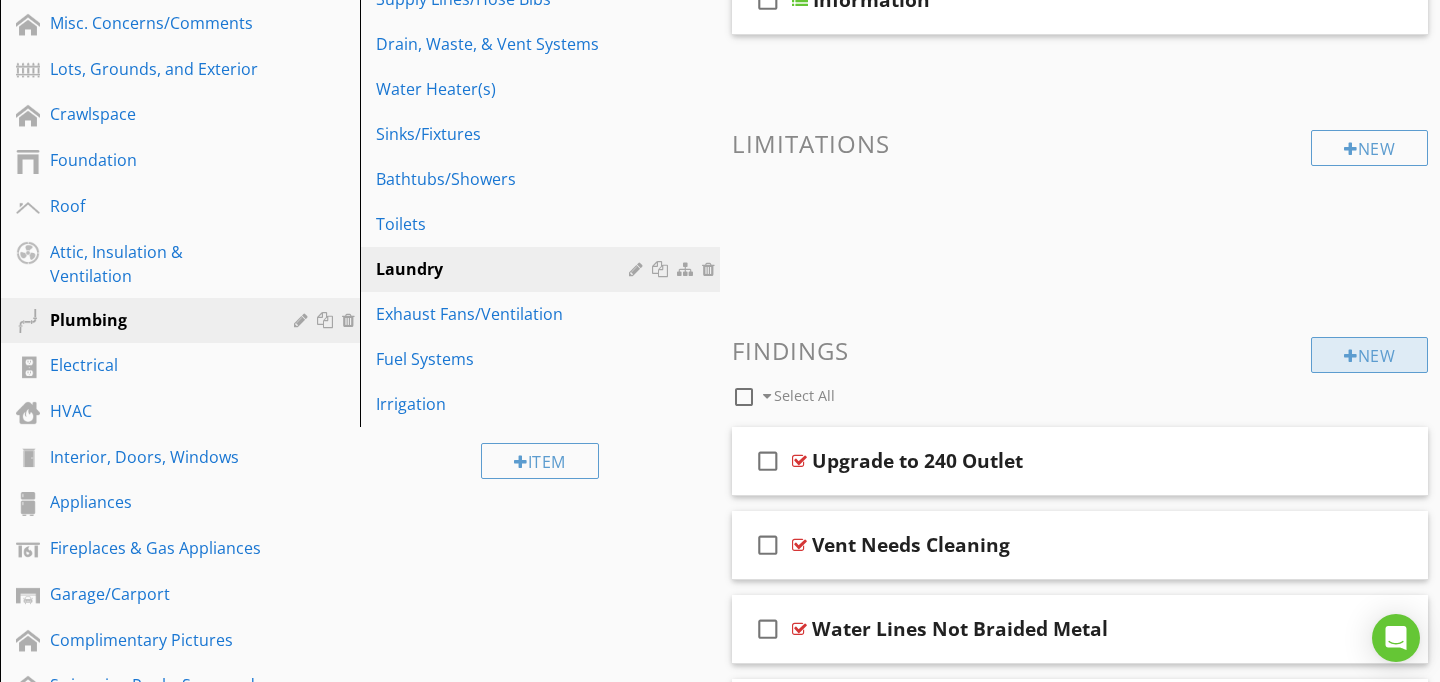 click on "New" at bounding box center (1369, 355) 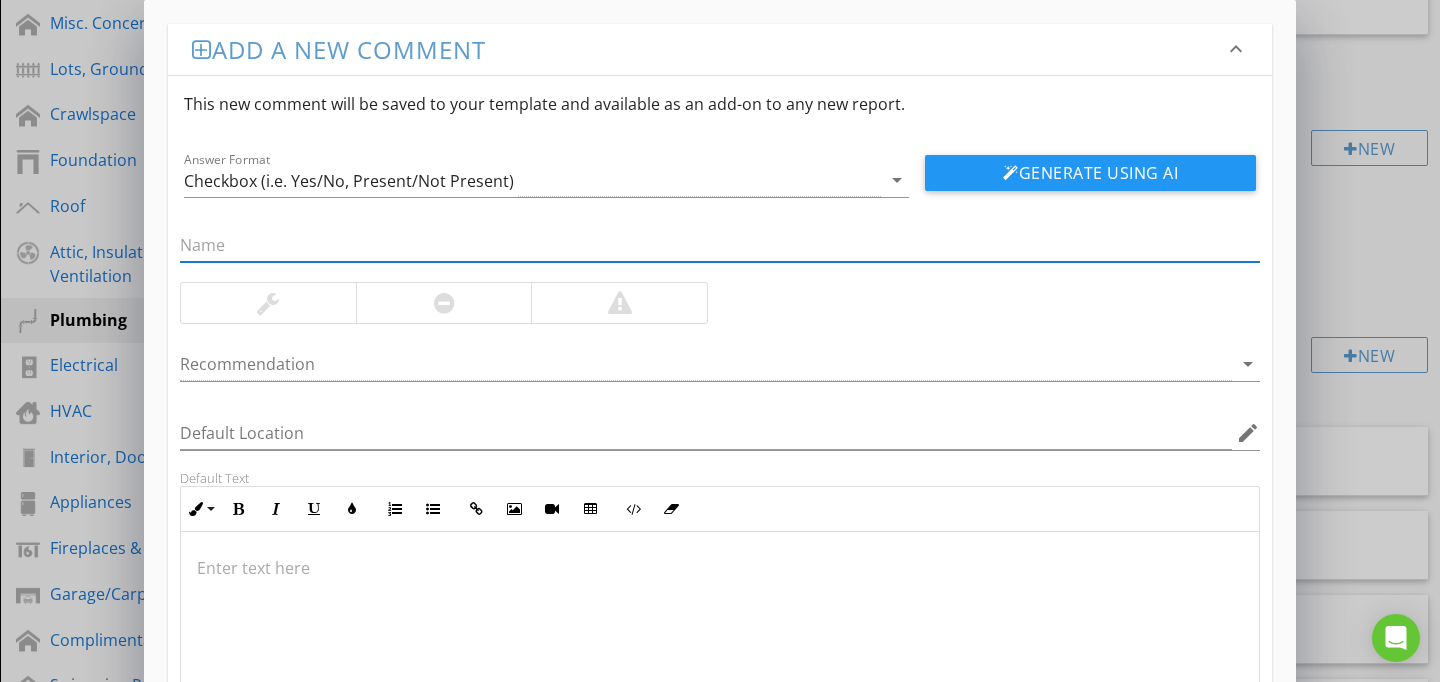 paste on "Outer Assembly Cover Damaged" 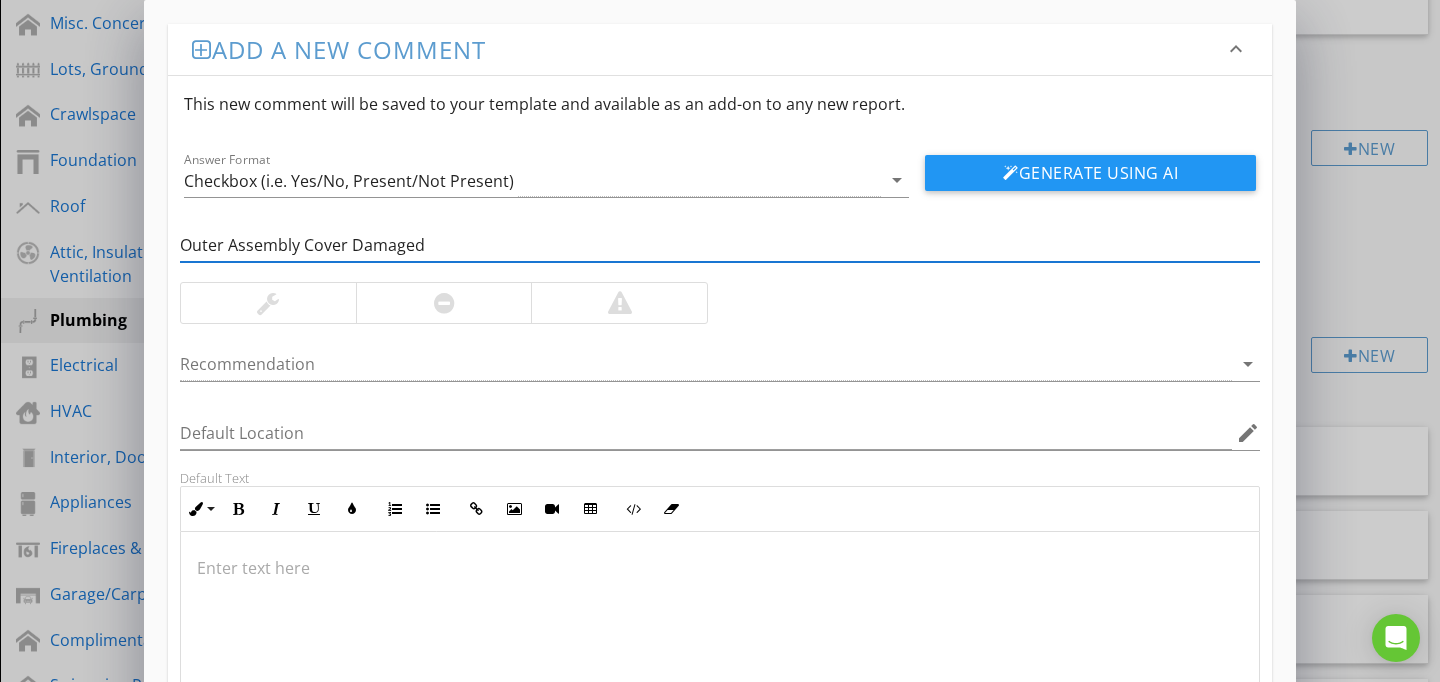 type on "Outer Assembly Cover Damaged" 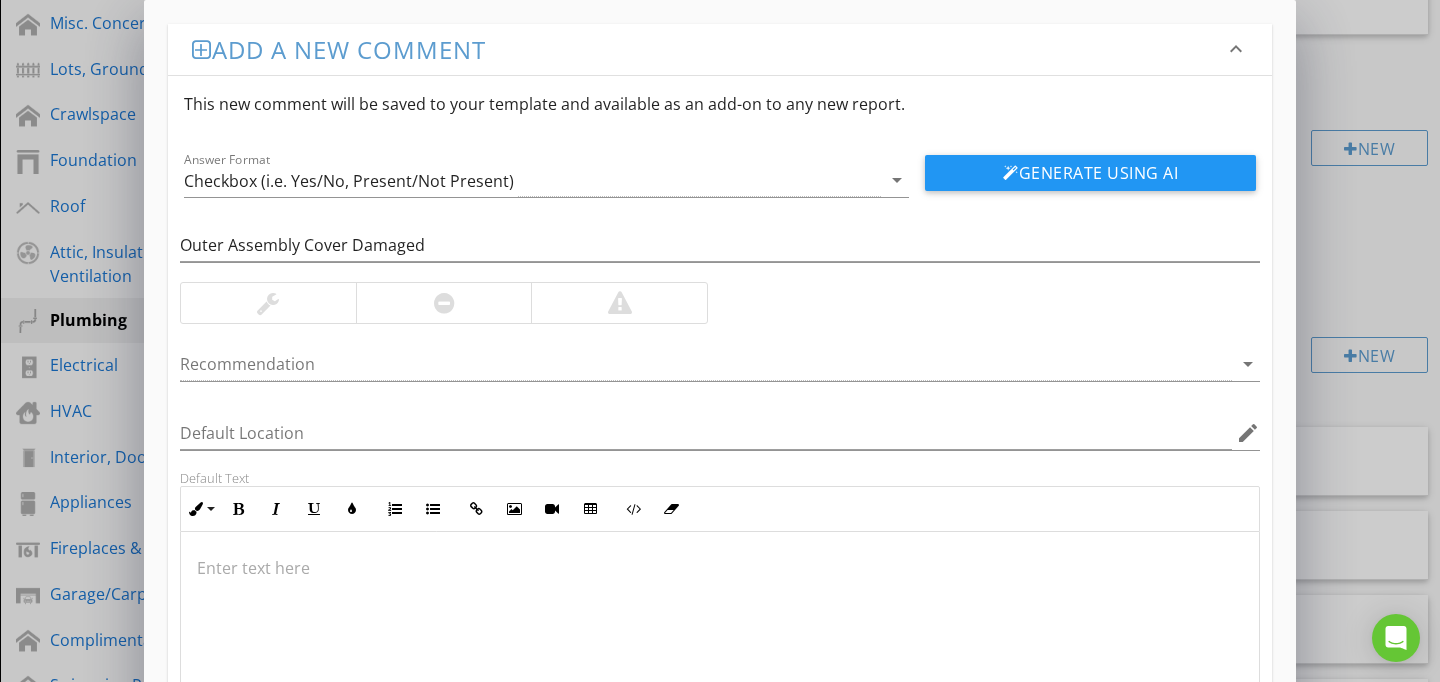 click at bounding box center [720, 632] 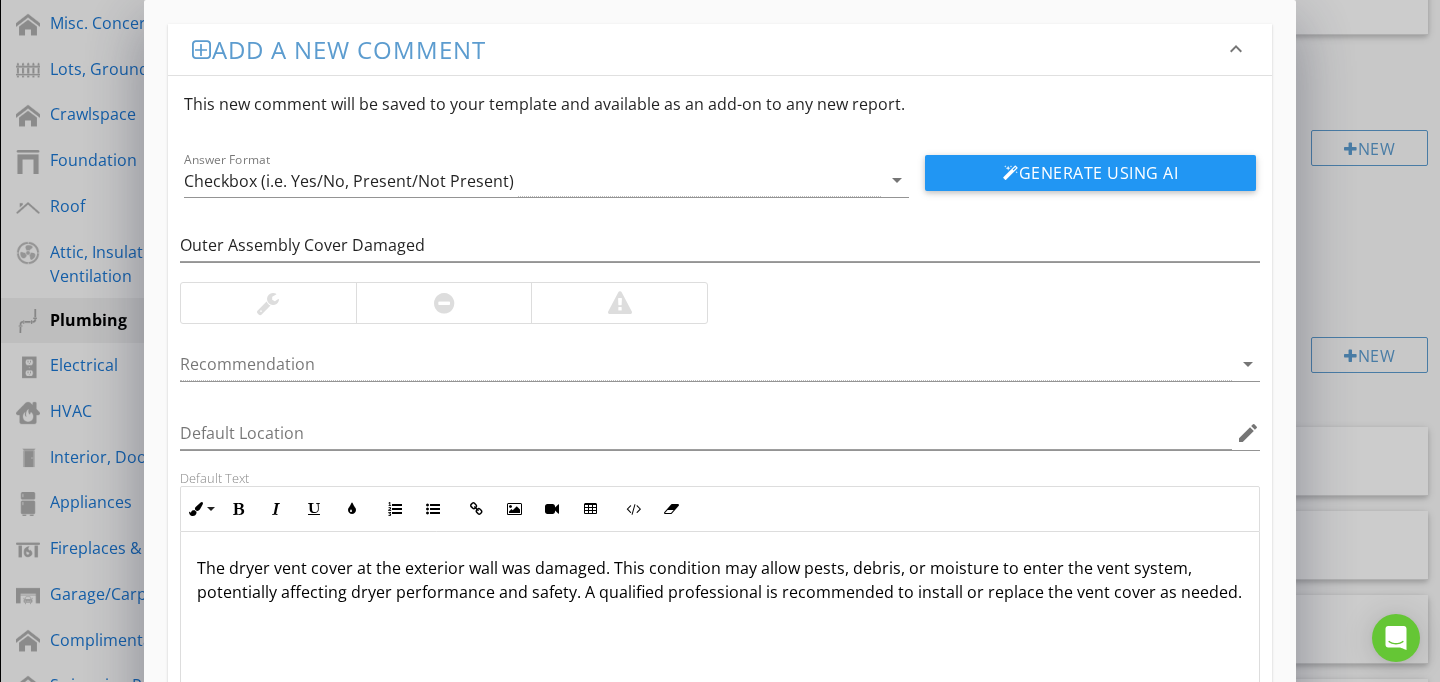 scroll, scrollTop: 1, scrollLeft: 0, axis: vertical 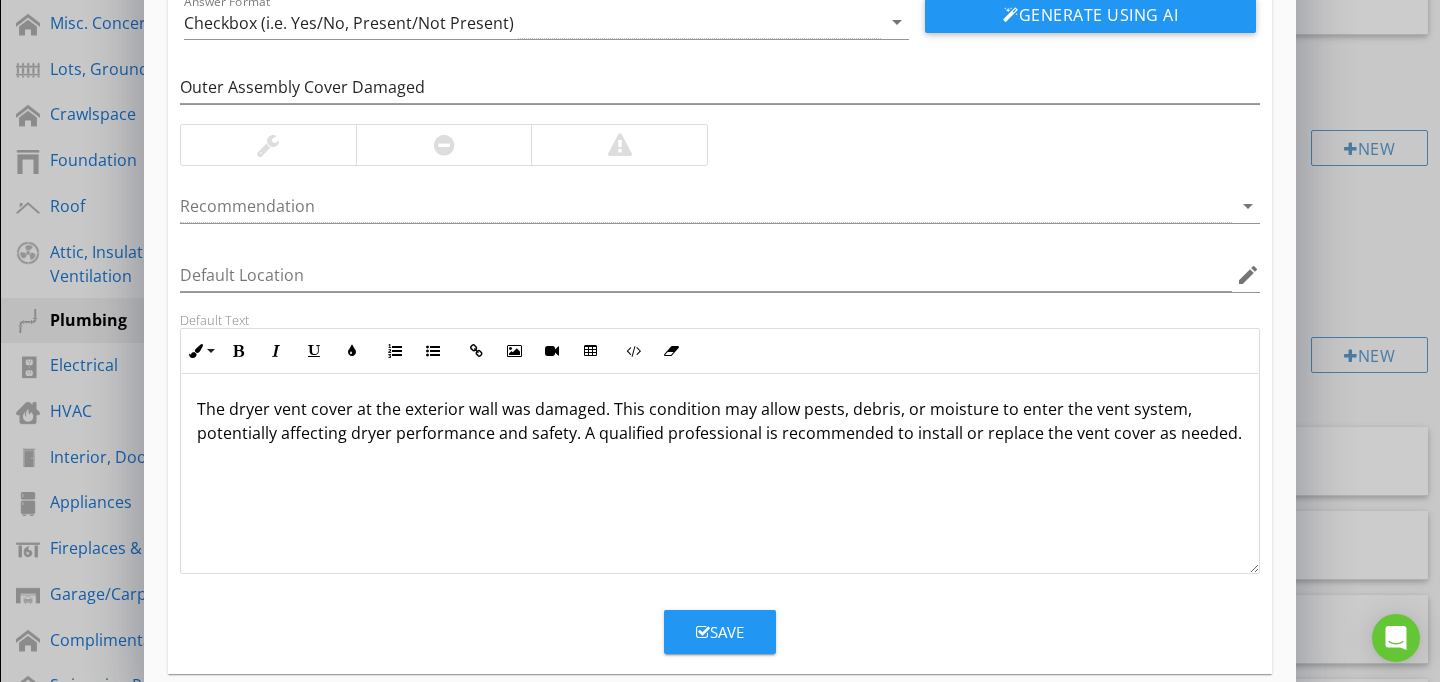 click on "Save" at bounding box center [720, 632] 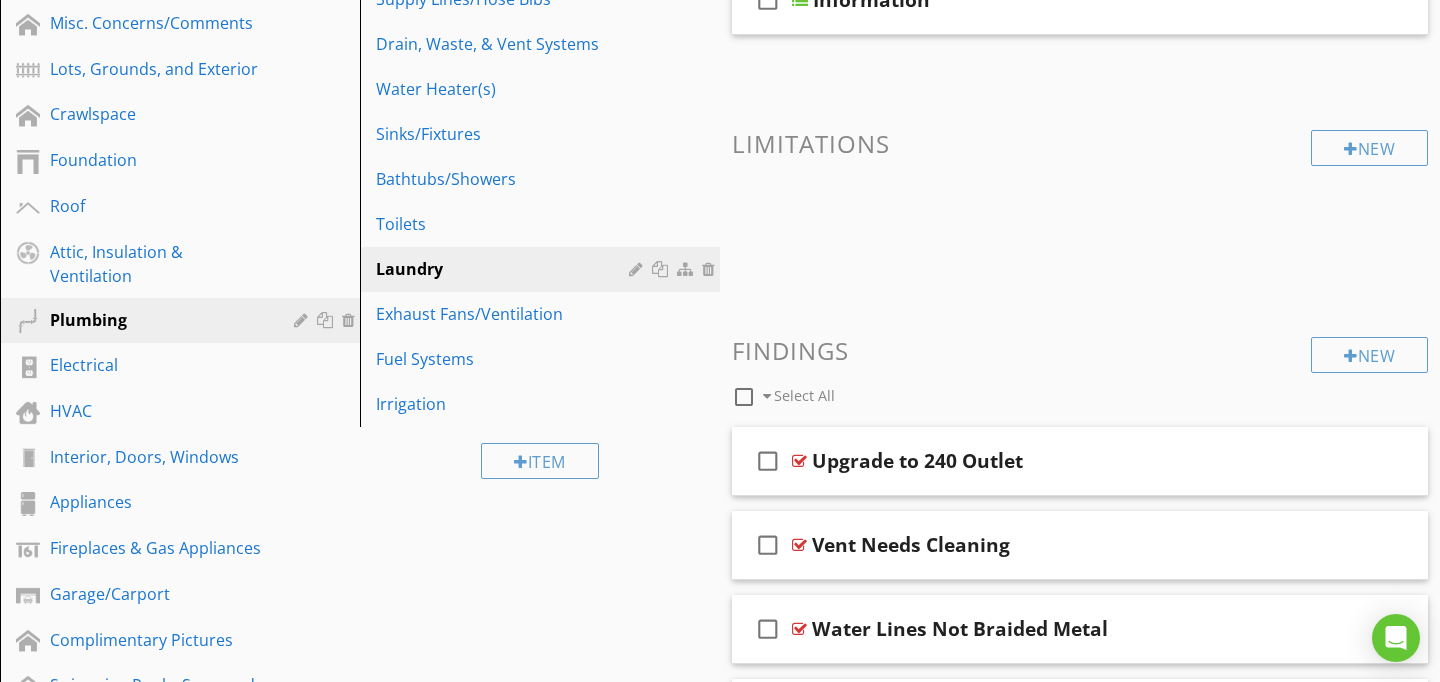 scroll, scrollTop: 89, scrollLeft: 0, axis: vertical 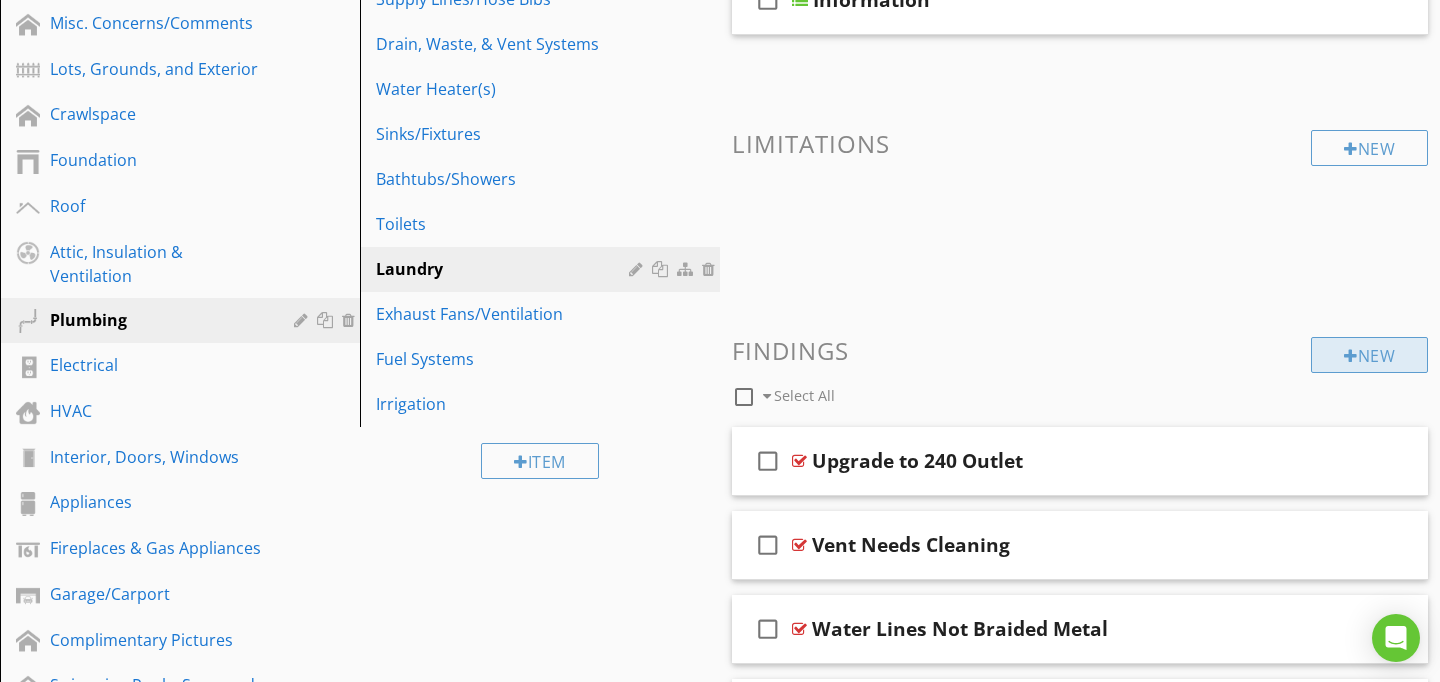 click on "New" at bounding box center [1369, 355] 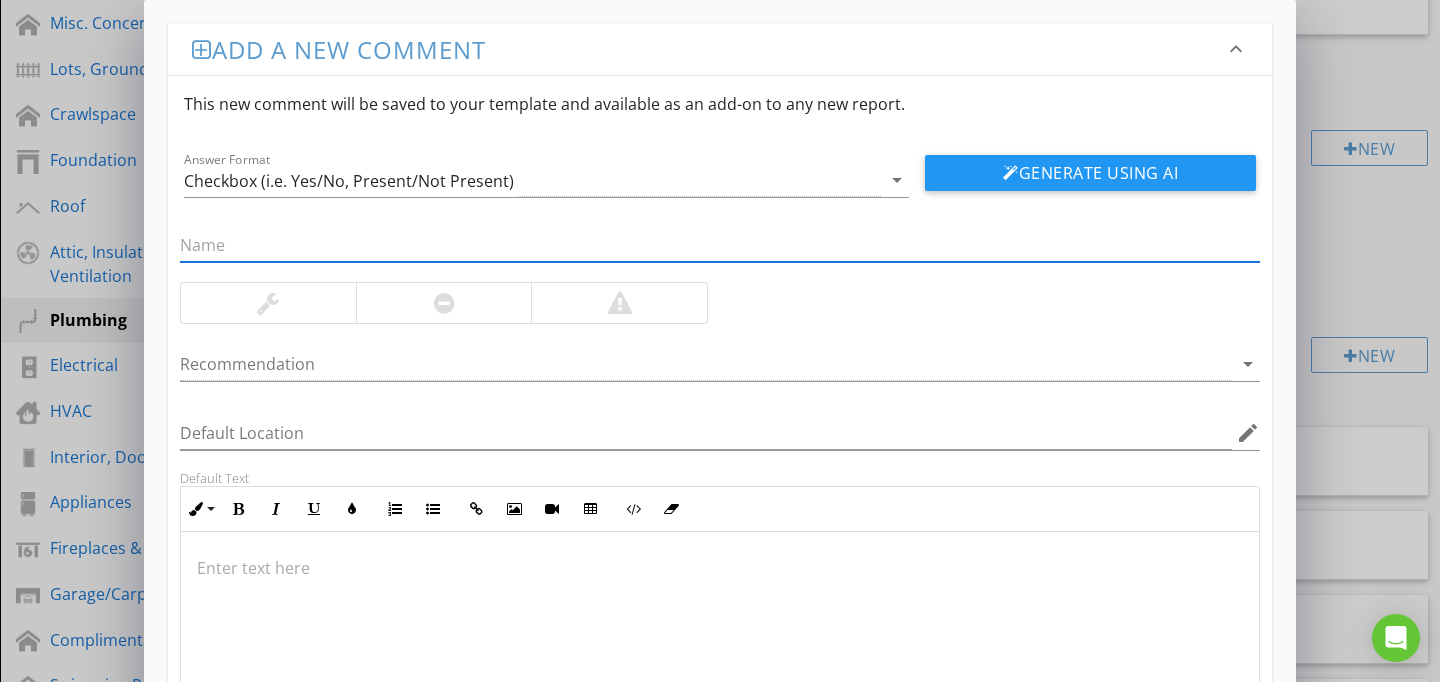 click at bounding box center (720, 245) 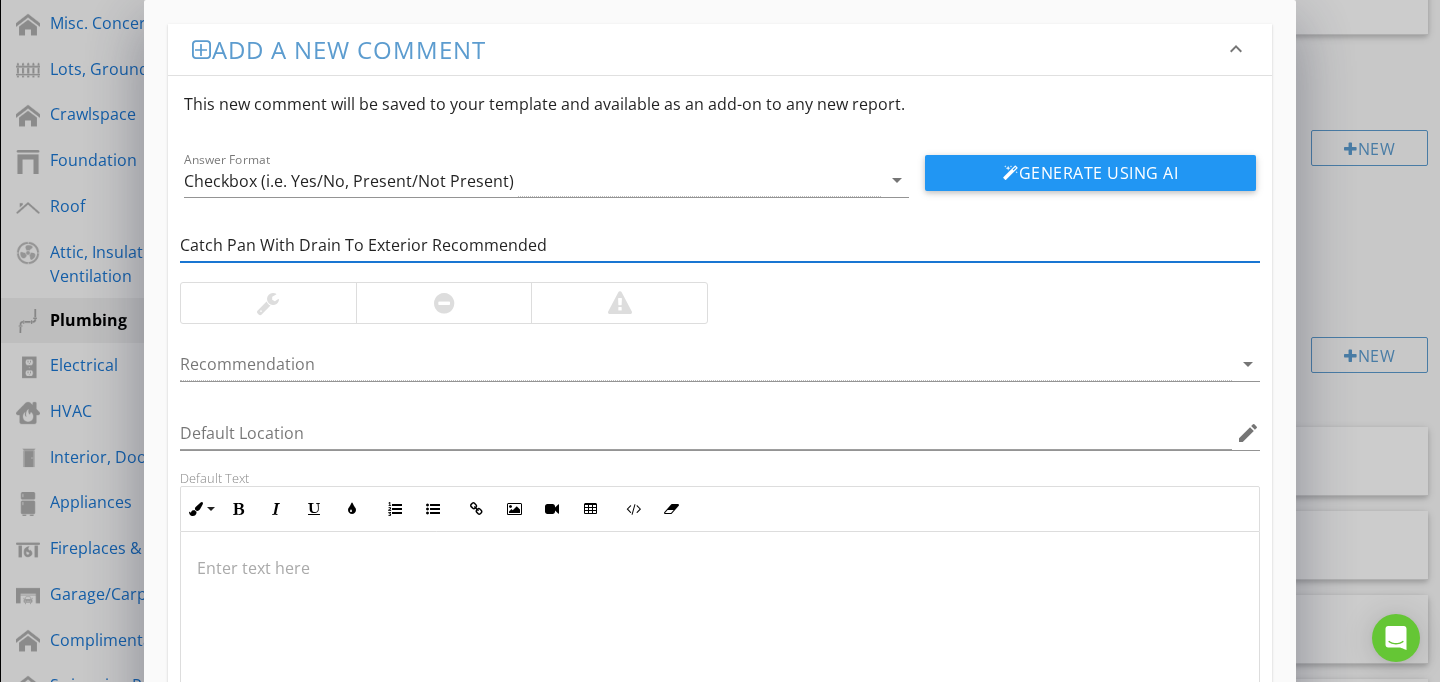 type on "Catch Pan With Drain To Exterior Recommended" 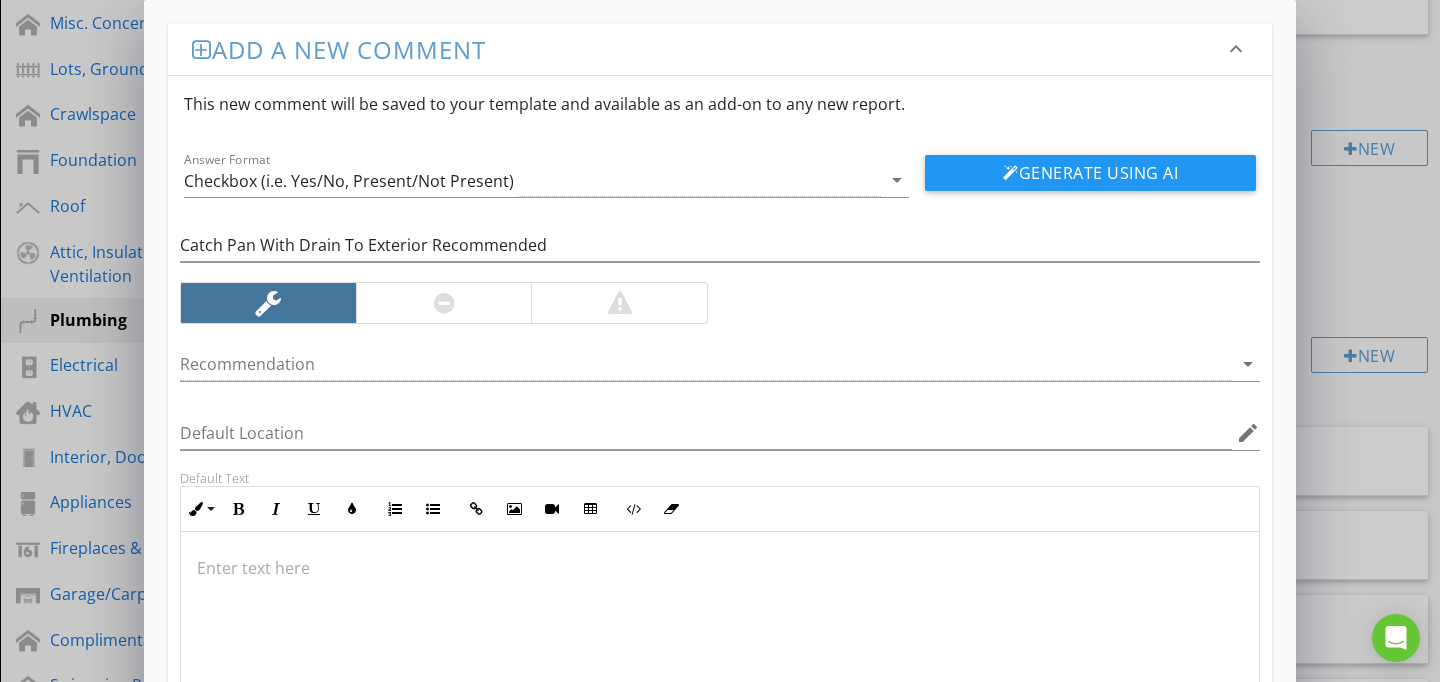 click at bounding box center [720, 632] 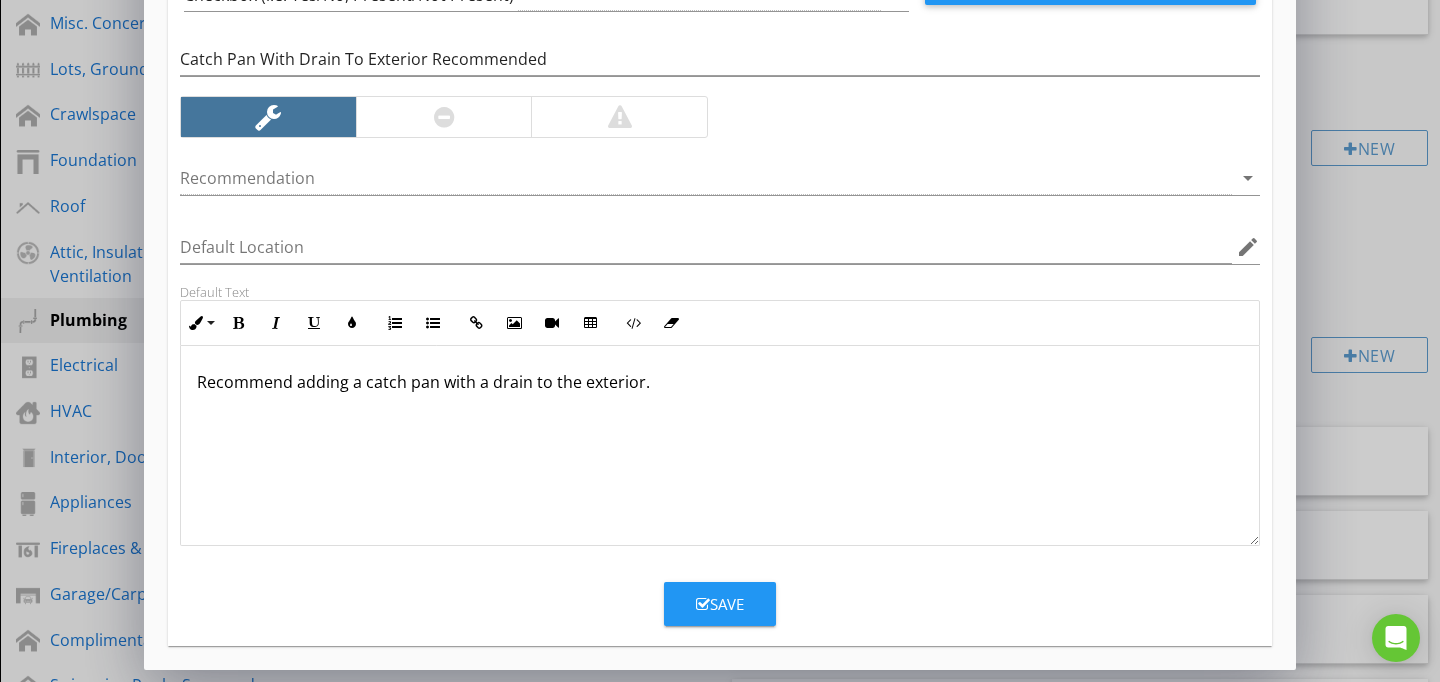 click on "Save" at bounding box center [720, 604] 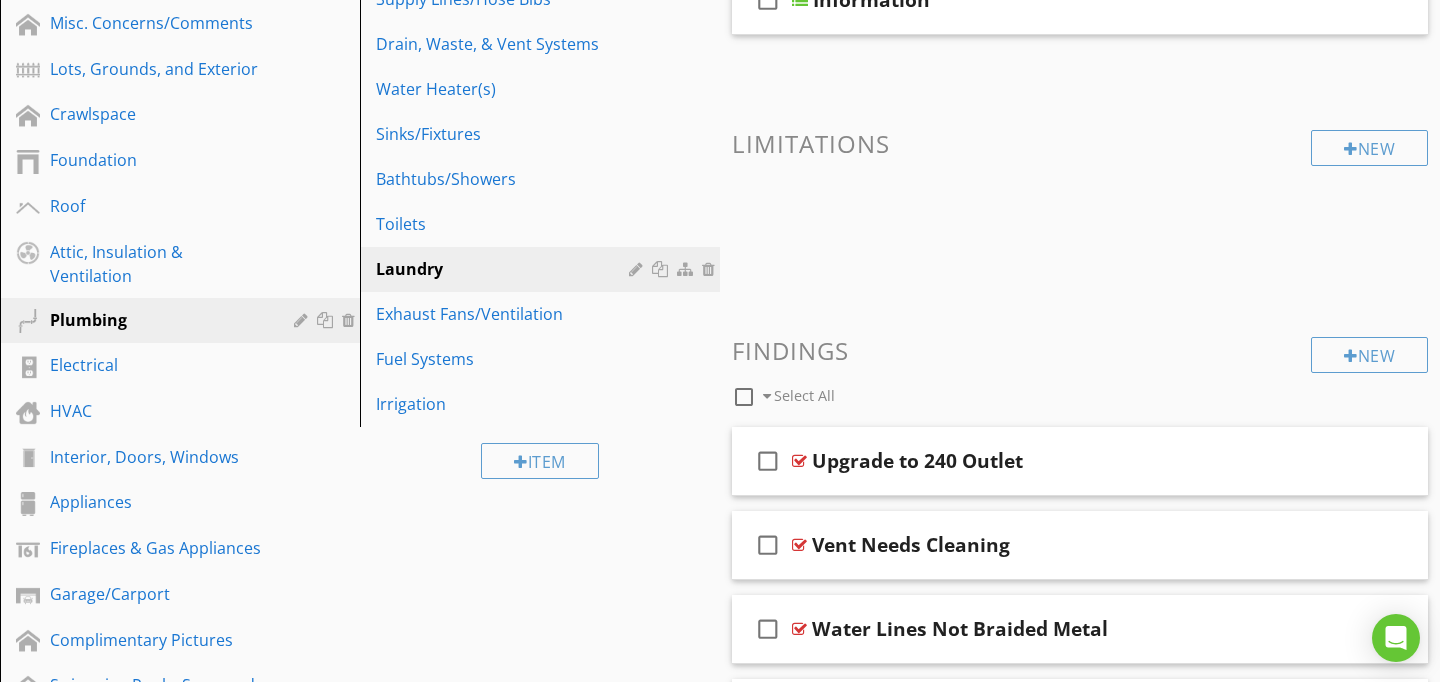 scroll, scrollTop: 89, scrollLeft: 0, axis: vertical 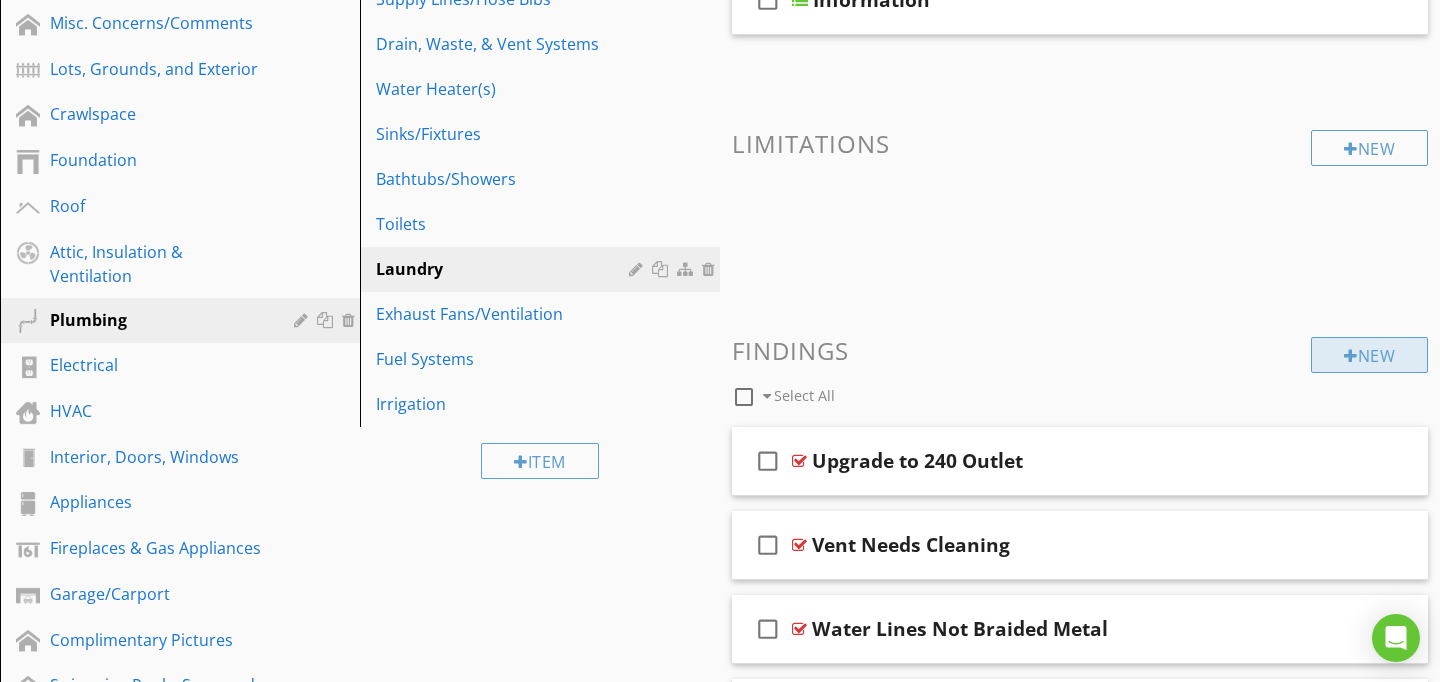 click on "New" at bounding box center [1369, 355] 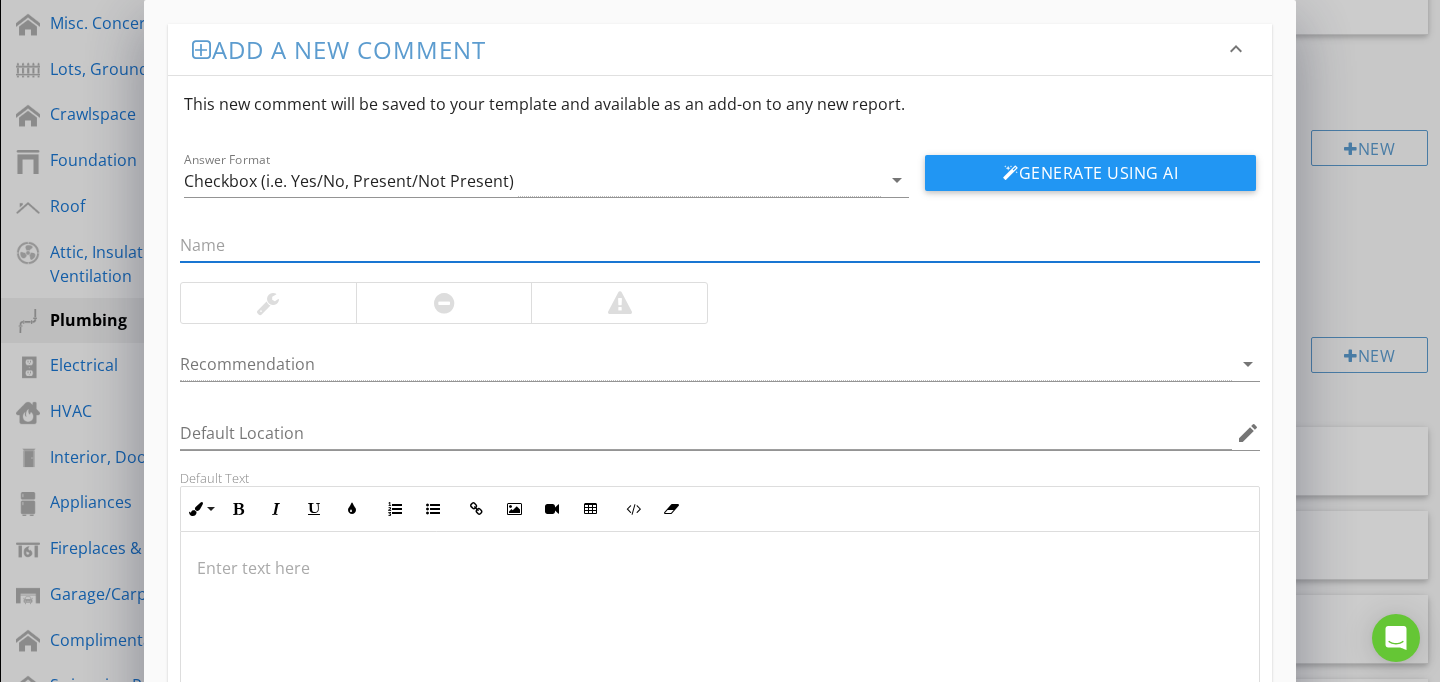 paste on "Smaller Than 2” Drain" 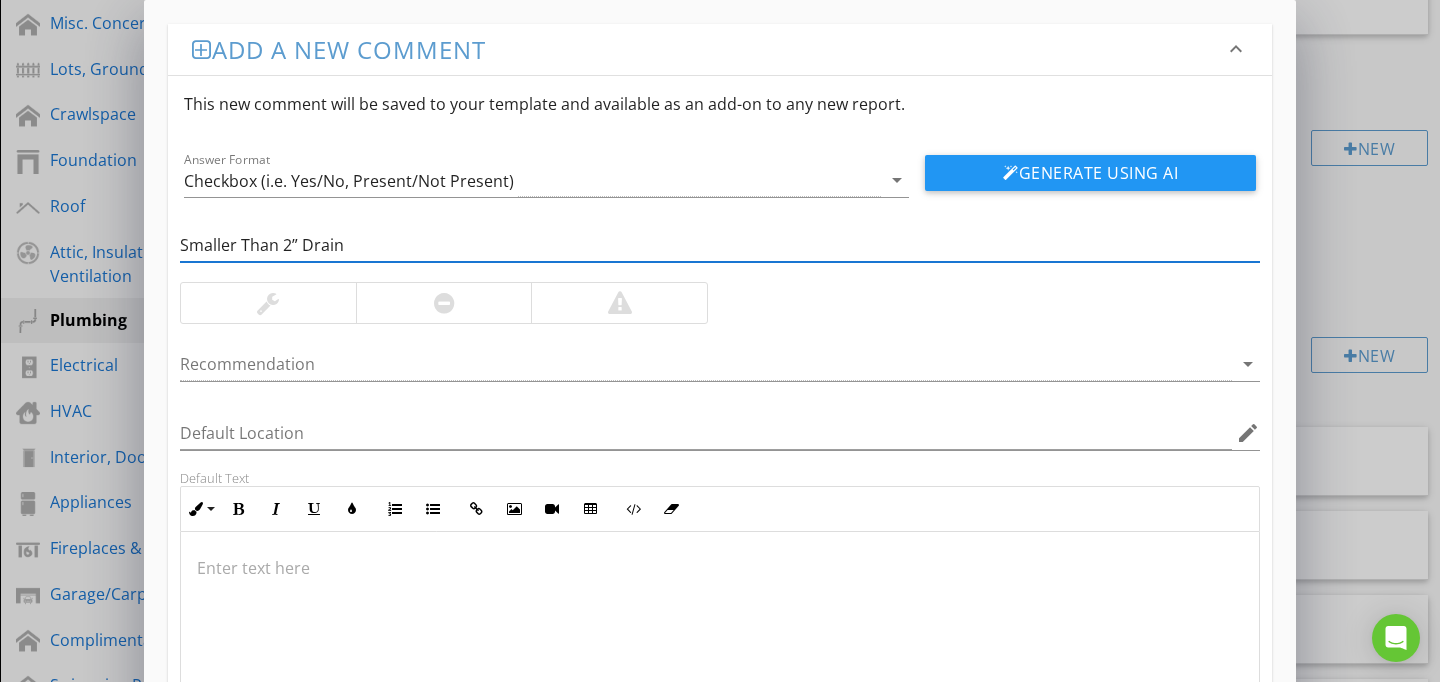 type on "Smaller Than 2” Drain" 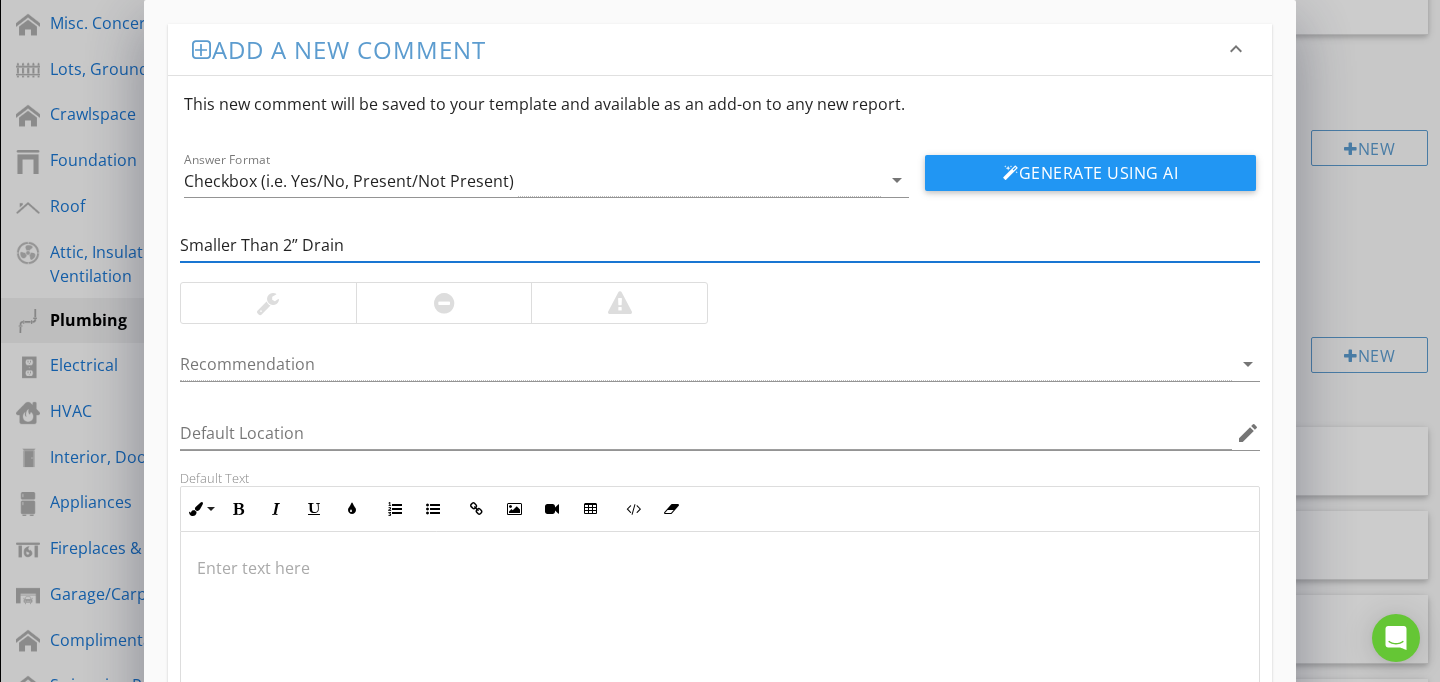 click at bounding box center [720, 632] 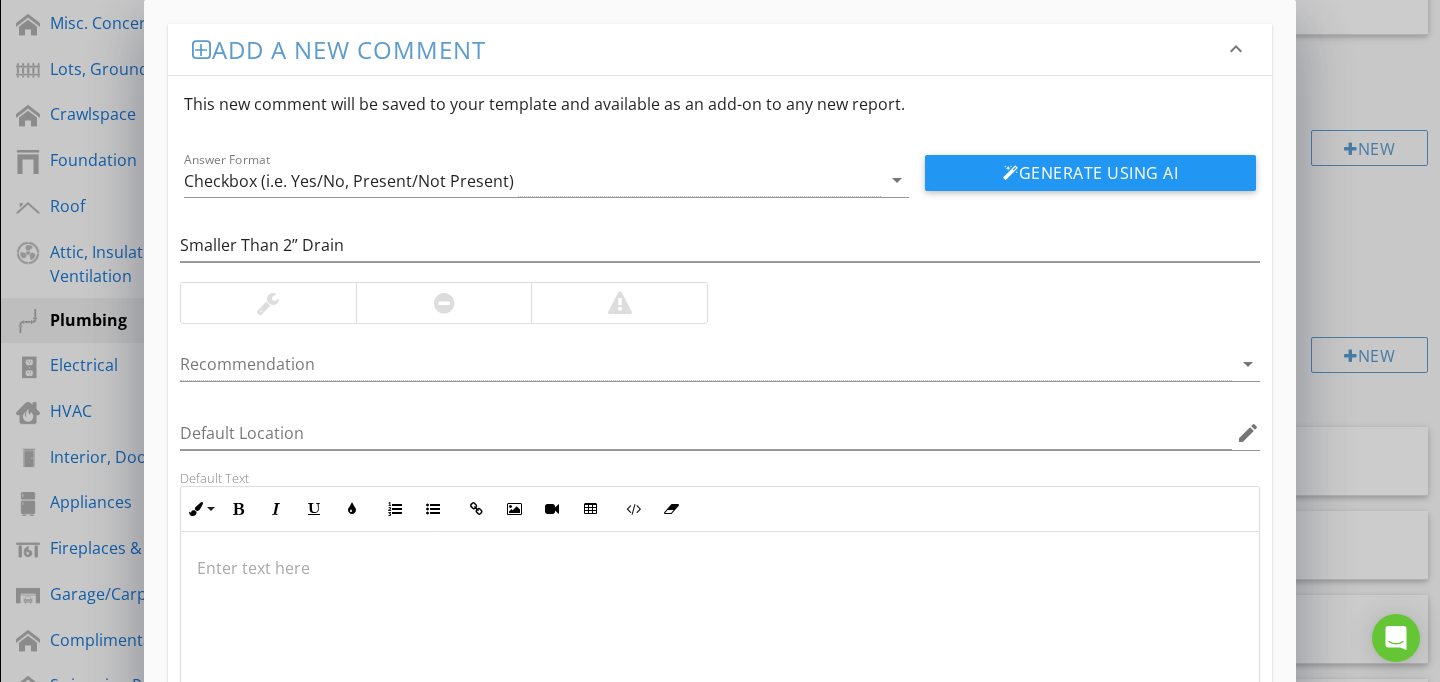 click at bounding box center [720, 632] 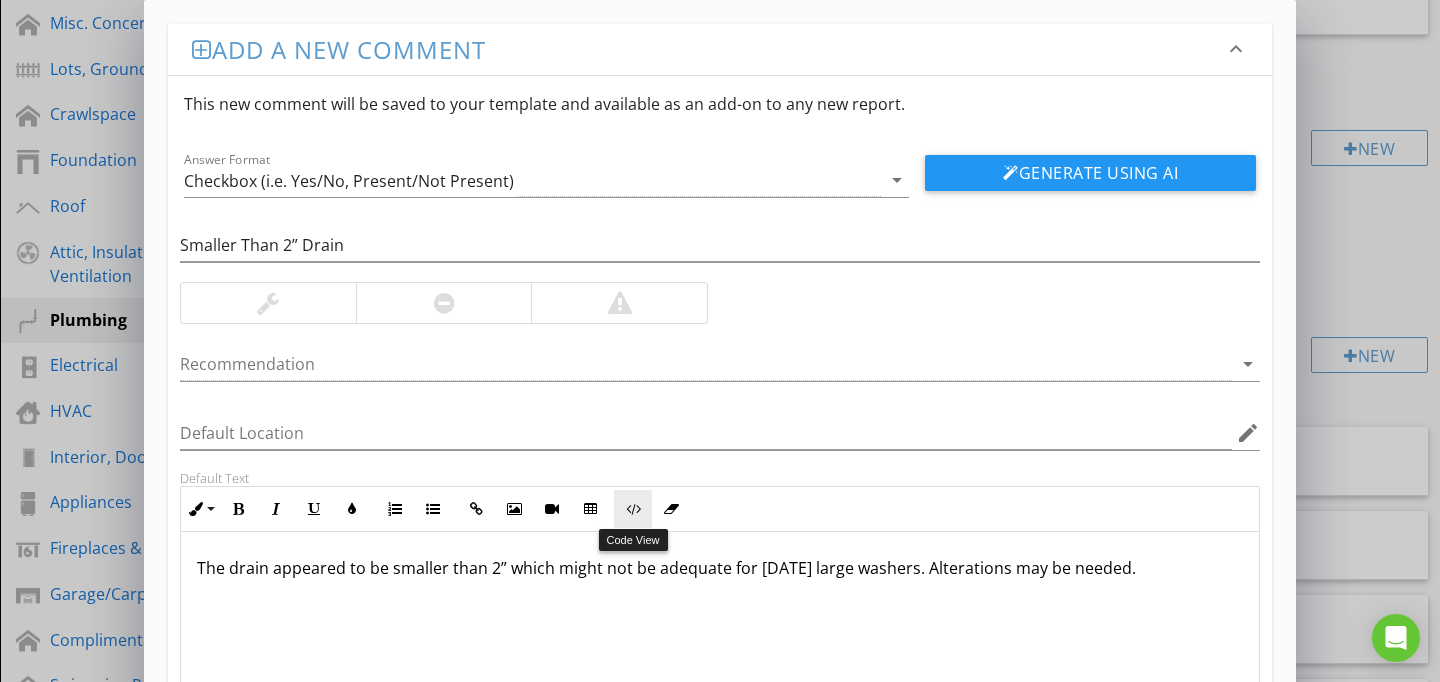 scroll, scrollTop: 186, scrollLeft: 0, axis: vertical 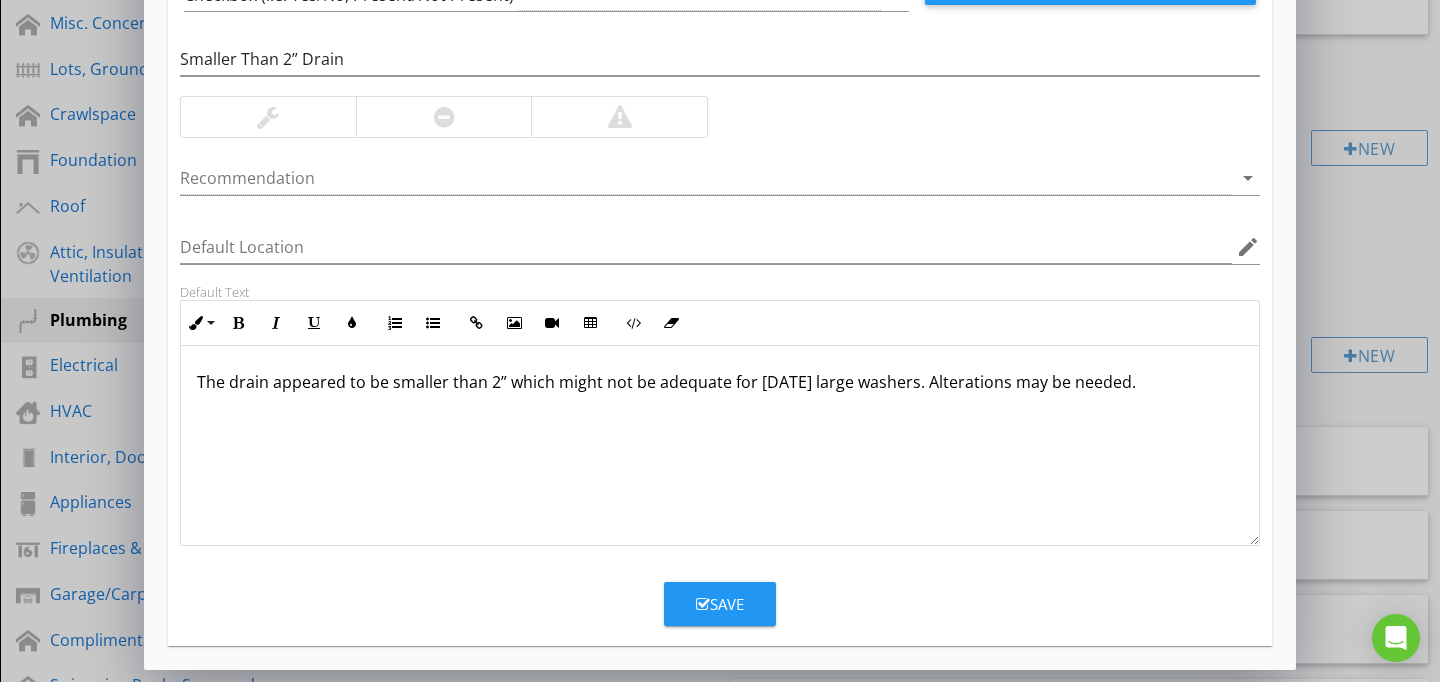 click on "Save" at bounding box center [720, 604] 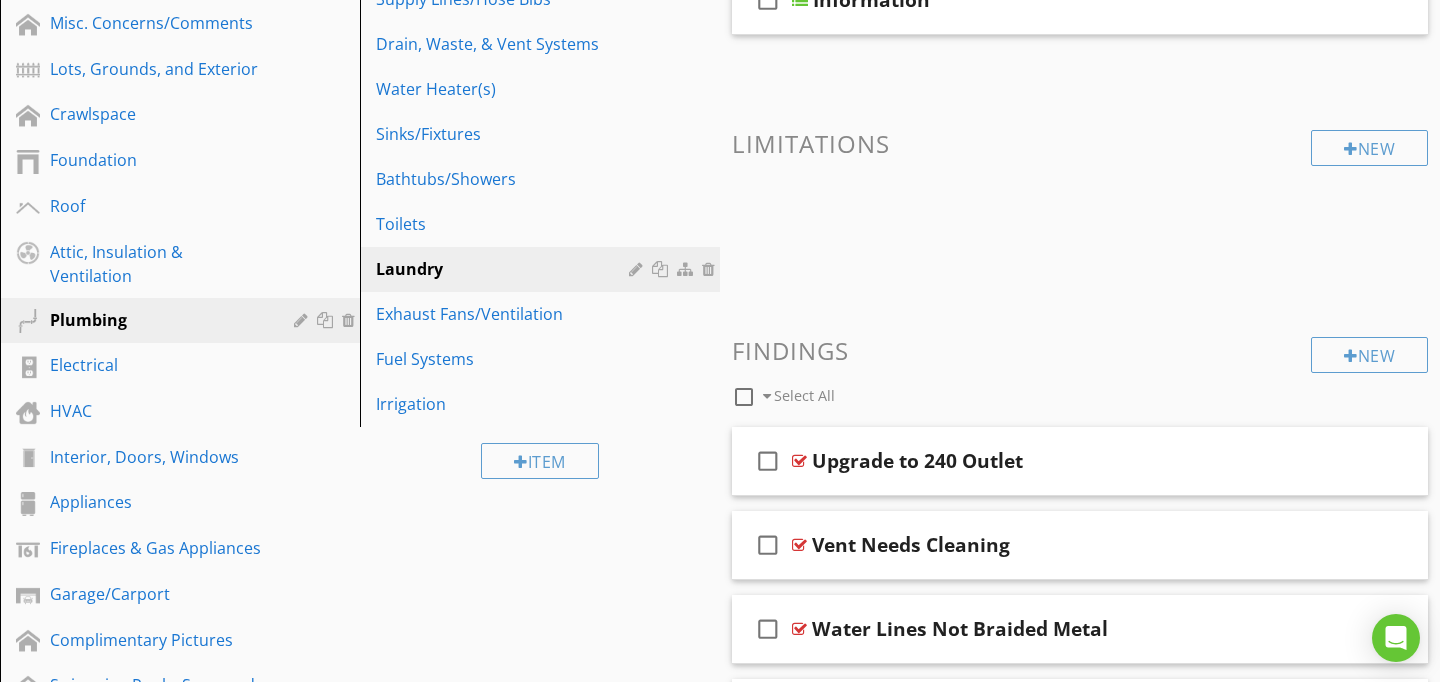 scroll, scrollTop: 89, scrollLeft: 0, axis: vertical 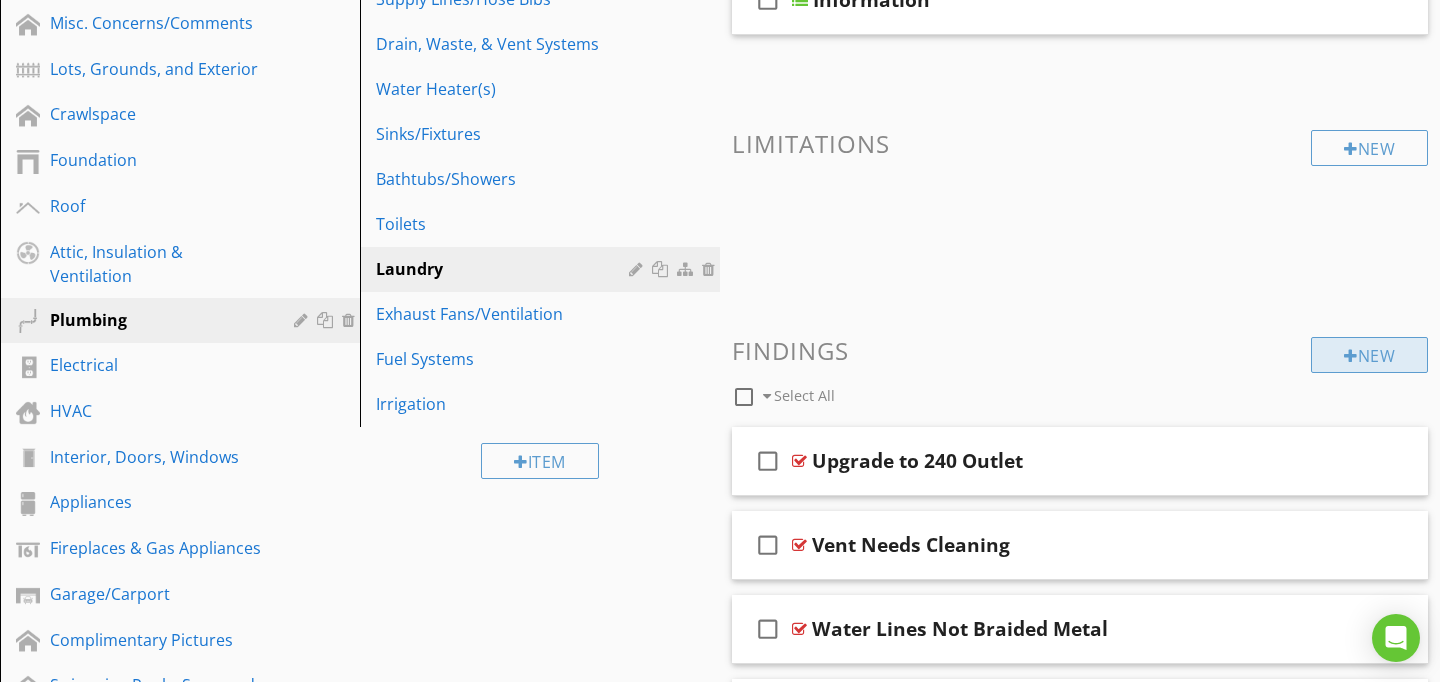 click on "New" at bounding box center [1369, 355] 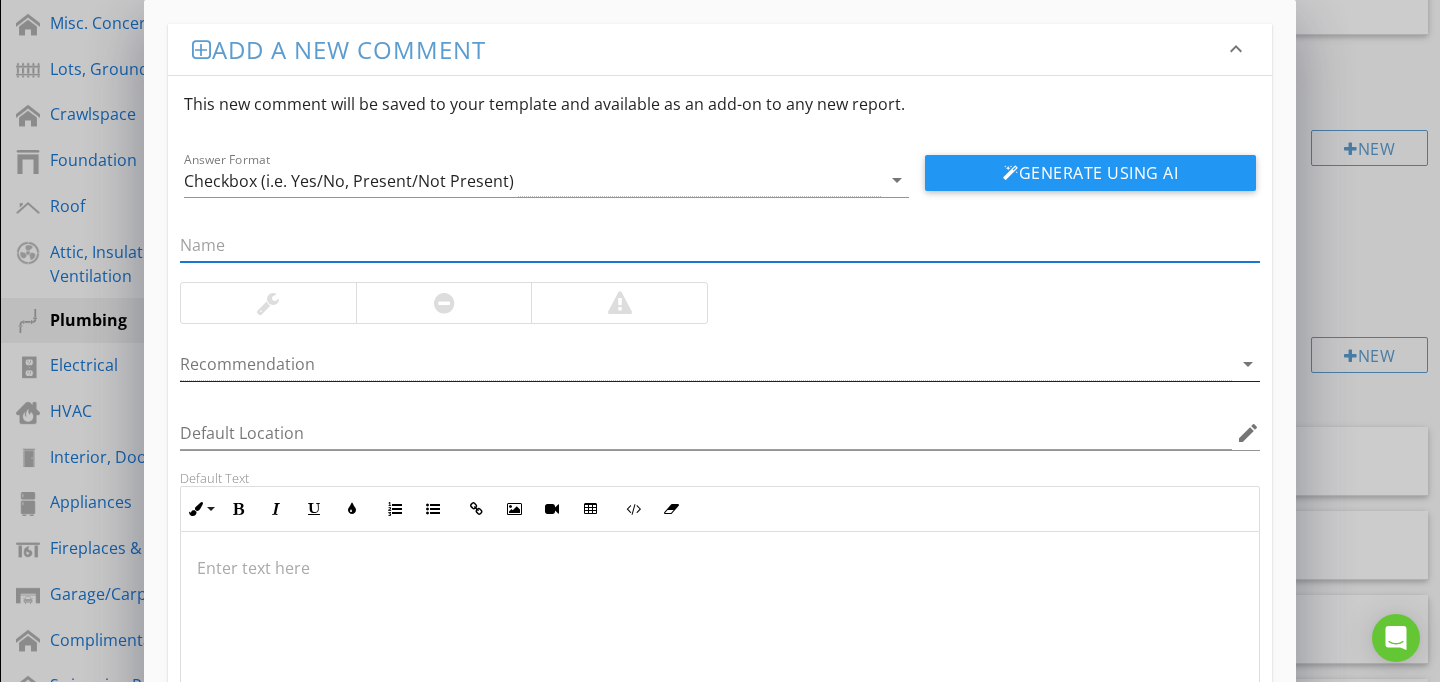 paste on "Trap Height Improper" 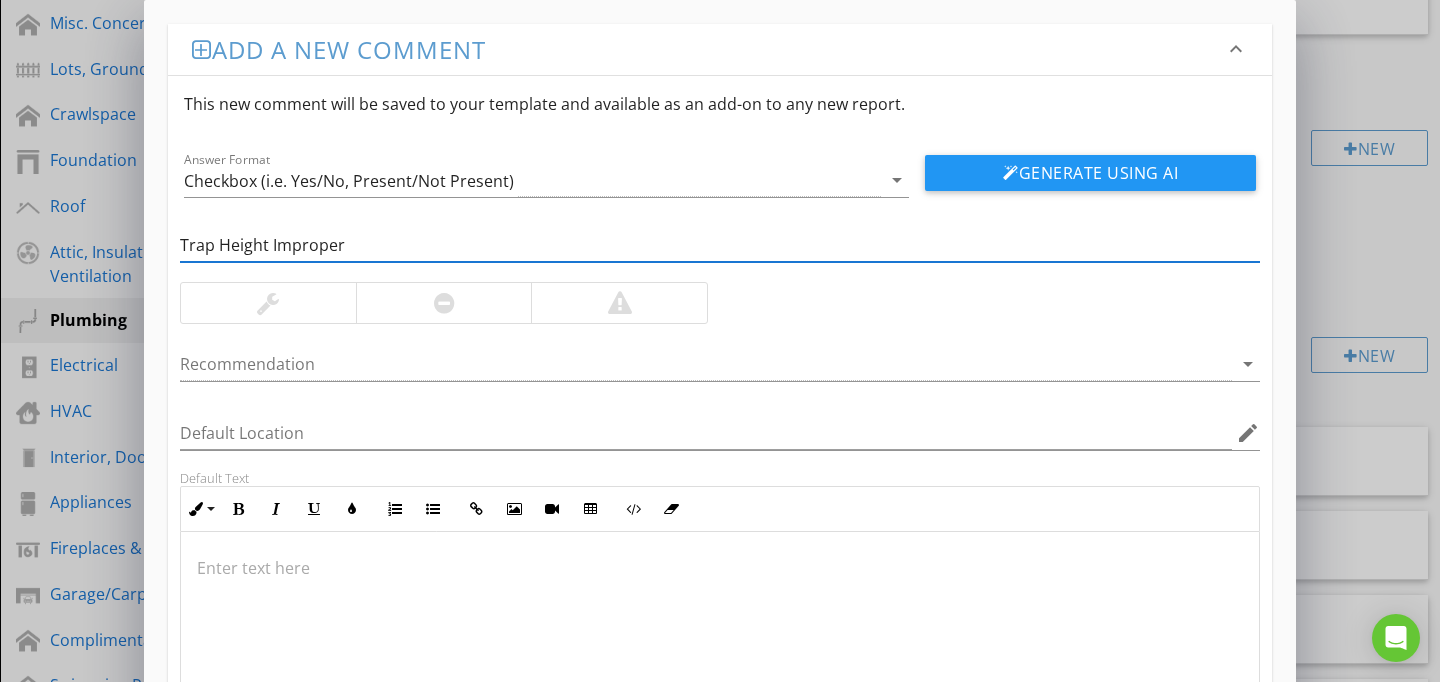 type on "Trap Height Improper" 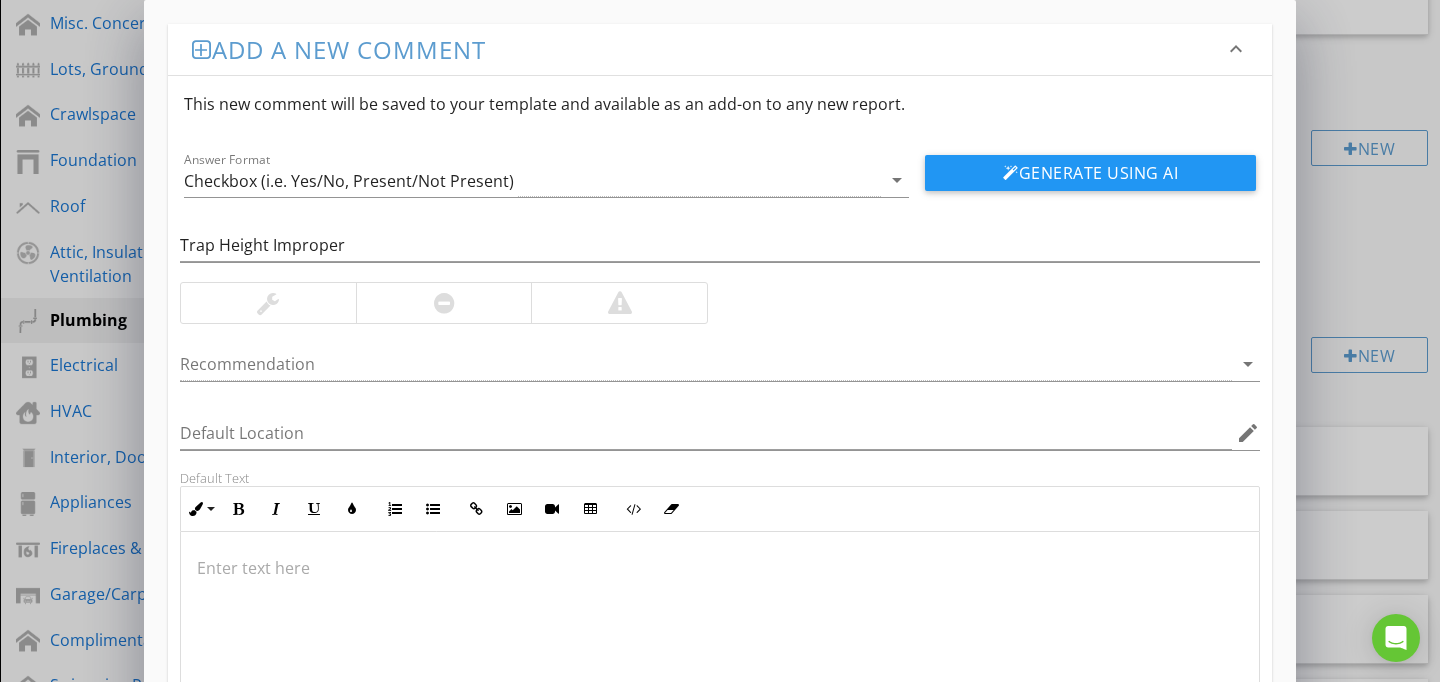 click at bounding box center [720, 632] 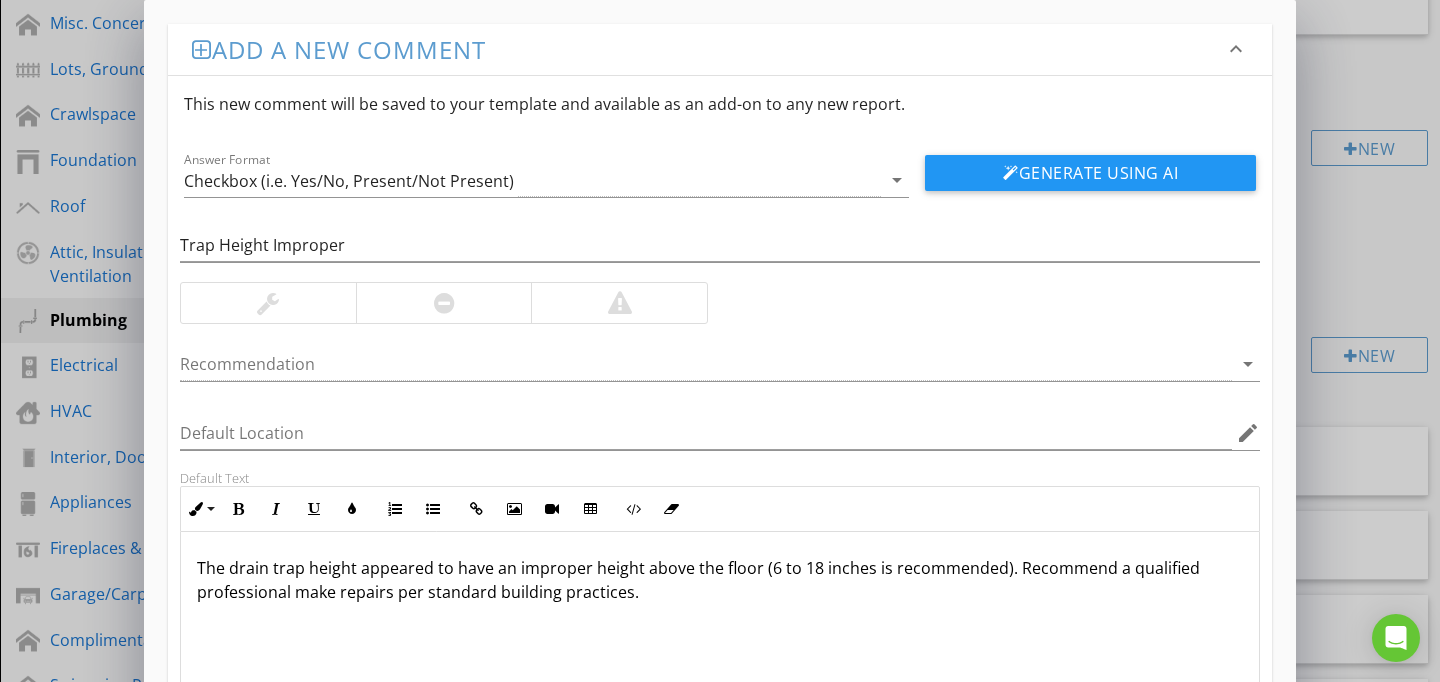scroll, scrollTop: 1, scrollLeft: 0, axis: vertical 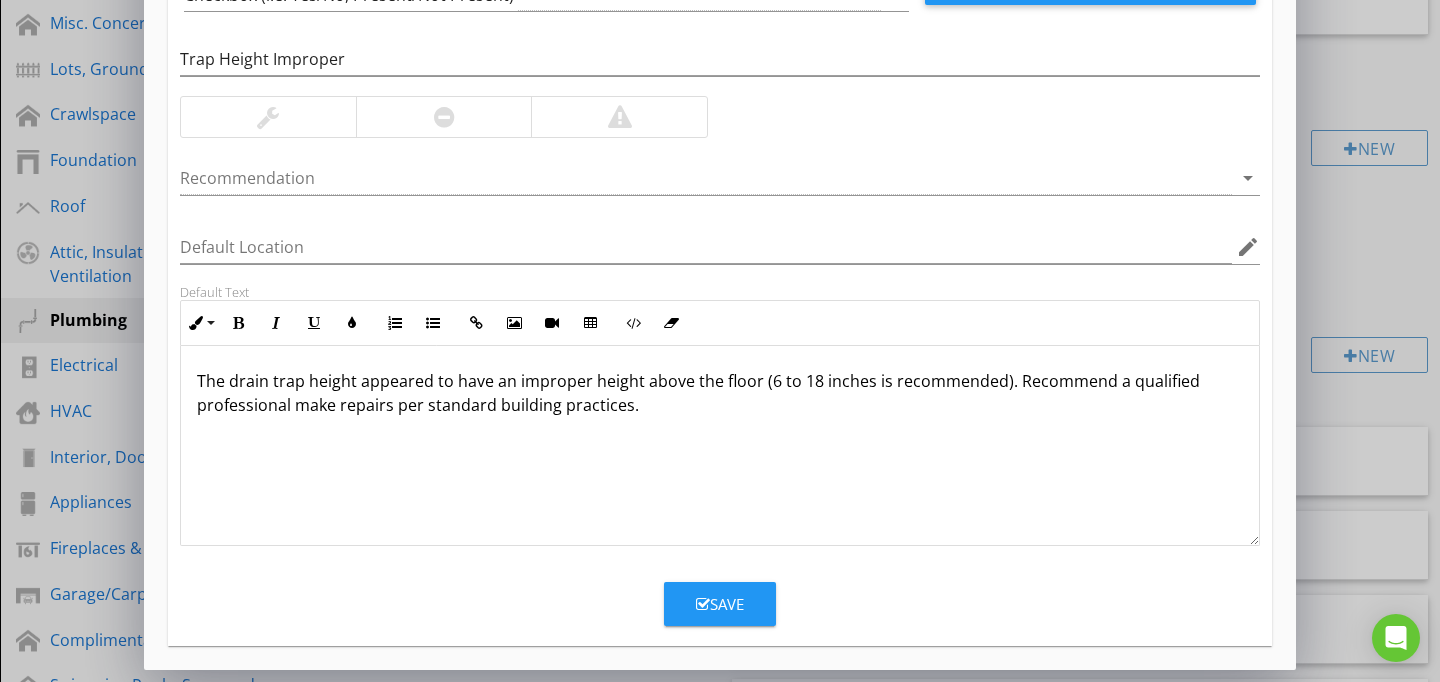 click on "Save" at bounding box center (720, 604) 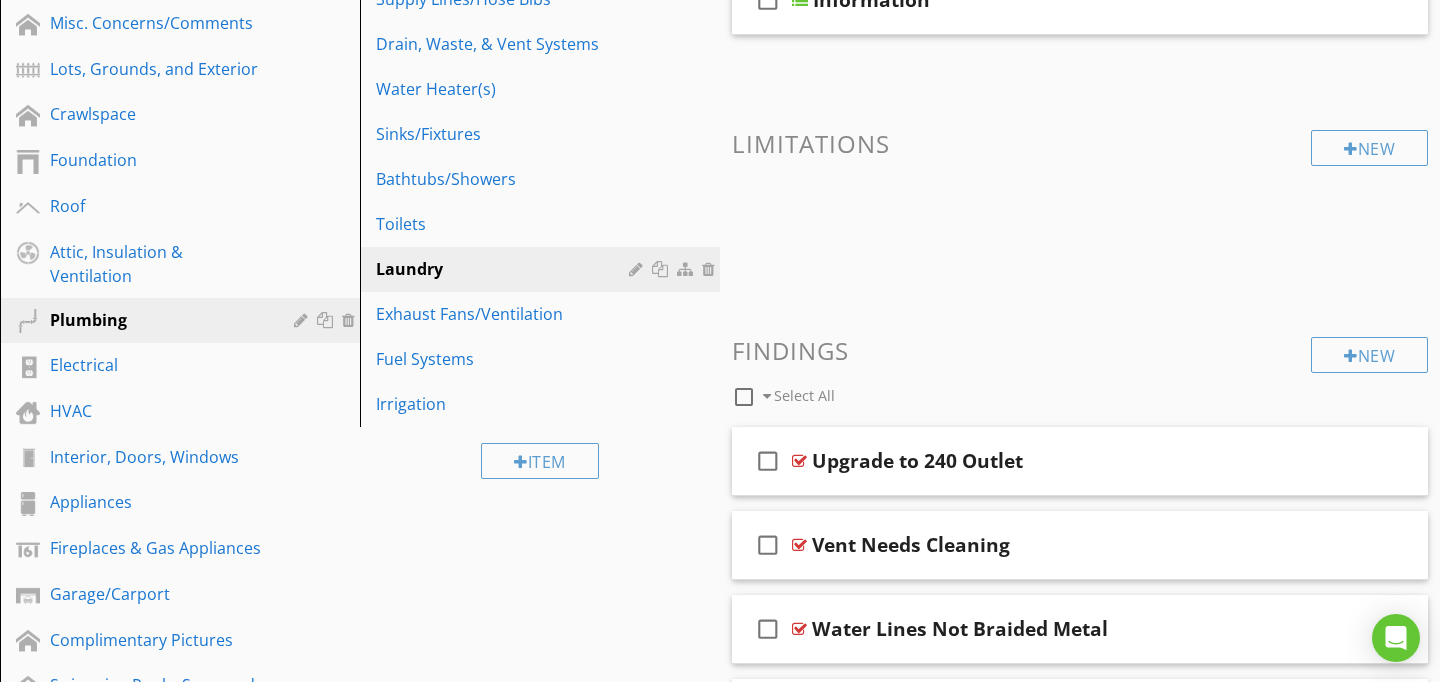 scroll, scrollTop: 89, scrollLeft: 0, axis: vertical 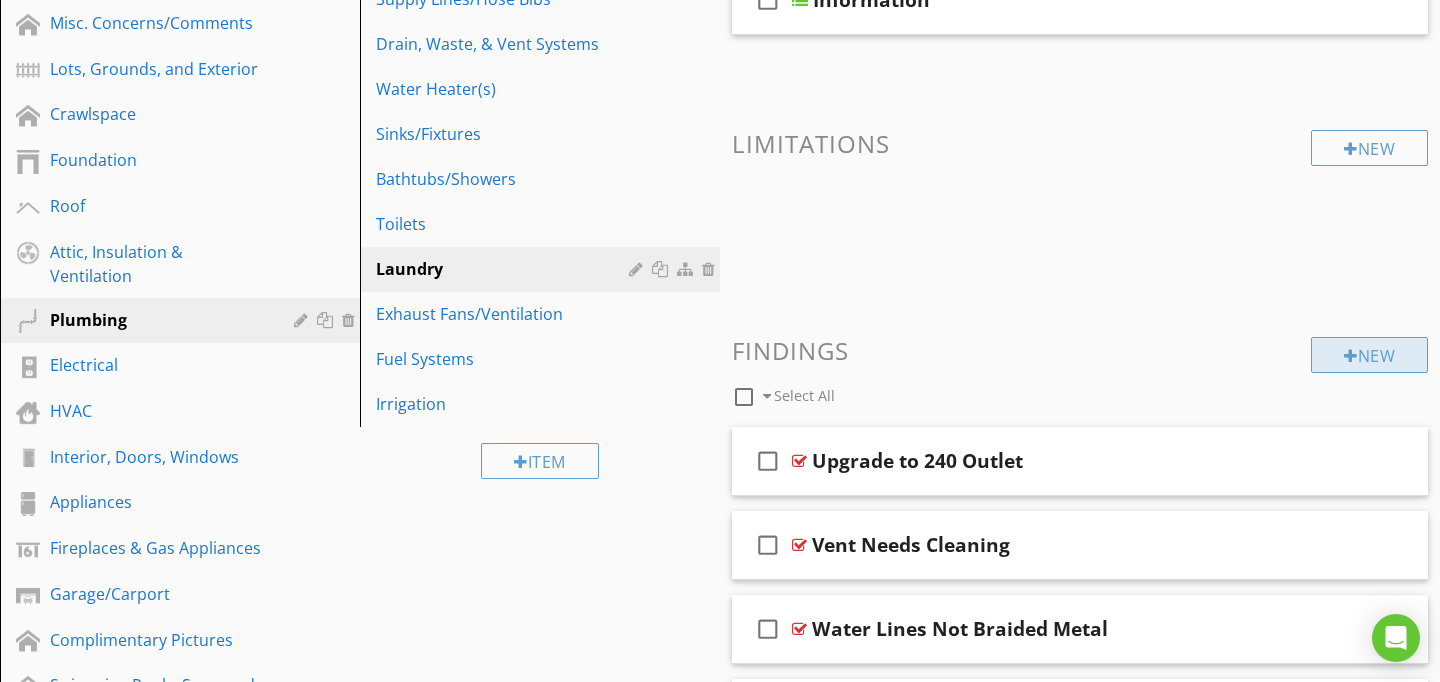 click on "New" at bounding box center (1369, 355) 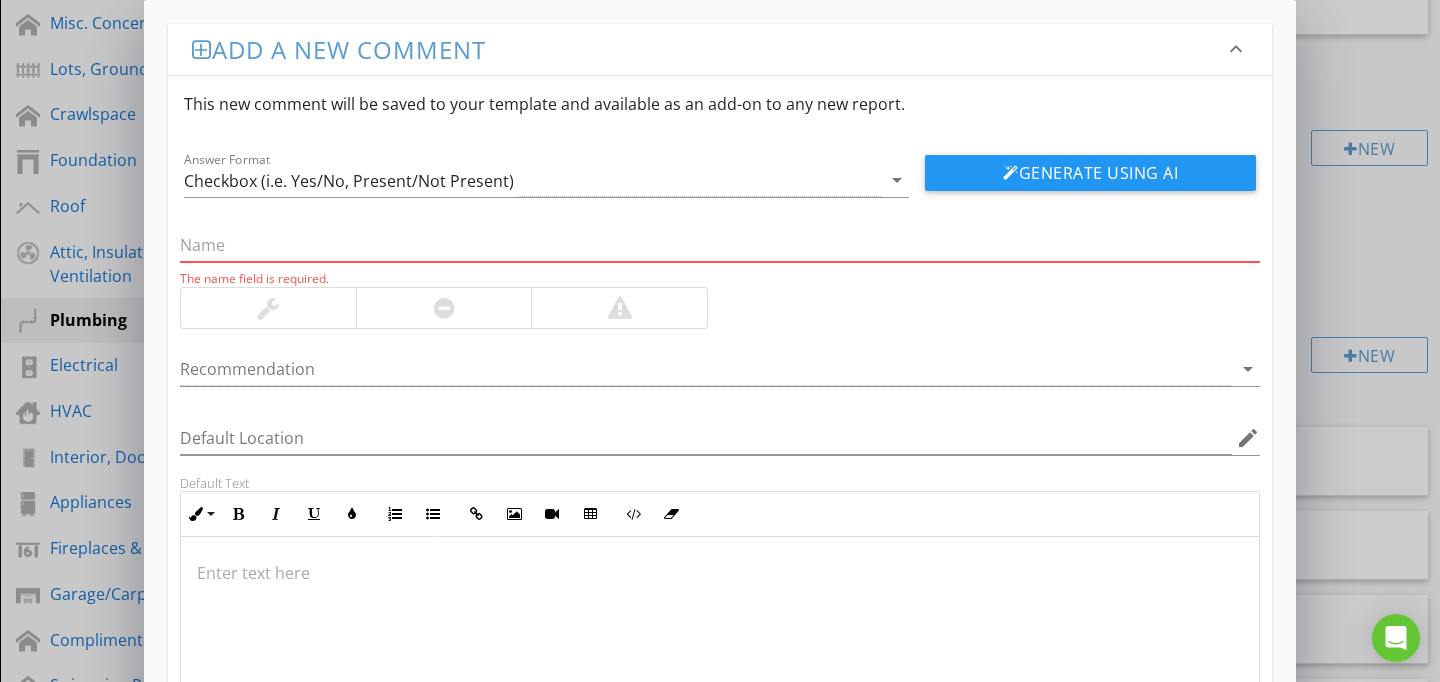 paste on "No Vent To Exterior" 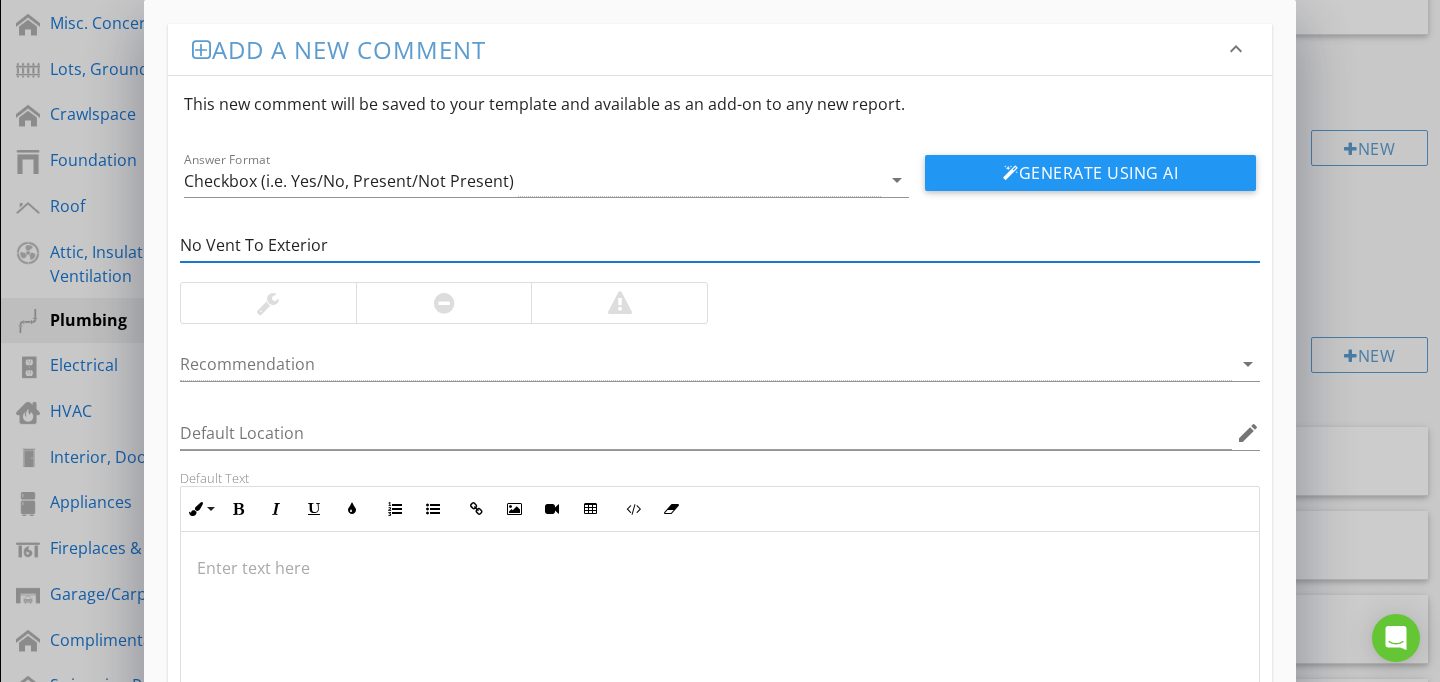 type on "No Vent To Exterior" 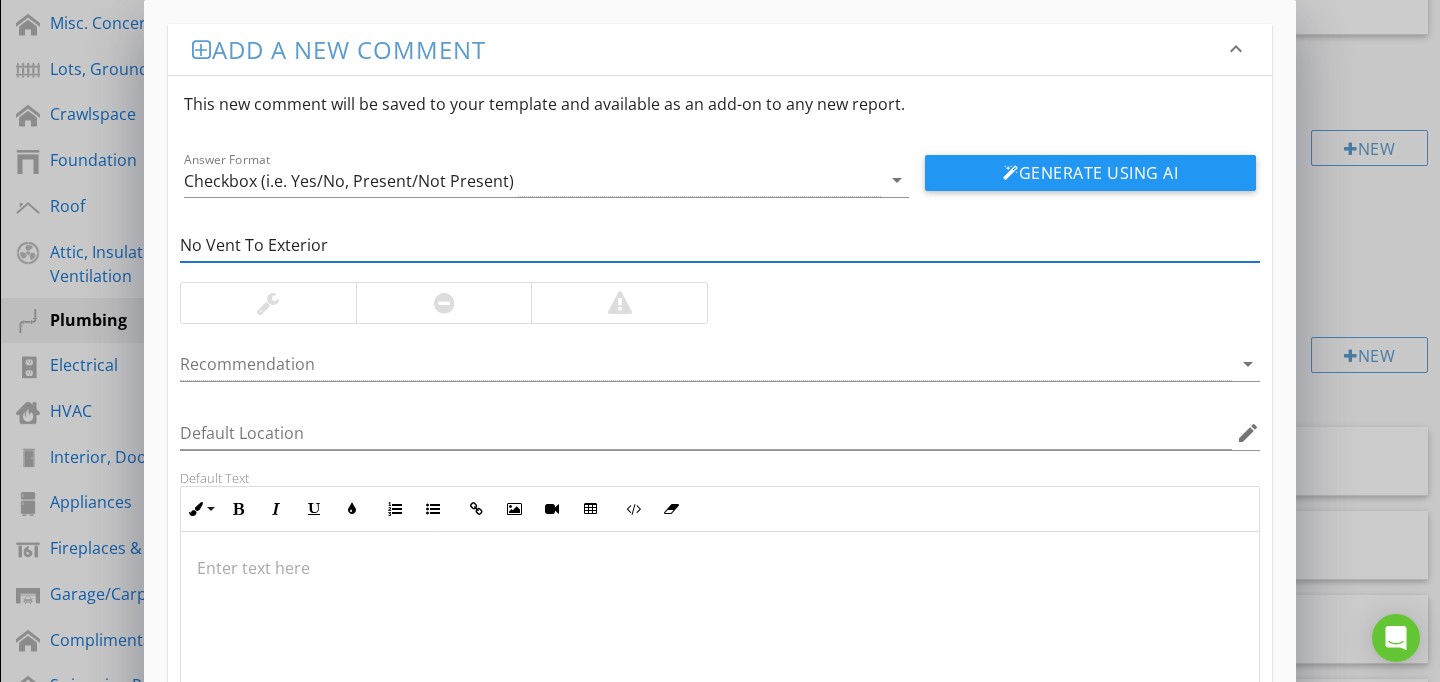 click at bounding box center [720, 568] 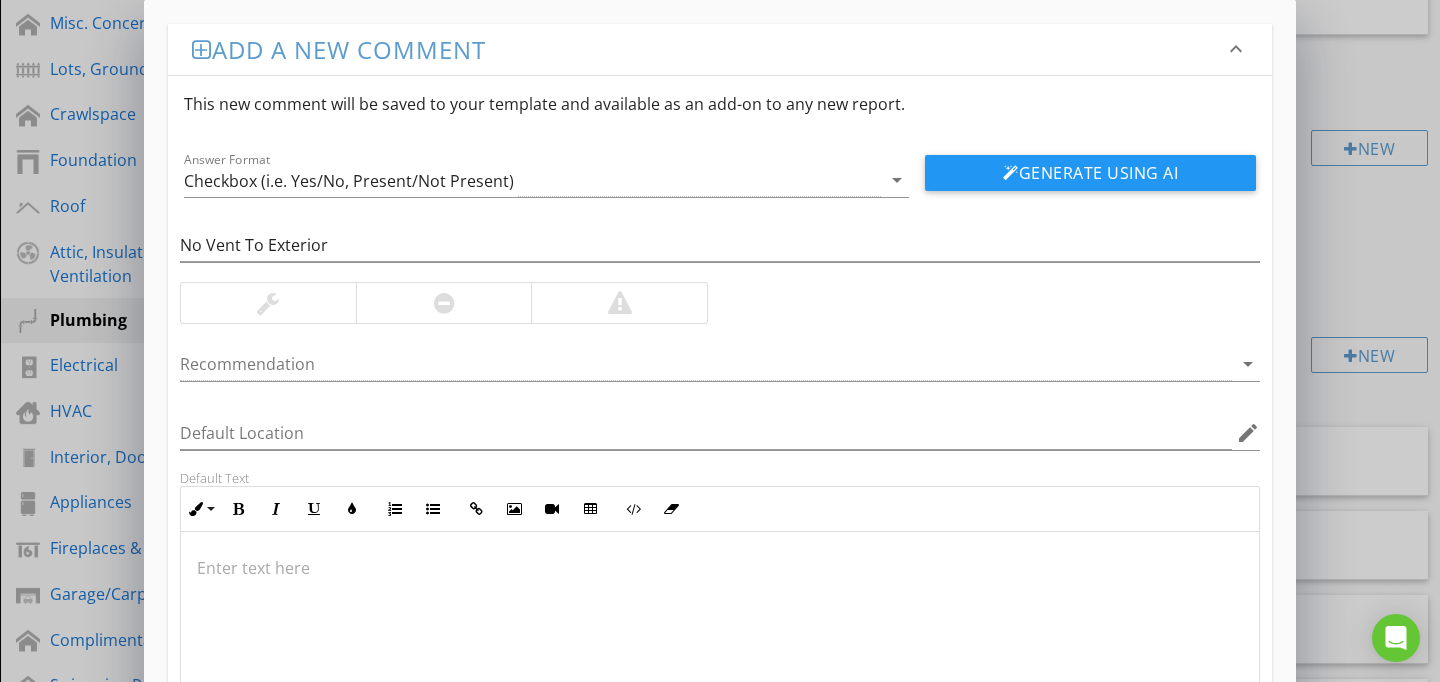 type on "<p>A vent has not been provided to the exterior. This can be a safety concern. A qualified professional is recommended to install an appropriate vent assembly per standard building practices.</p>" 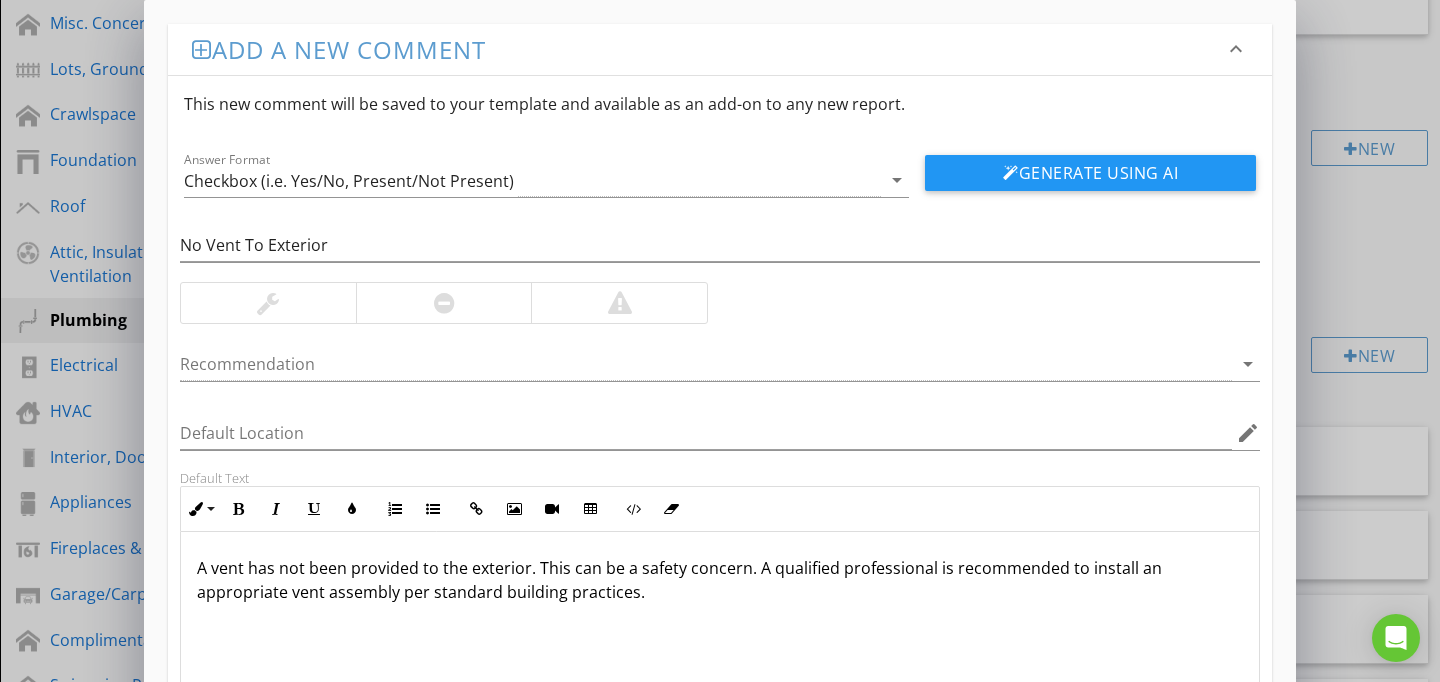 click at bounding box center [620, 303] 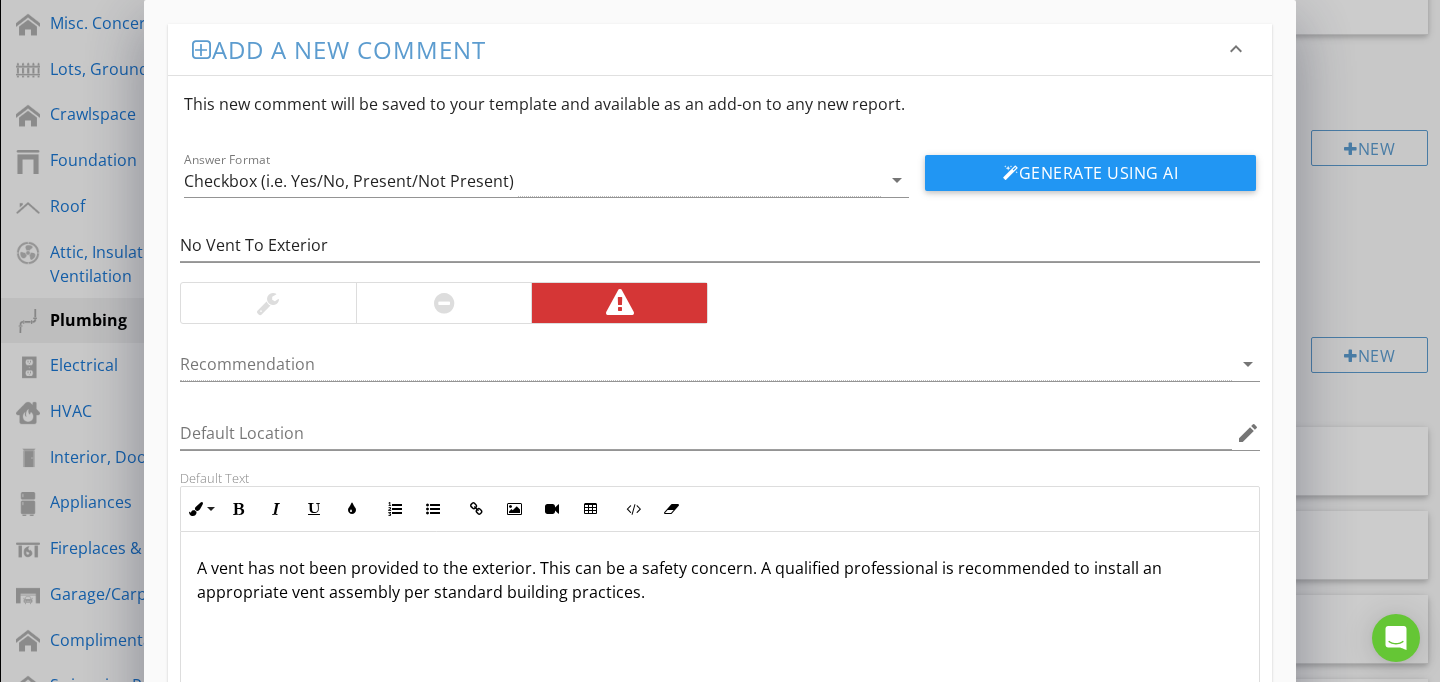 scroll, scrollTop: 186, scrollLeft: 0, axis: vertical 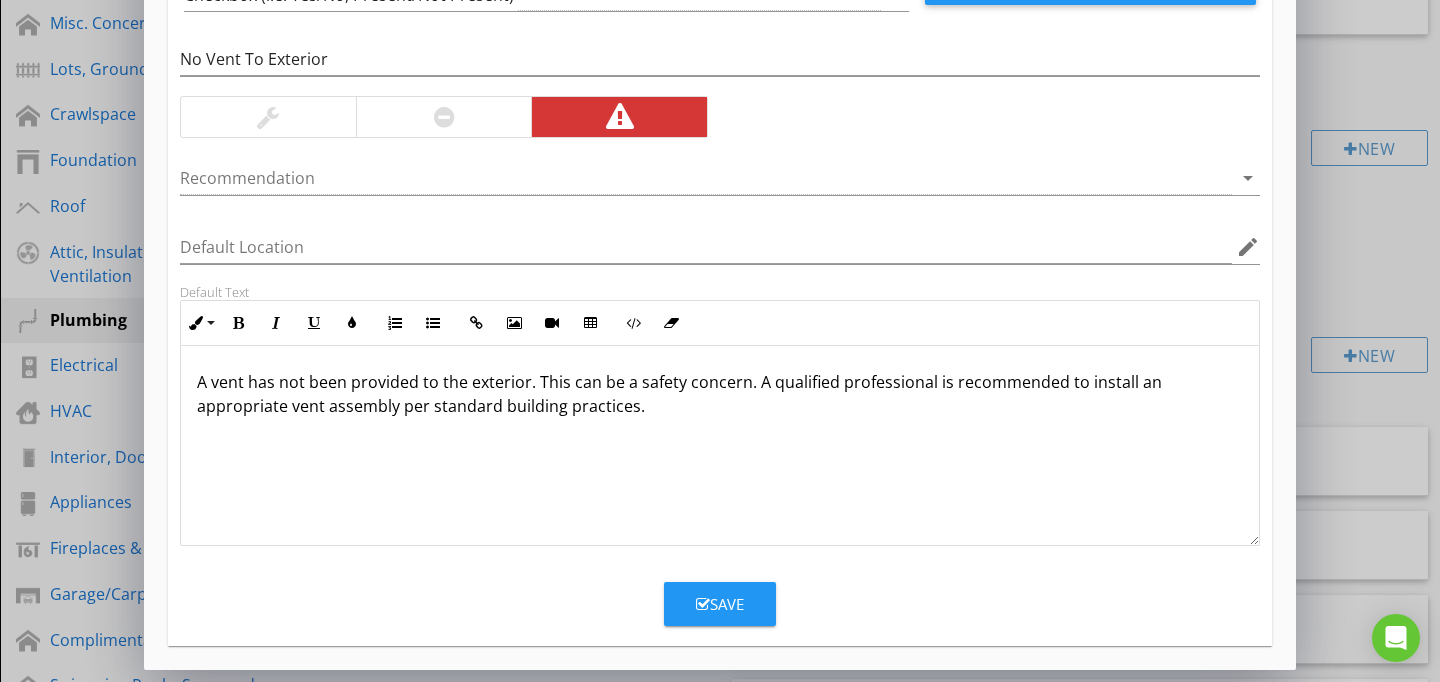 click on "Save" at bounding box center (720, 604) 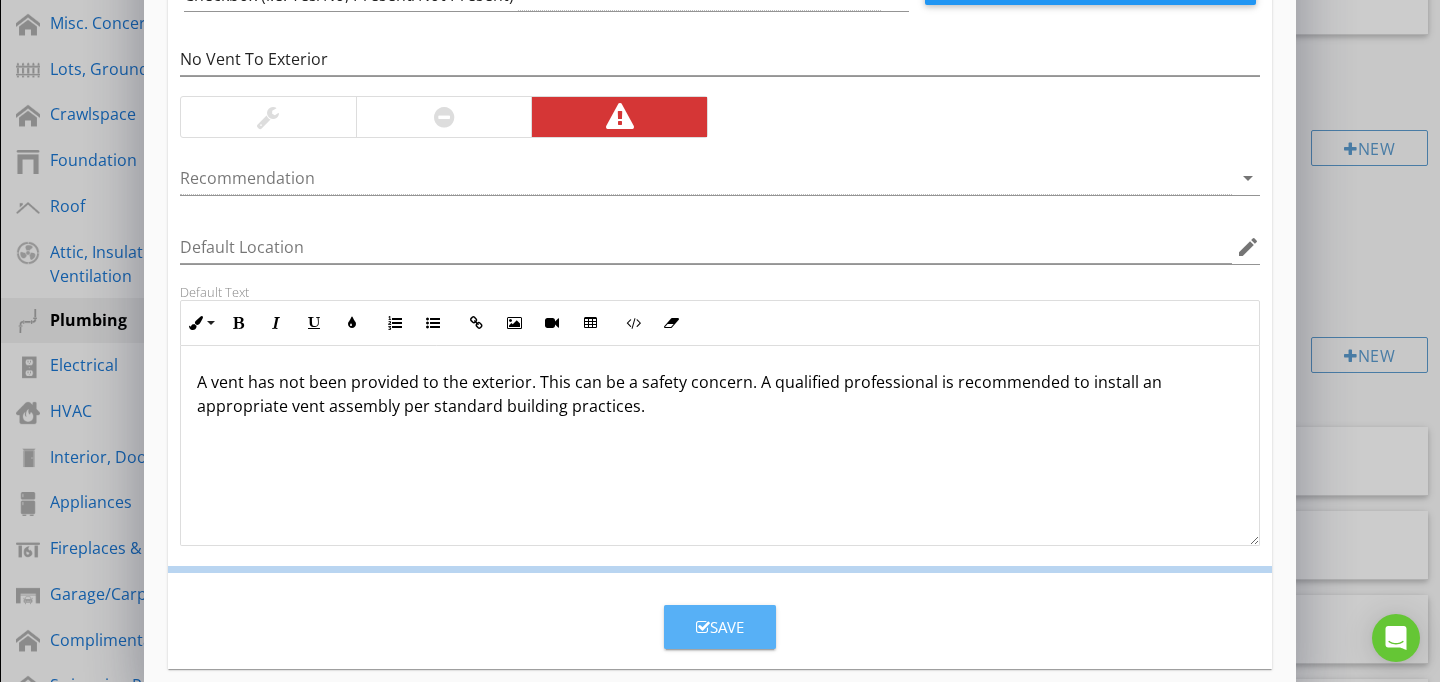 scroll, scrollTop: 89, scrollLeft: 0, axis: vertical 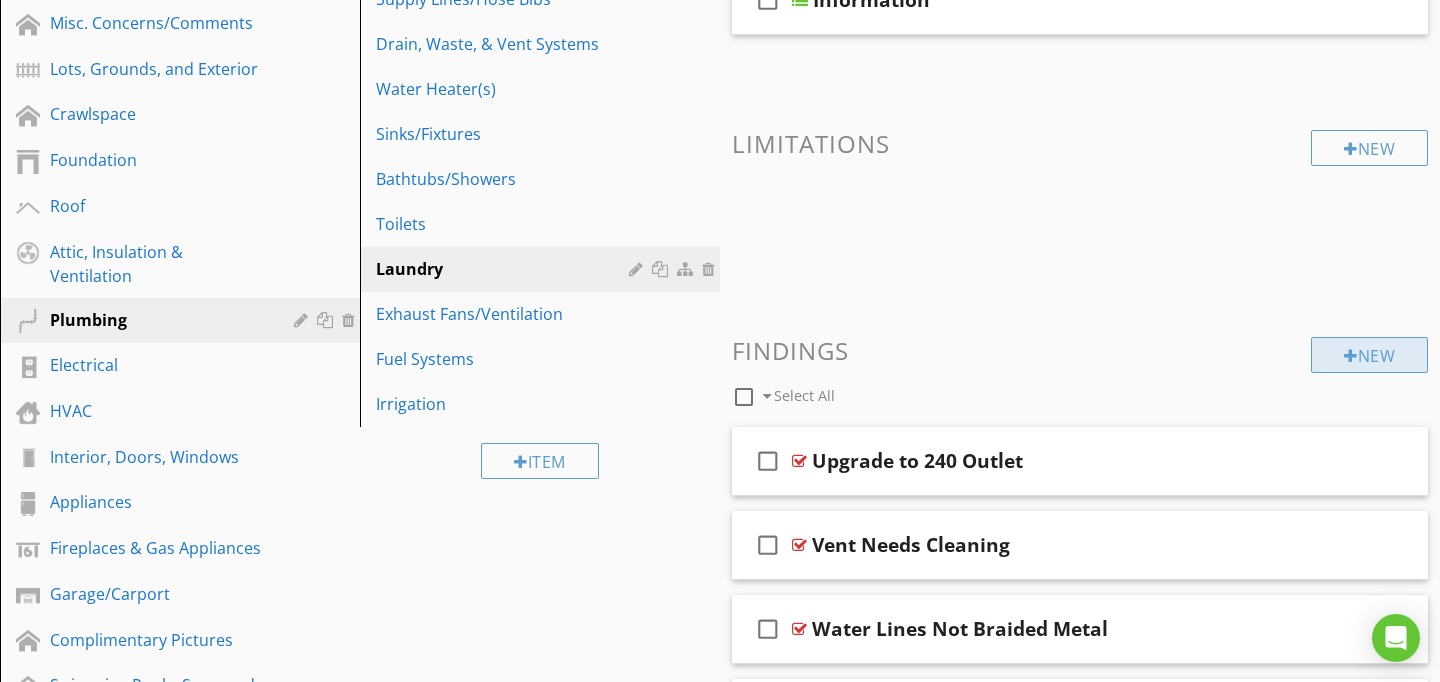 click on "New" at bounding box center (1369, 355) 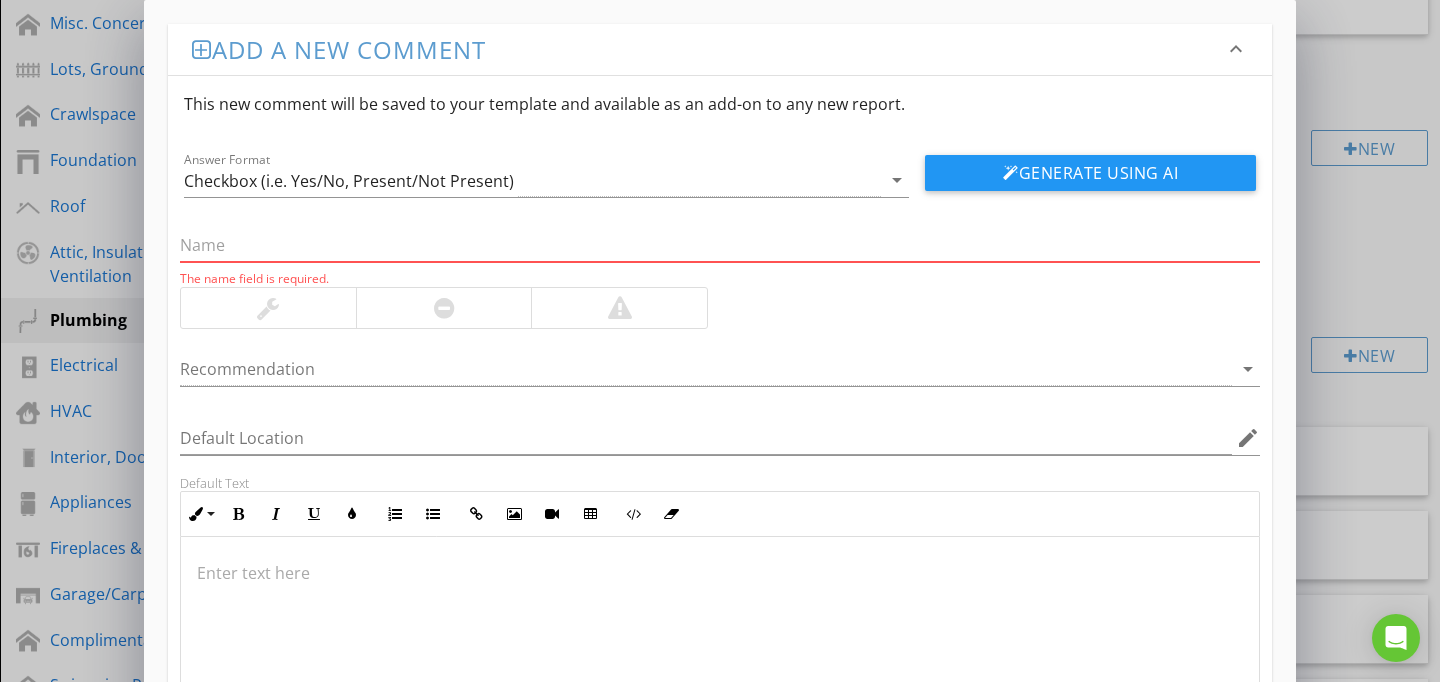 paste on "Assembly Loose At Wall" 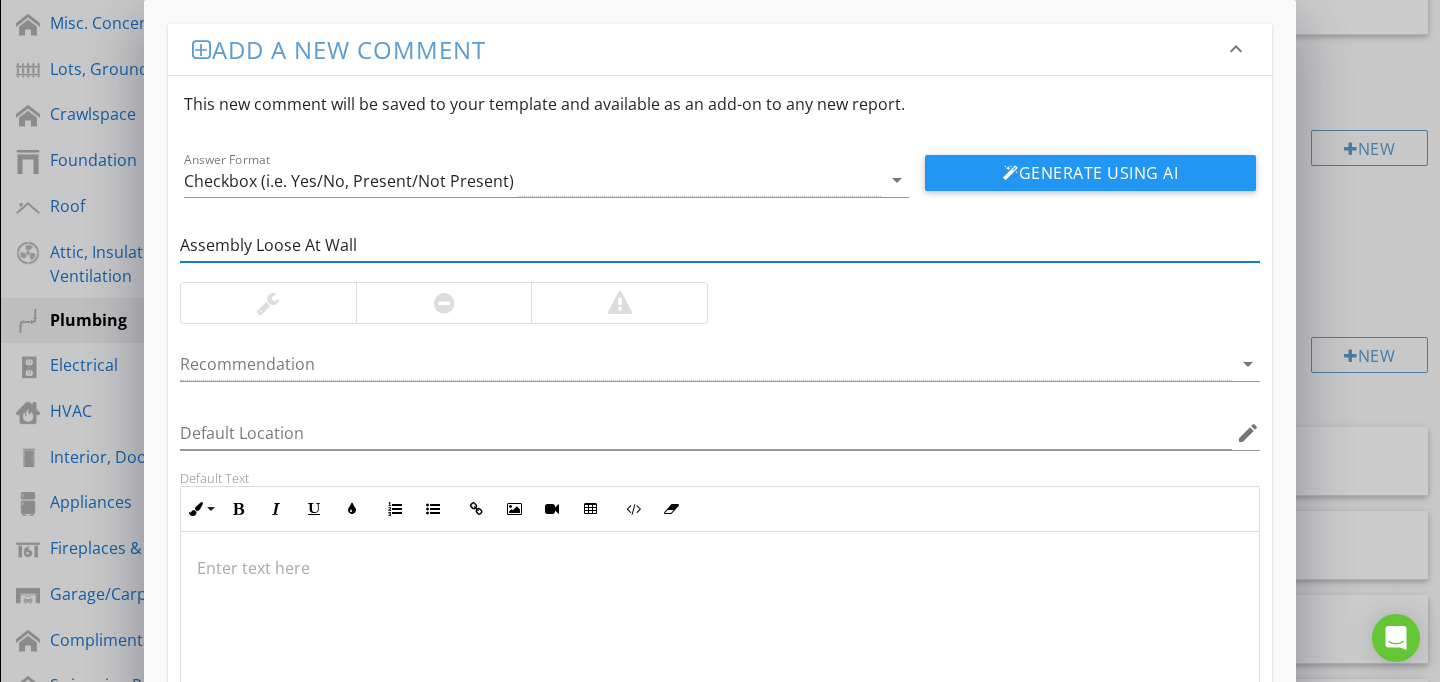 type on "Assembly Loose At Wall" 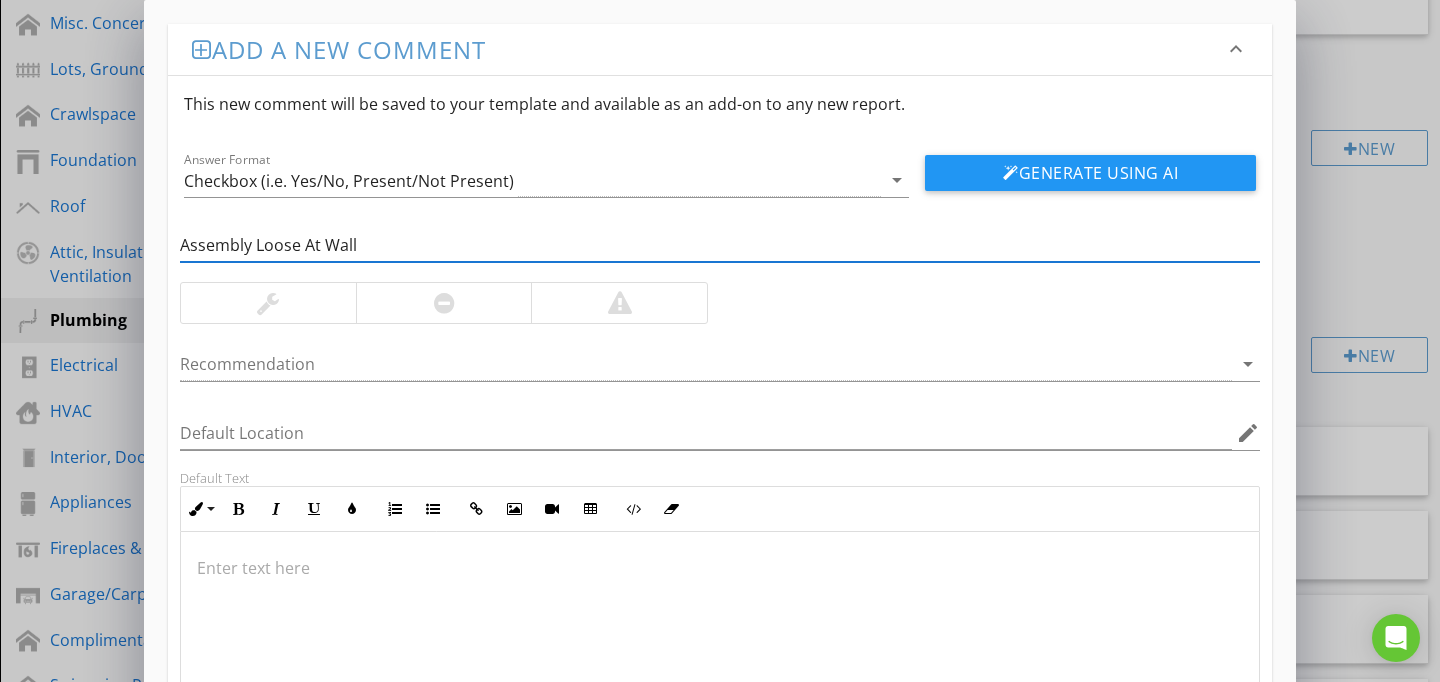 click at bounding box center (720, 632) 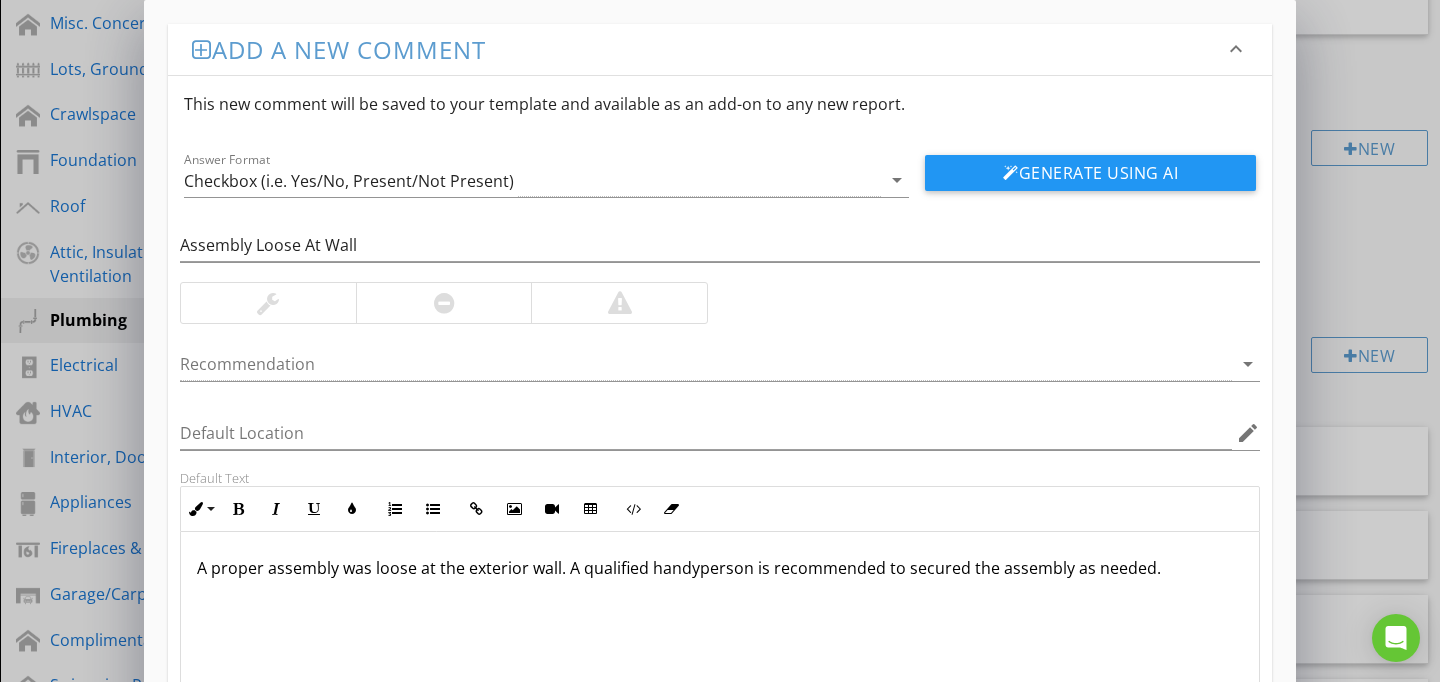 scroll, scrollTop: 186, scrollLeft: 0, axis: vertical 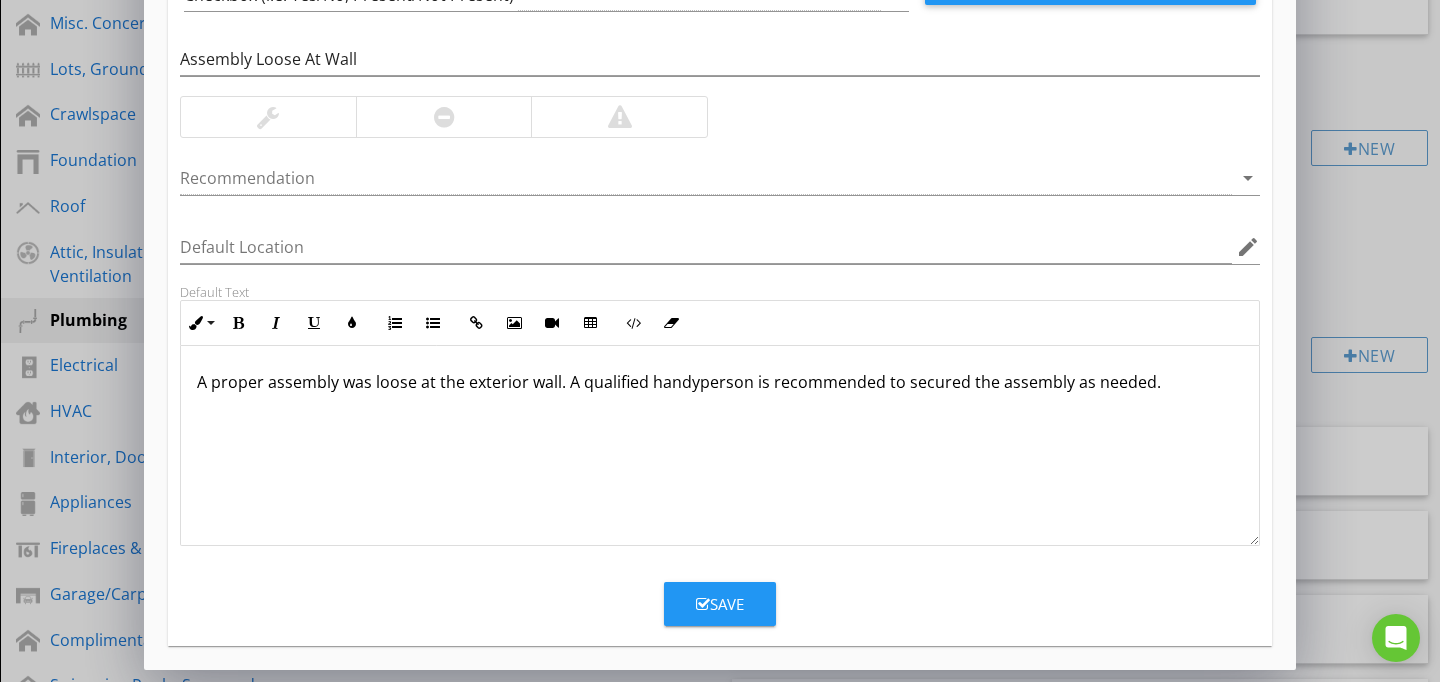 click on "Save" at bounding box center [720, 604] 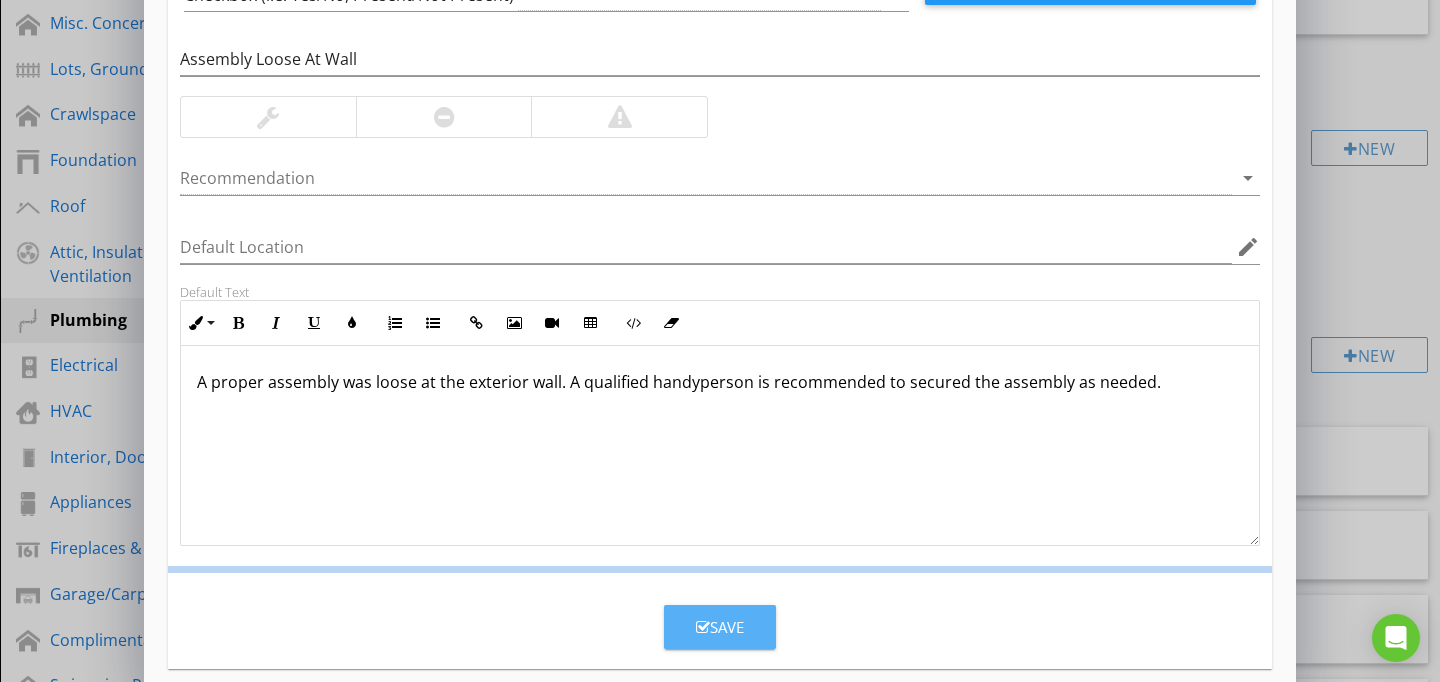 scroll, scrollTop: 89, scrollLeft: 0, axis: vertical 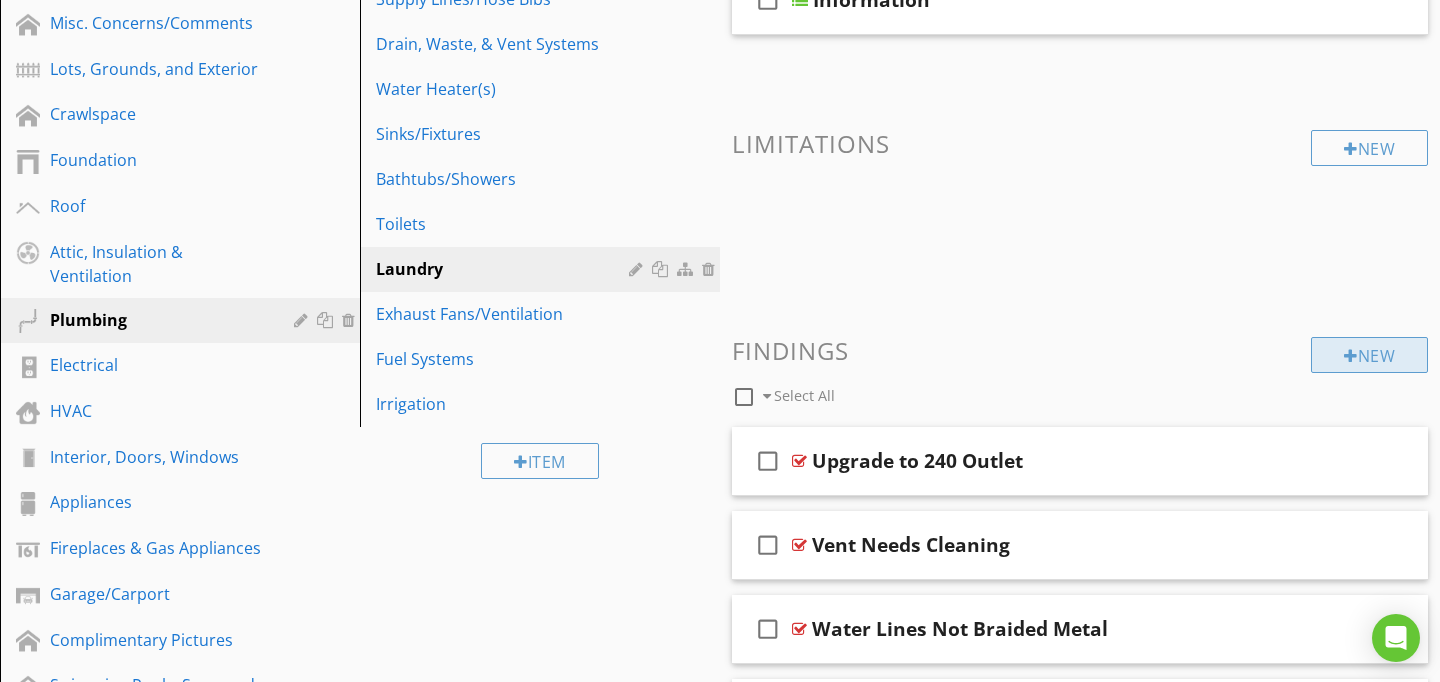 click on "New" at bounding box center (1369, 355) 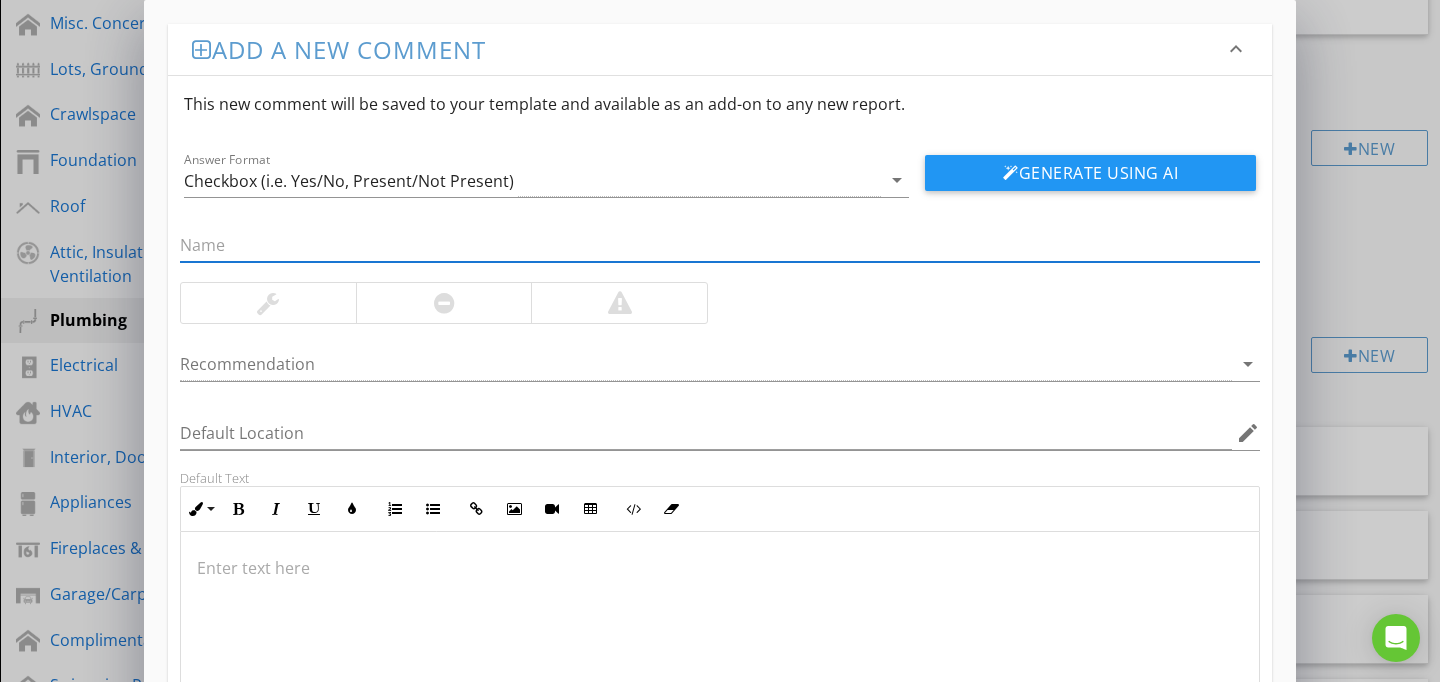 paste on "Dryer Flap Stuck" 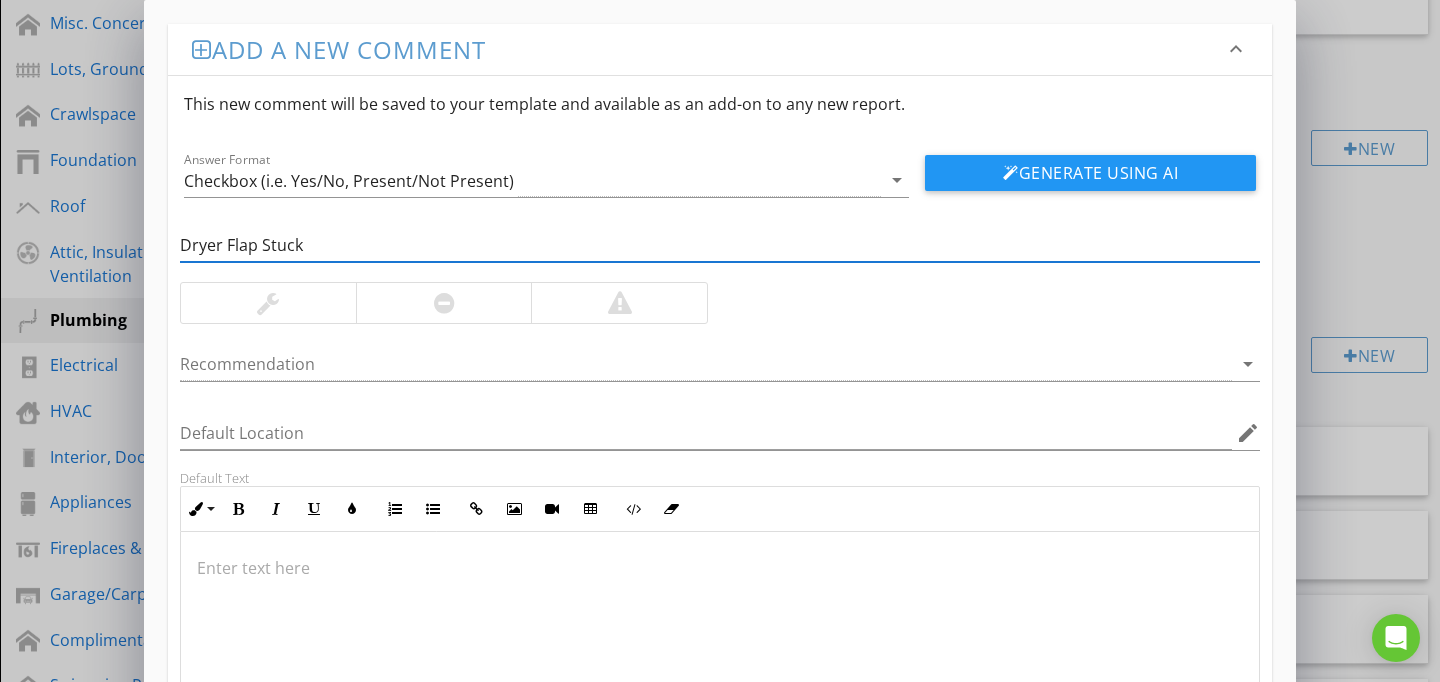 type on "Dryer Flap Stuck" 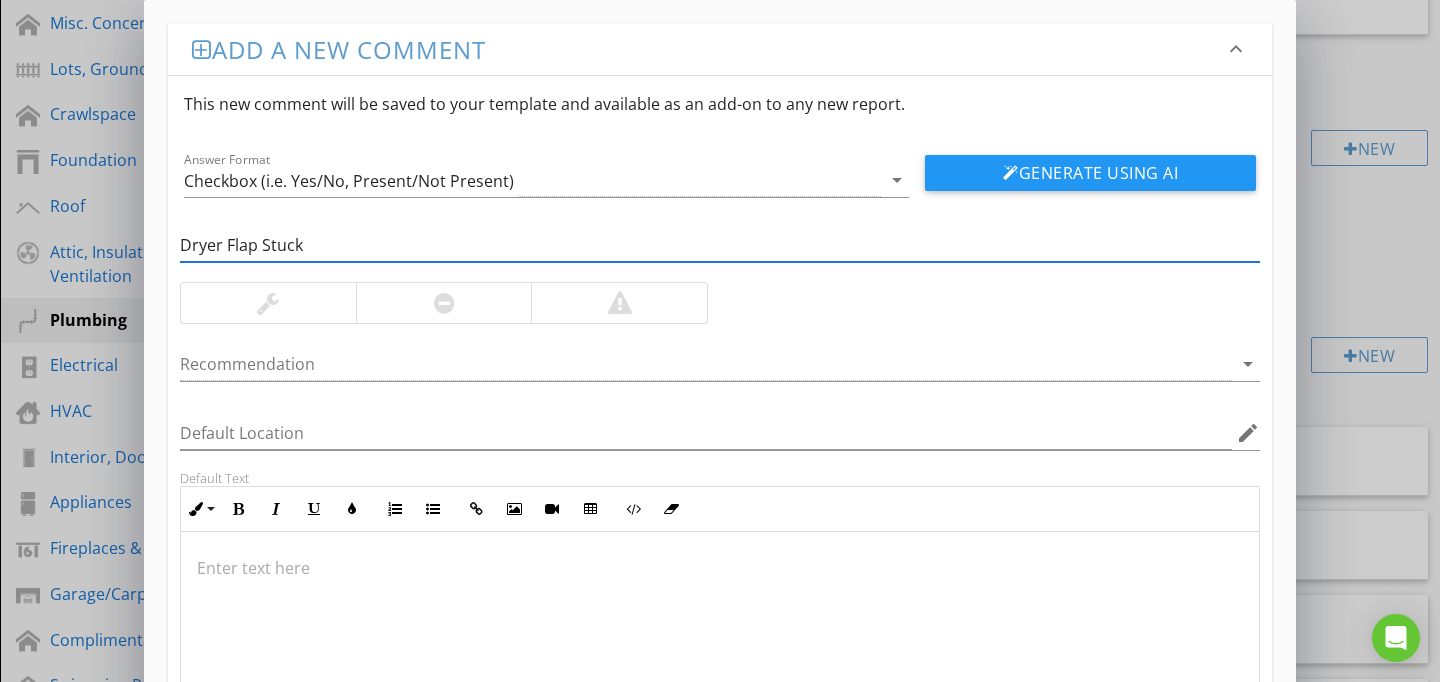 click at bounding box center [720, 568] 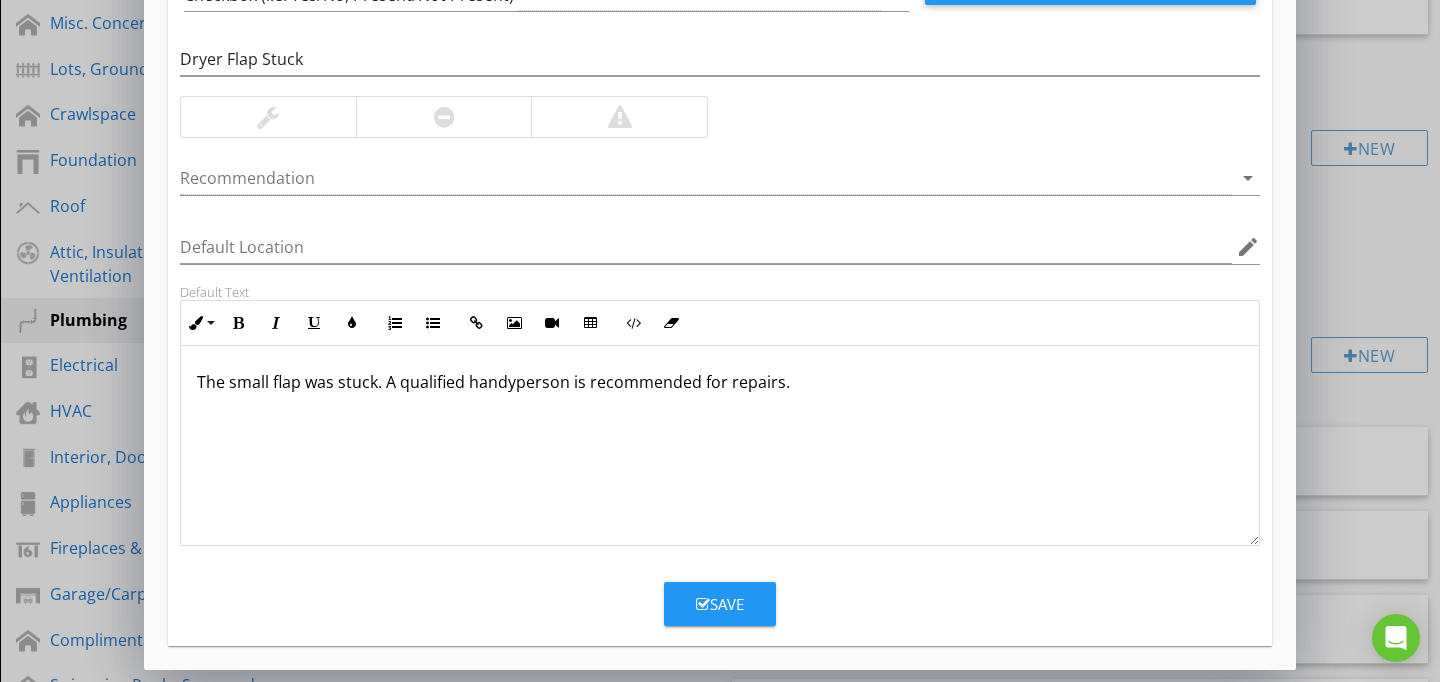 click on "Save" at bounding box center (720, 604) 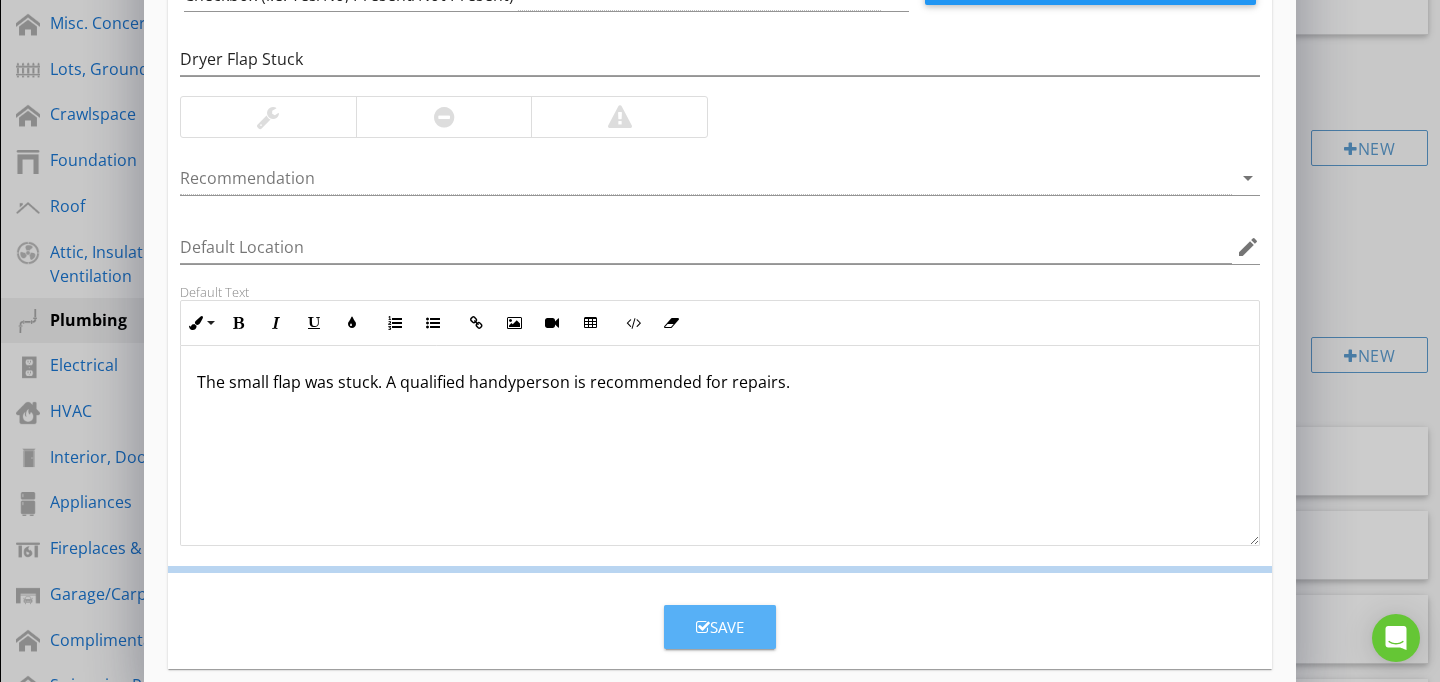 scroll, scrollTop: 89, scrollLeft: 0, axis: vertical 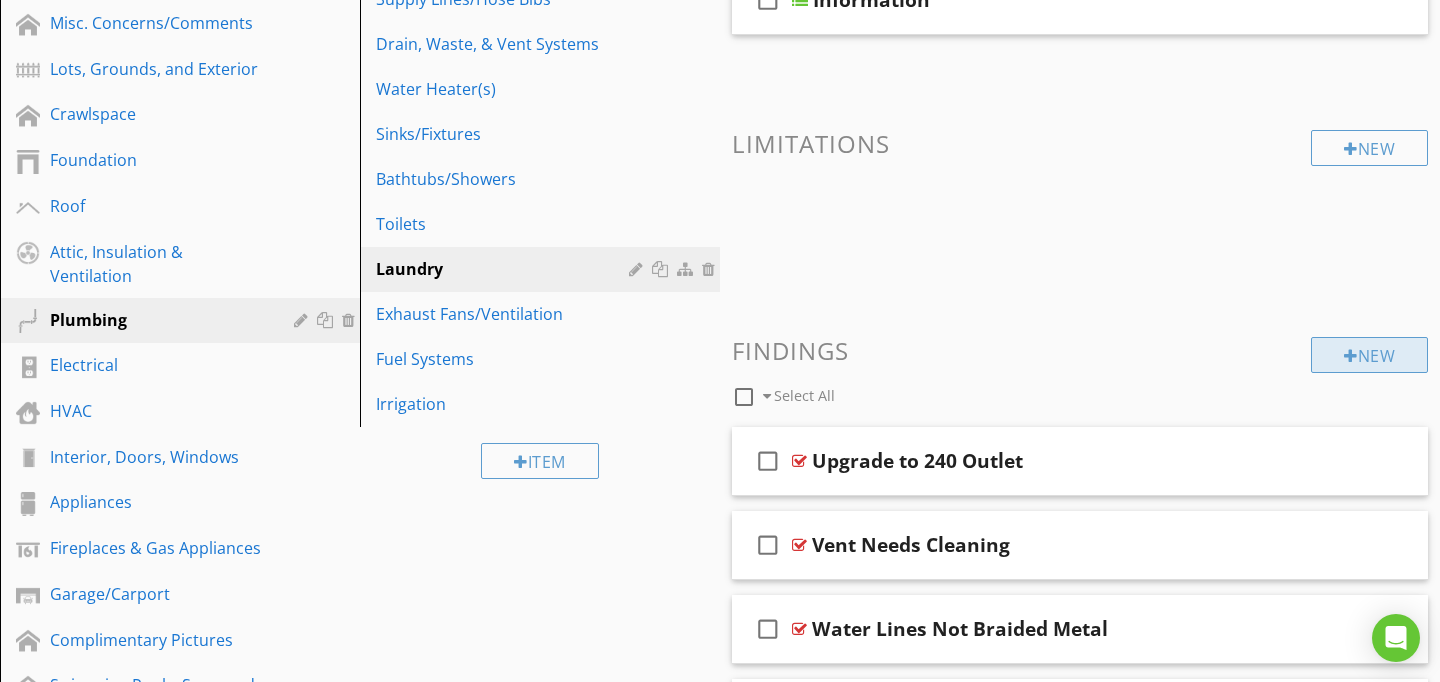 click on "New" at bounding box center (1369, 355) 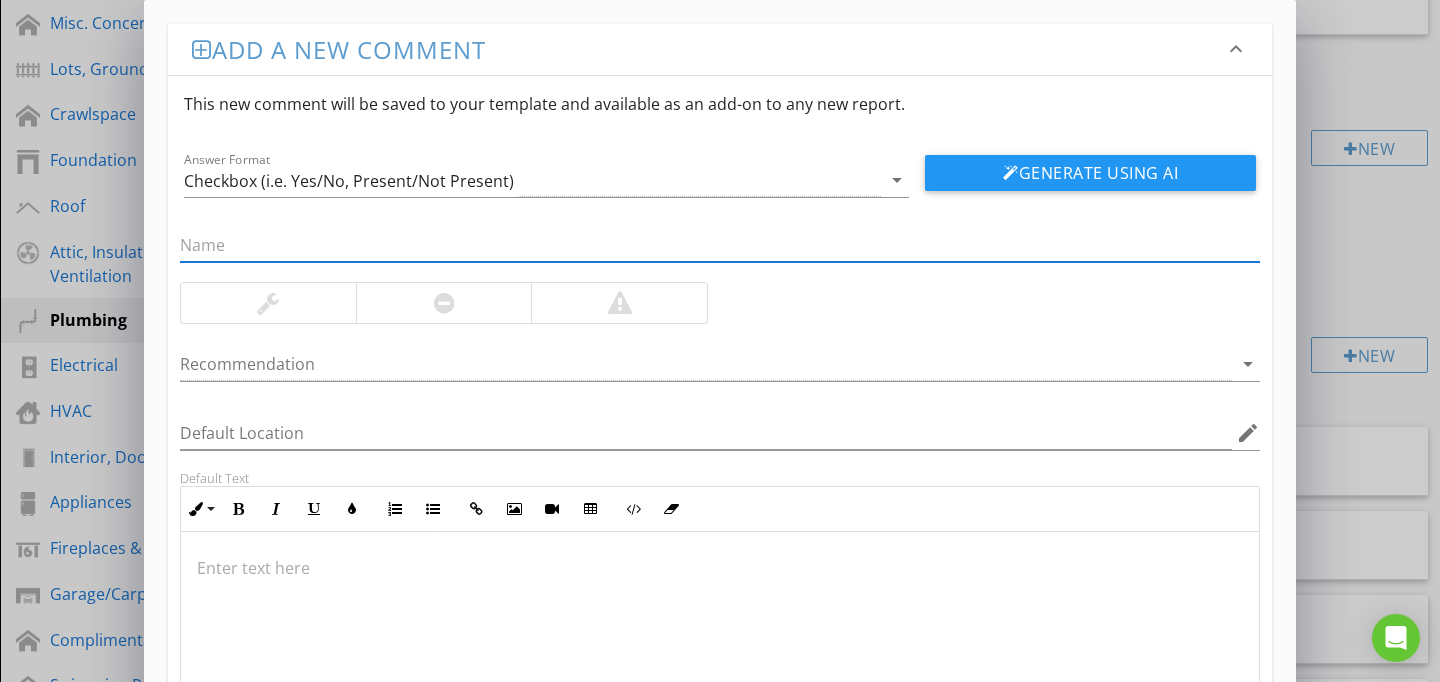 paste on "Laundry Chute Present" 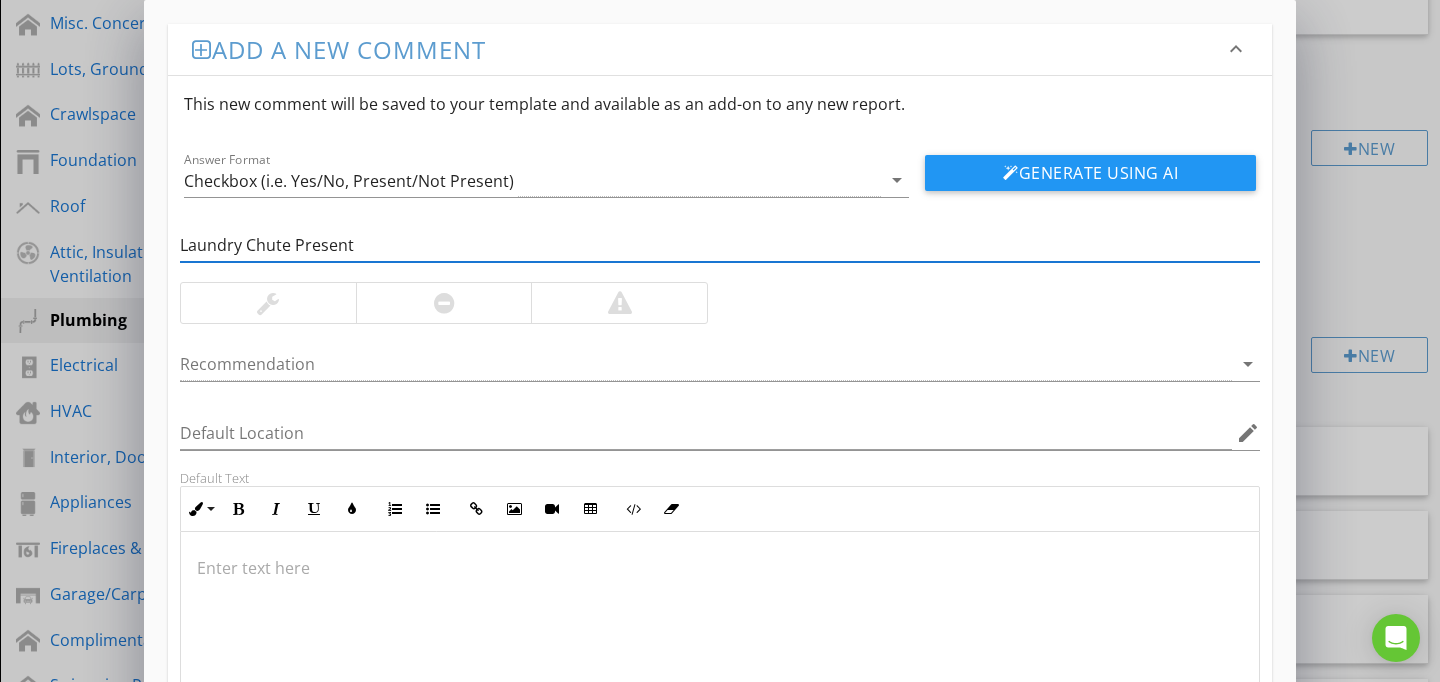 type on "Laundry Chute Present" 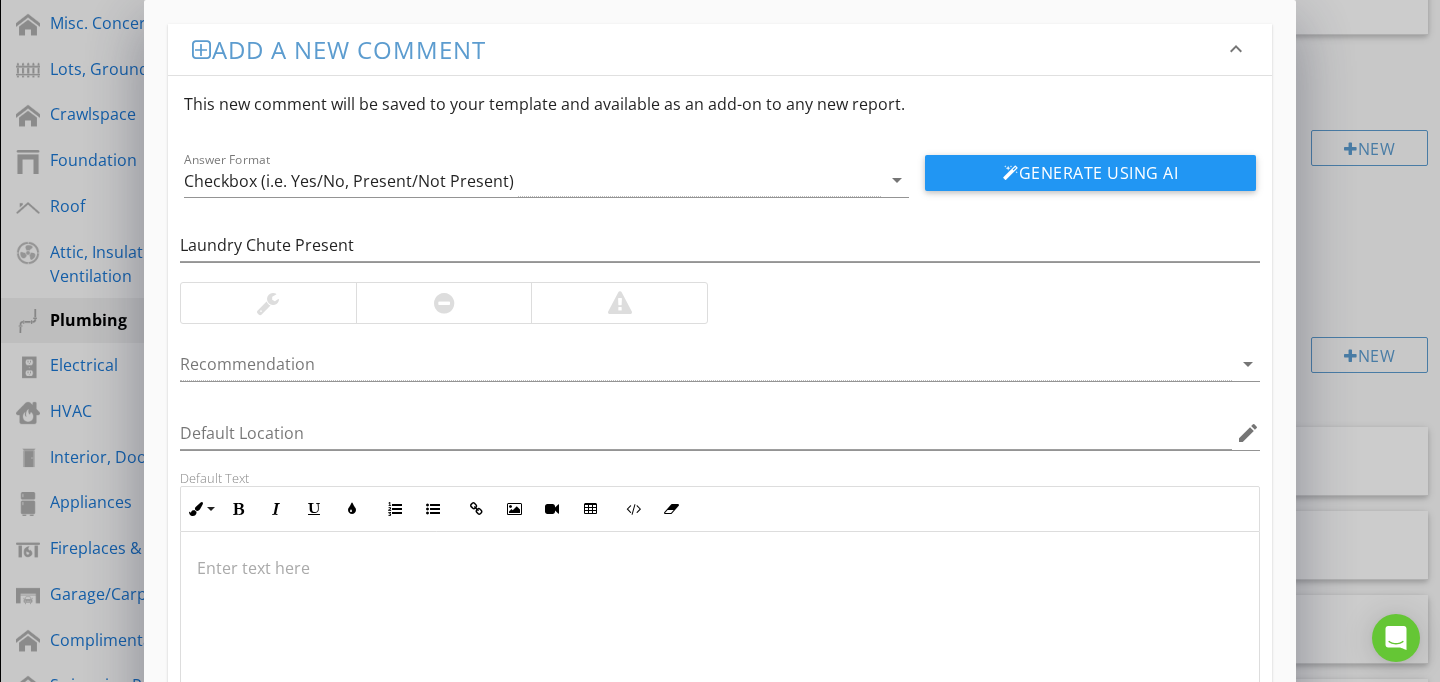 click at bounding box center (720, 632) 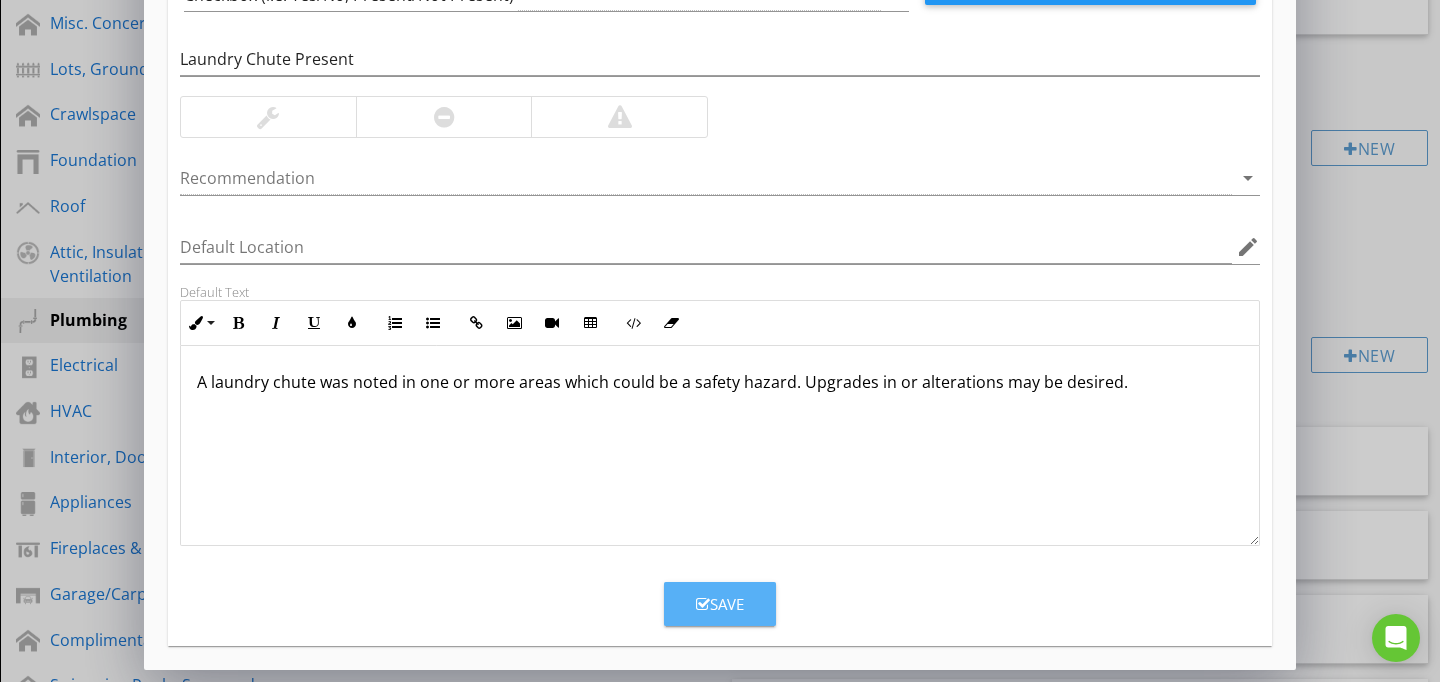click on "Save" at bounding box center (720, 604) 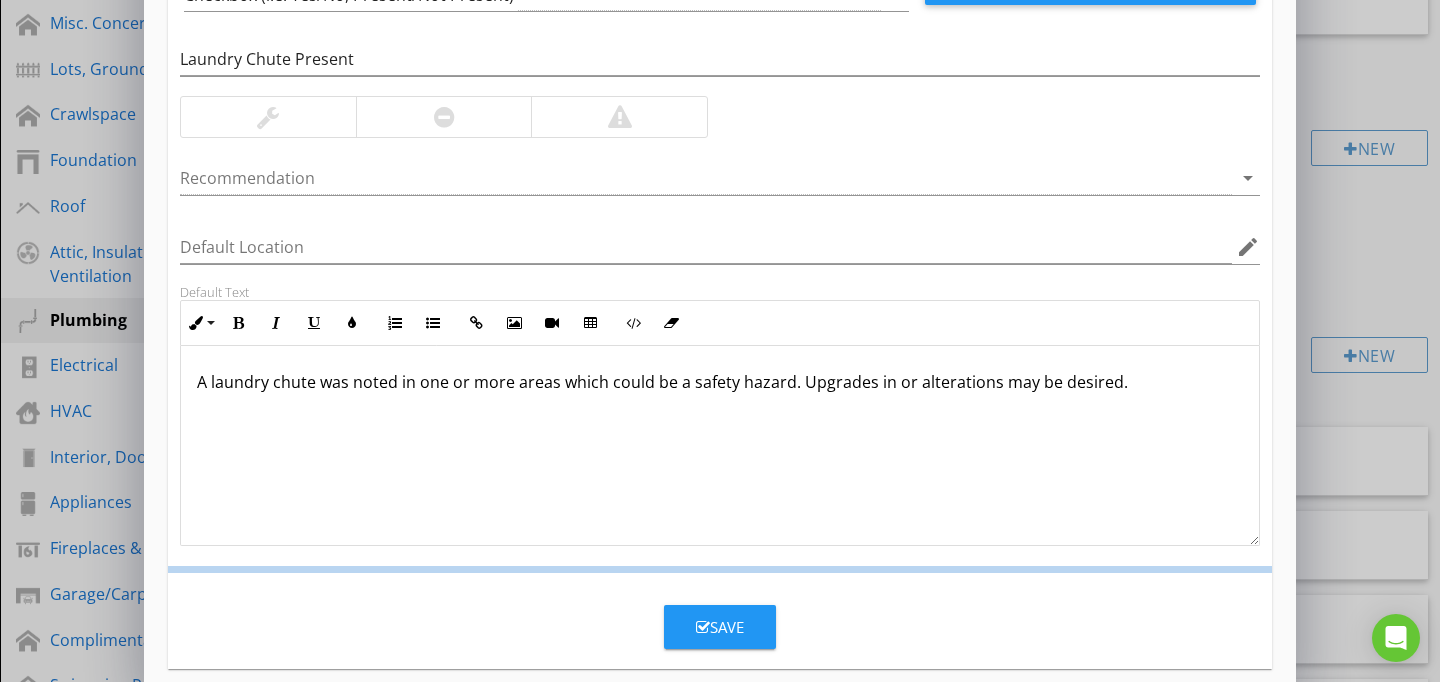 scroll, scrollTop: 89, scrollLeft: 0, axis: vertical 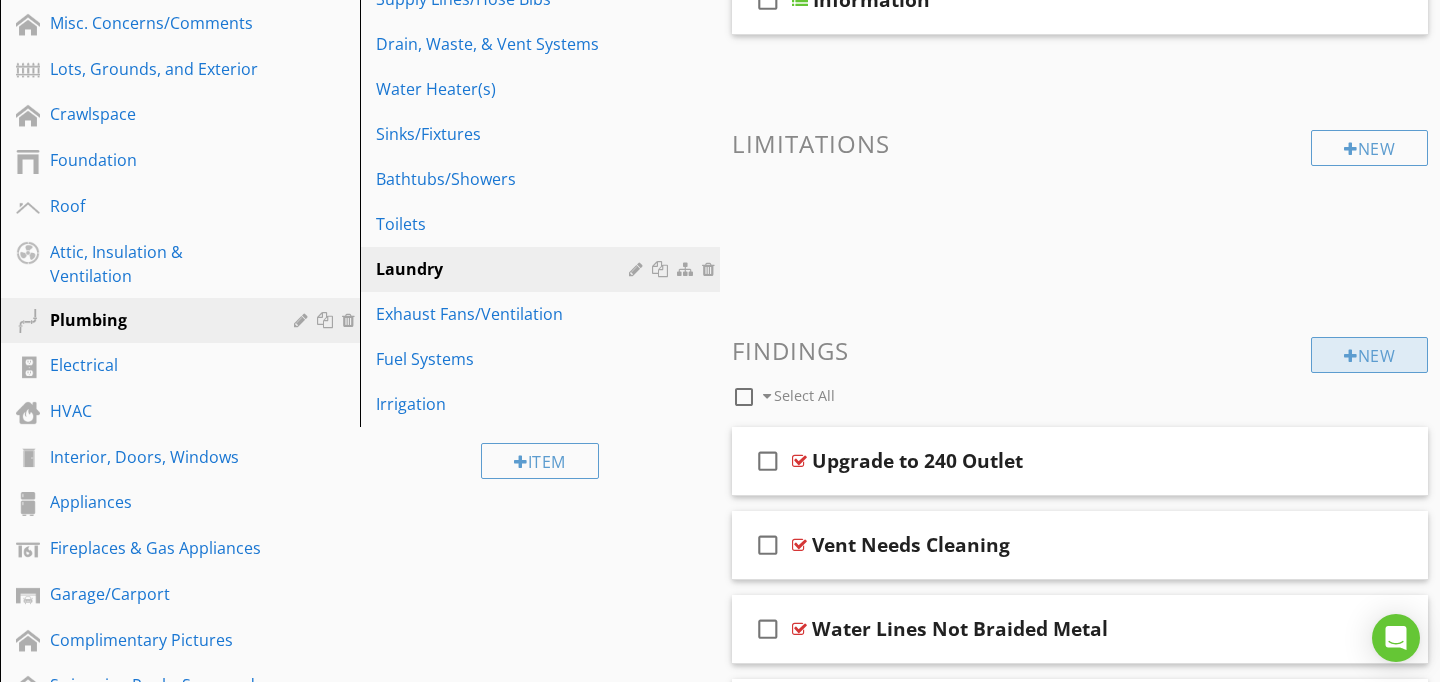click at bounding box center (1351, 356) 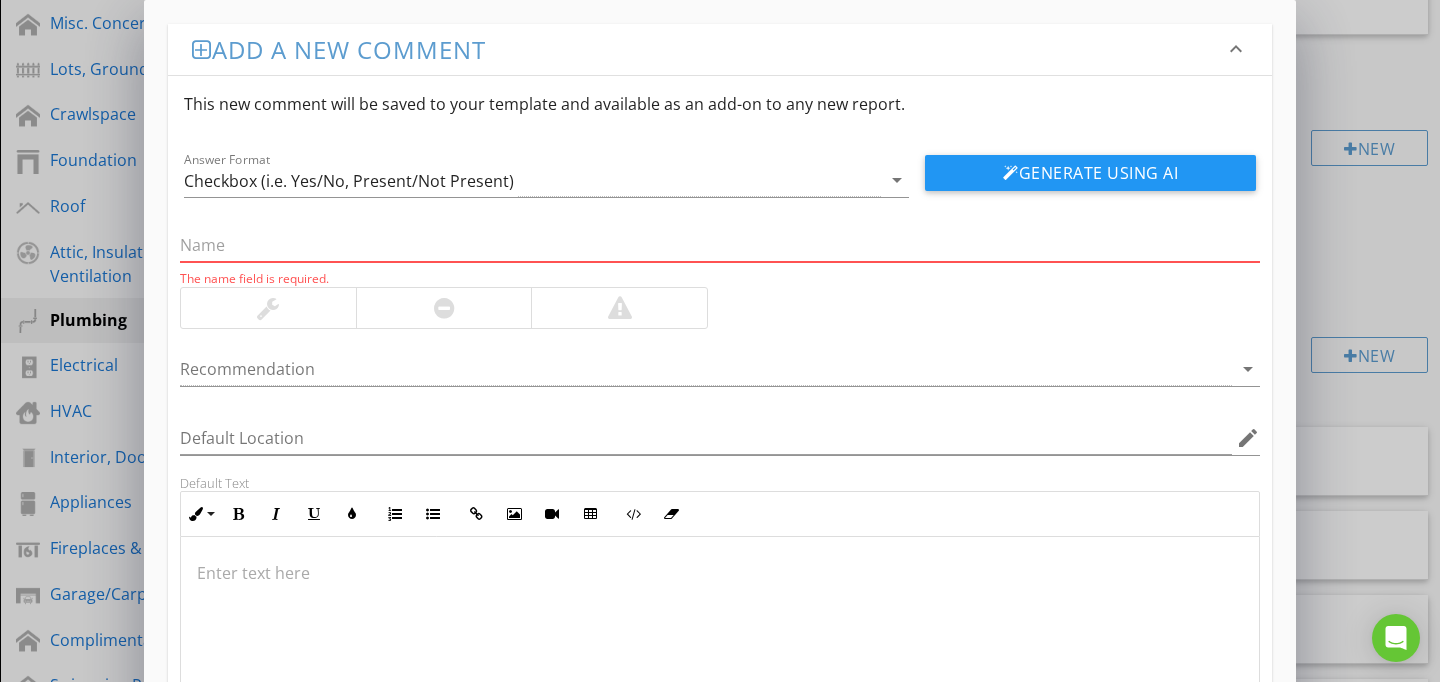 paste on "Old Water Lines Not Removed" 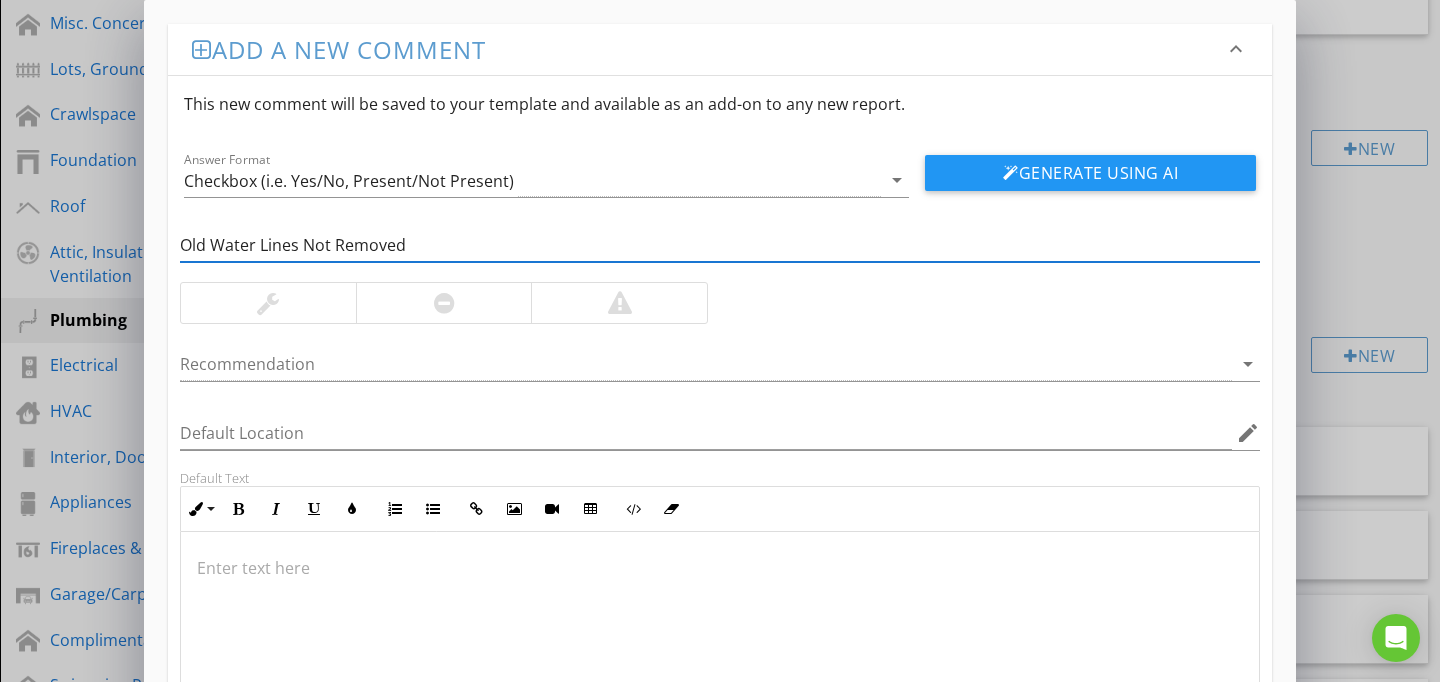 type on "Old Water Lines Not Removed" 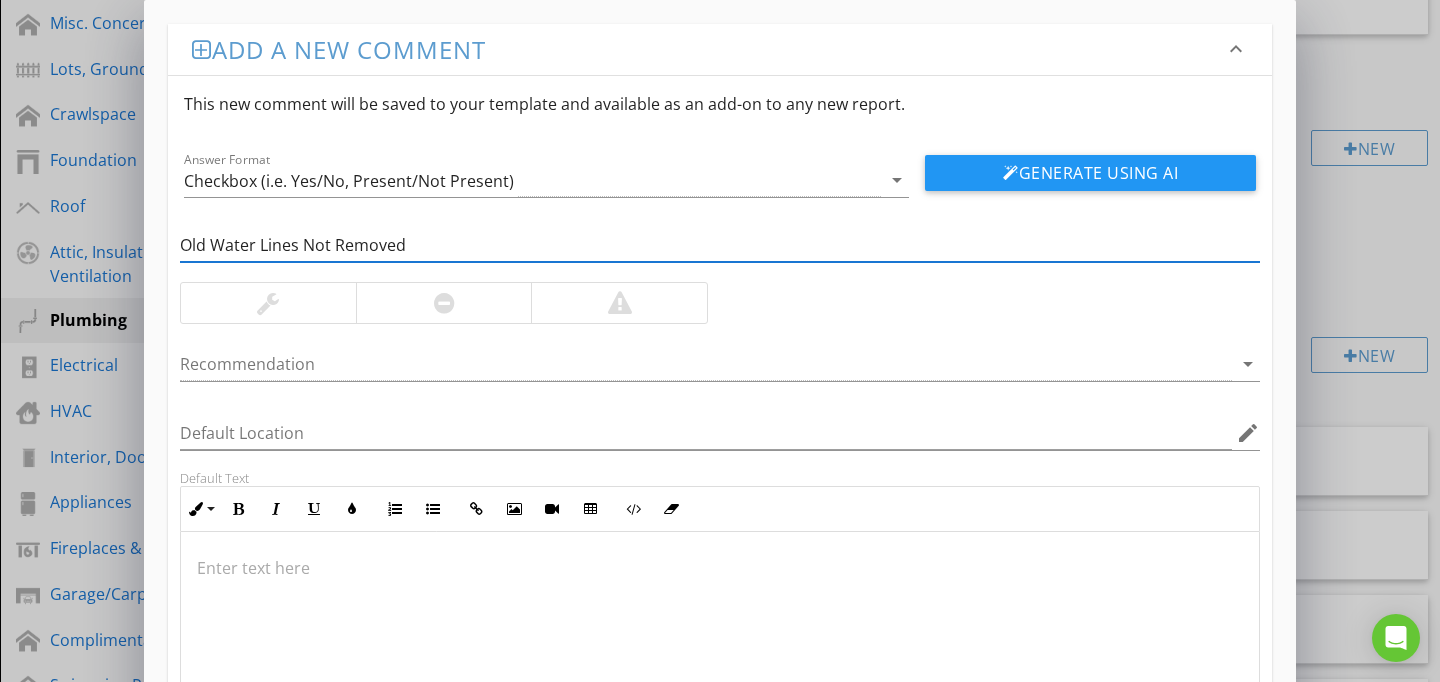 click at bounding box center (720, 632) 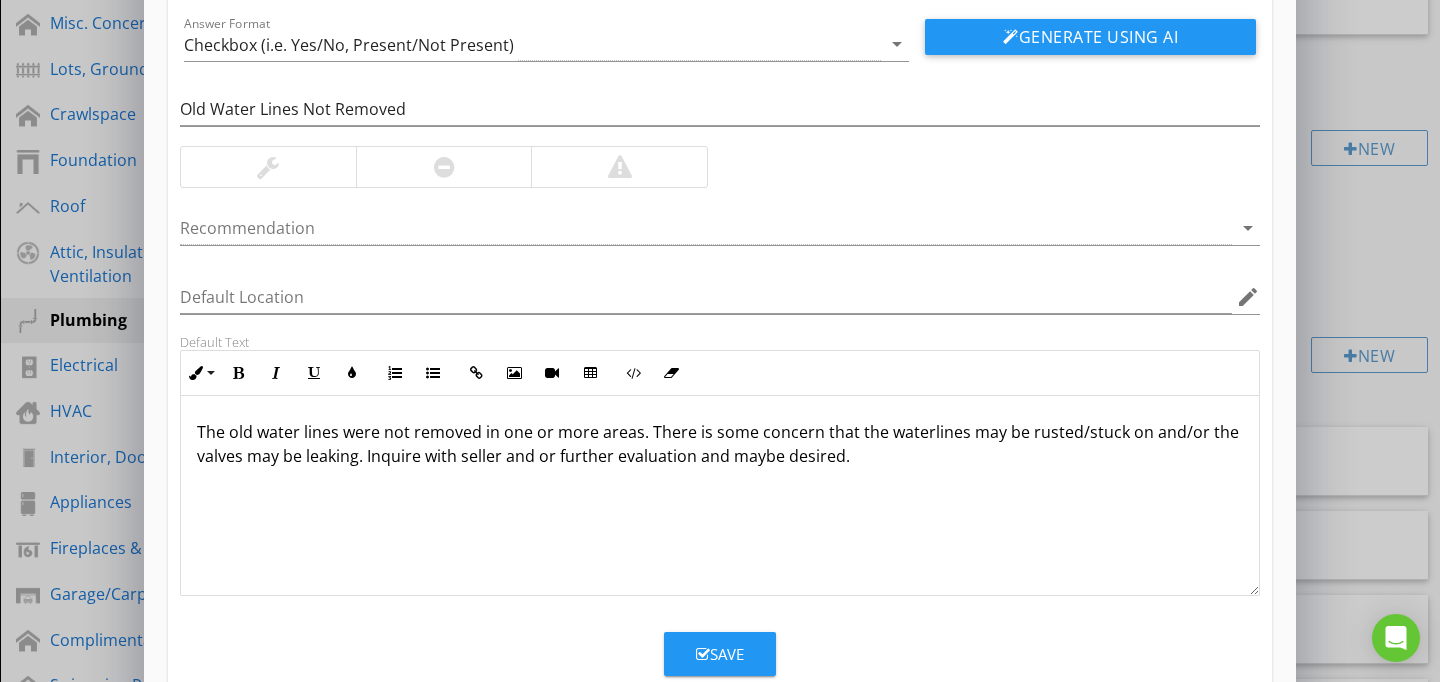 scroll, scrollTop: 186, scrollLeft: 0, axis: vertical 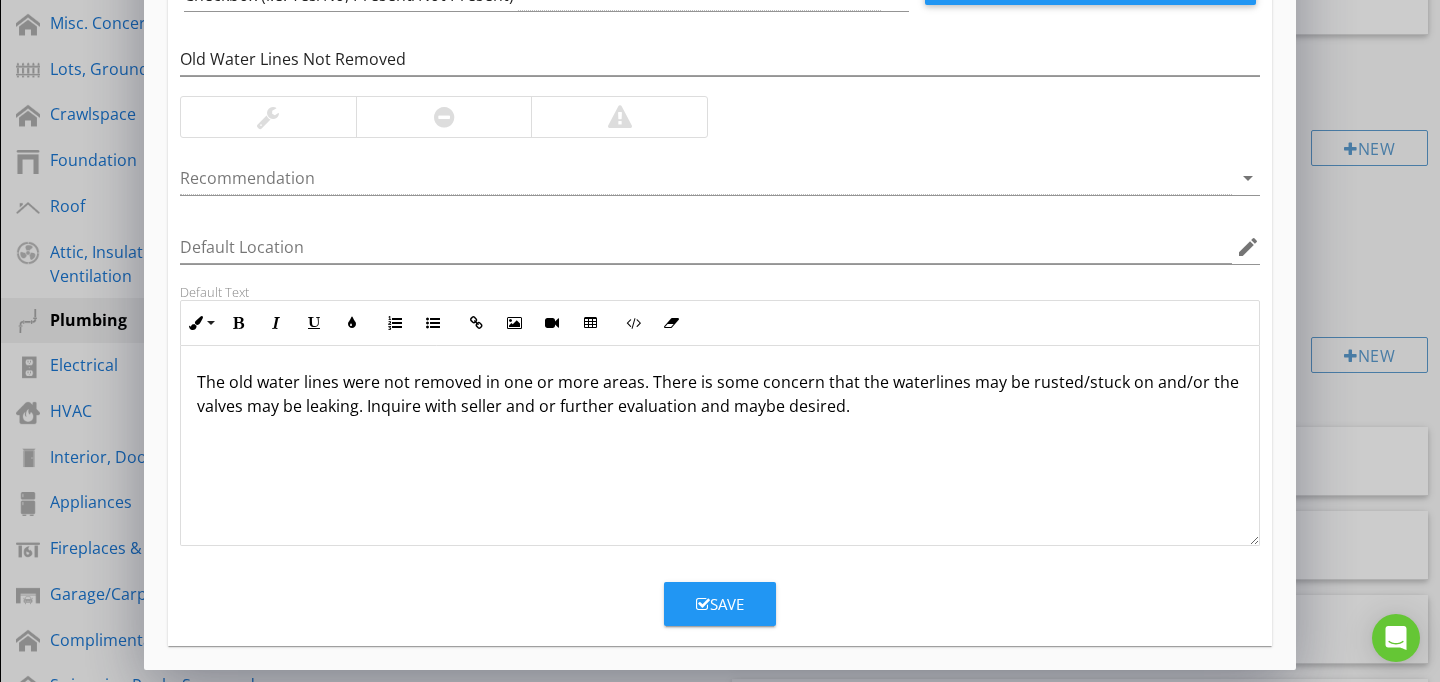 click on "Save" at bounding box center (720, 604) 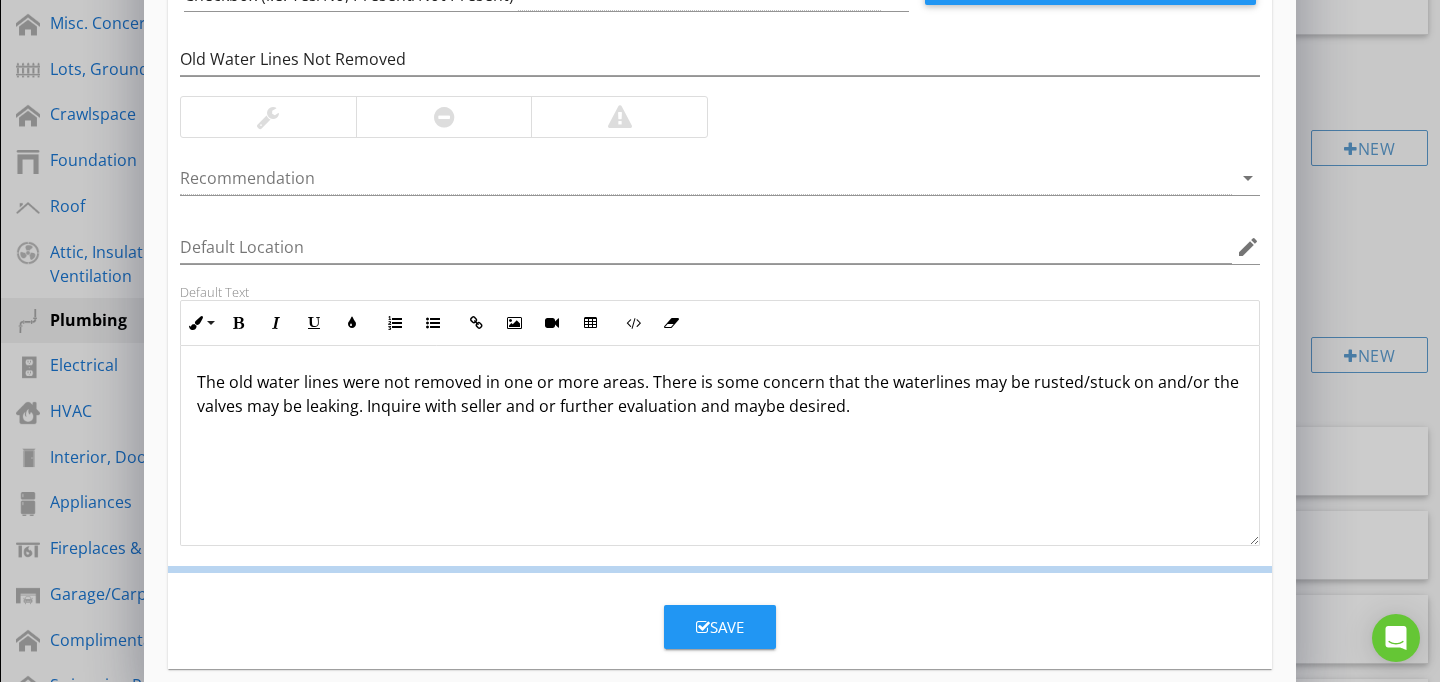 scroll, scrollTop: 89, scrollLeft: 0, axis: vertical 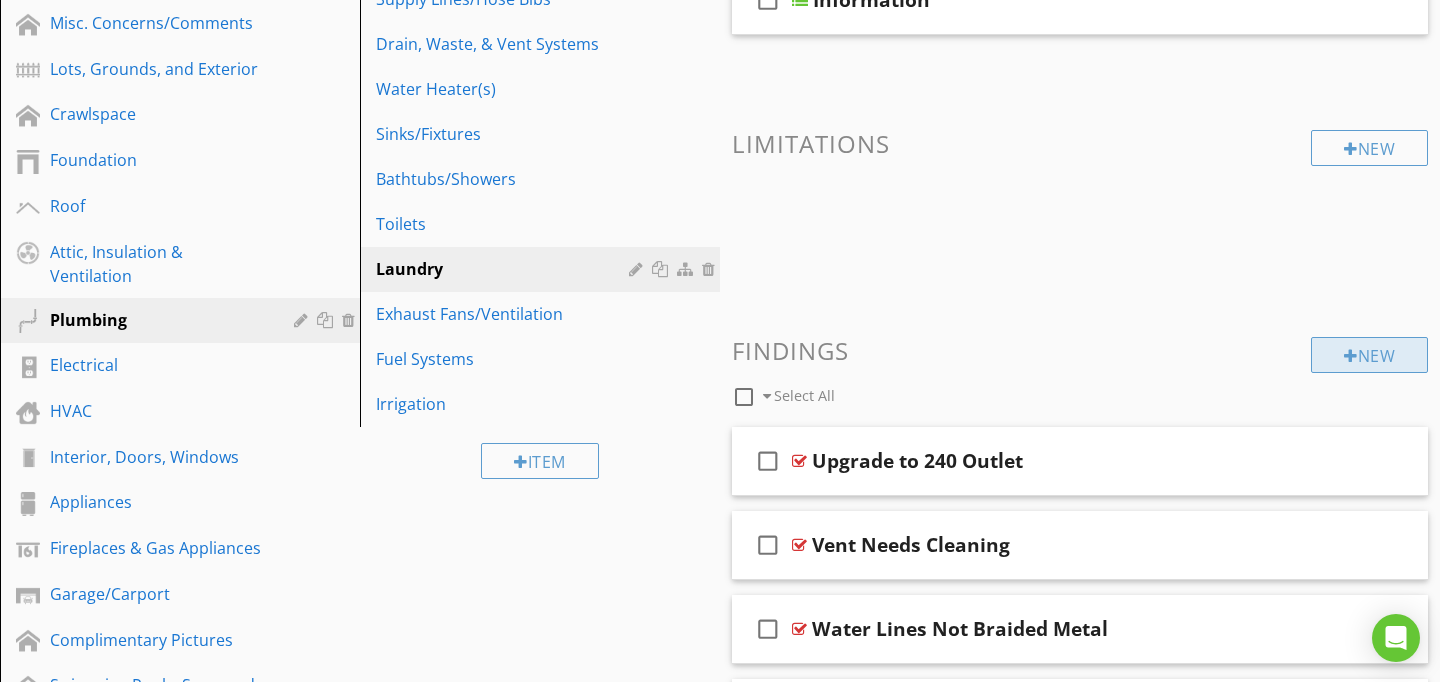 click on "New" at bounding box center [1369, 355] 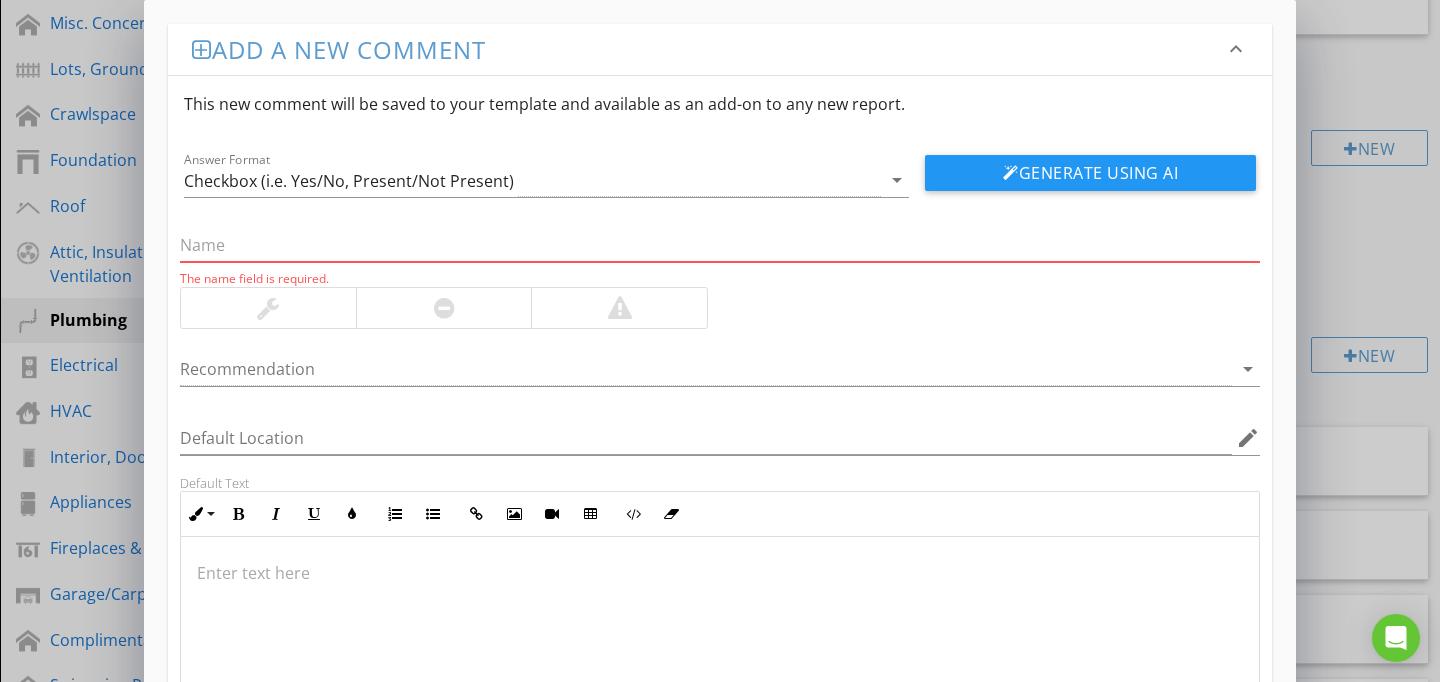 paste on "Unable to View" 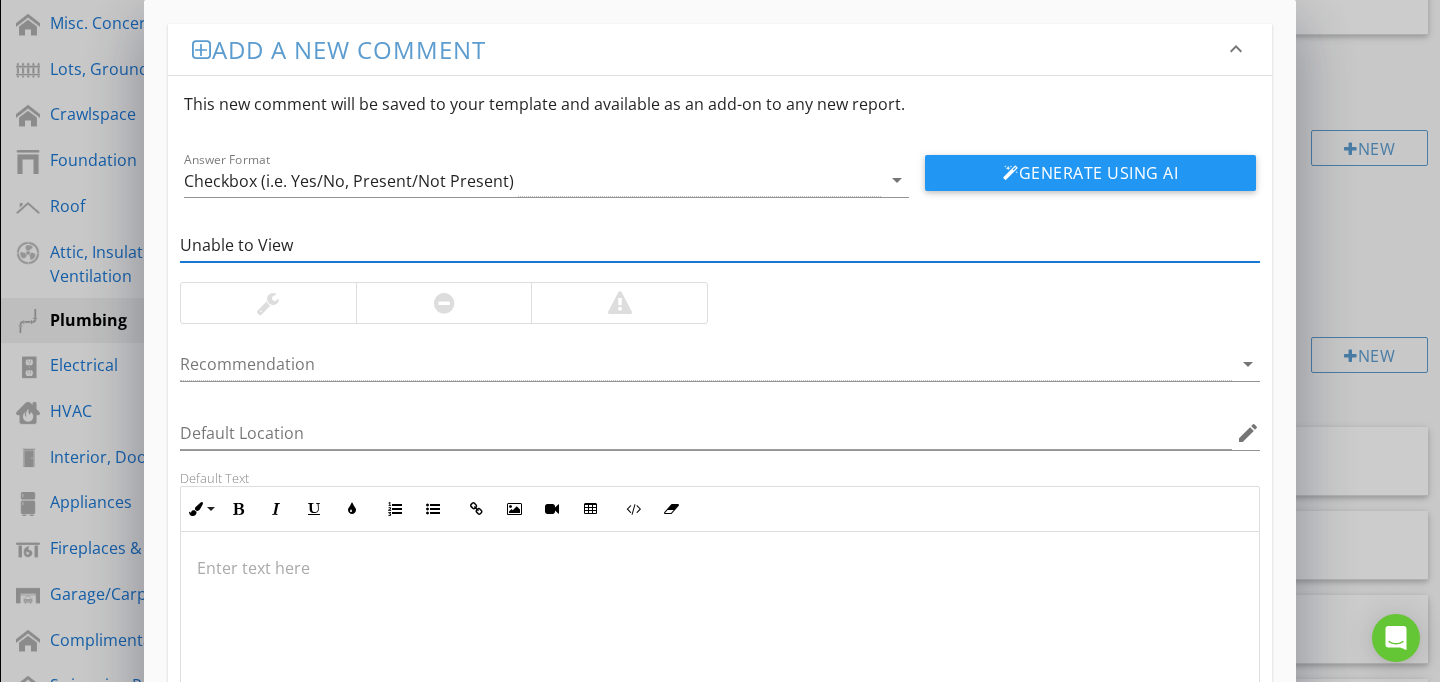 type on "Unable to View" 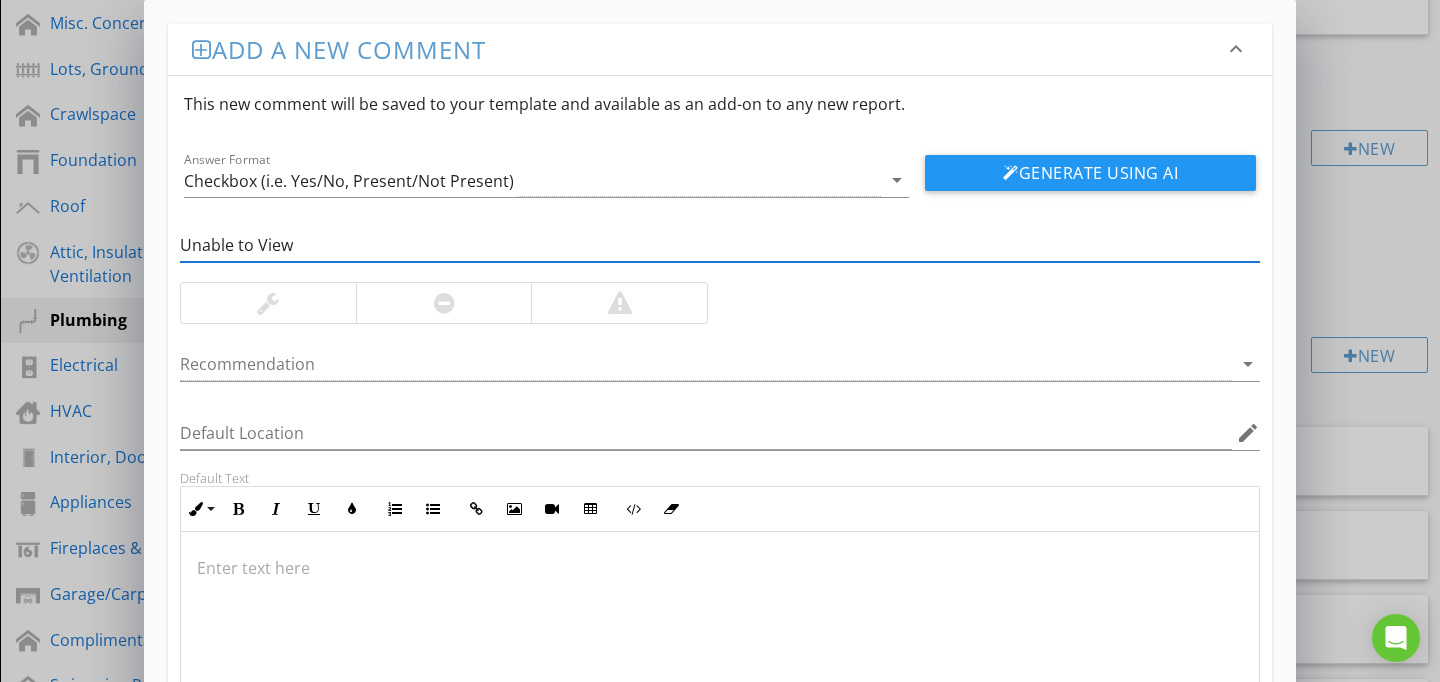 click at bounding box center [720, 632] 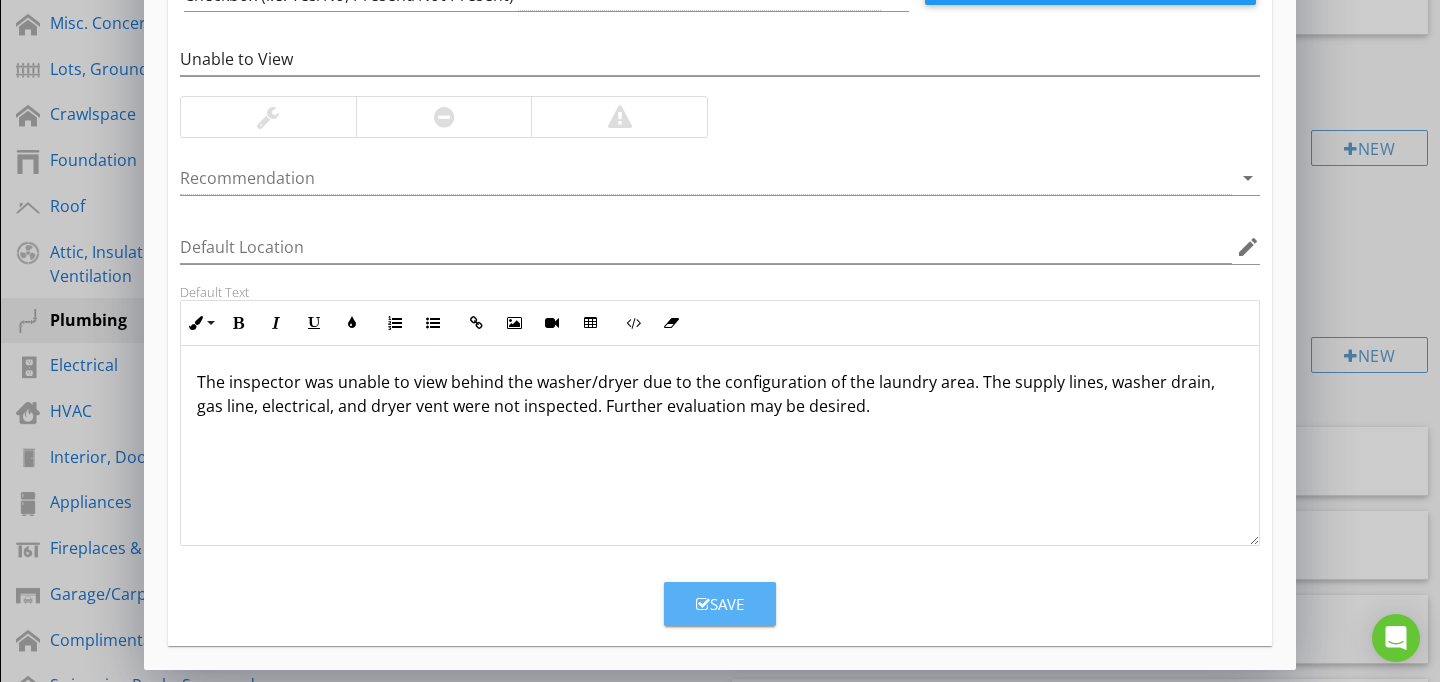 click at bounding box center (703, 604) 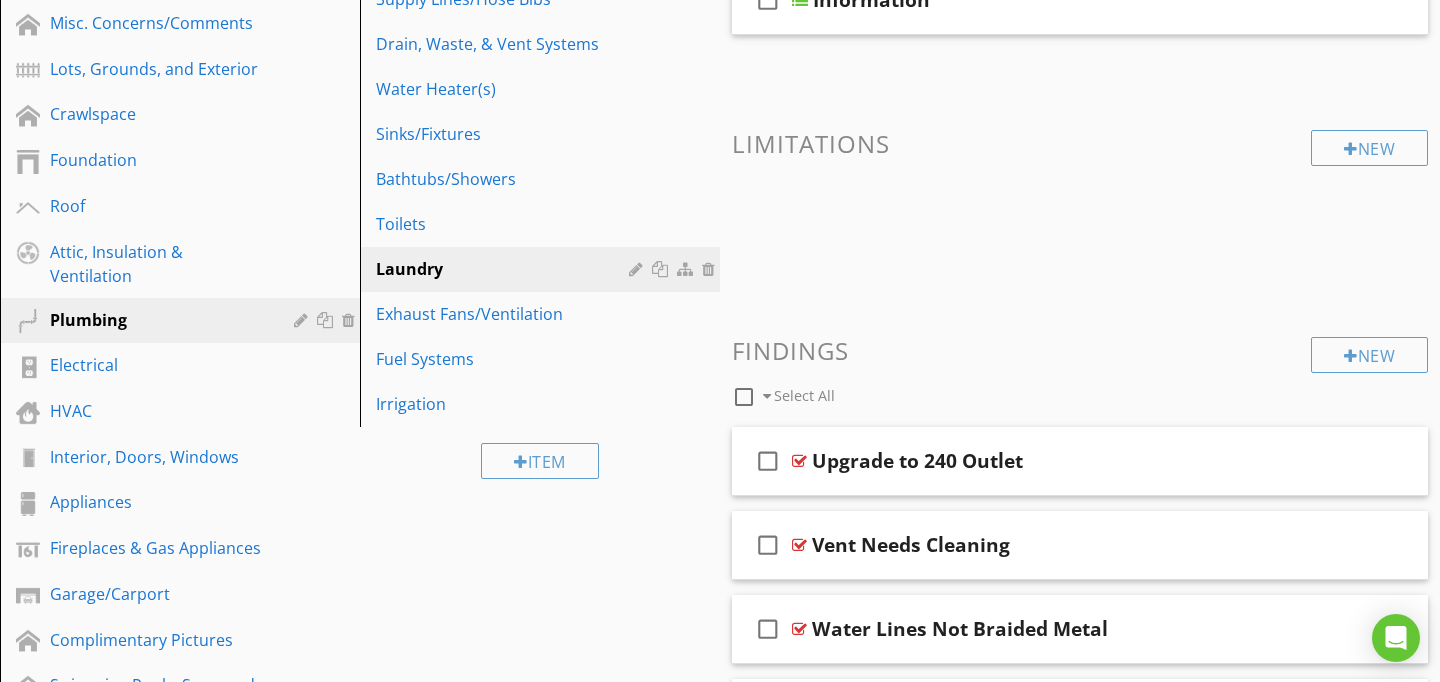 scroll, scrollTop: 89, scrollLeft: 0, axis: vertical 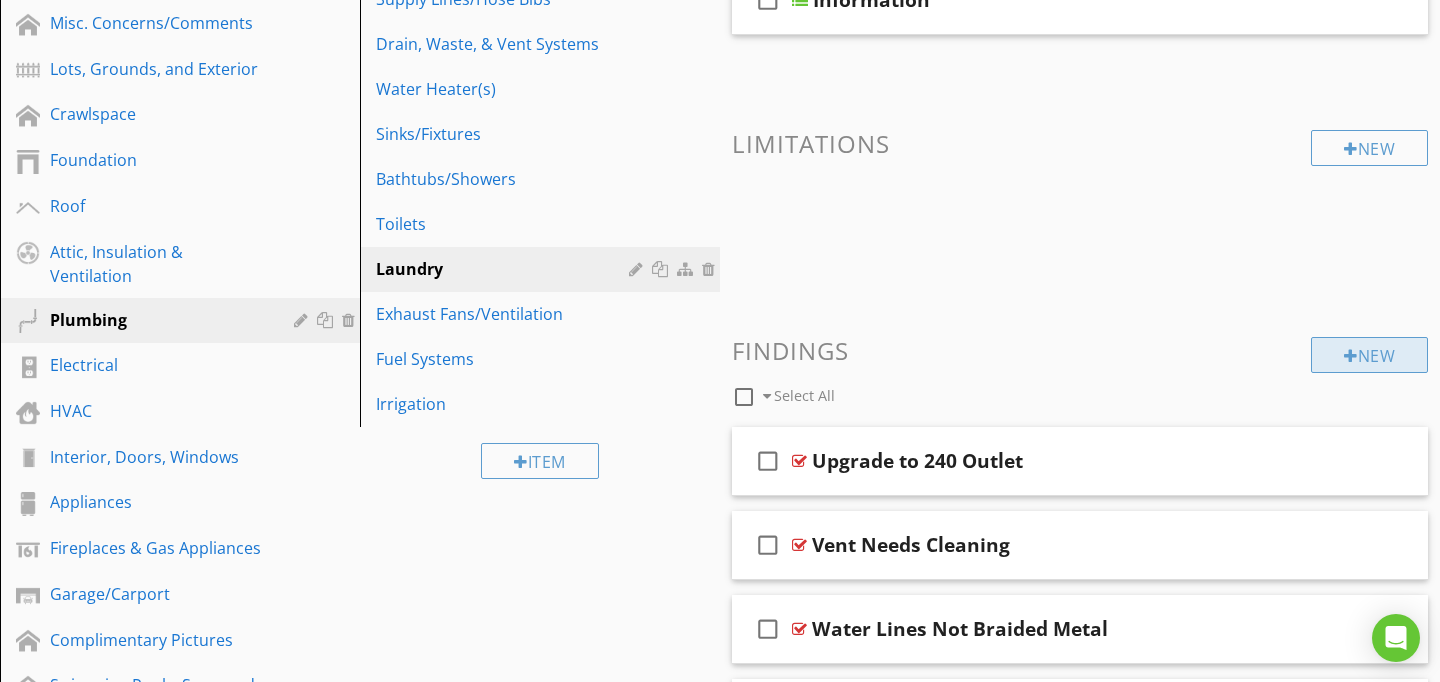 click on "New" at bounding box center (1369, 355) 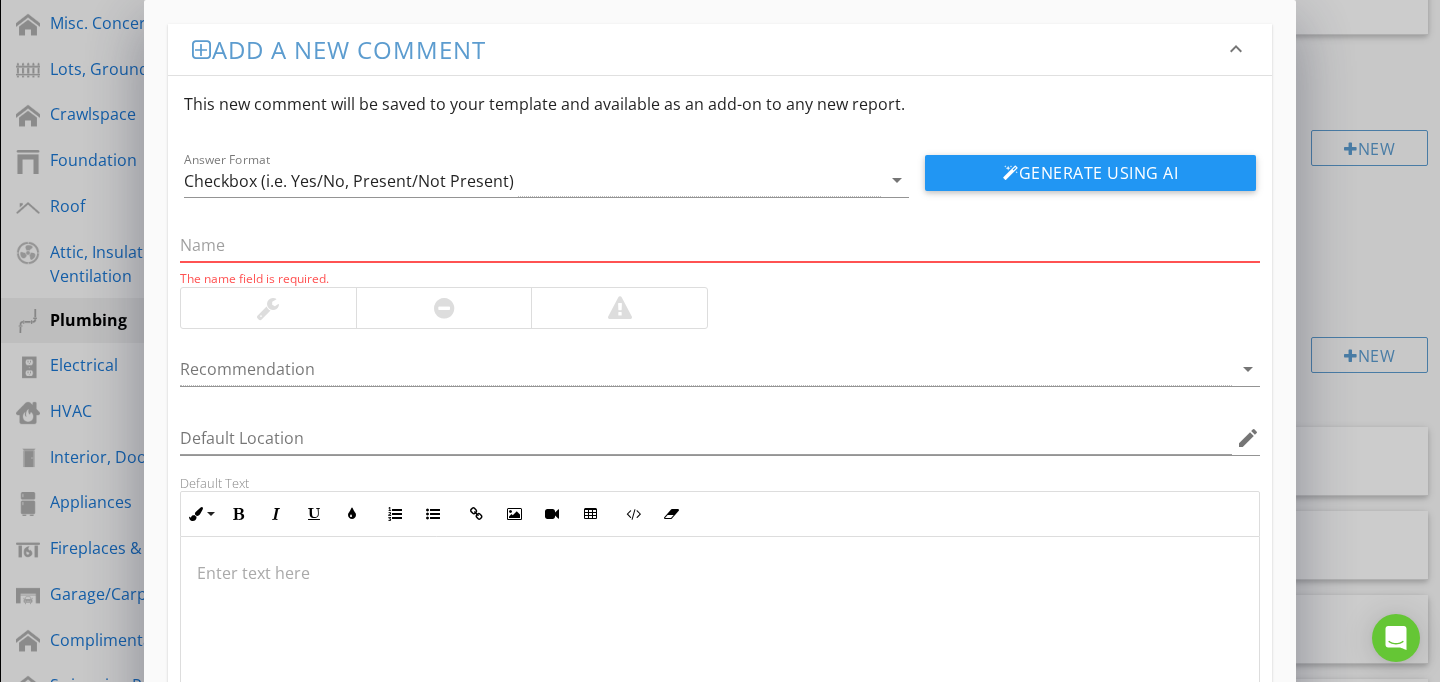 paste on "Laundry Sink Loose" 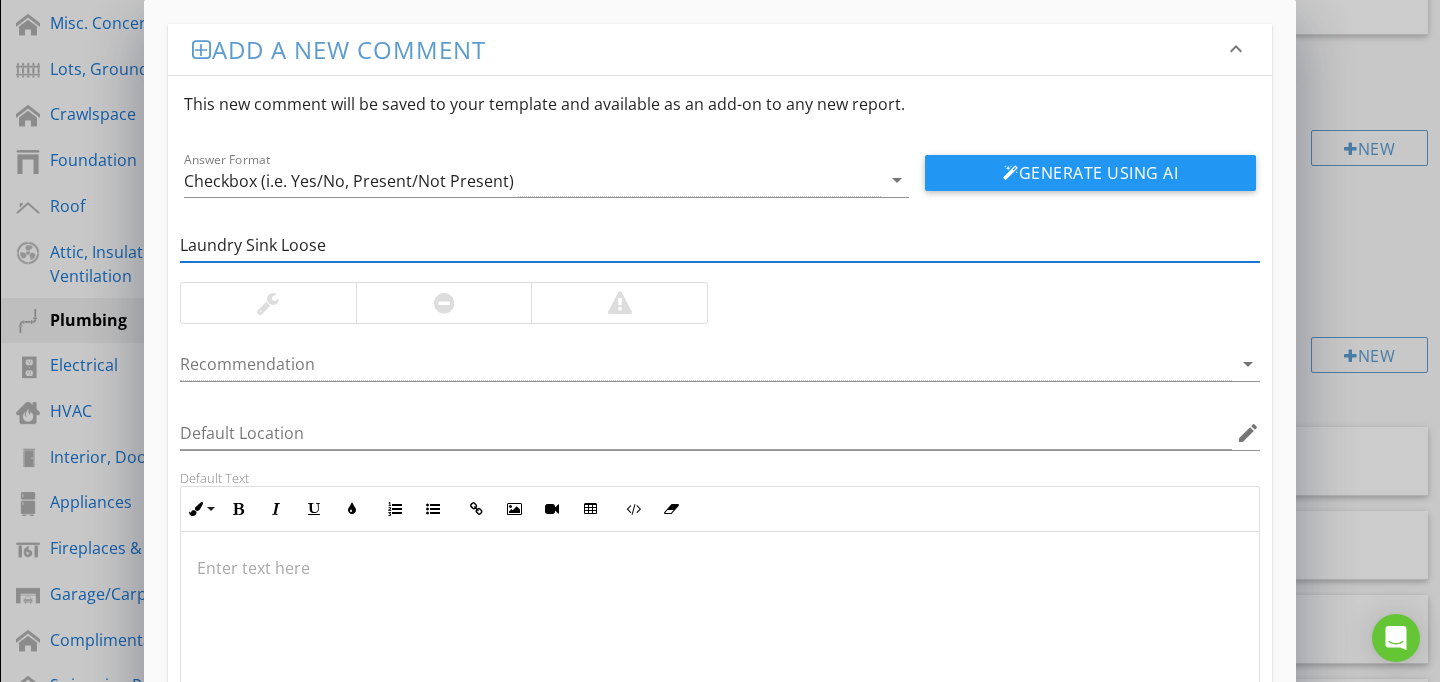 type on "Laundry Sink Loose" 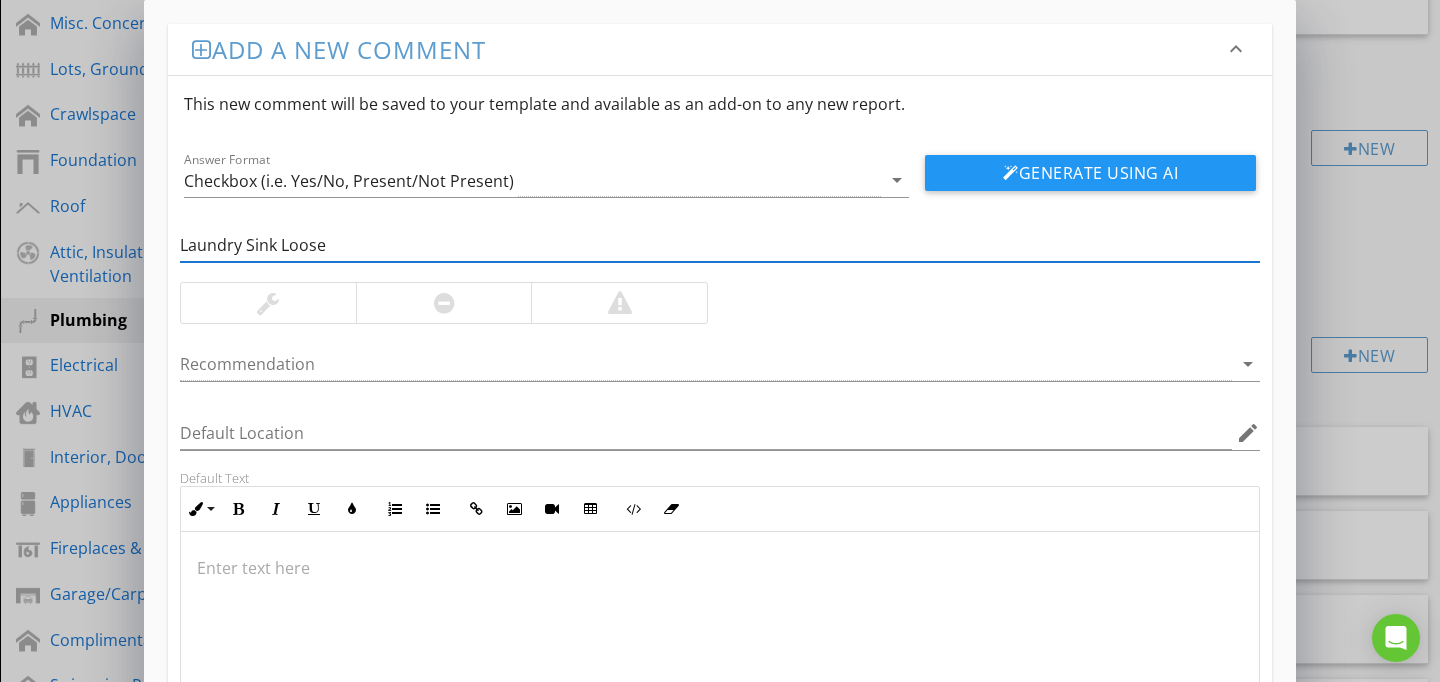 click at bounding box center [720, 632] 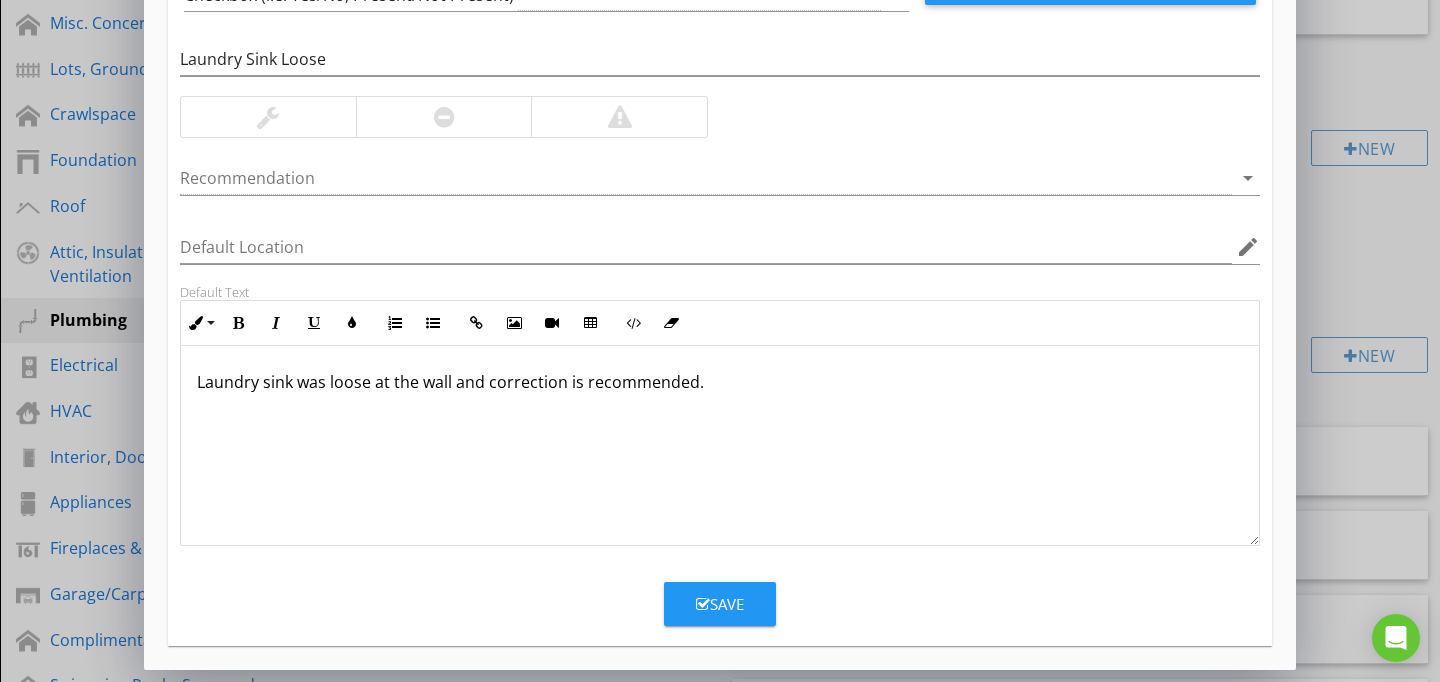 click on "Save" at bounding box center (720, 604) 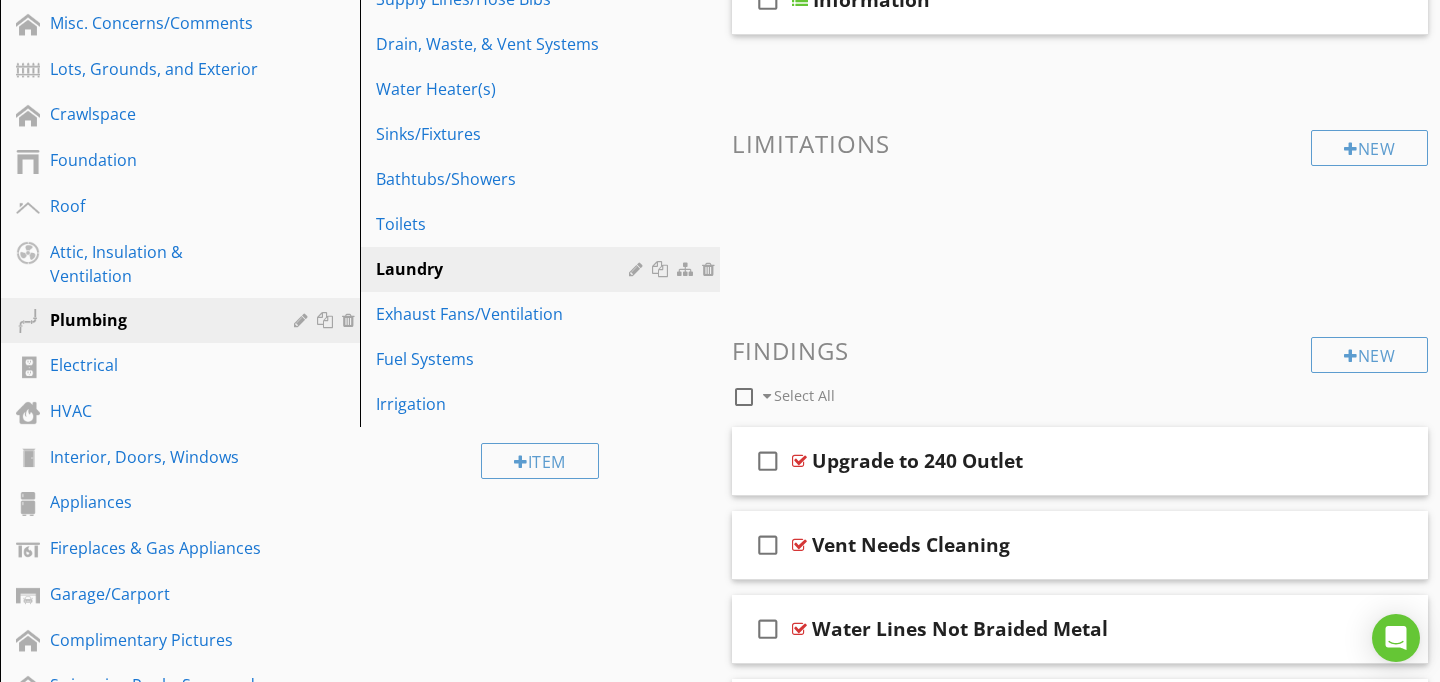 scroll, scrollTop: 89, scrollLeft: 0, axis: vertical 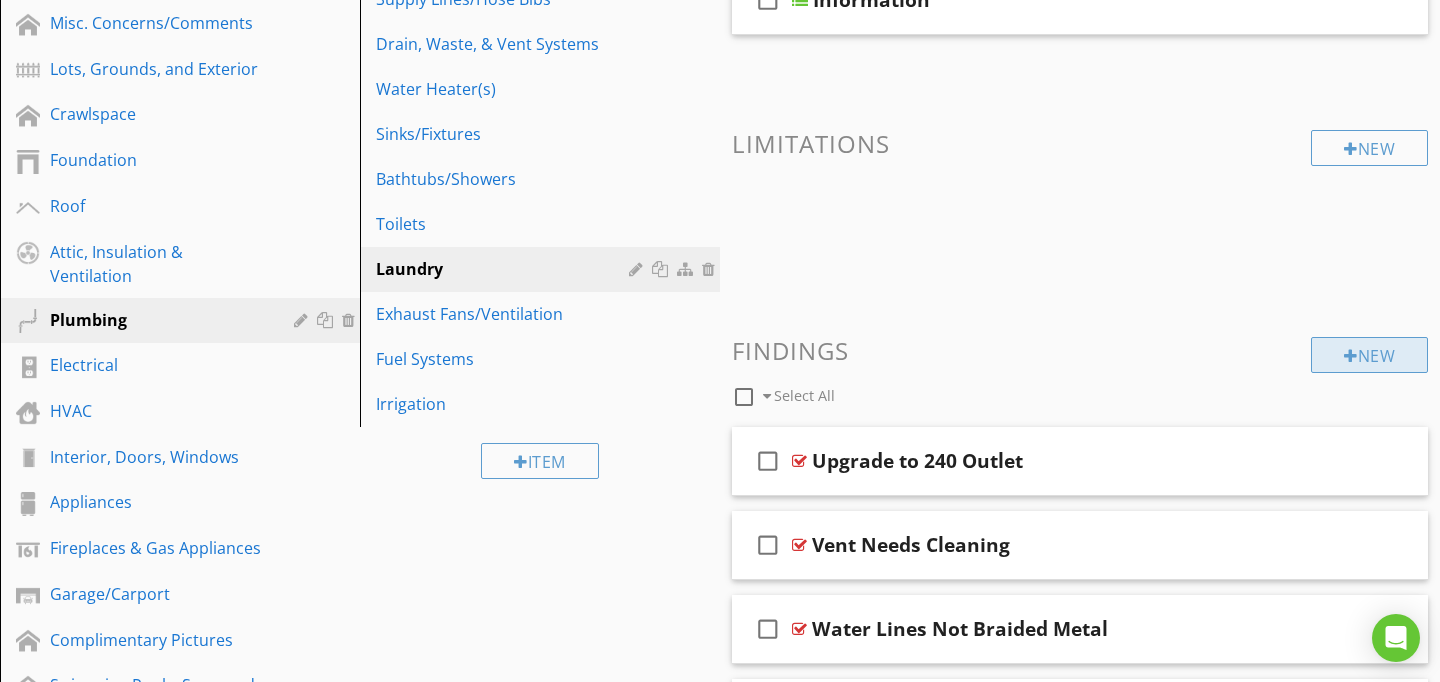 click on "New" at bounding box center [1369, 355] 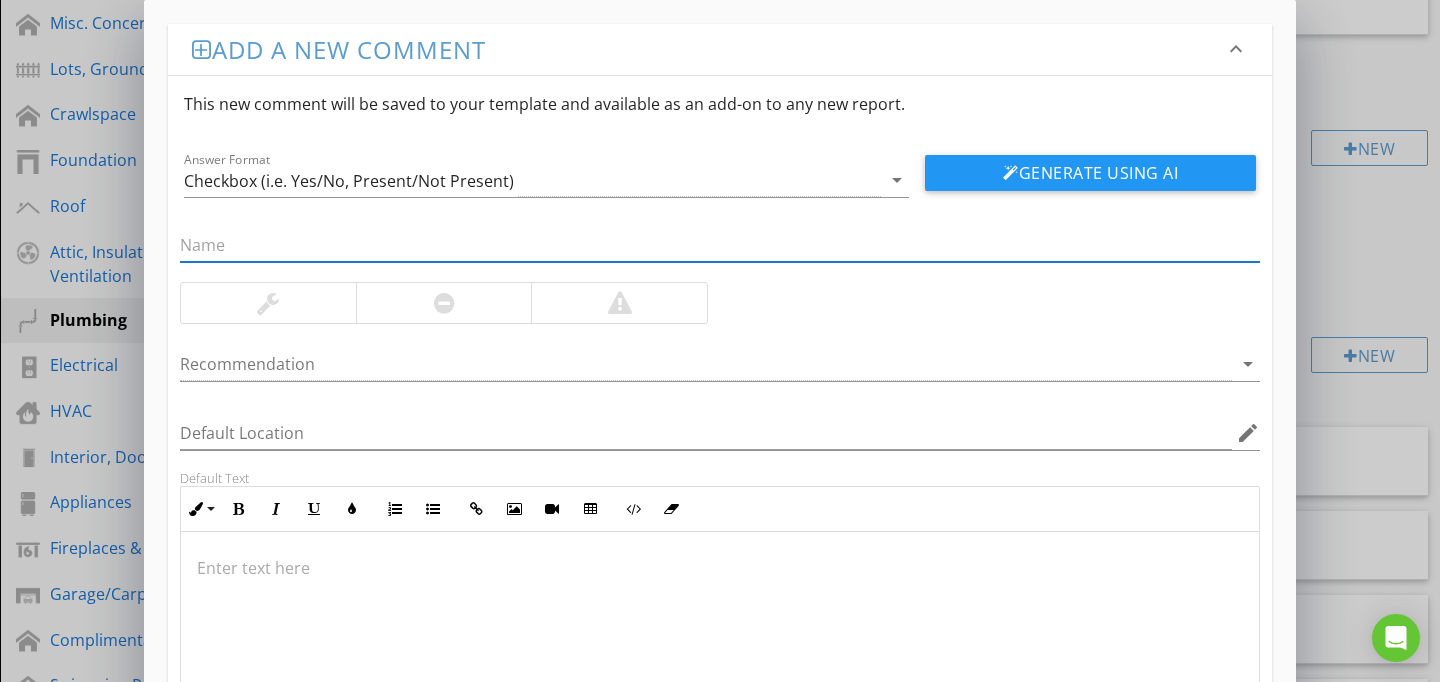 paste on "Lint Around Vent in Attic" 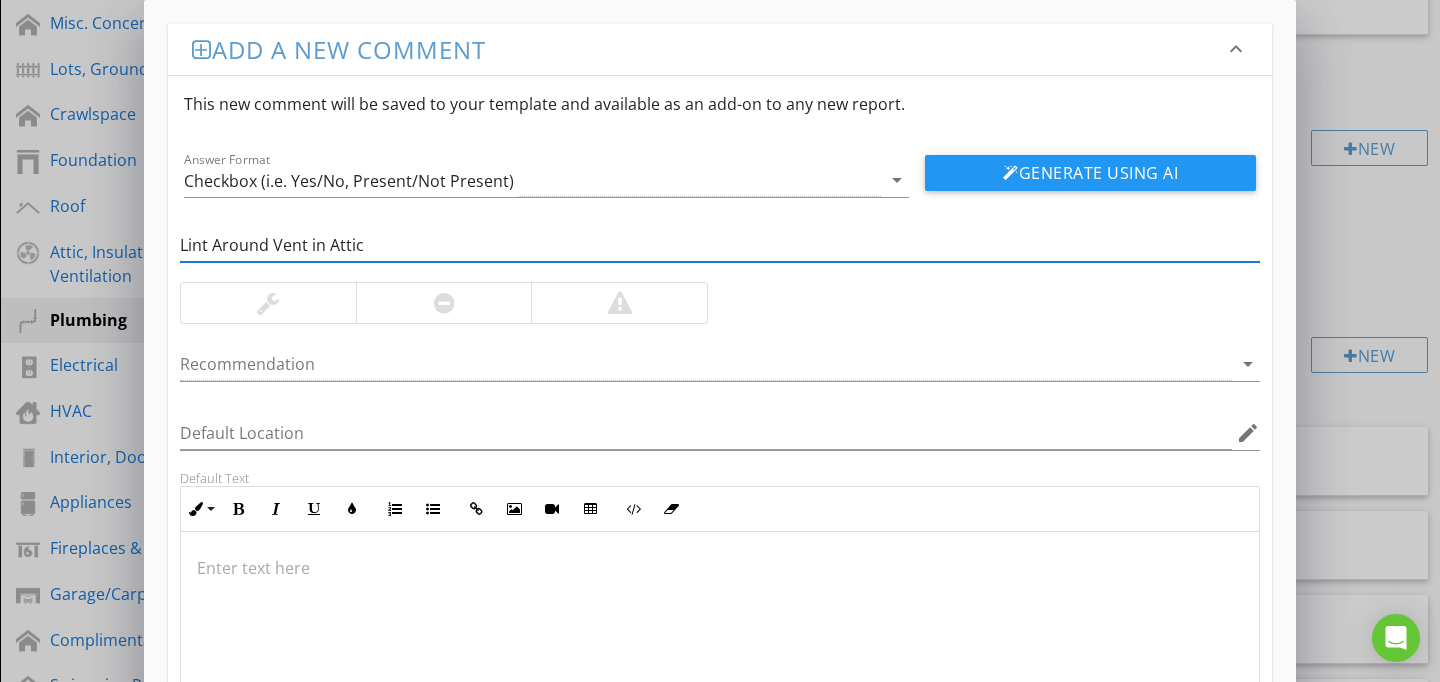 type on "Lint Around Vent in Attic" 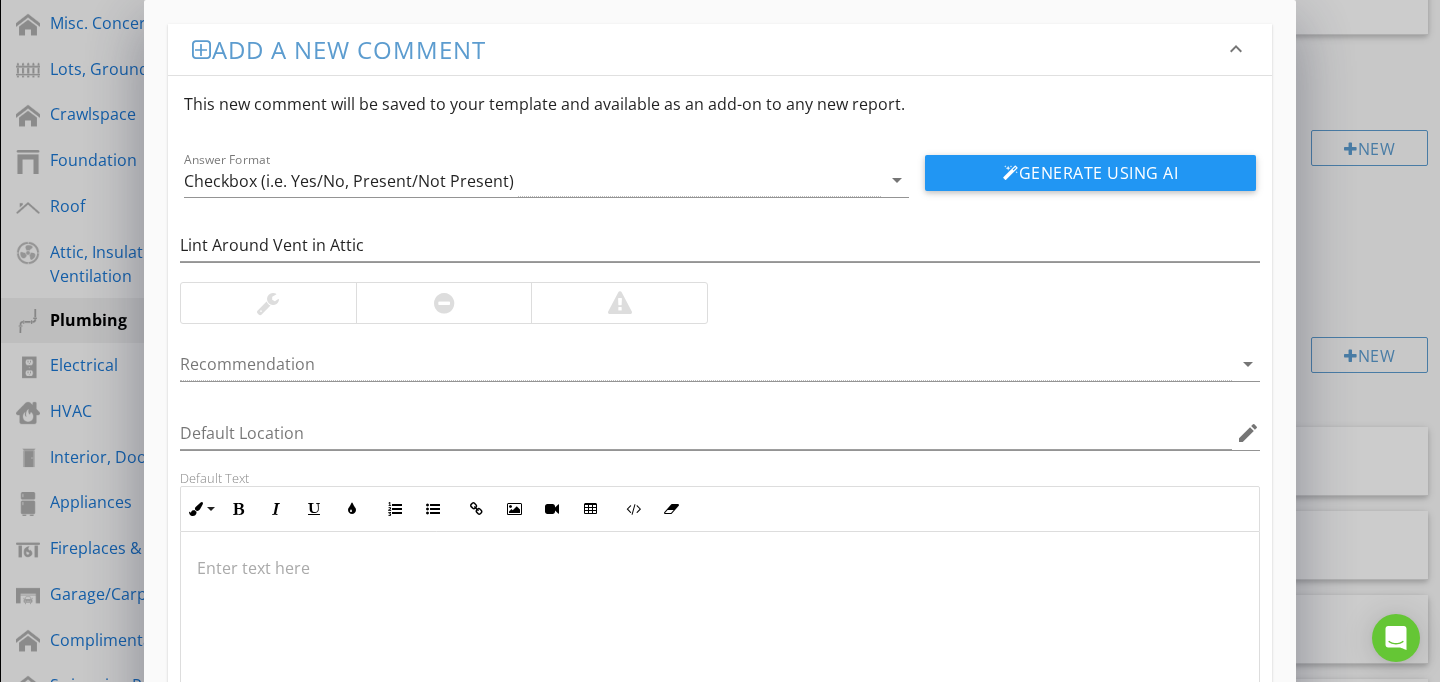 click at bounding box center [620, 303] 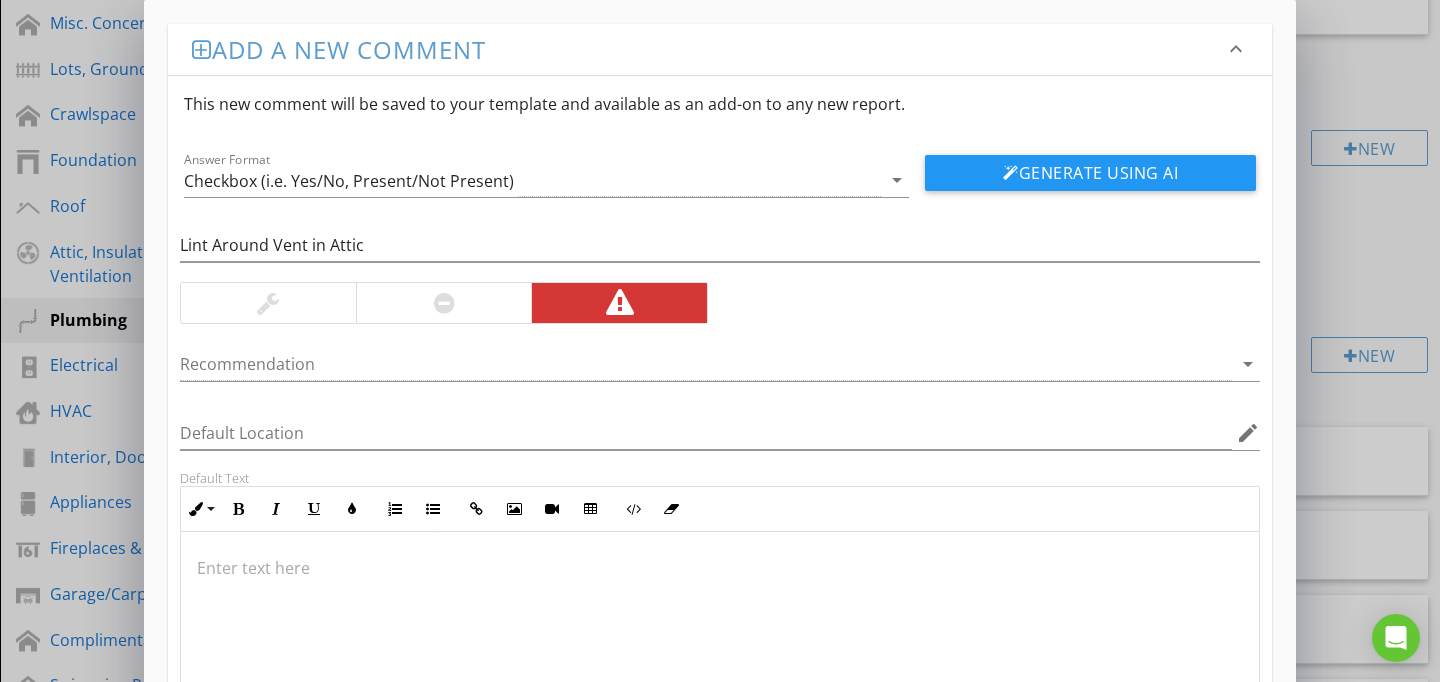 click at bounding box center (720, 632) 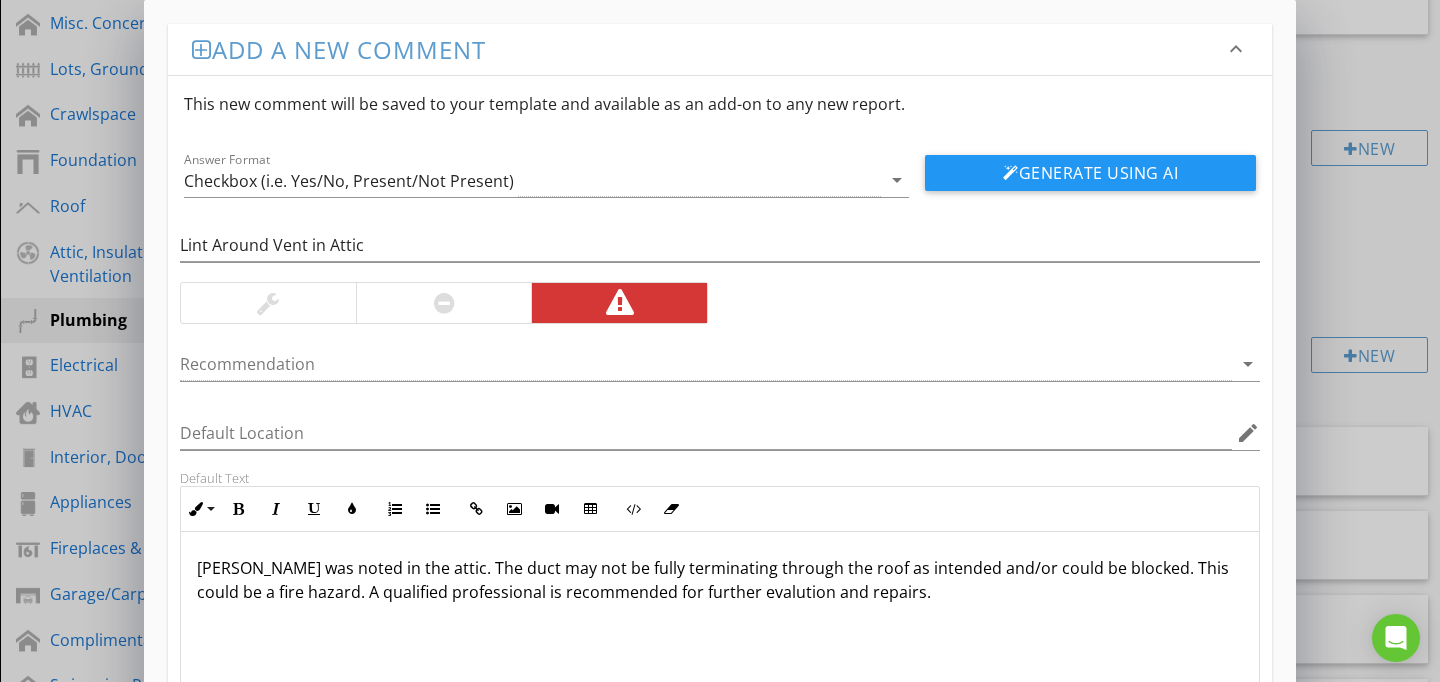 scroll, scrollTop: 1, scrollLeft: 0, axis: vertical 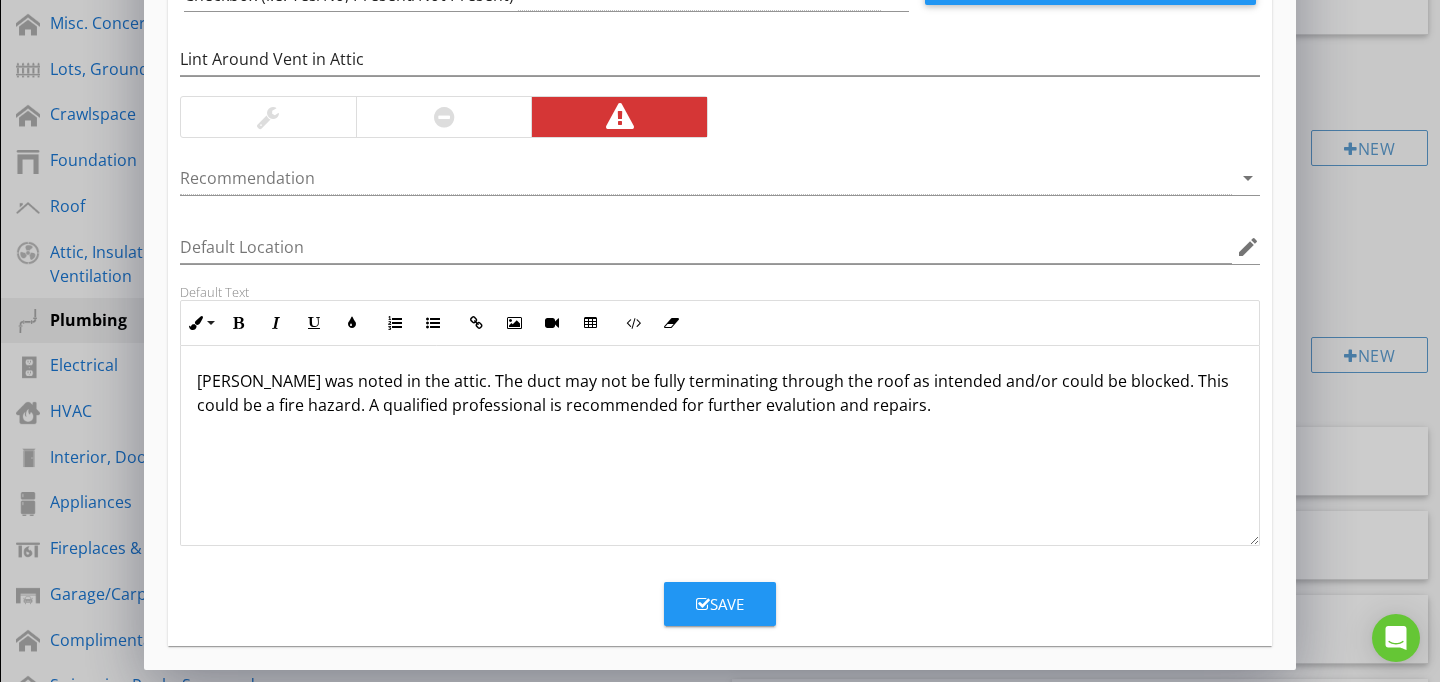 click on "Save" at bounding box center (720, 604) 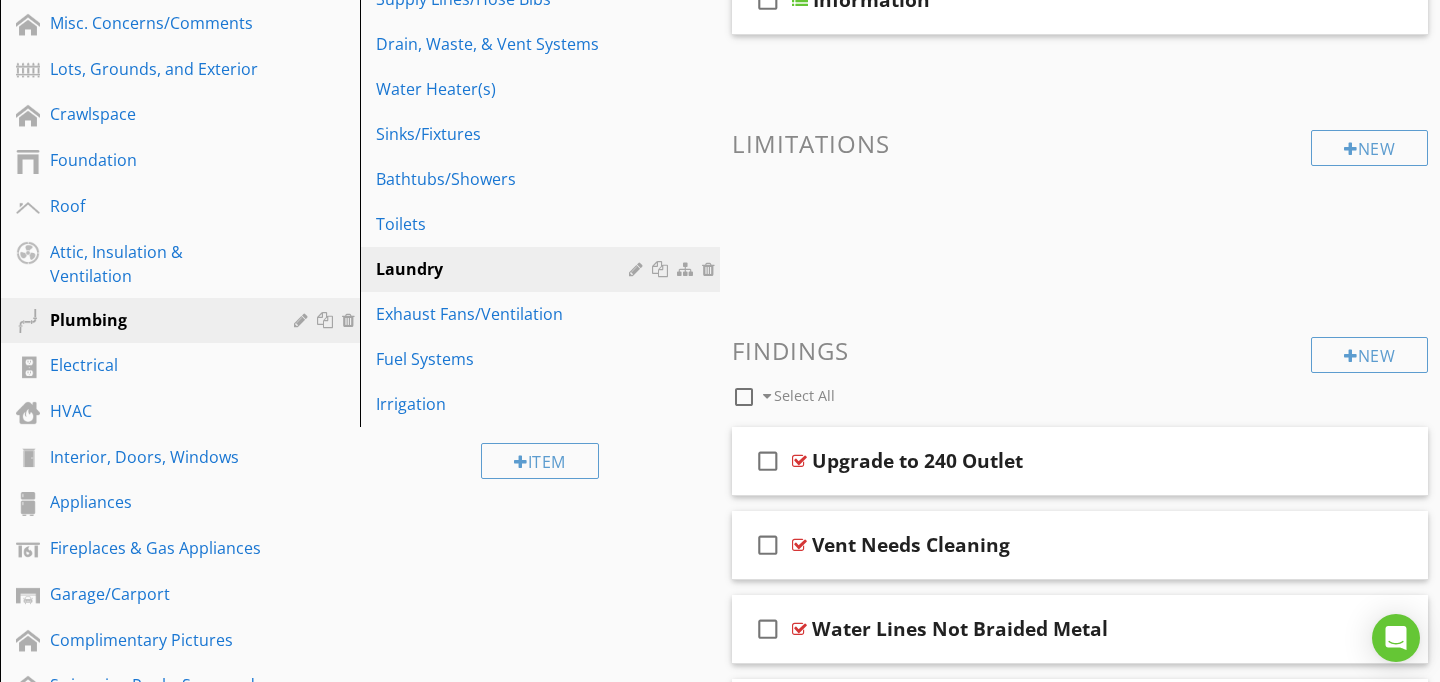 scroll, scrollTop: 89, scrollLeft: 0, axis: vertical 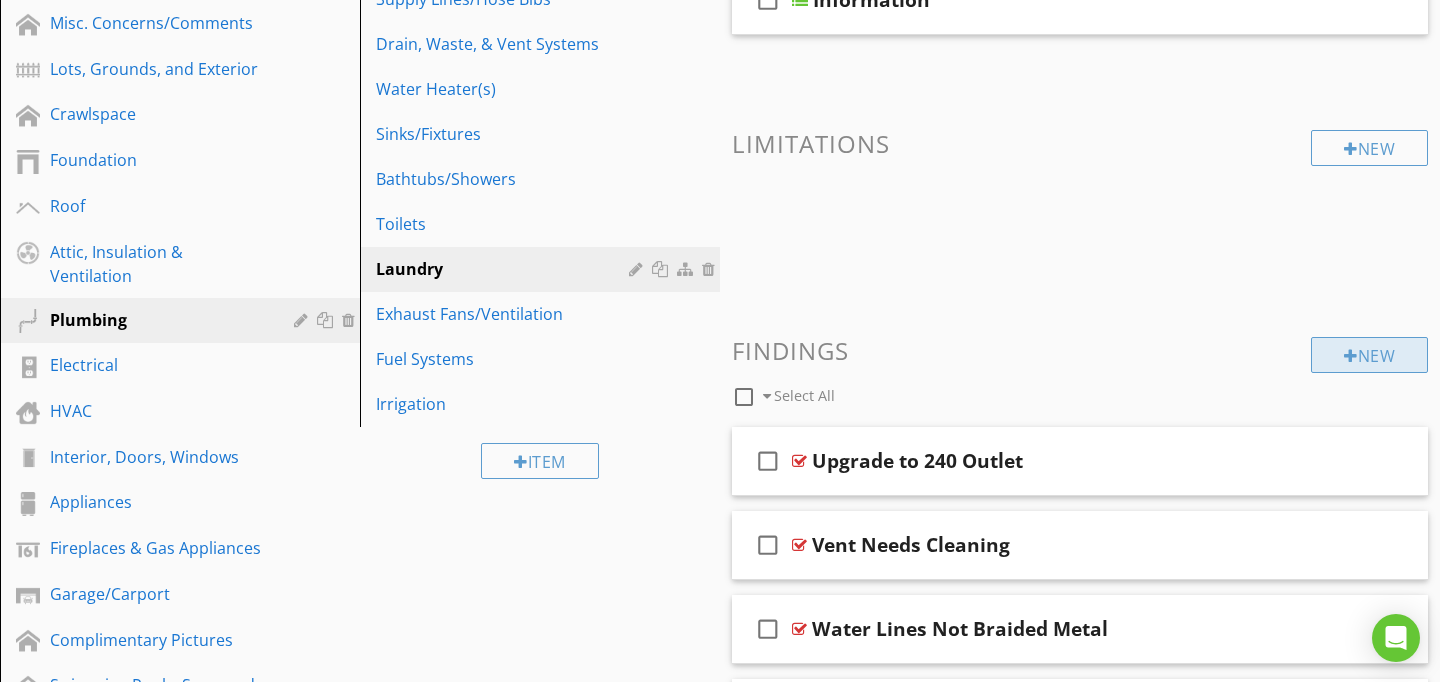 click on "New" at bounding box center (1369, 355) 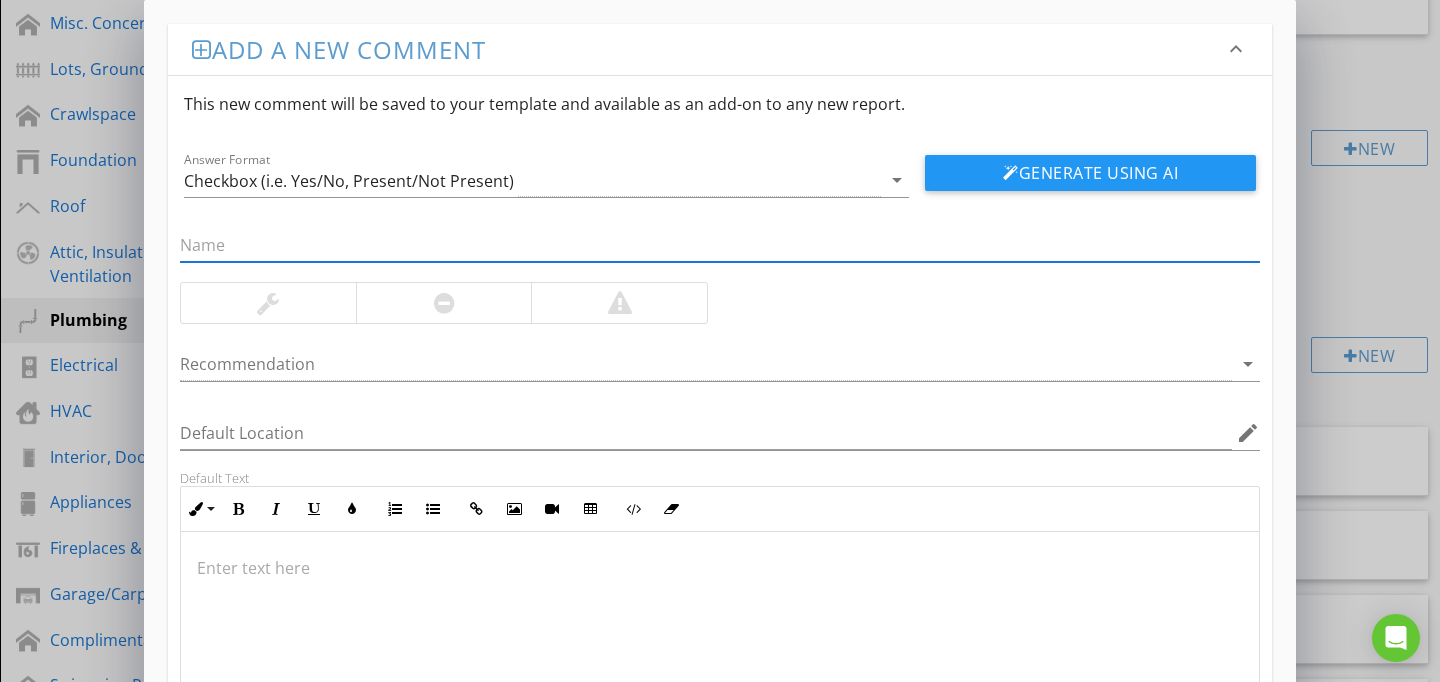 paste on "Lint In Crawlspace" 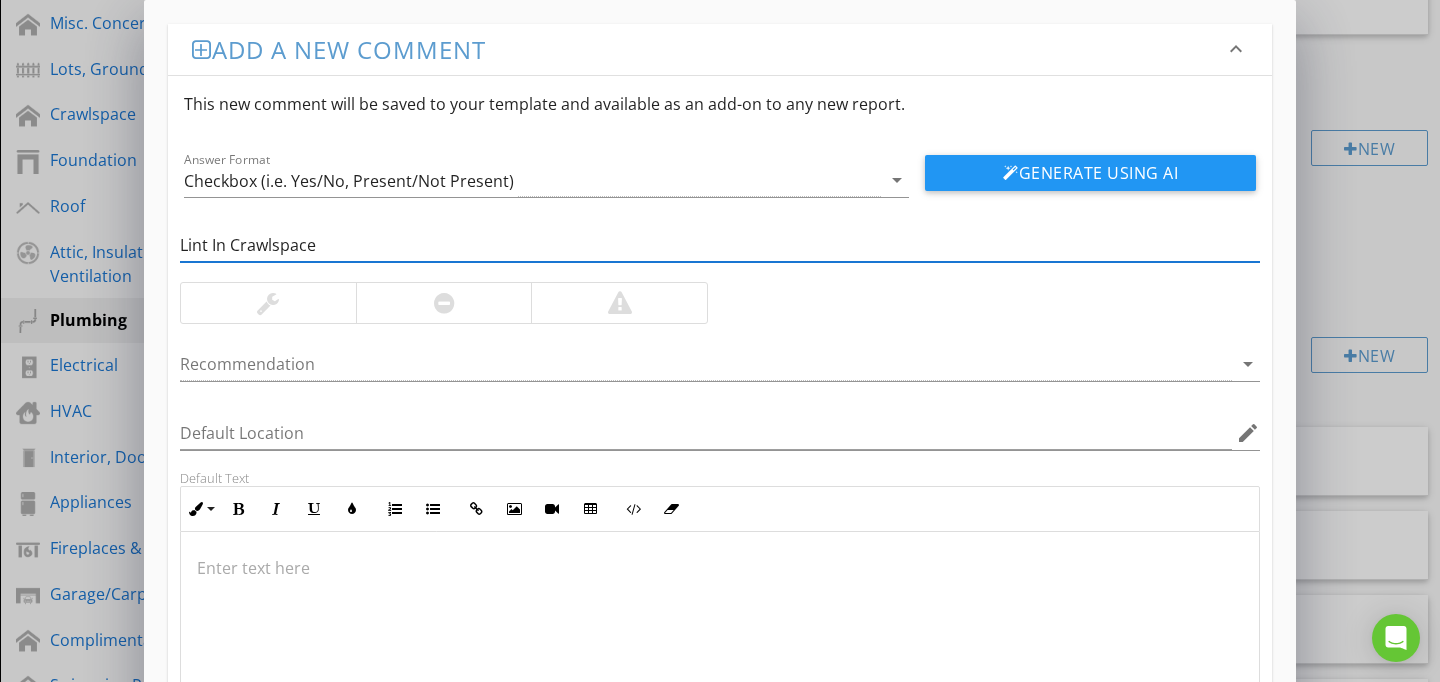 type on "Lint In Crawlspace" 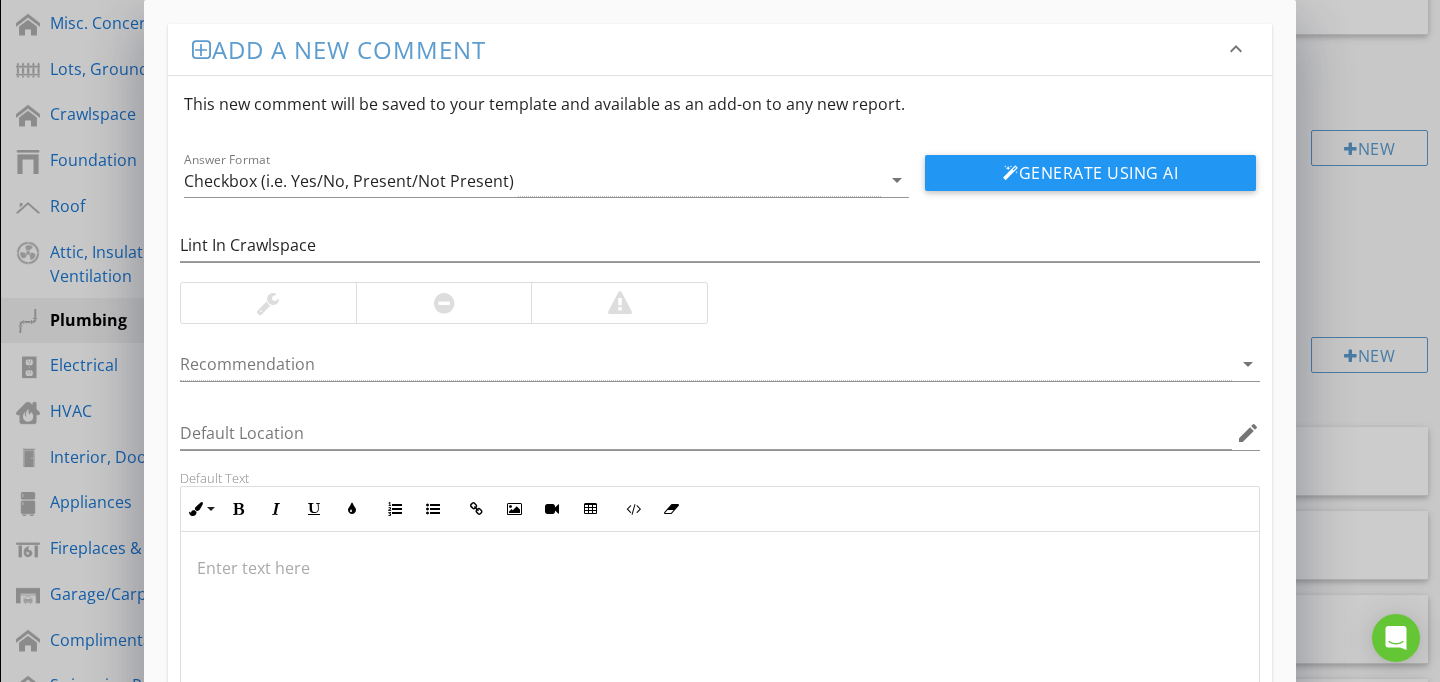 click at bounding box center [720, 632] 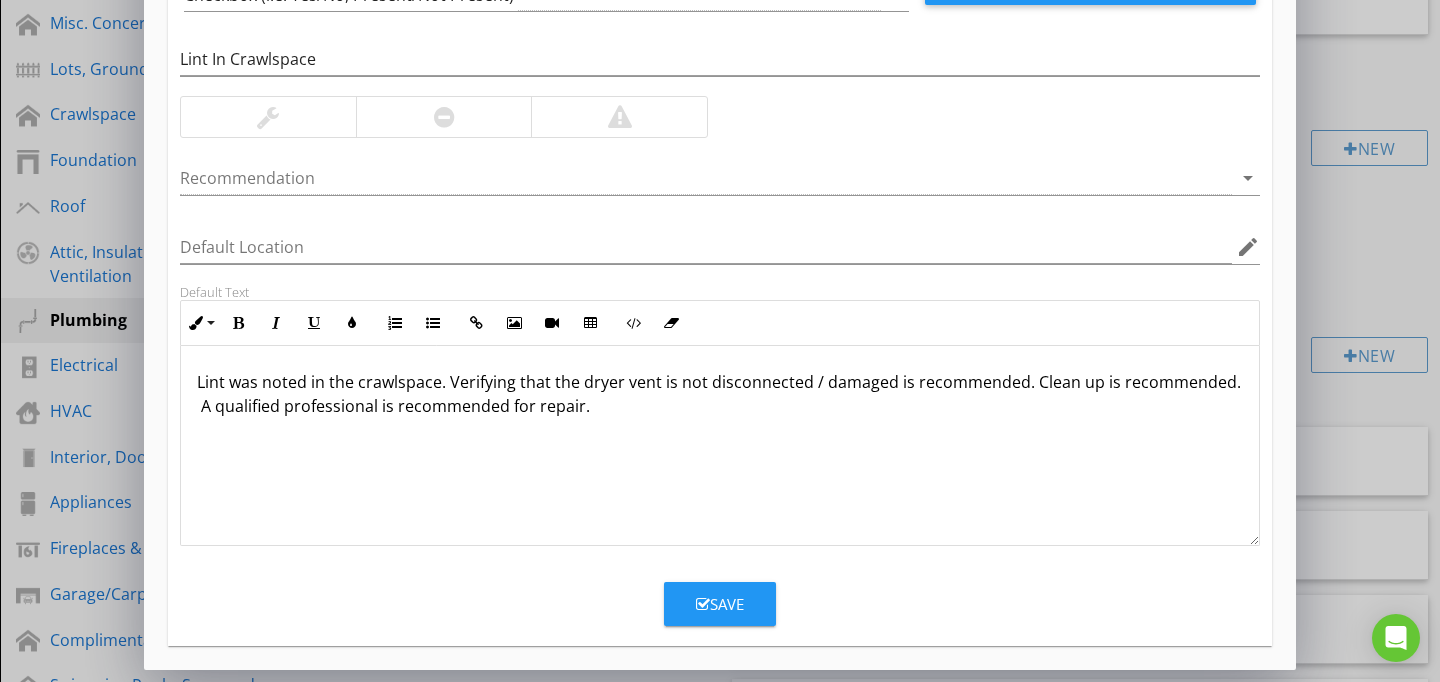 click on "Save" at bounding box center (720, 604) 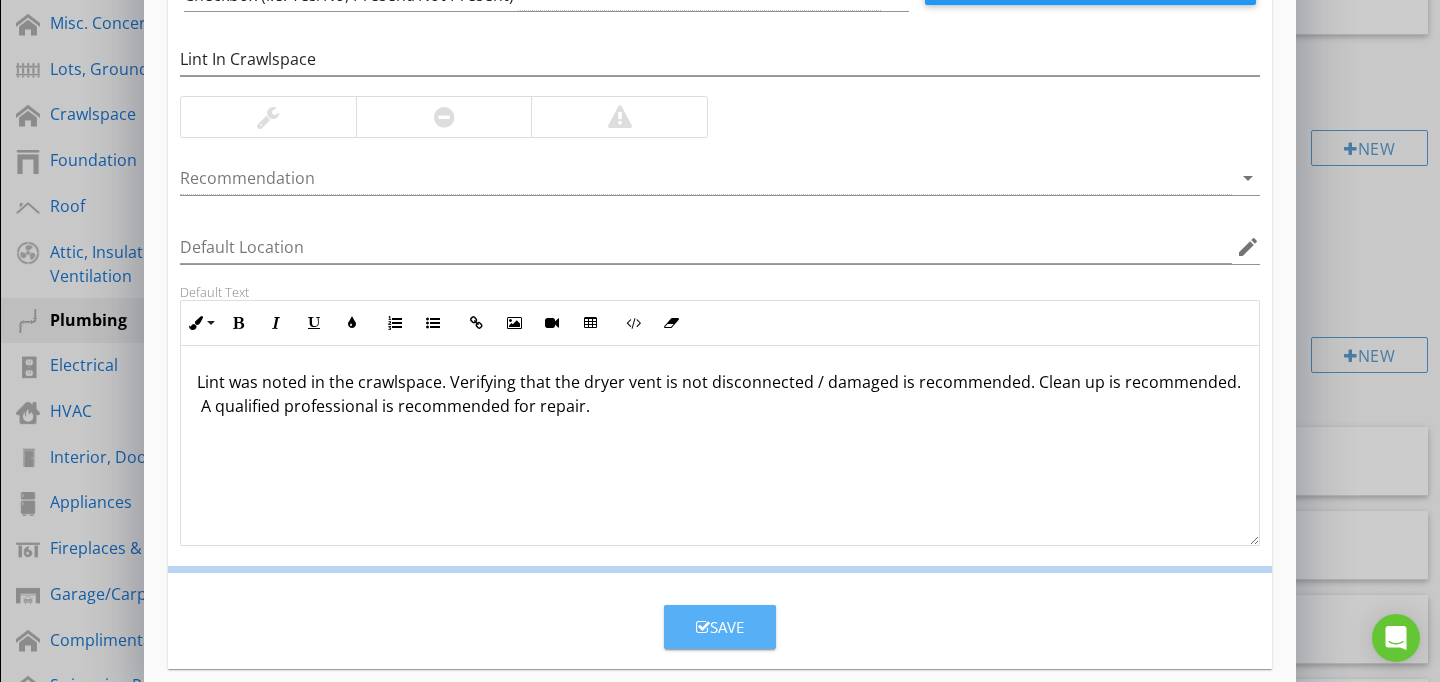 scroll, scrollTop: 89, scrollLeft: 0, axis: vertical 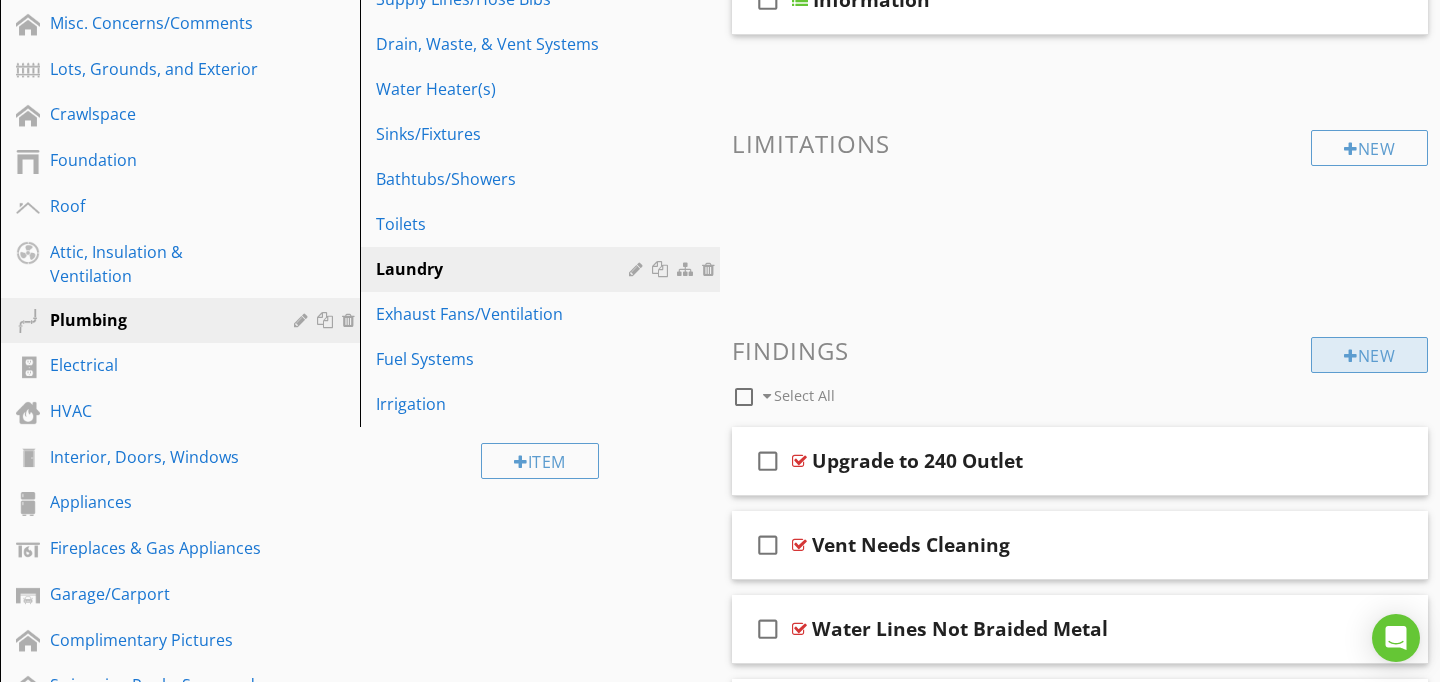 click on "New" at bounding box center (1369, 355) 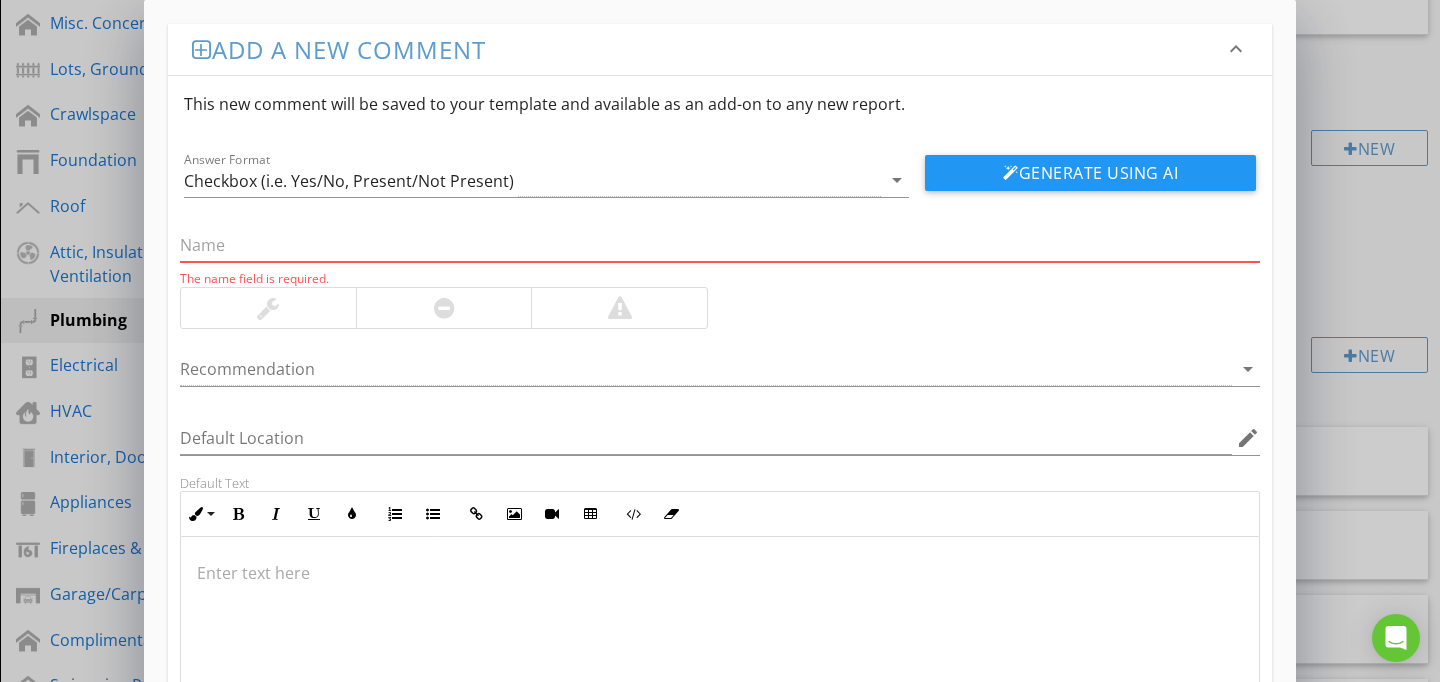 paste on "Damage Noted" 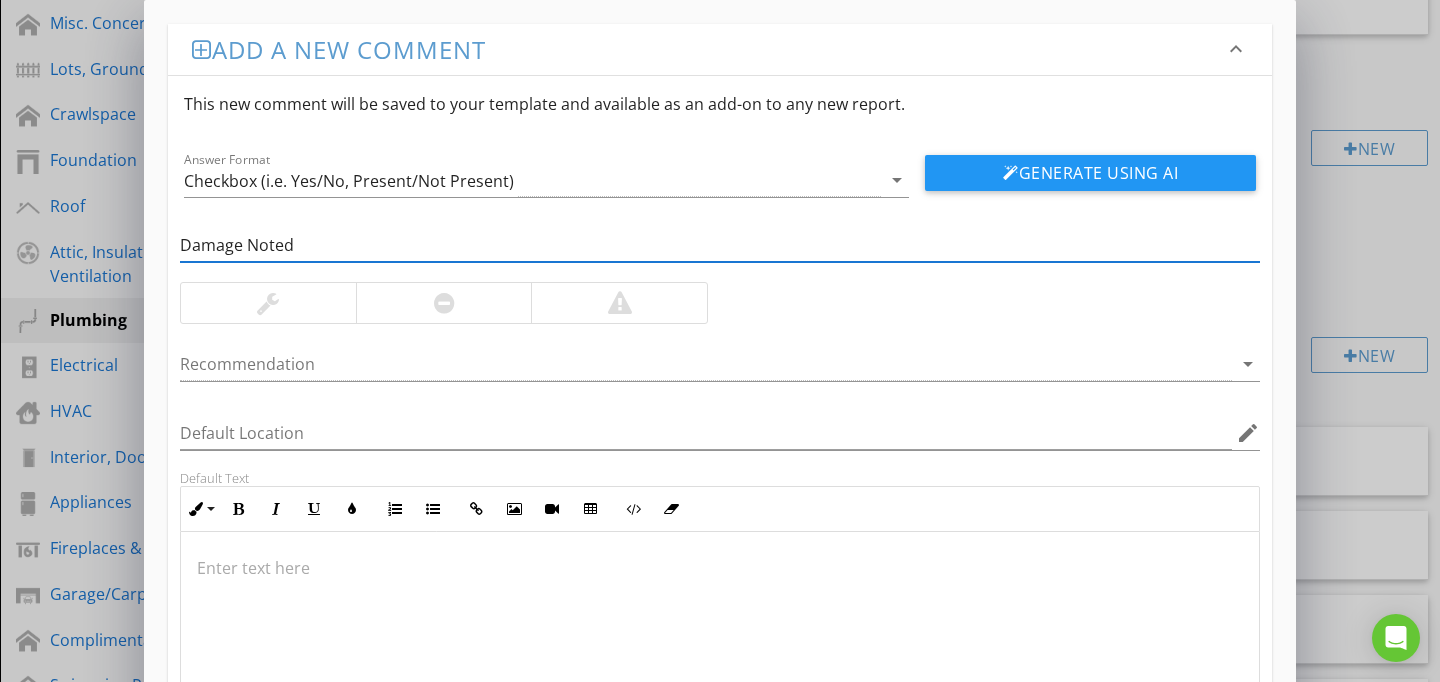 type on "Damage Noted" 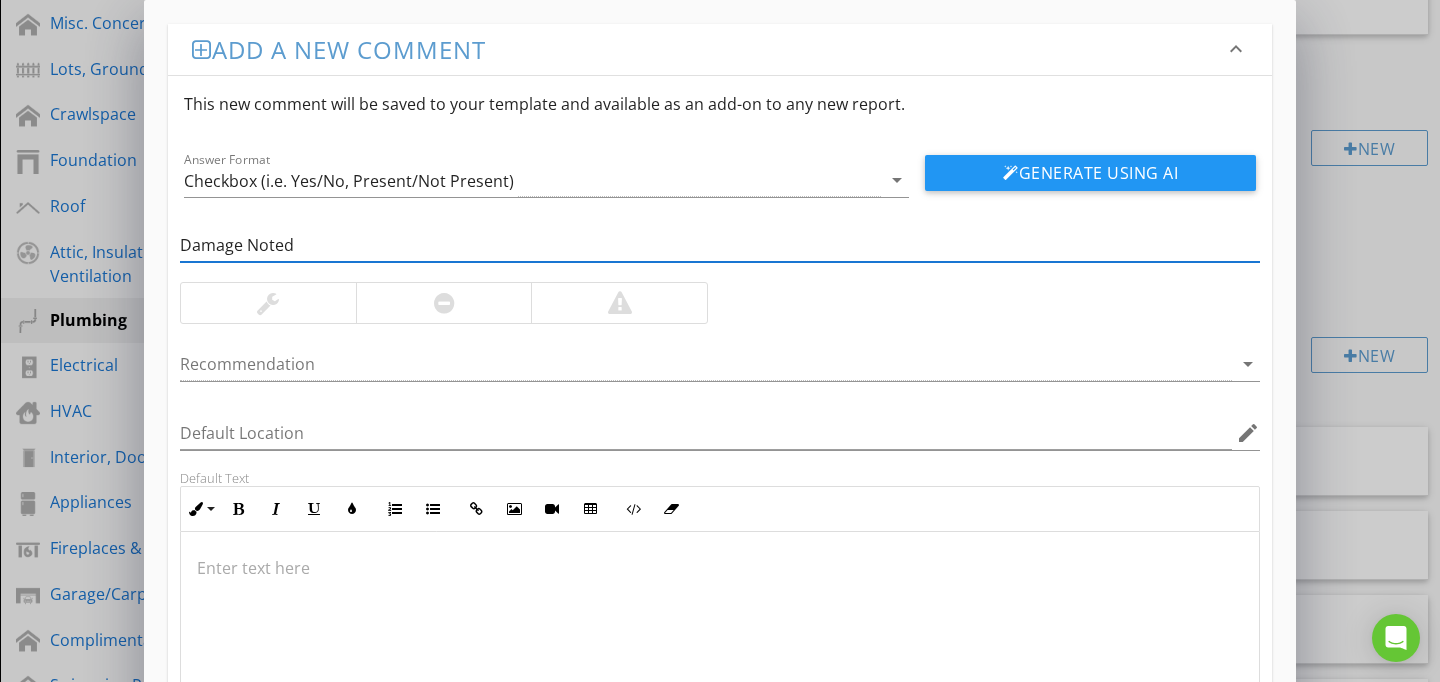 click at bounding box center [720, 632] 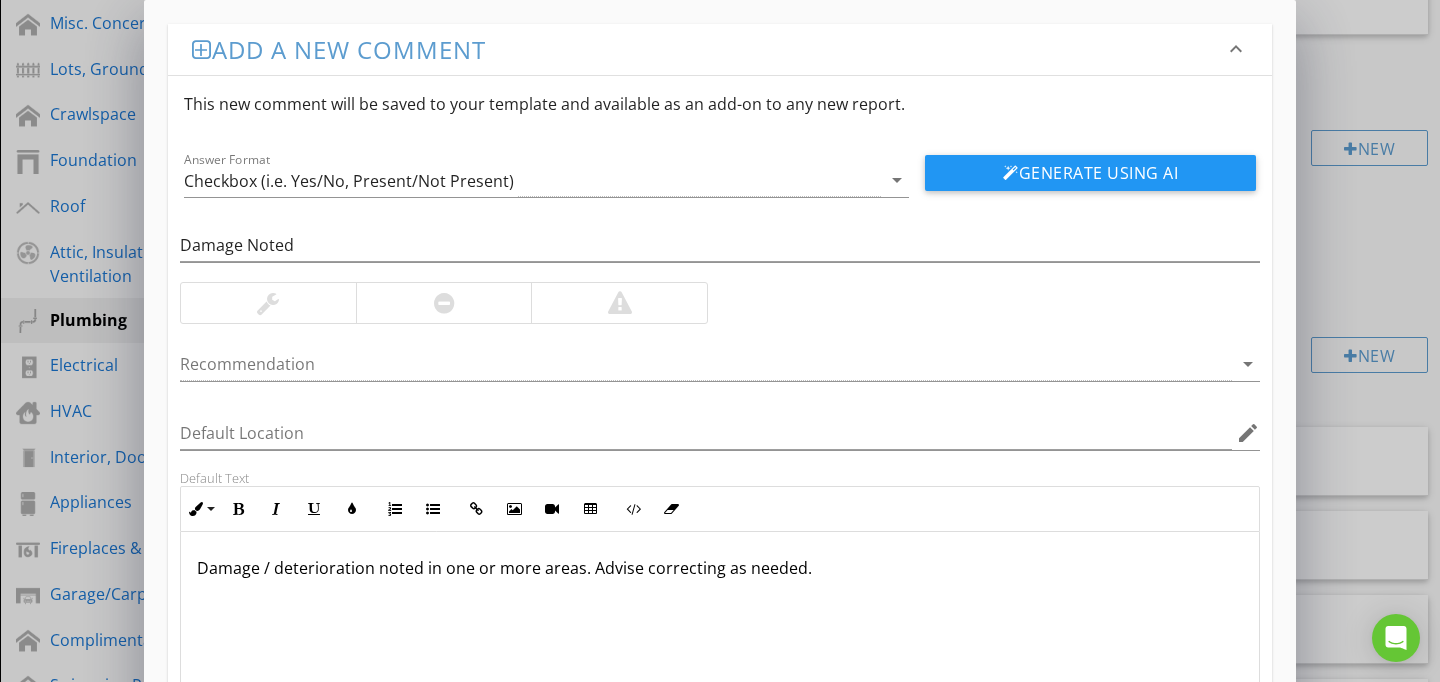 type on "<p>Damage / deterioration noted in one or more areas. Advise correcting as needed. </p>" 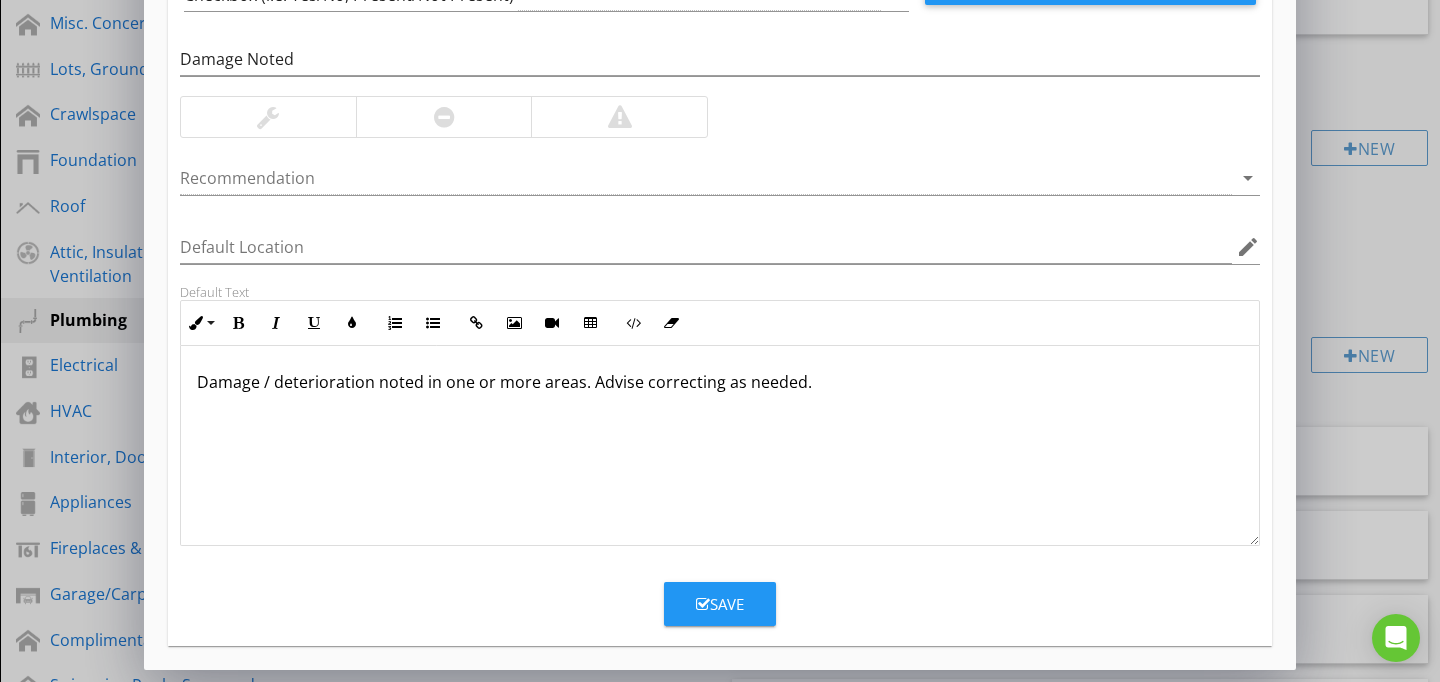 click on "Save" at bounding box center [720, 604] 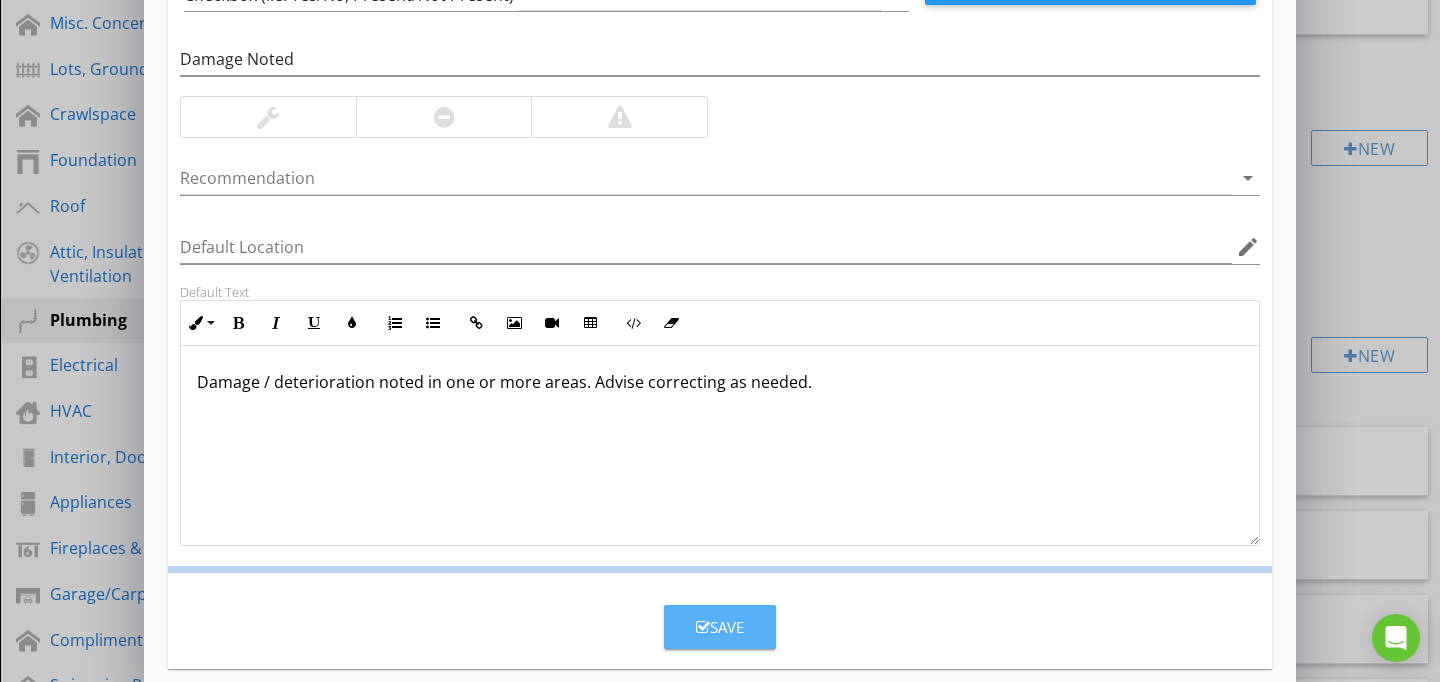 scroll, scrollTop: 89, scrollLeft: 0, axis: vertical 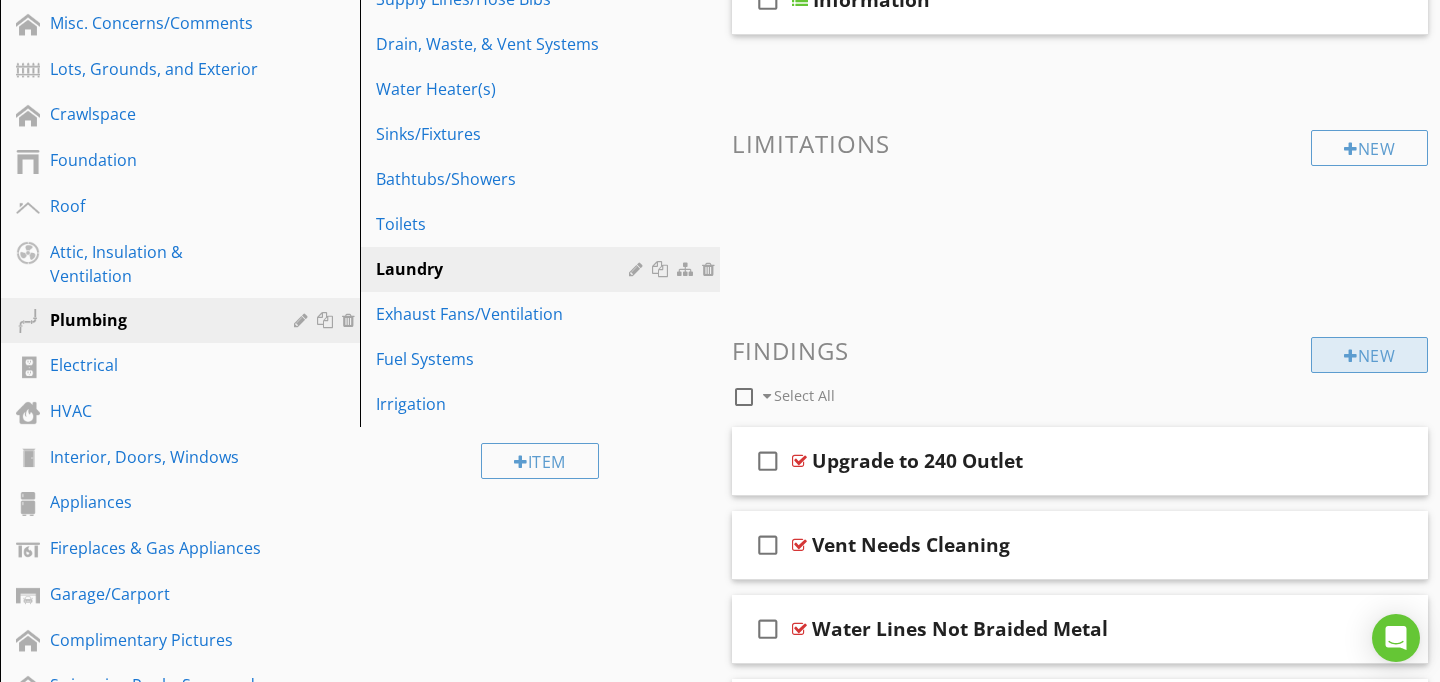 click on "New" at bounding box center [1369, 355] 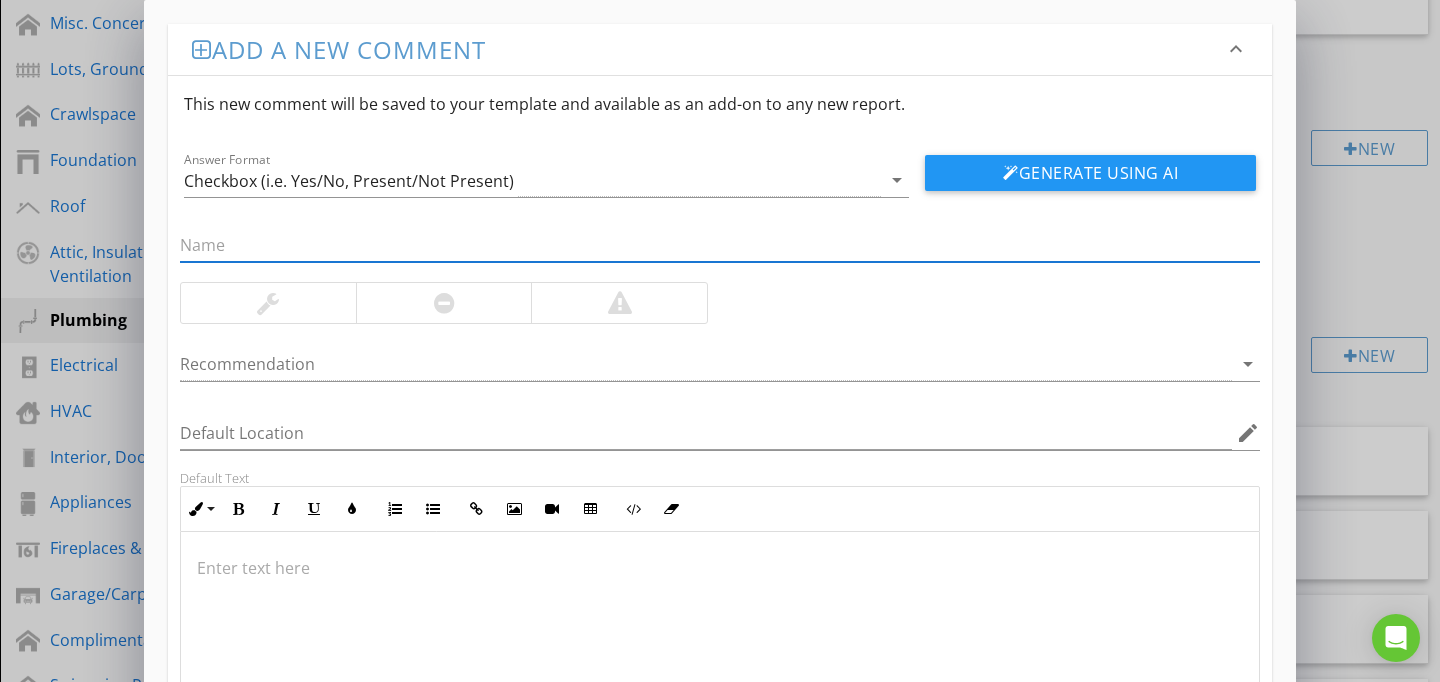 paste on "Damaged Assembly Noted" 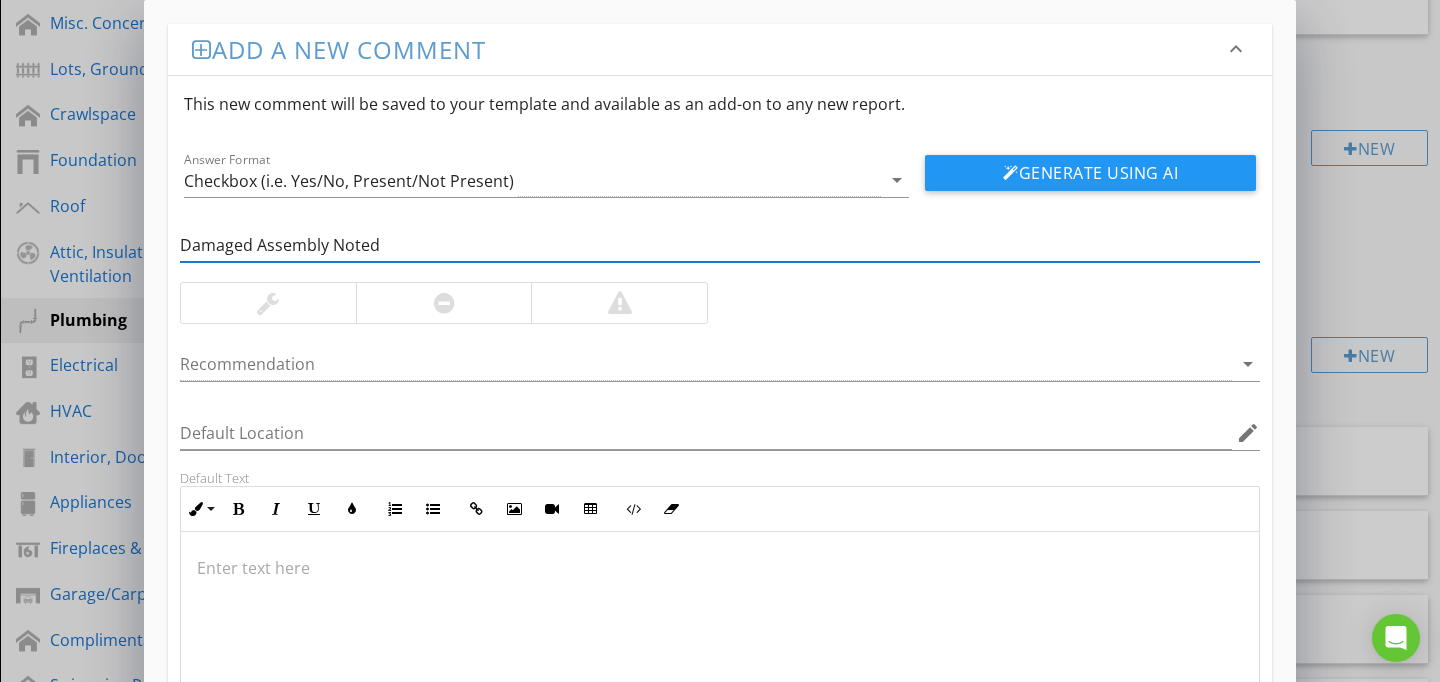 type on "Damaged Assembly Noted" 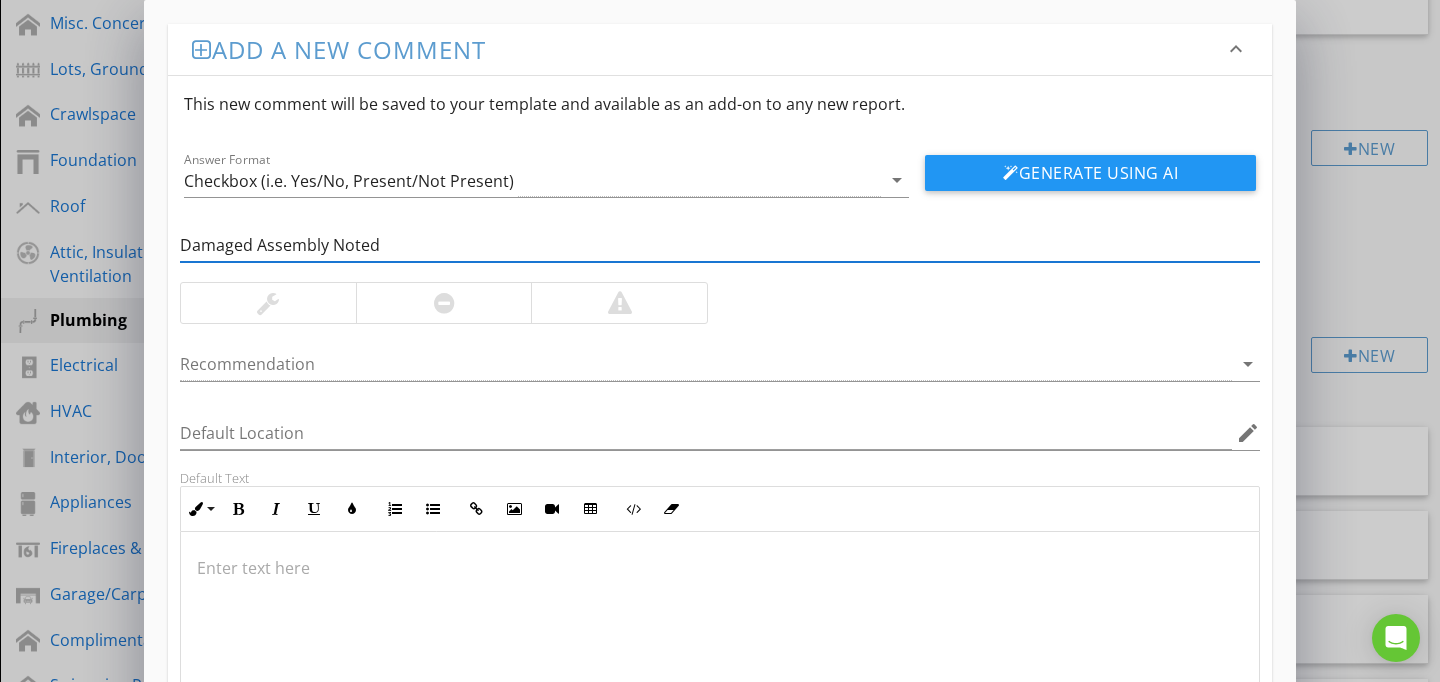 click at bounding box center [720, 632] 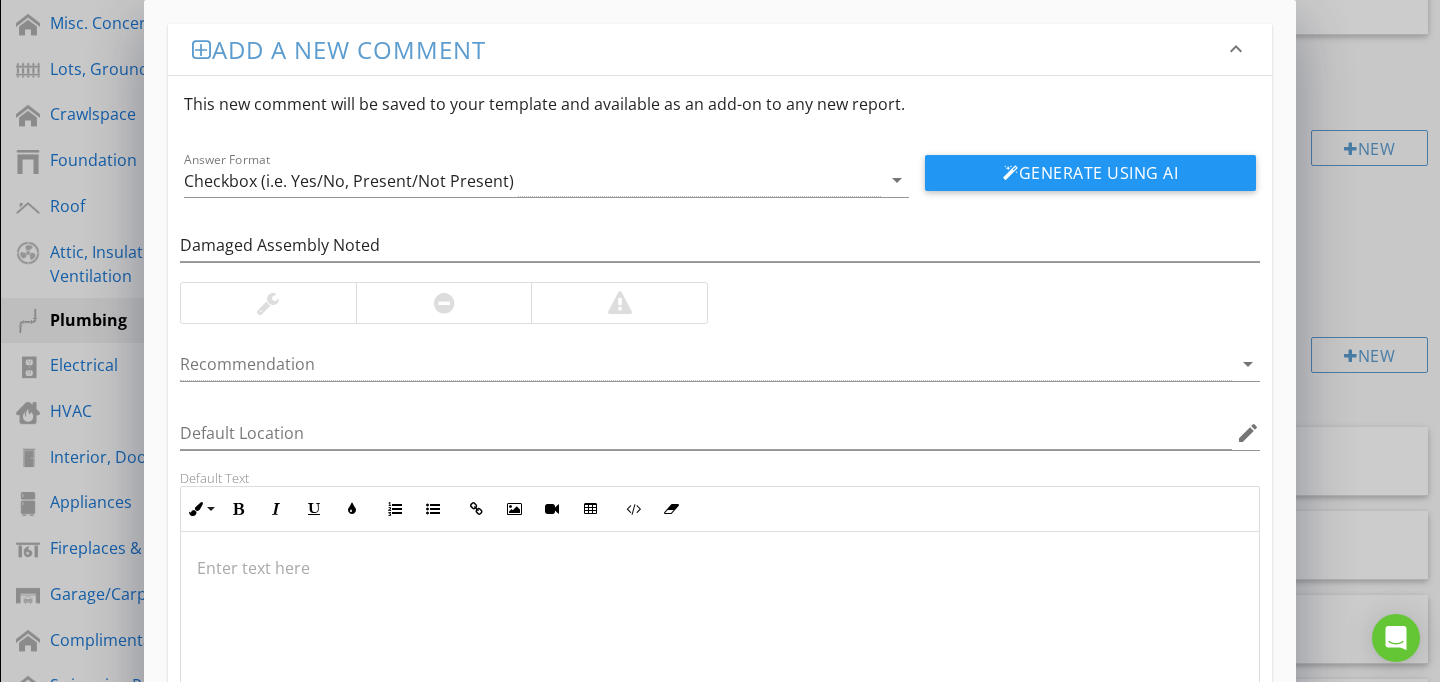 type on "<p>The exterior assembly was damaged in one or more areas. Replacement is recommended. </p>" 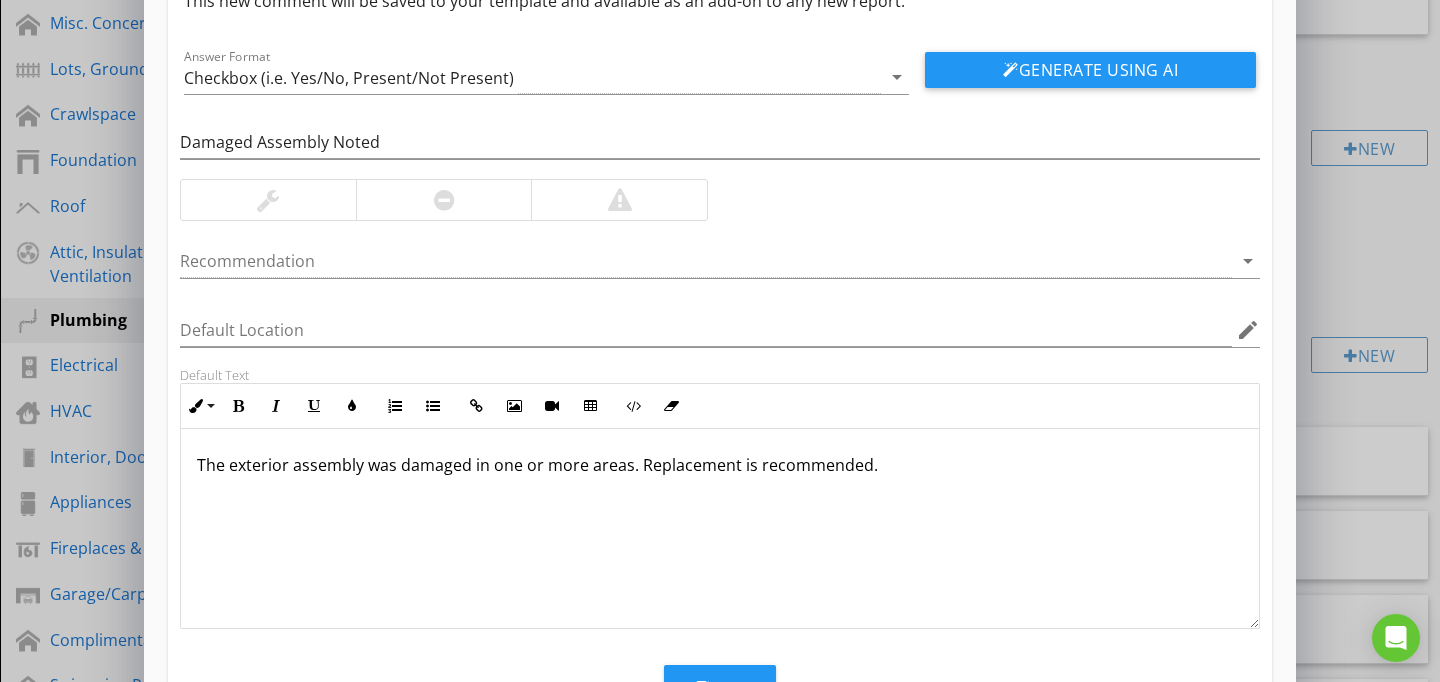 scroll, scrollTop: 186, scrollLeft: 0, axis: vertical 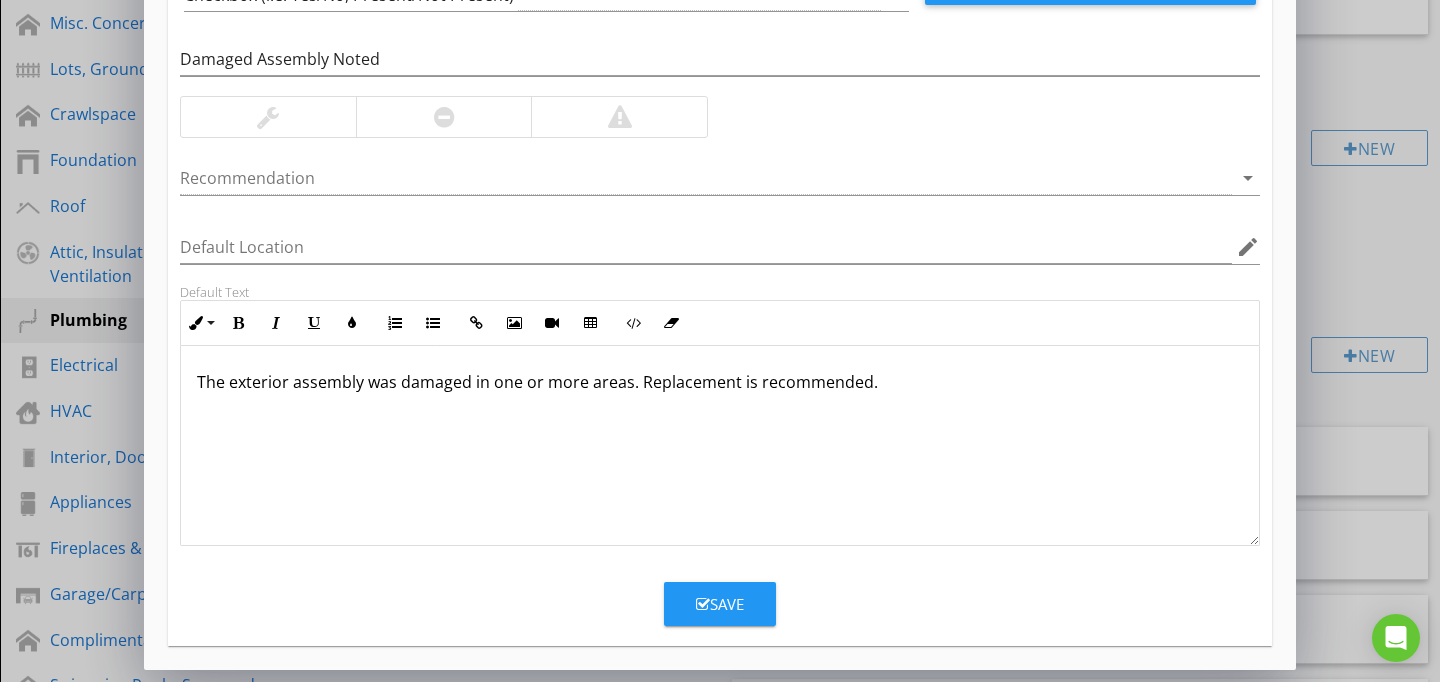 click on "Save" at bounding box center [720, 604] 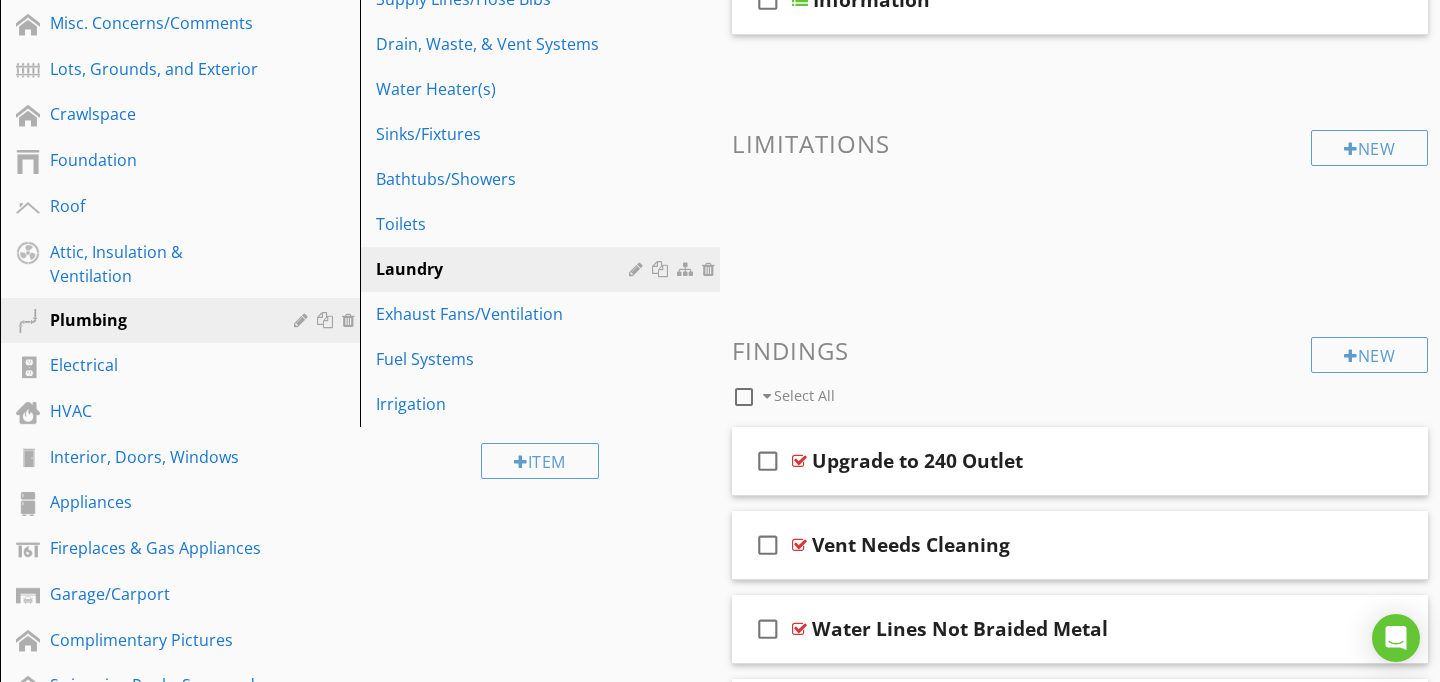 scroll, scrollTop: 89, scrollLeft: 0, axis: vertical 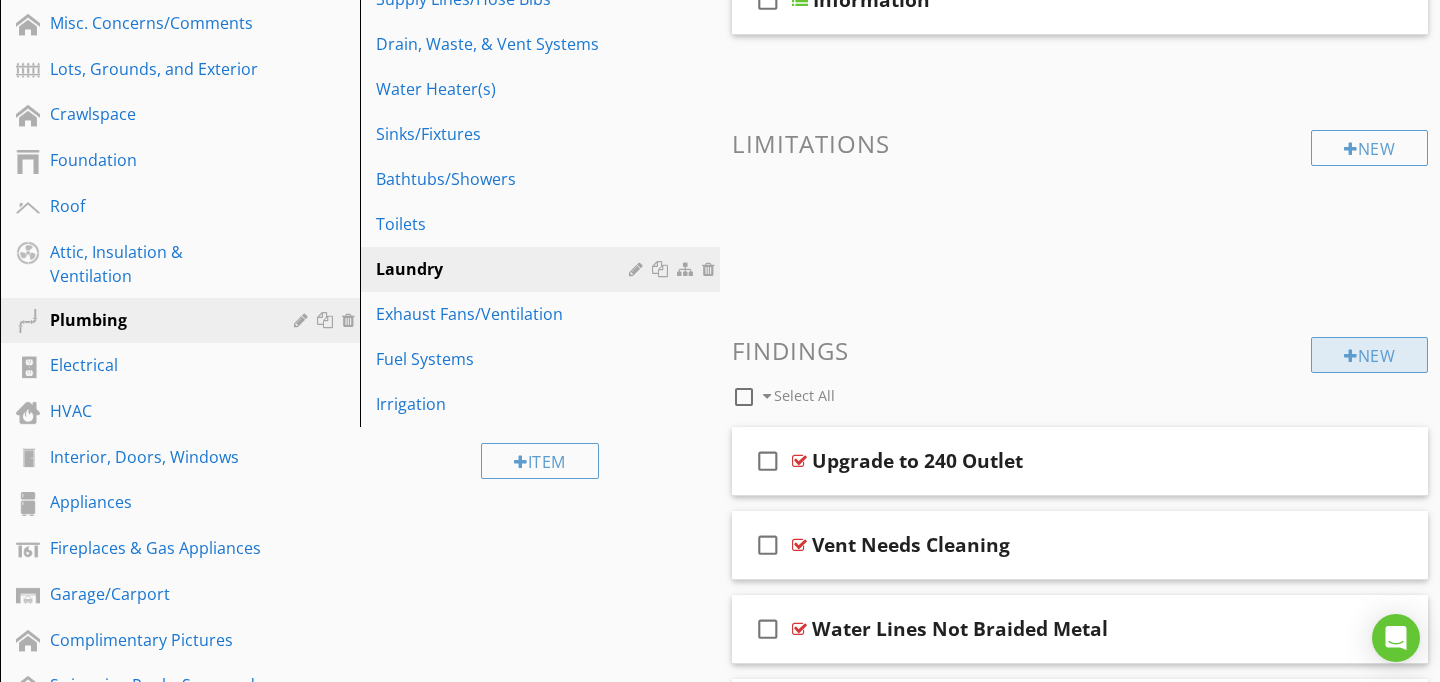click at bounding box center (1351, 356) 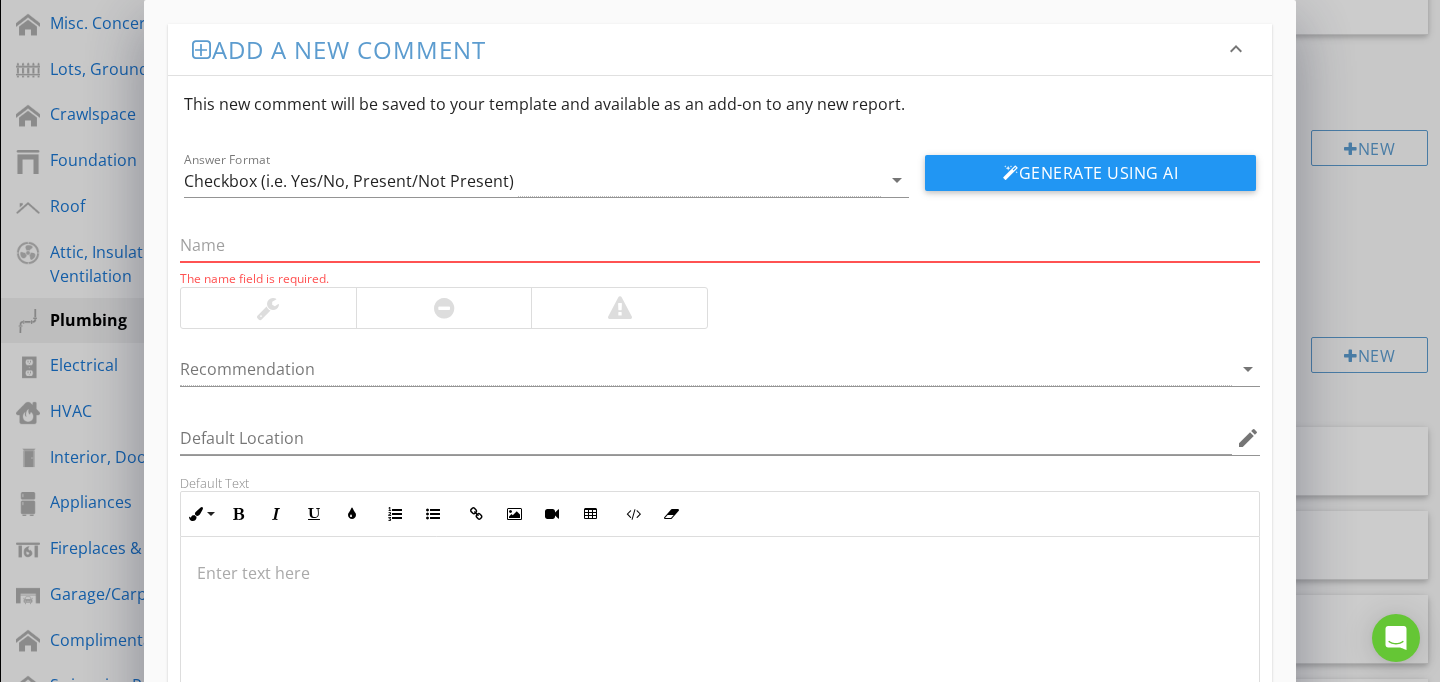 paste on "Catch Pan - Unable To View Drain" 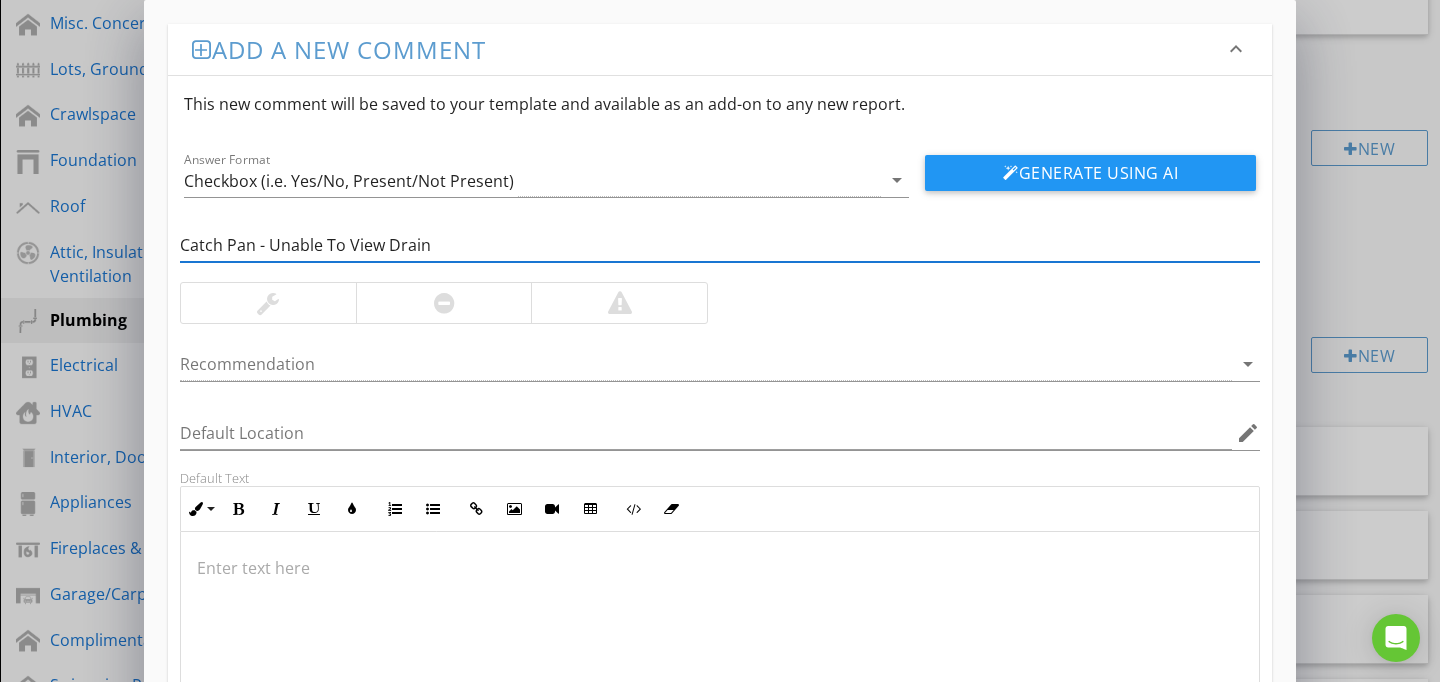 type on "Catch Pan - Unable To View Drain" 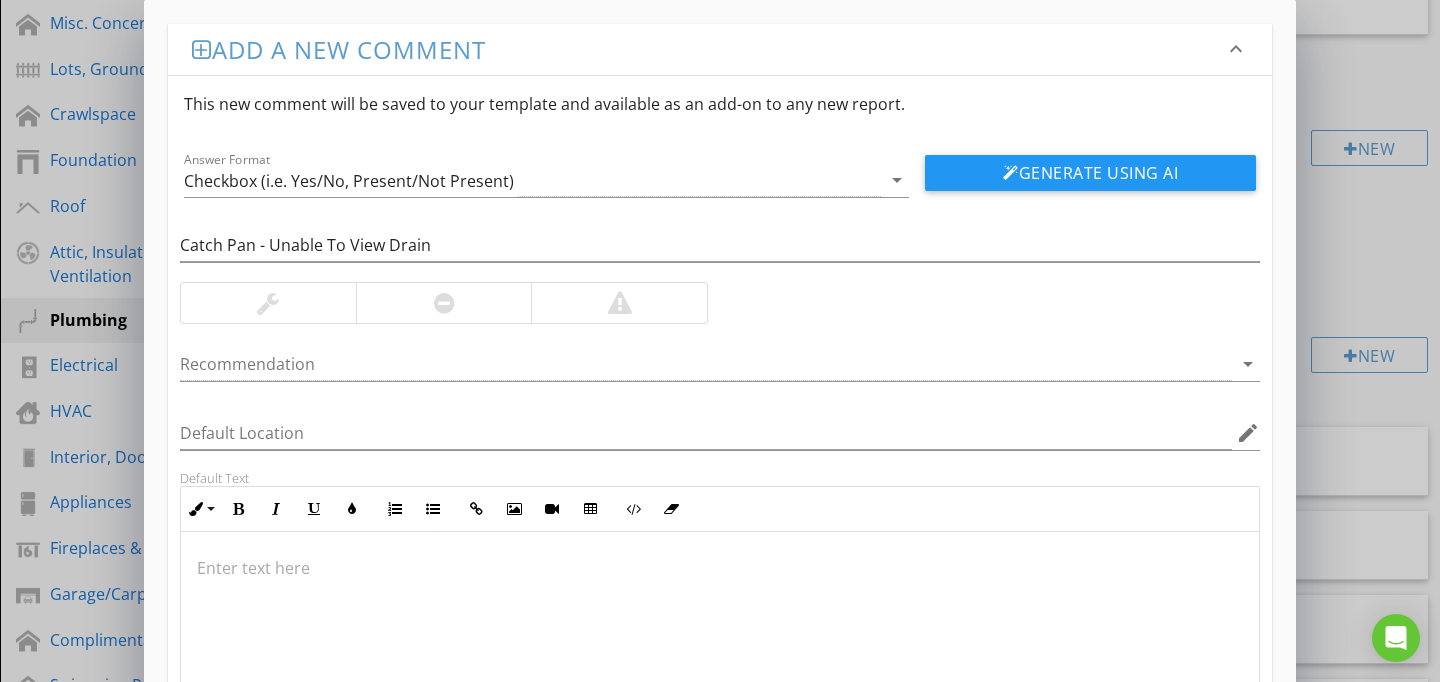 click at bounding box center [720, 632] 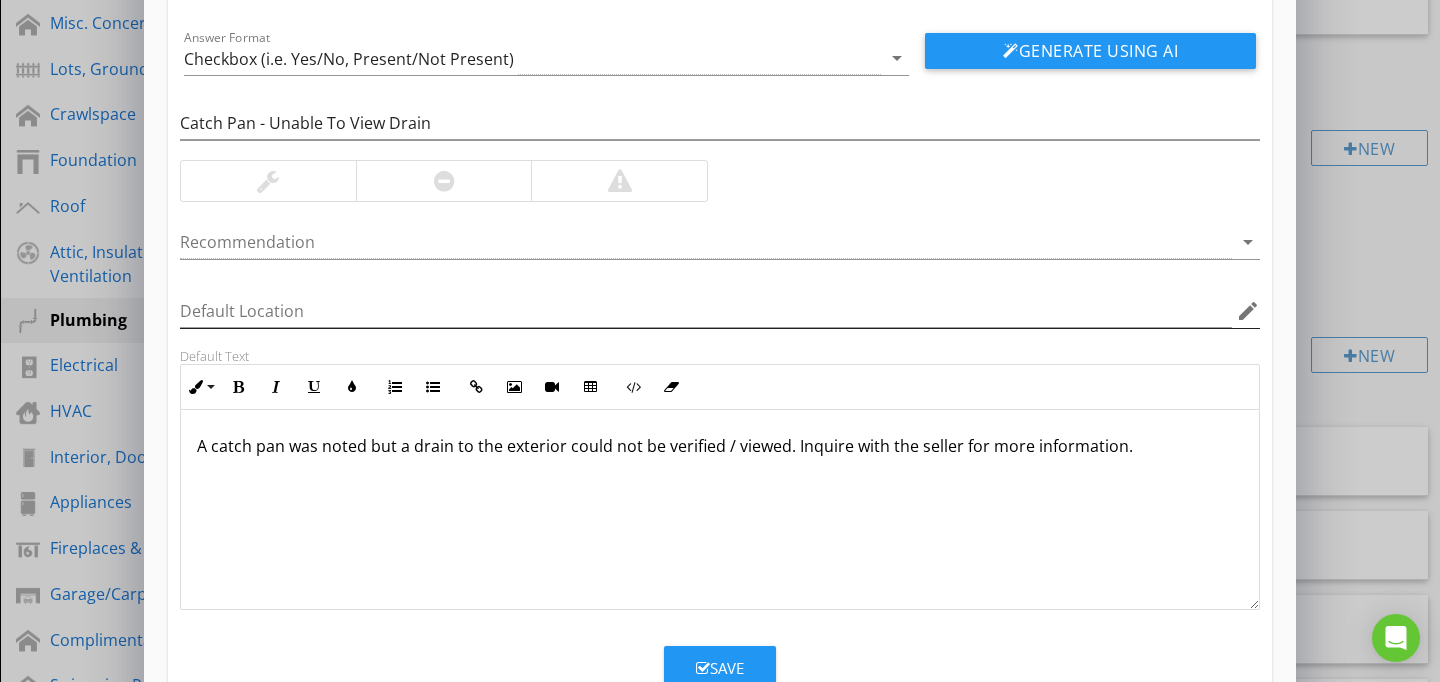 scroll, scrollTop: 139, scrollLeft: 0, axis: vertical 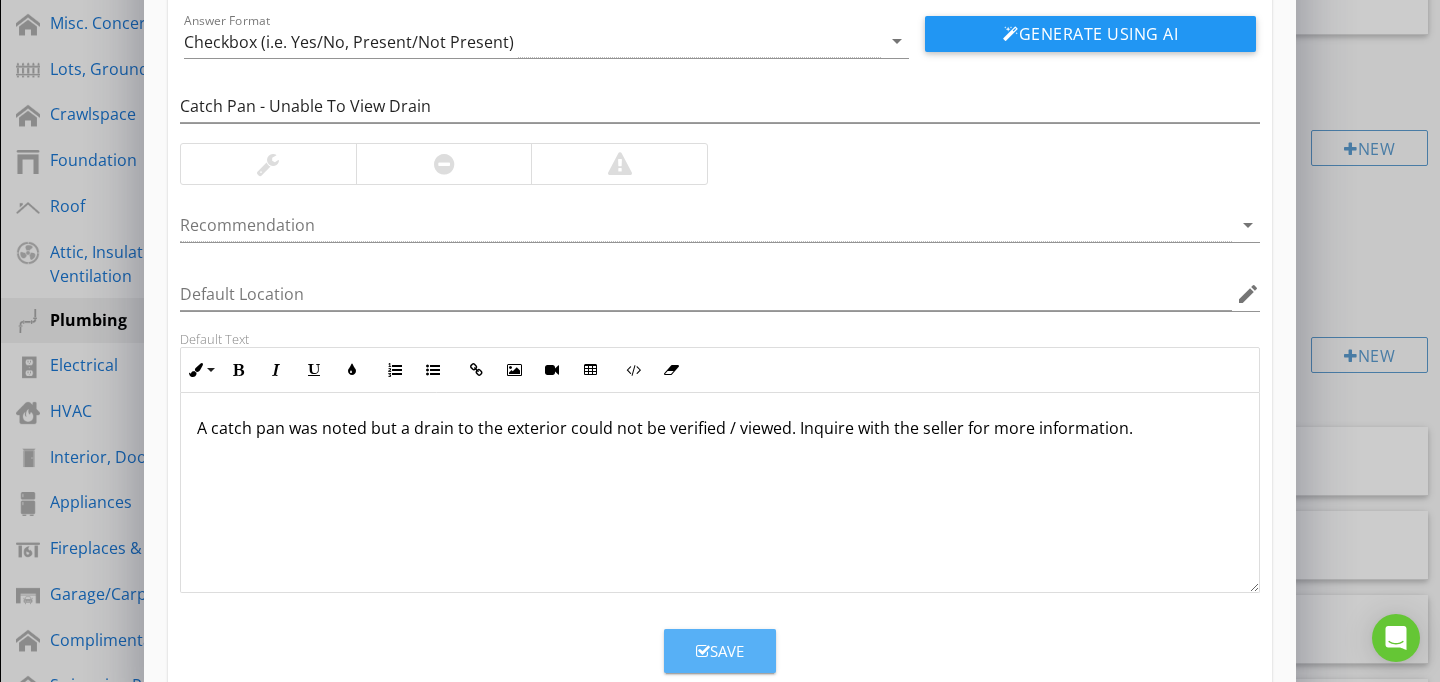 click on "Save" at bounding box center [720, 651] 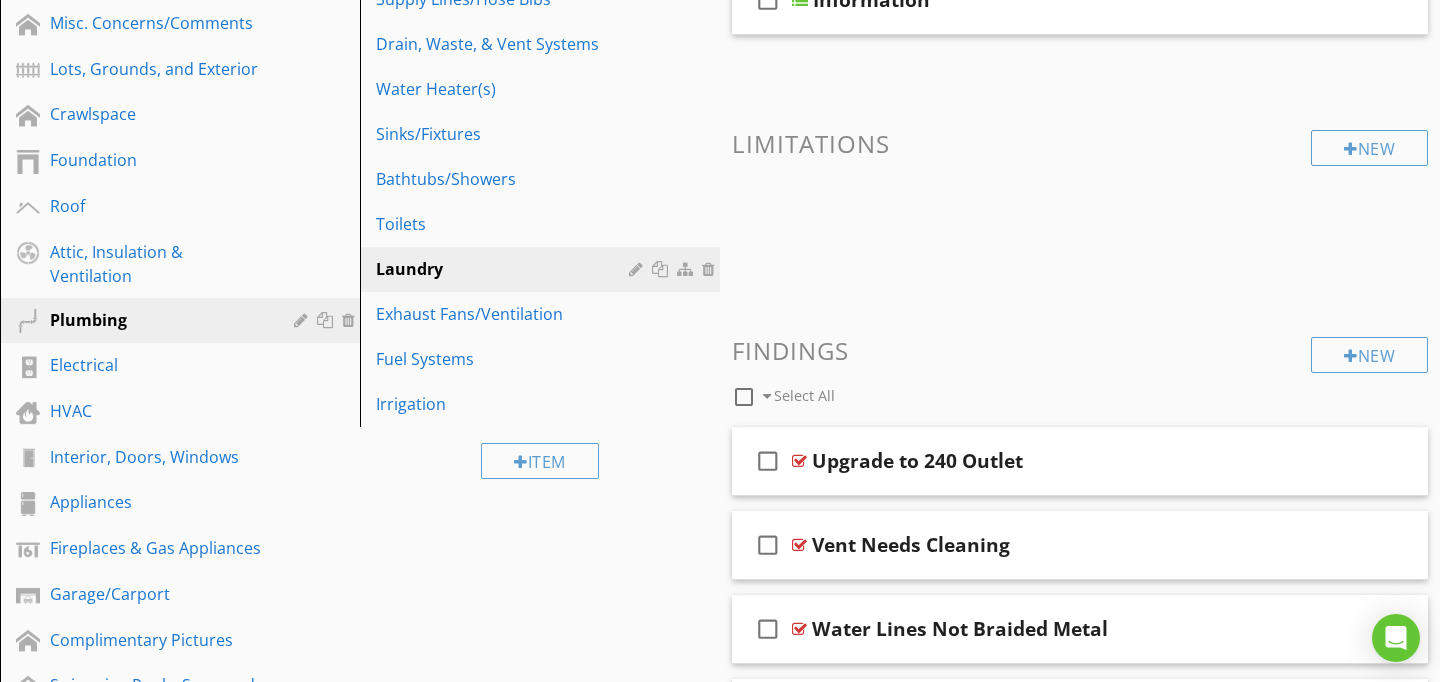 scroll, scrollTop: 89, scrollLeft: 0, axis: vertical 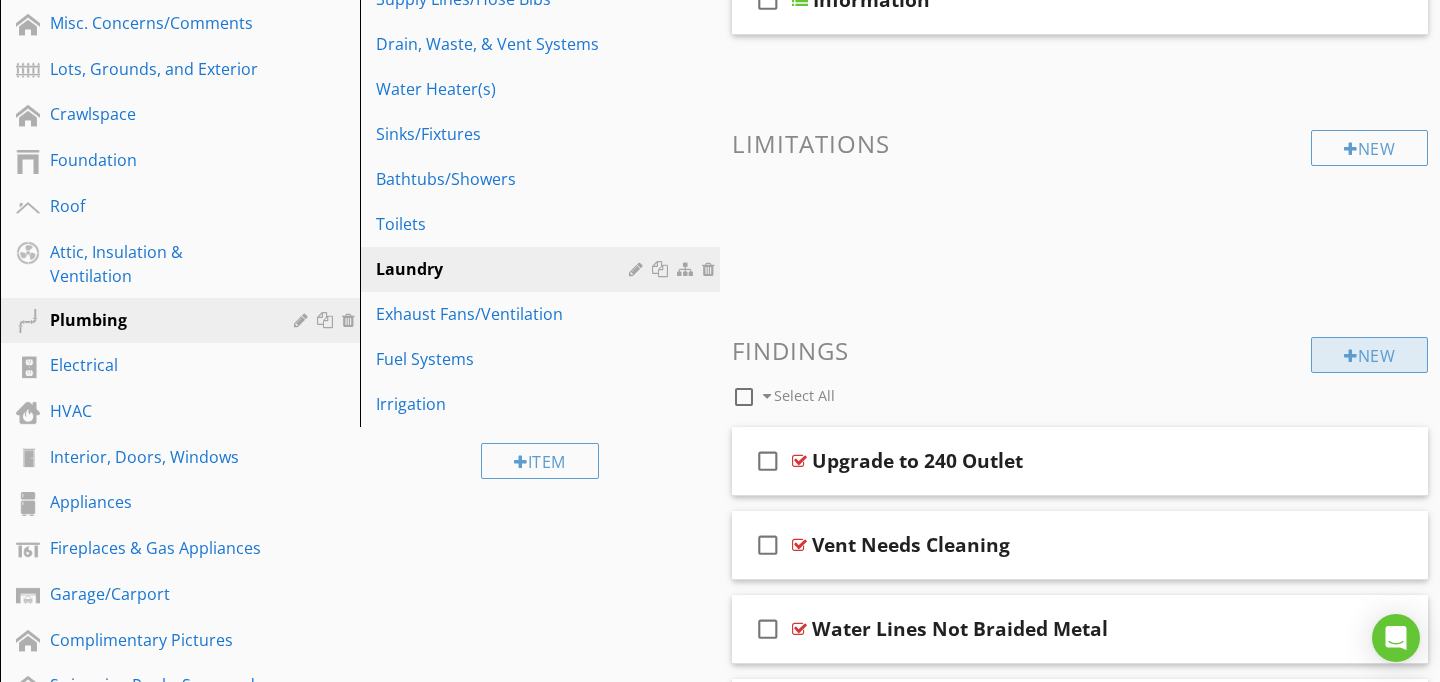 click on "New" at bounding box center (1369, 355) 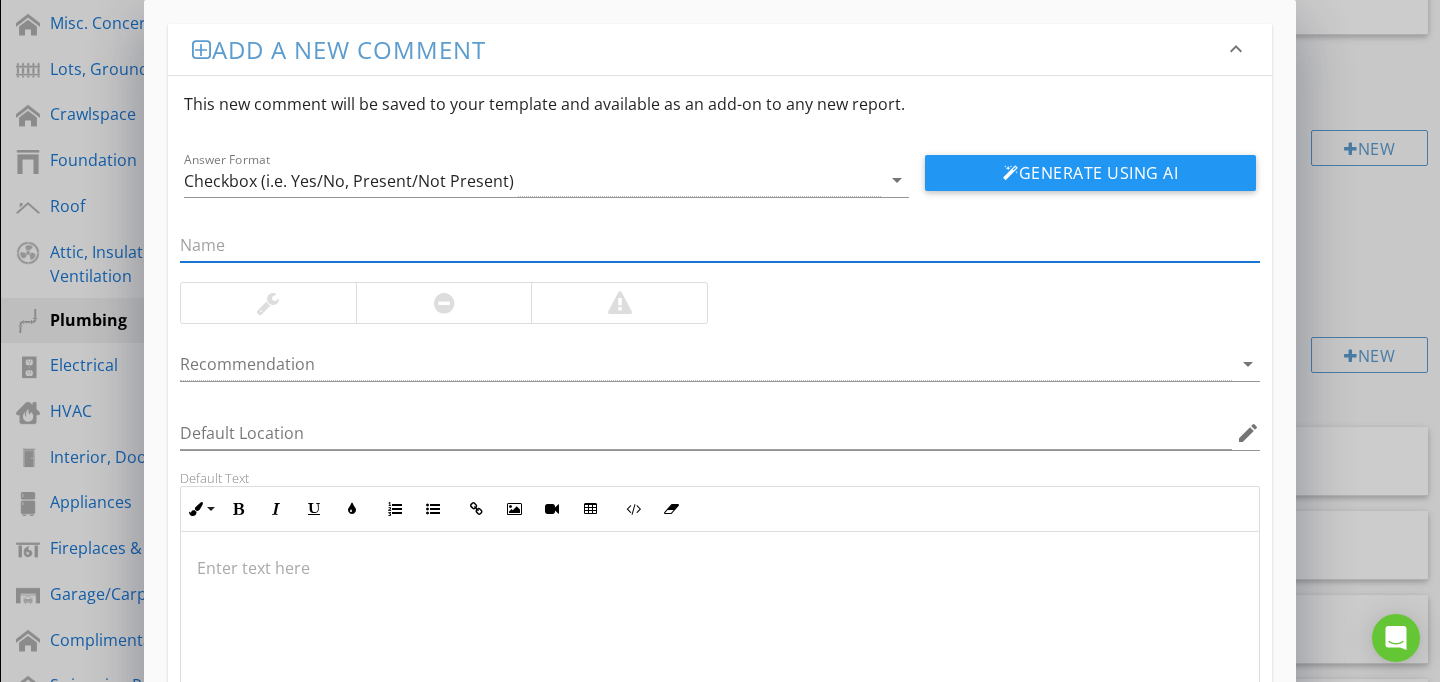 paste on "Valve Leak Noted" 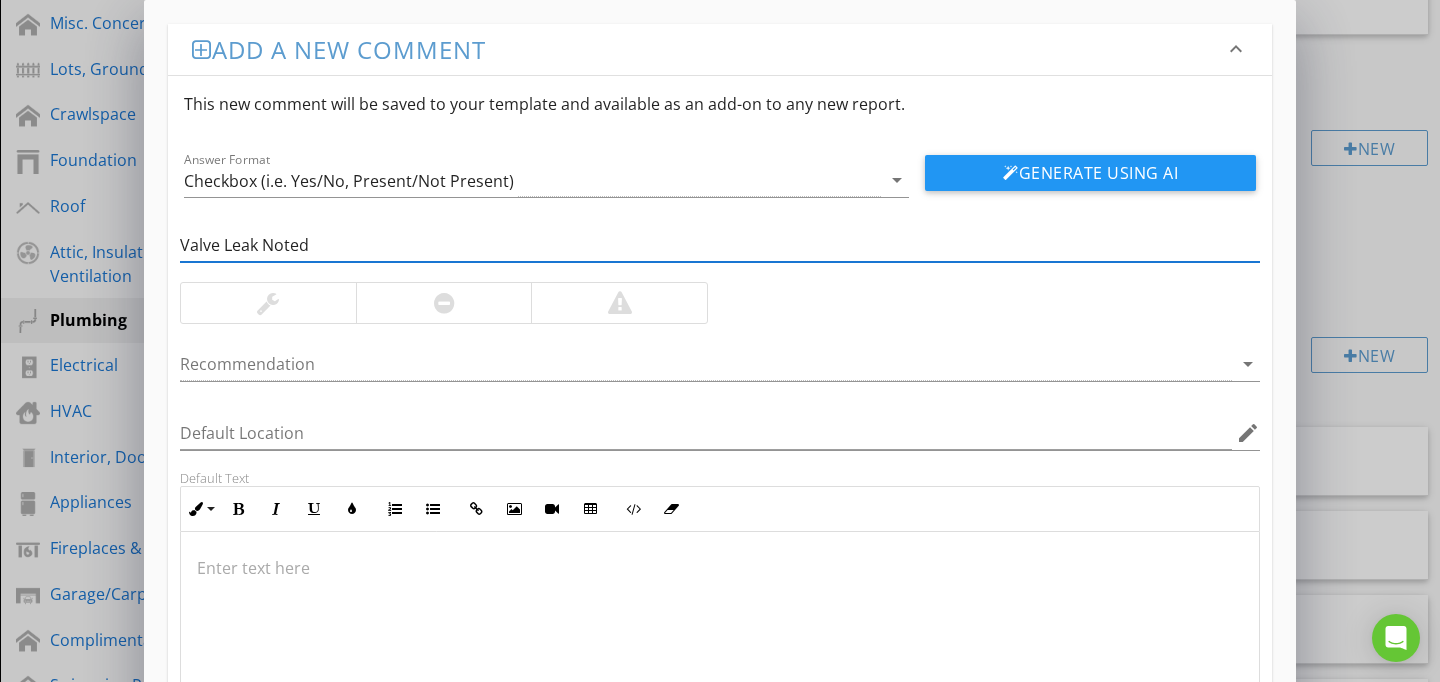 type on "Valve Leak Noted" 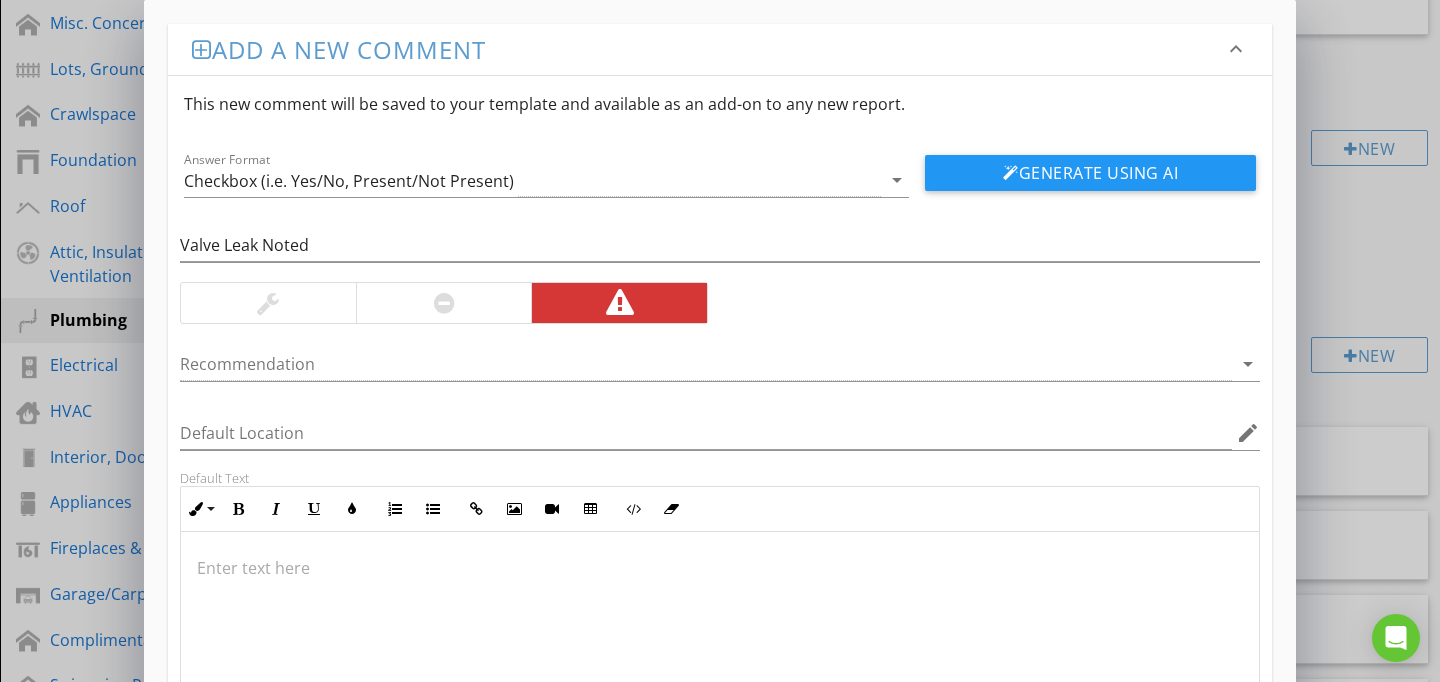click at bounding box center [720, 632] 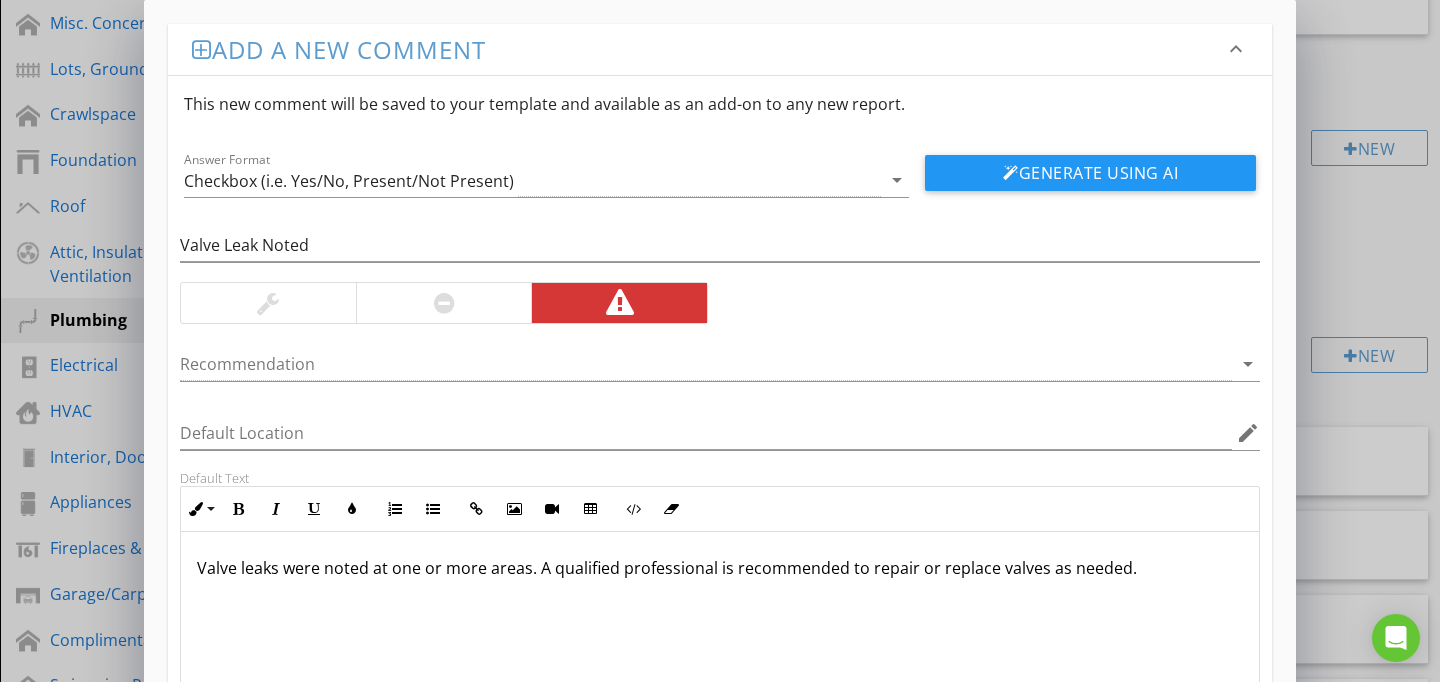 scroll, scrollTop: 186, scrollLeft: 0, axis: vertical 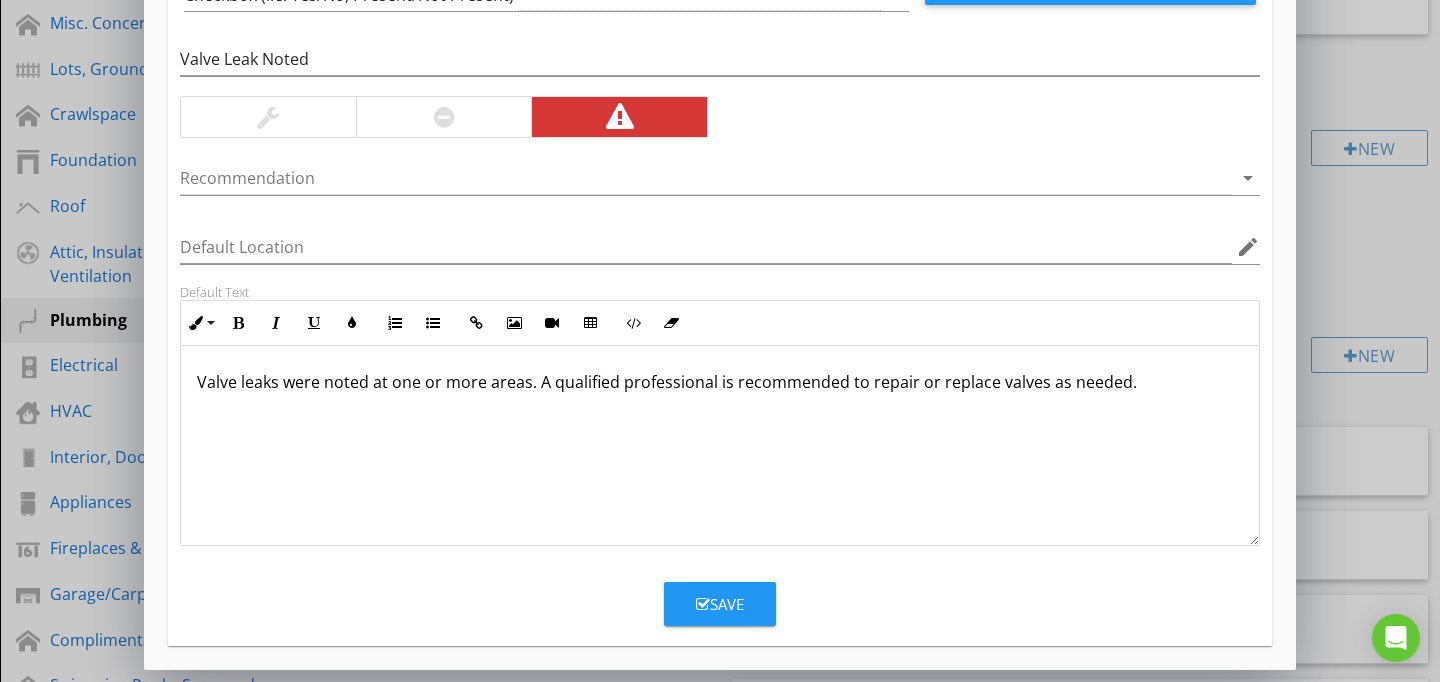 click on "Save" at bounding box center (720, 604) 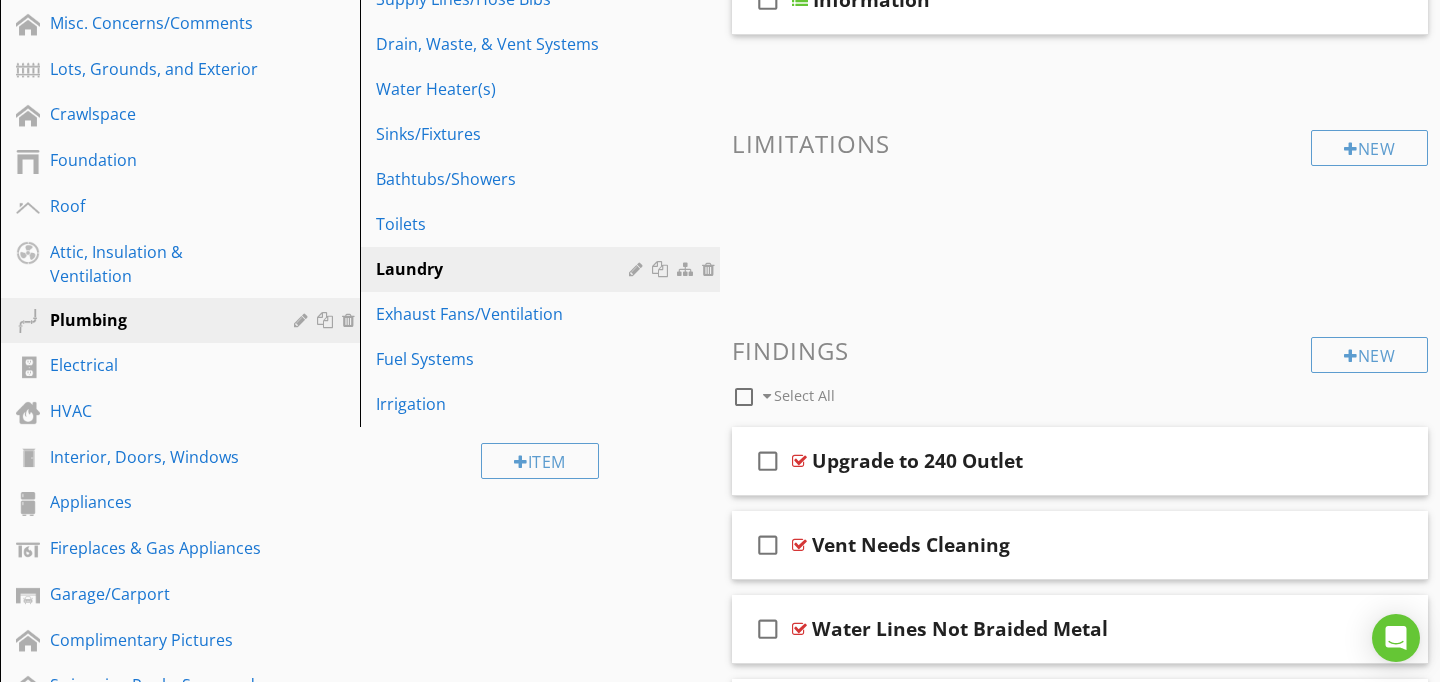 scroll, scrollTop: 89, scrollLeft: 0, axis: vertical 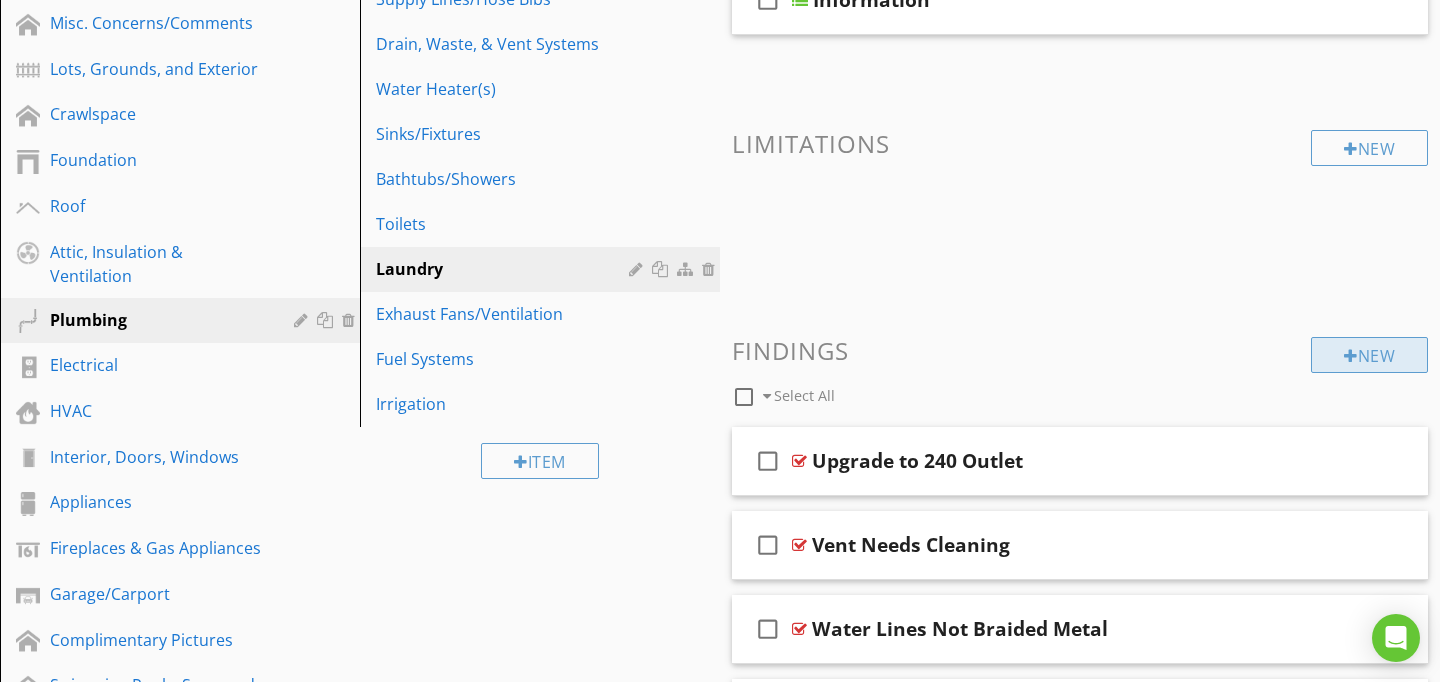 click on "New" at bounding box center (1369, 355) 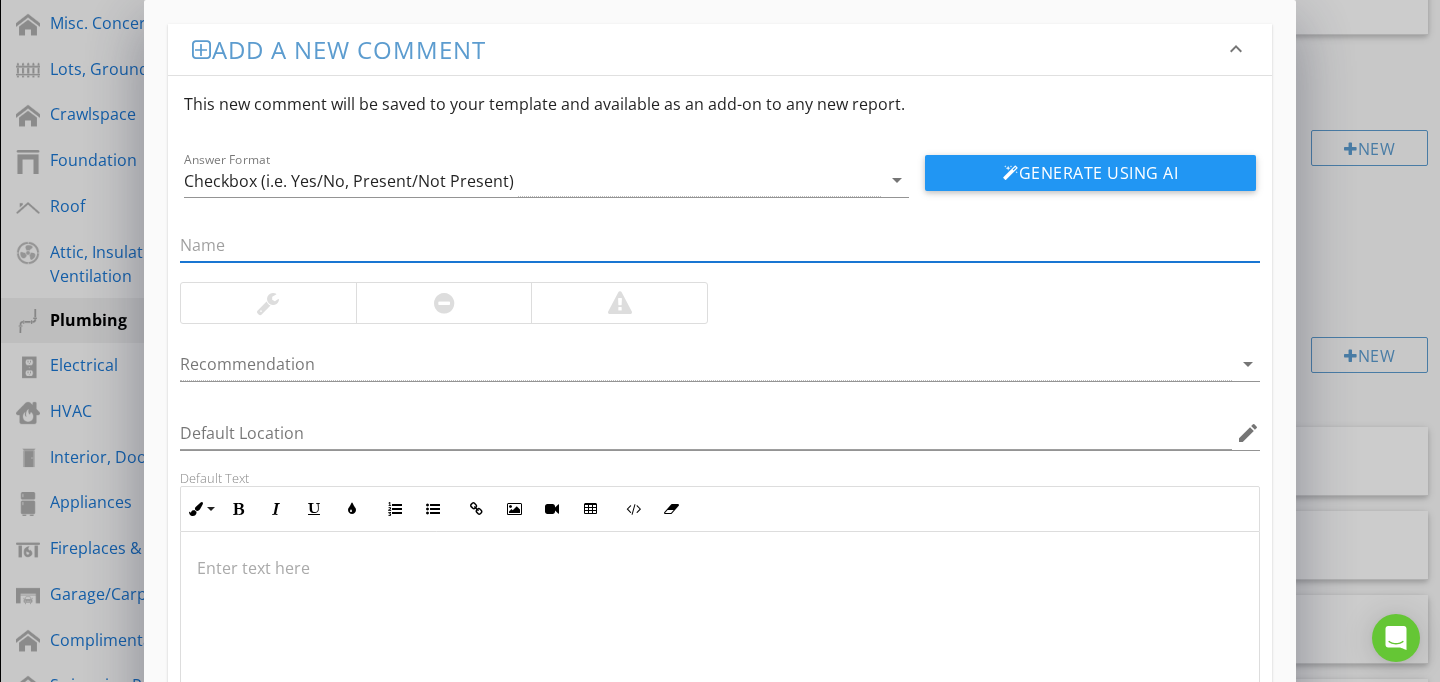 click at bounding box center (720, 245) 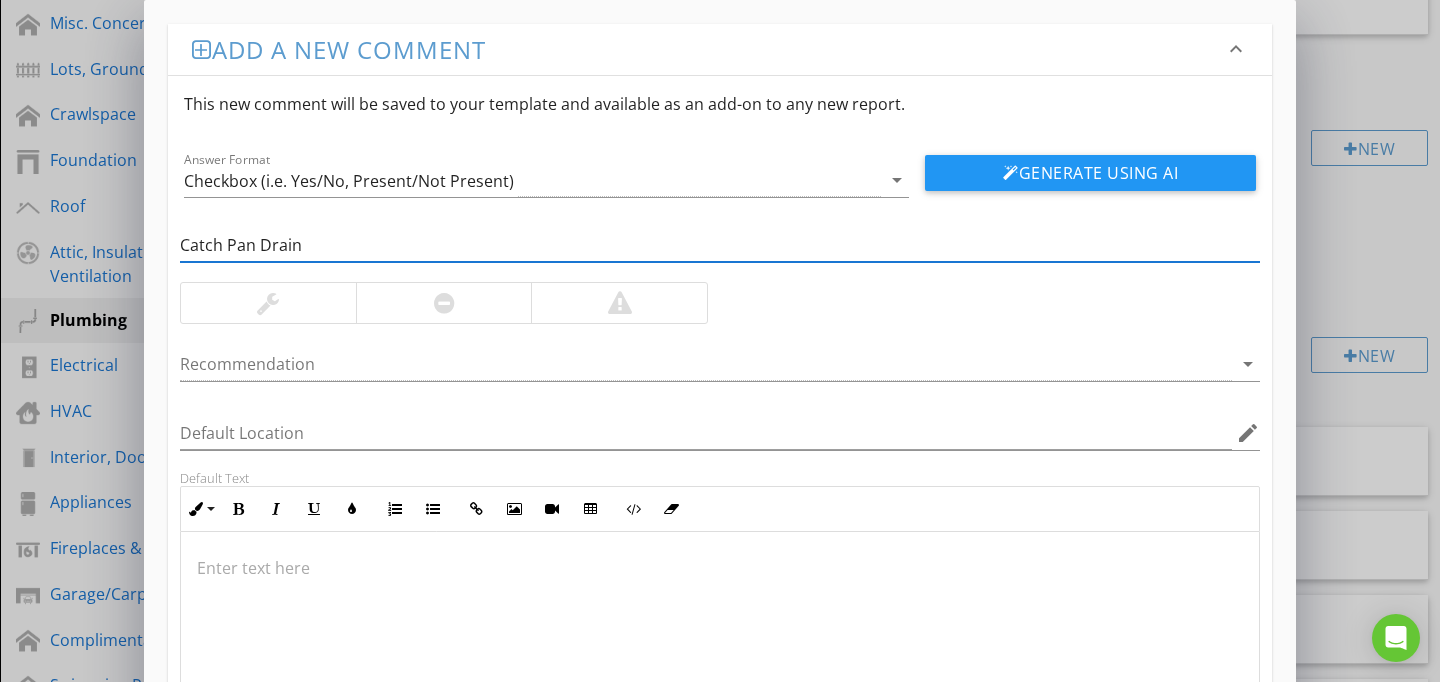 type on "Catch Pan Drain" 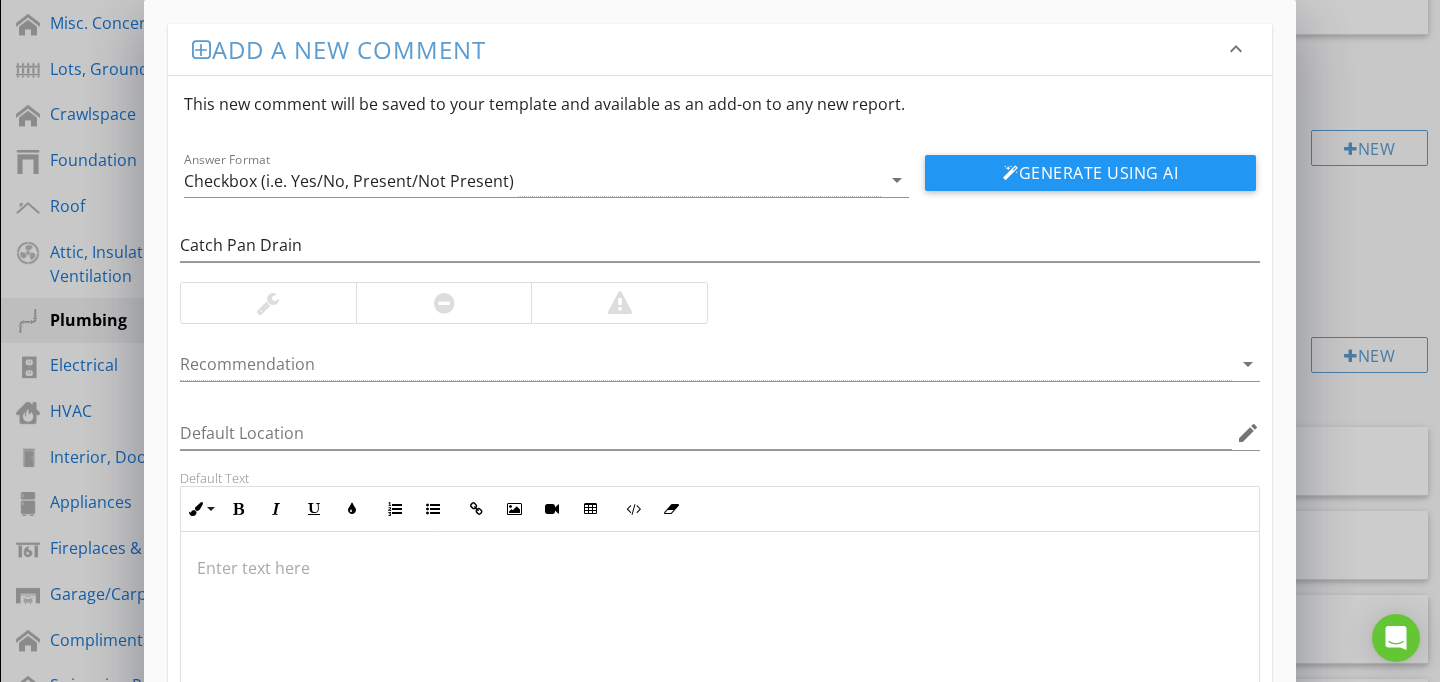 click at bounding box center [720, 632] 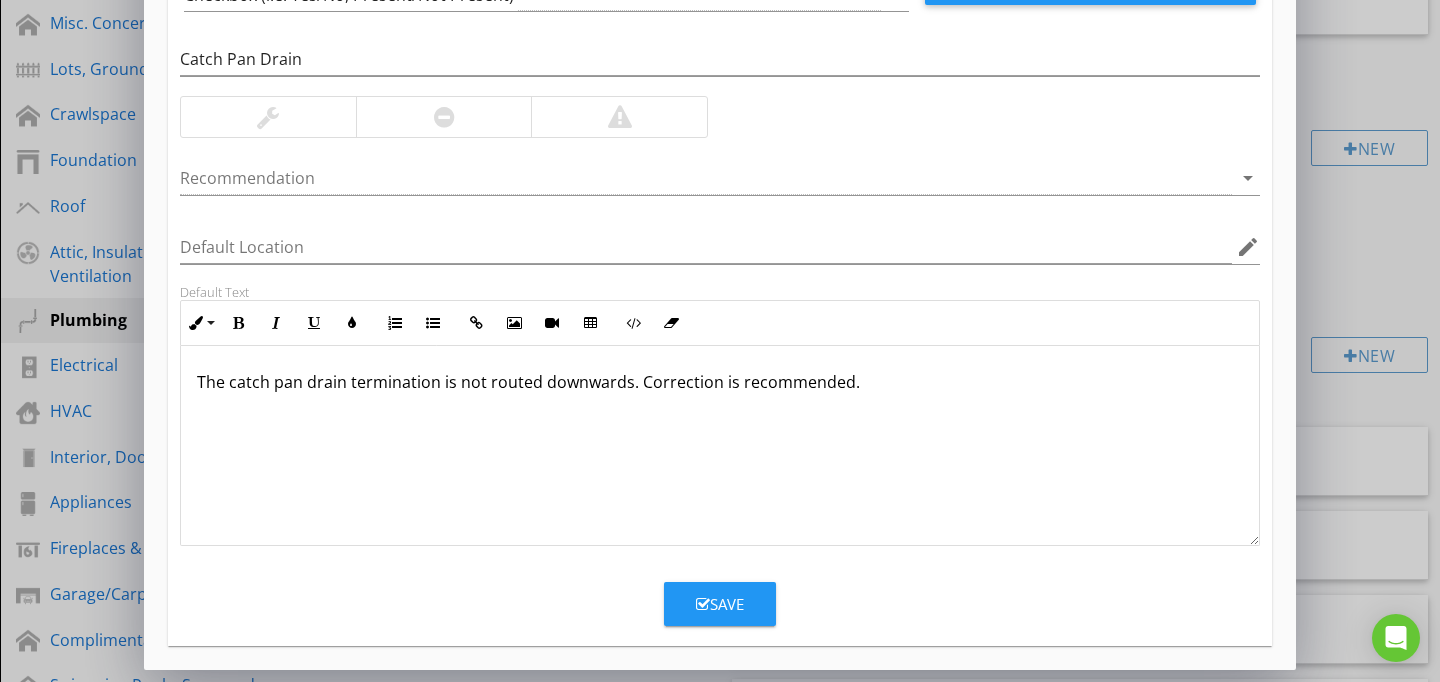 click on "Save" at bounding box center (720, 604) 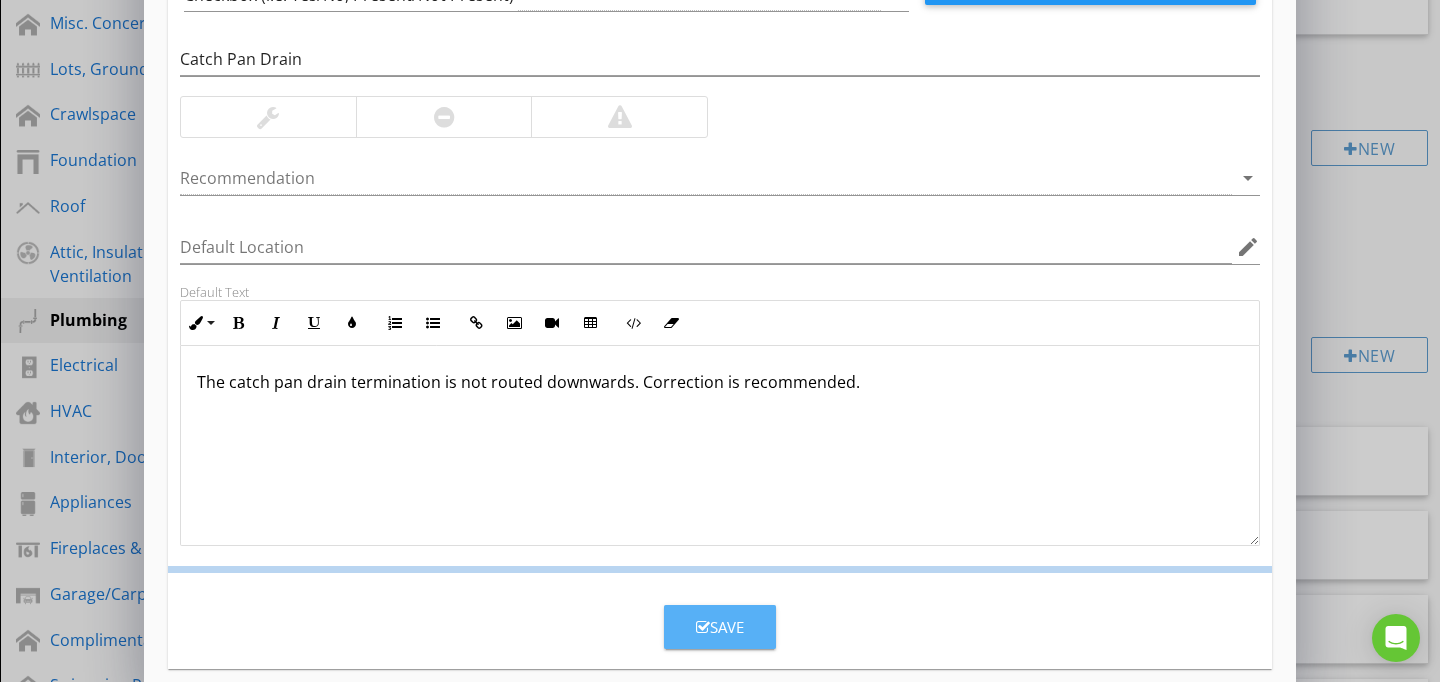 scroll, scrollTop: 89, scrollLeft: 0, axis: vertical 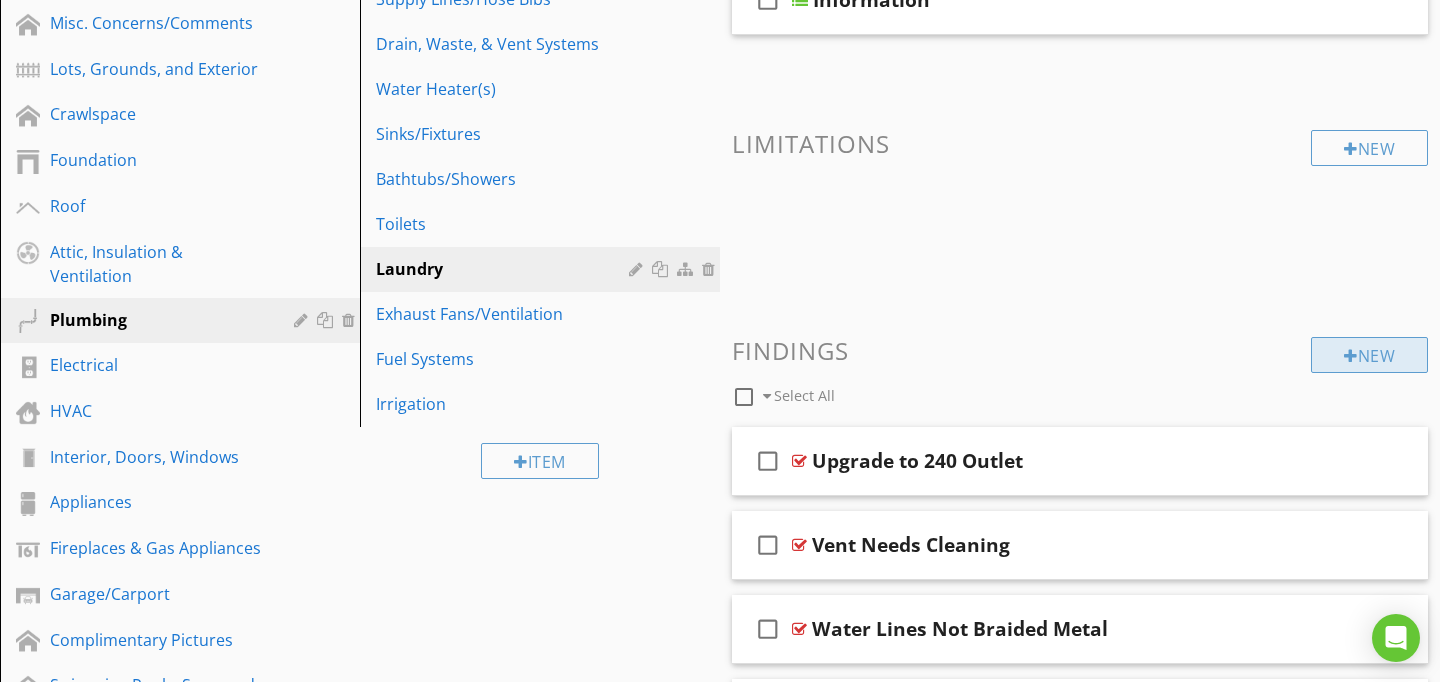 click on "New" at bounding box center [1369, 355] 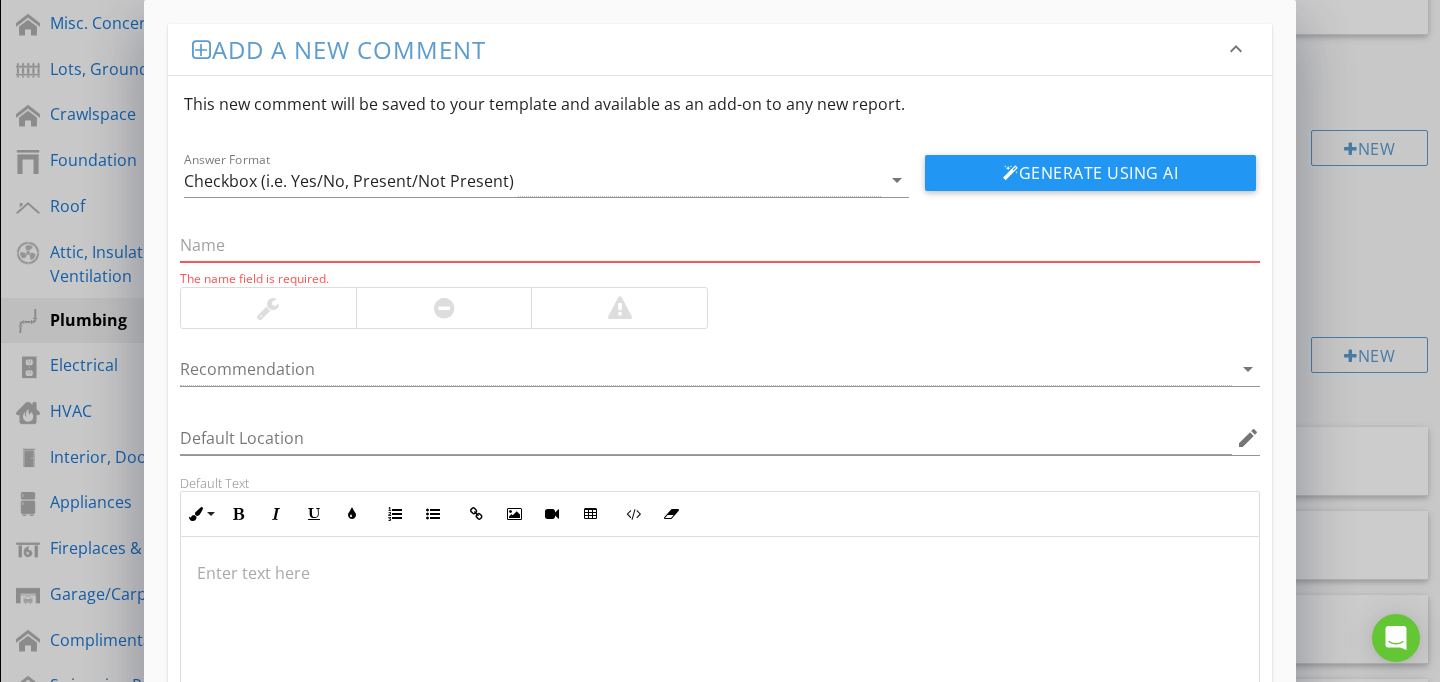 paste on "Space Provided Smaller Than Normal" 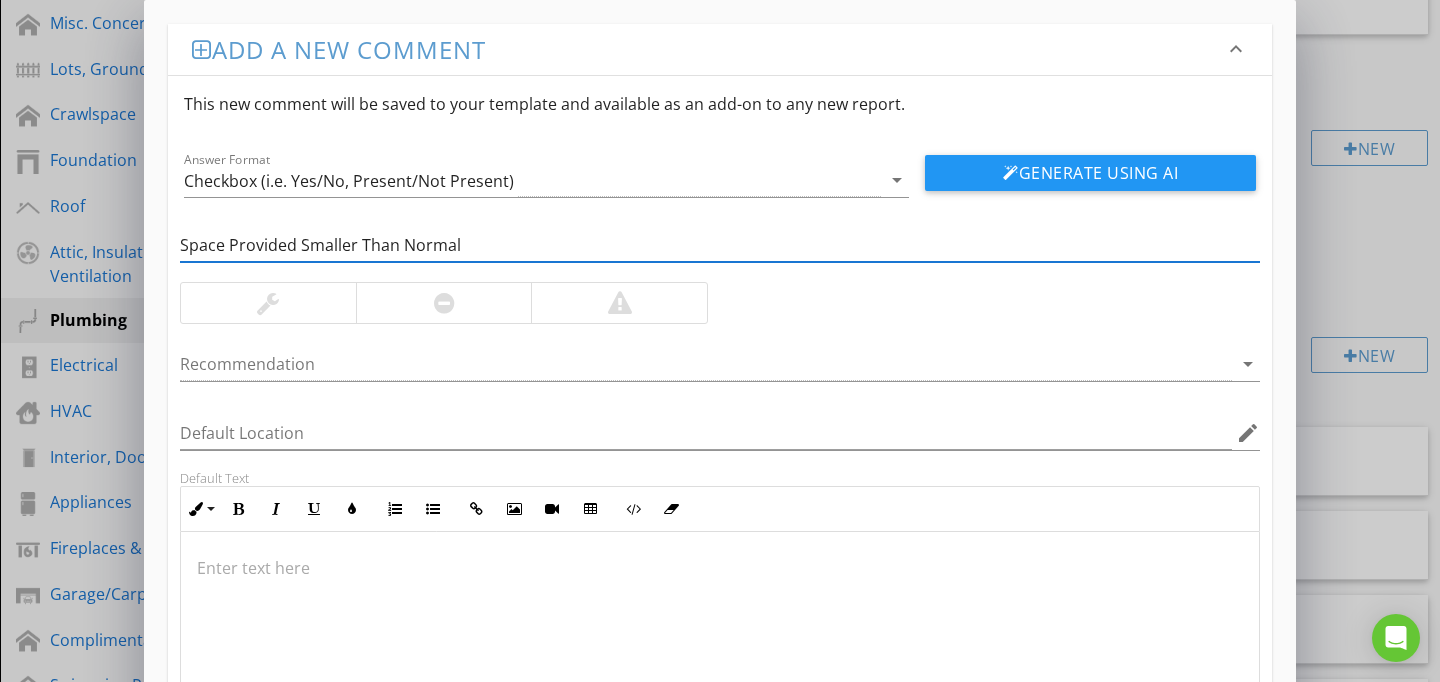 type on "Space Provided Smaller Than Normal" 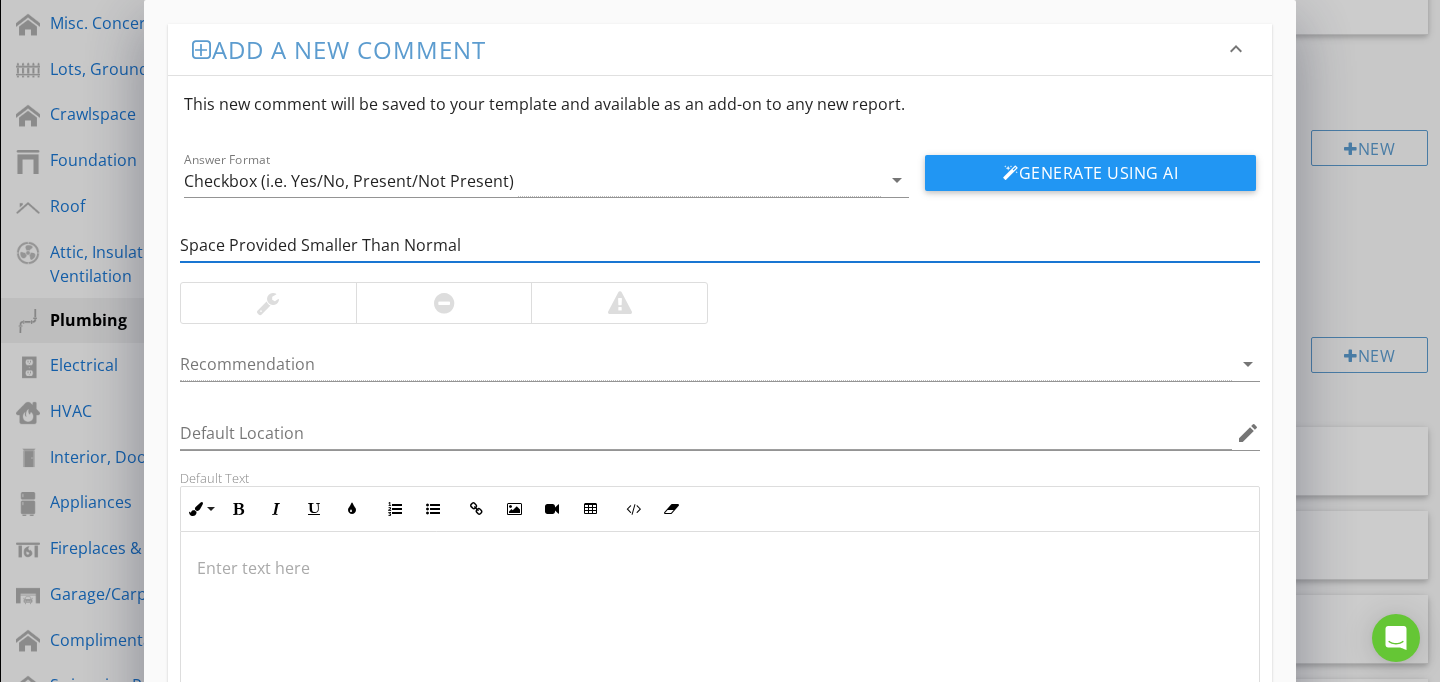 click at bounding box center [720, 632] 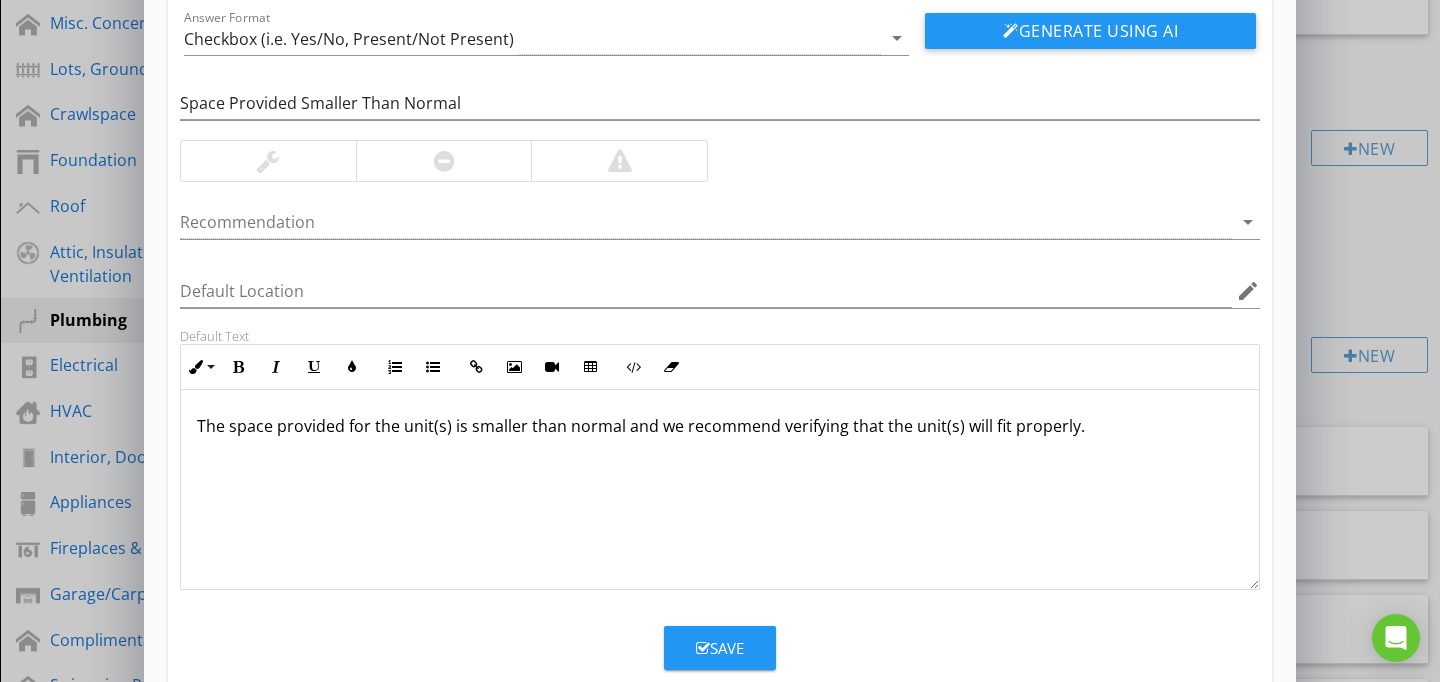 scroll, scrollTop: 186, scrollLeft: 0, axis: vertical 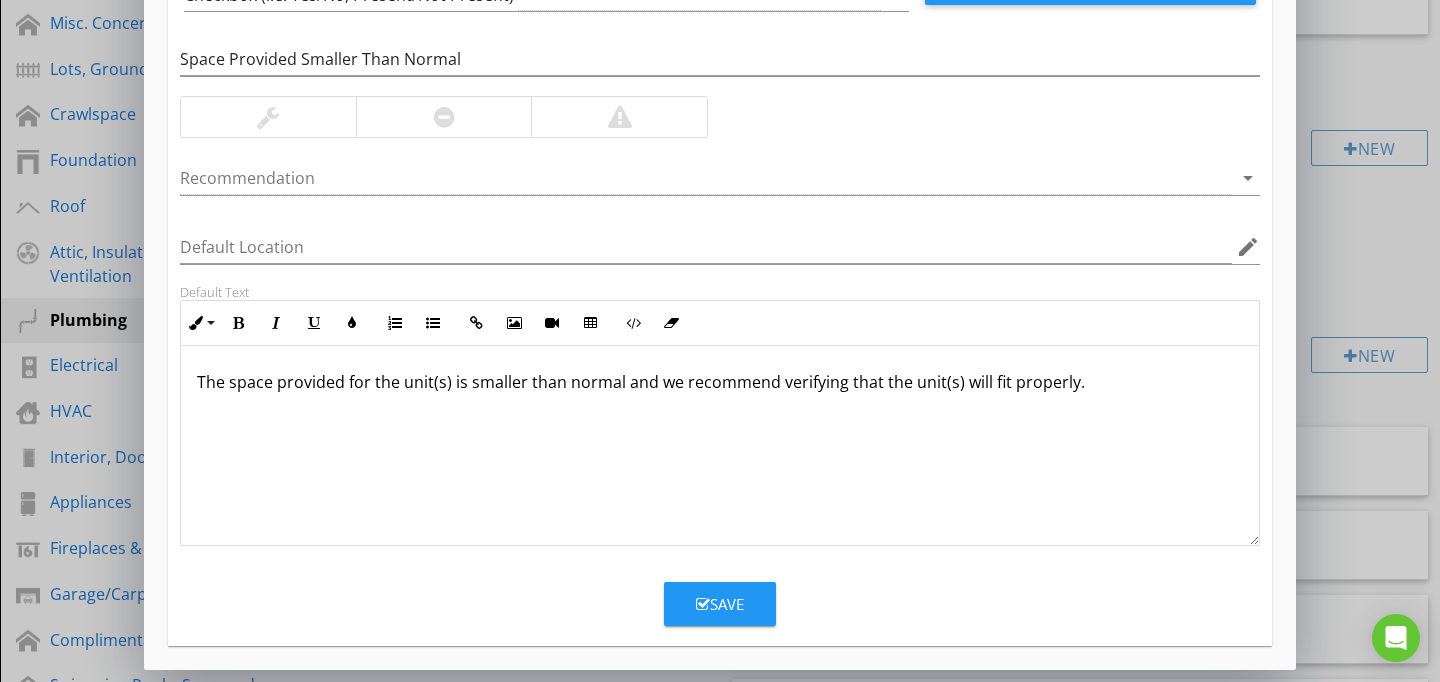 click on "Save" at bounding box center [720, 604] 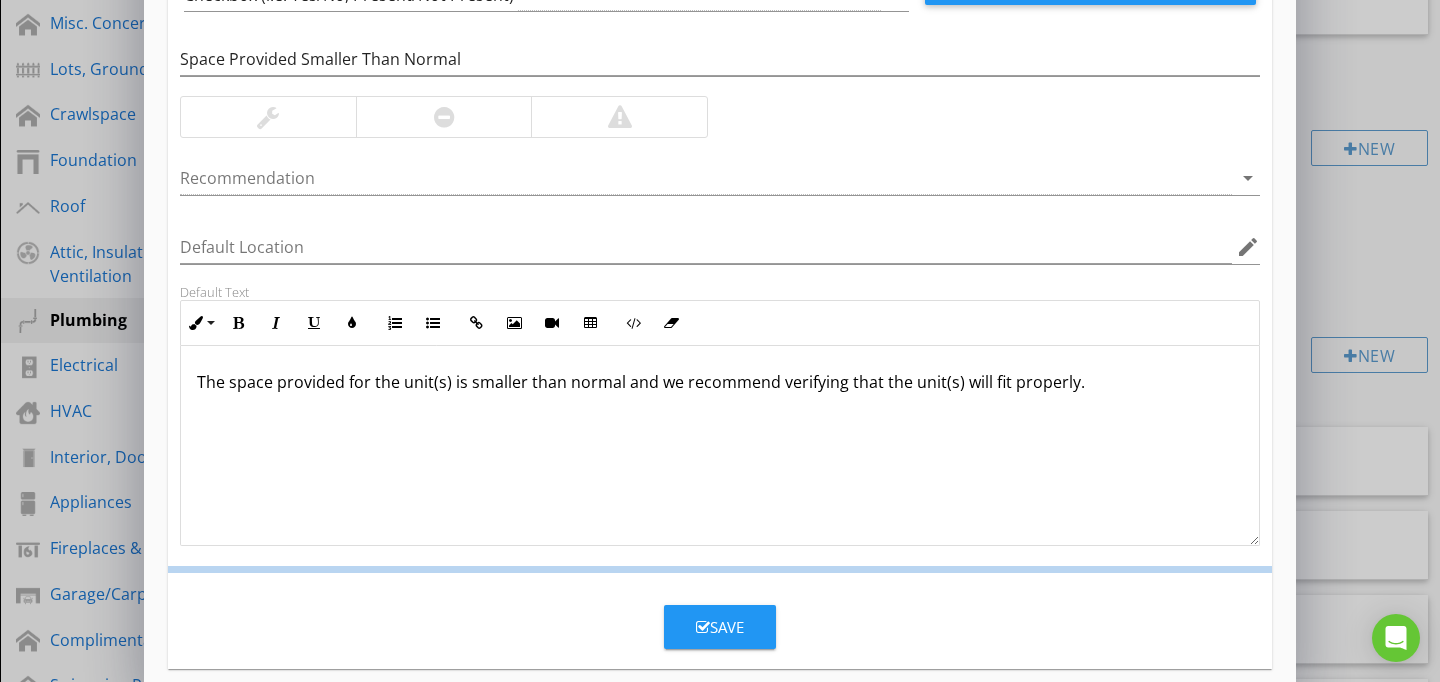 scroll, scrollTop: 89, scrollLeft: 0, axis: vertical 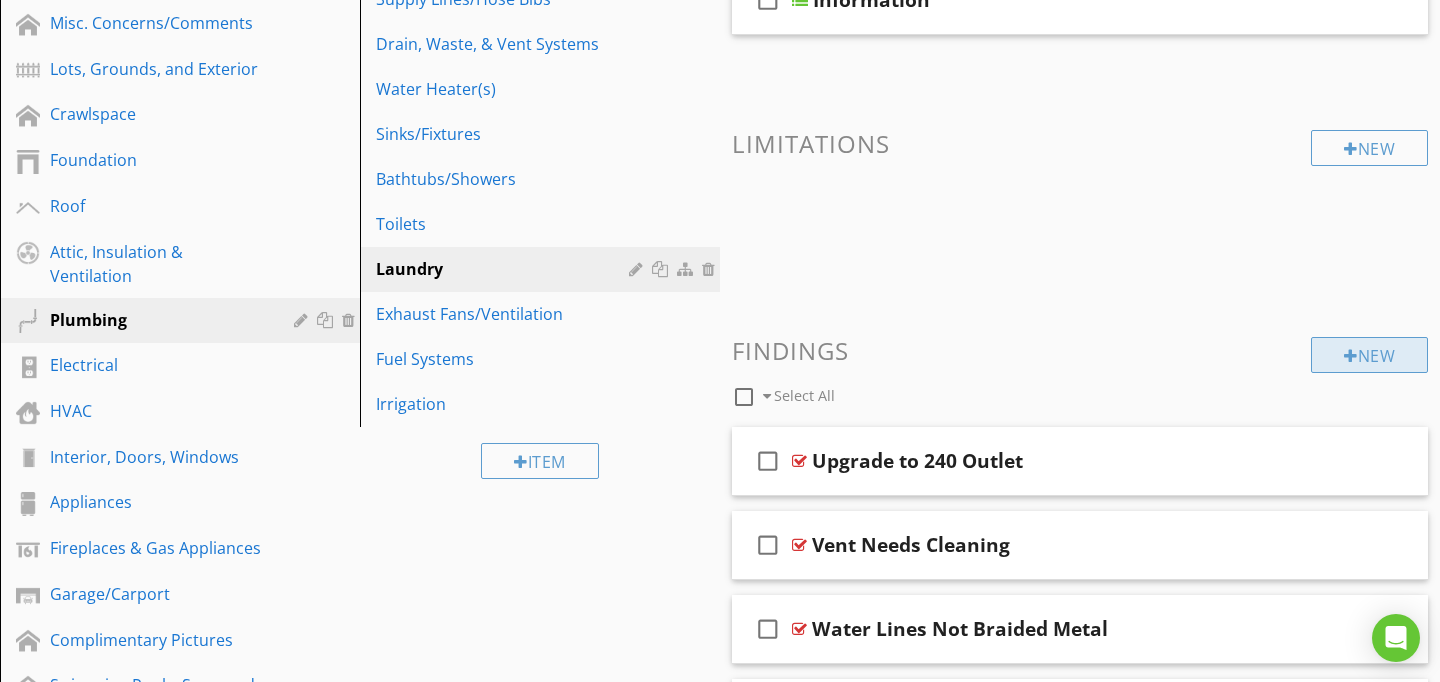 click on "New" at bounding box center [1369, 355] 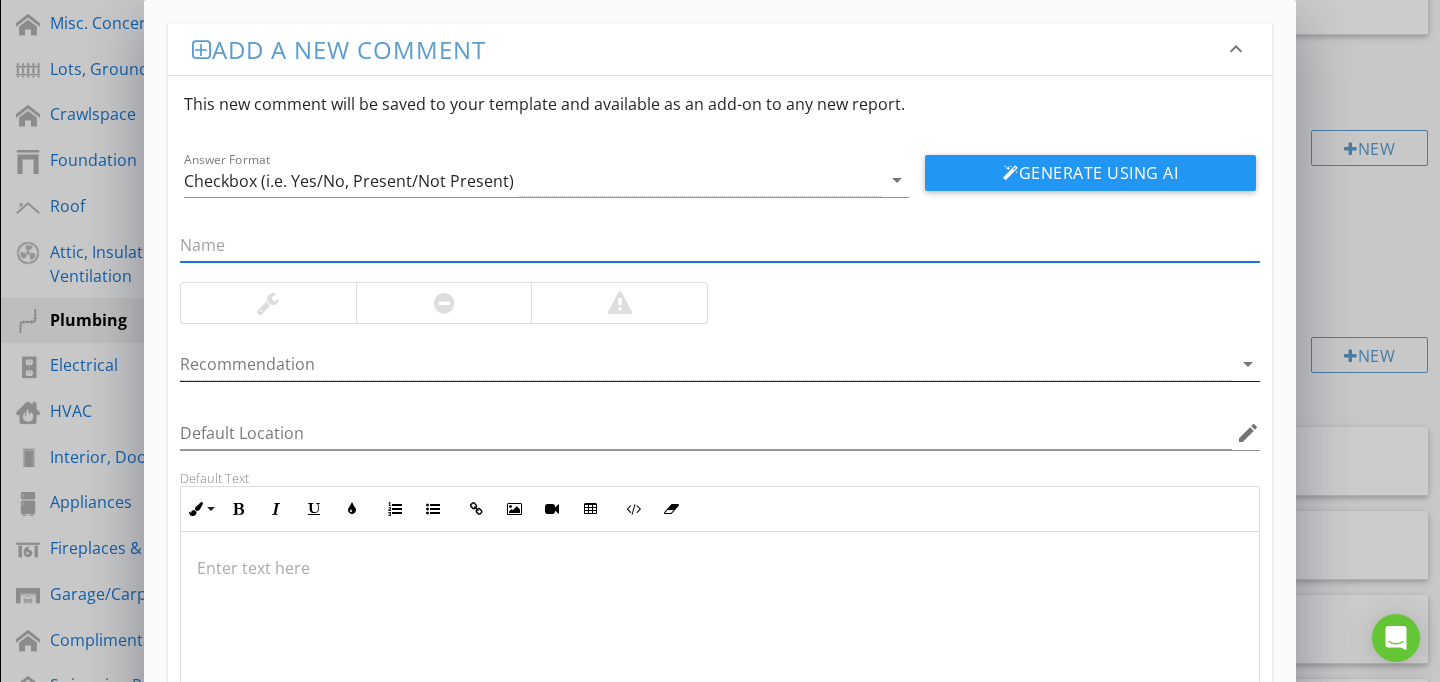 paste on "Gas Valve Not Visible / Accessible" 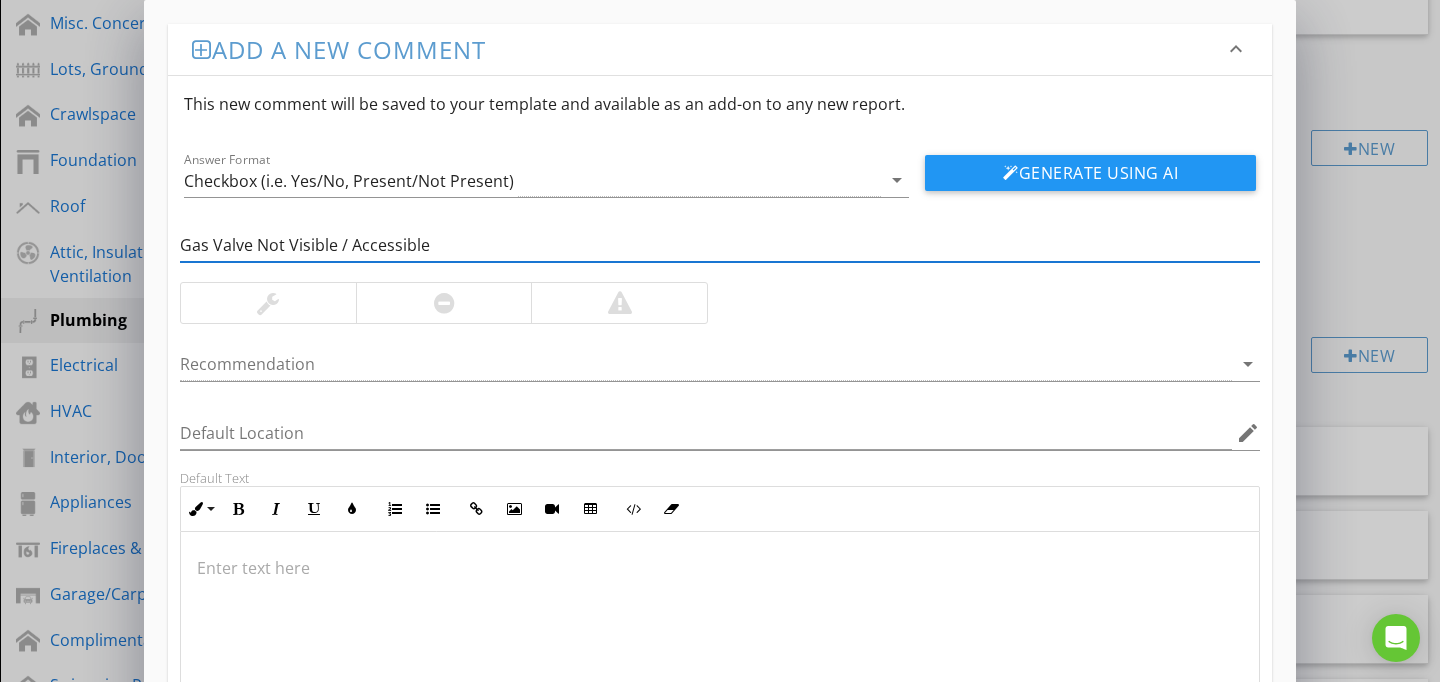 type on "Gas Valve Not Visible / Accessible" 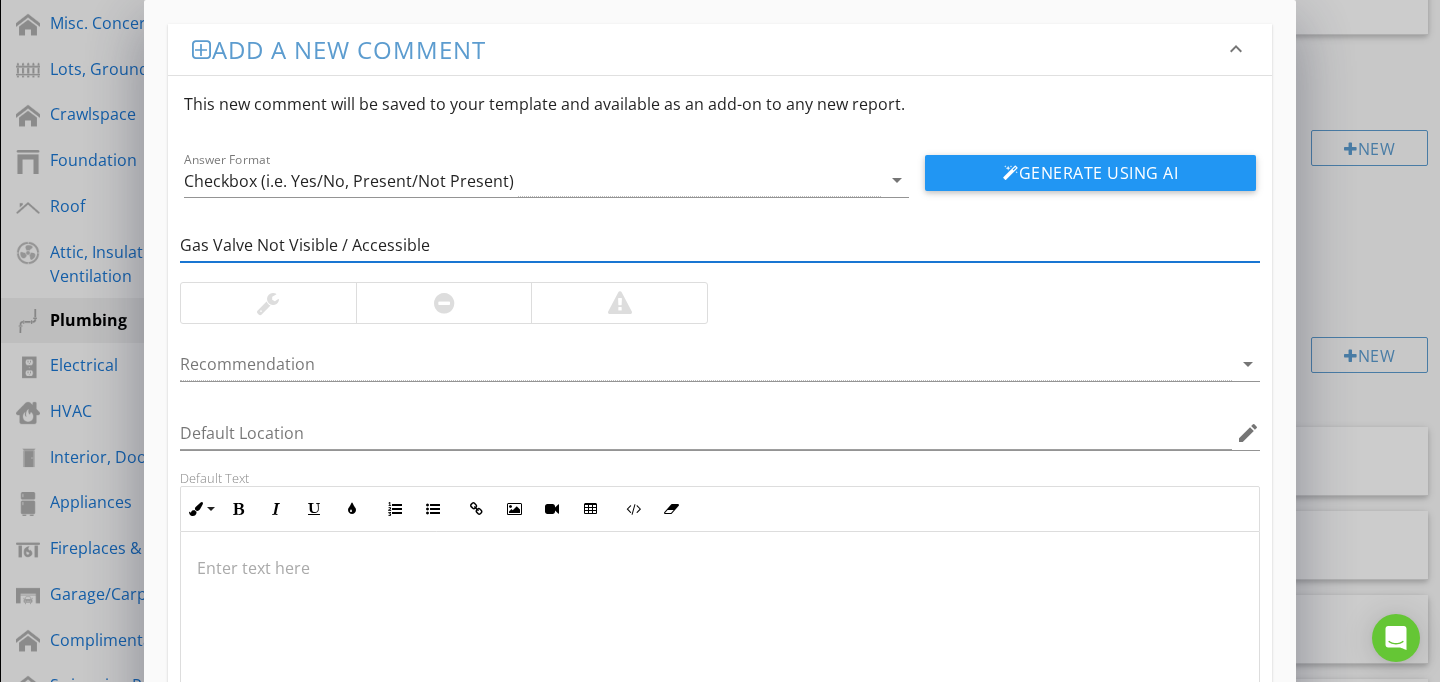 click at bounding box center (720, 632) 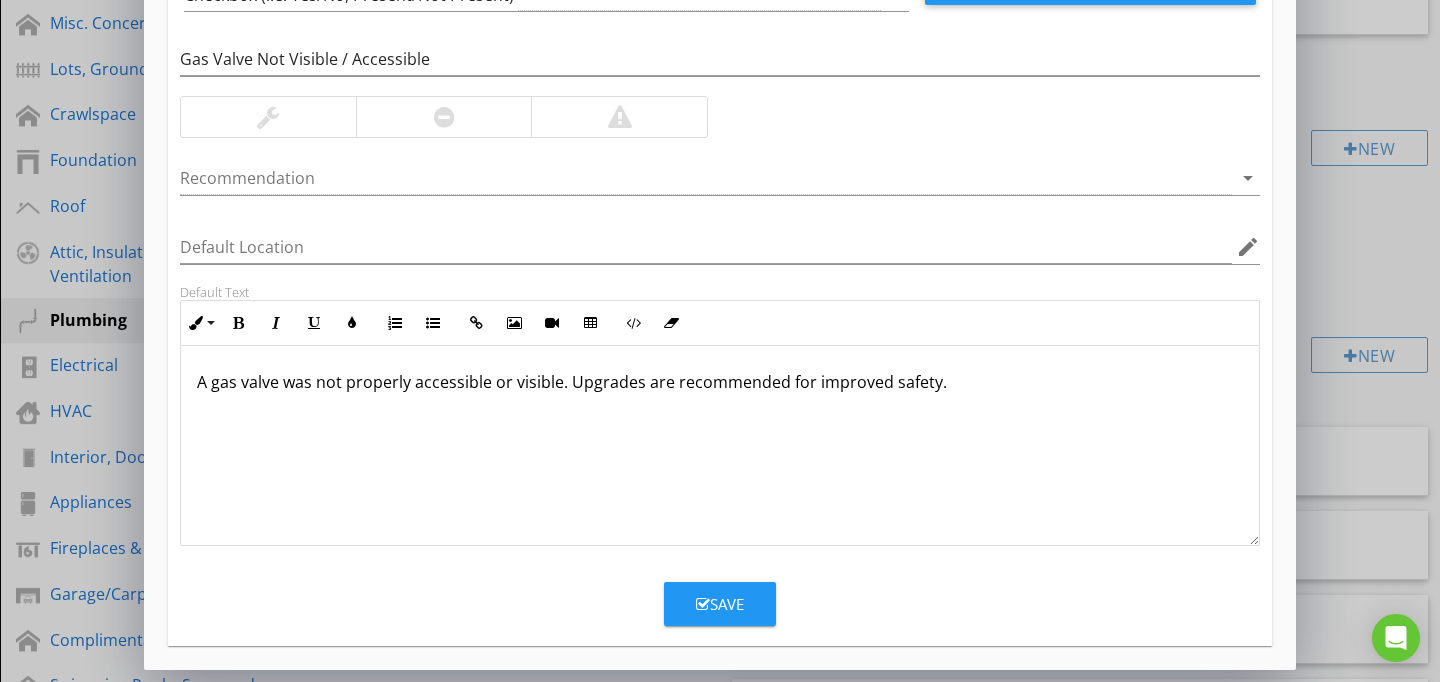 click on "Save" at bounding box center [720, 604] 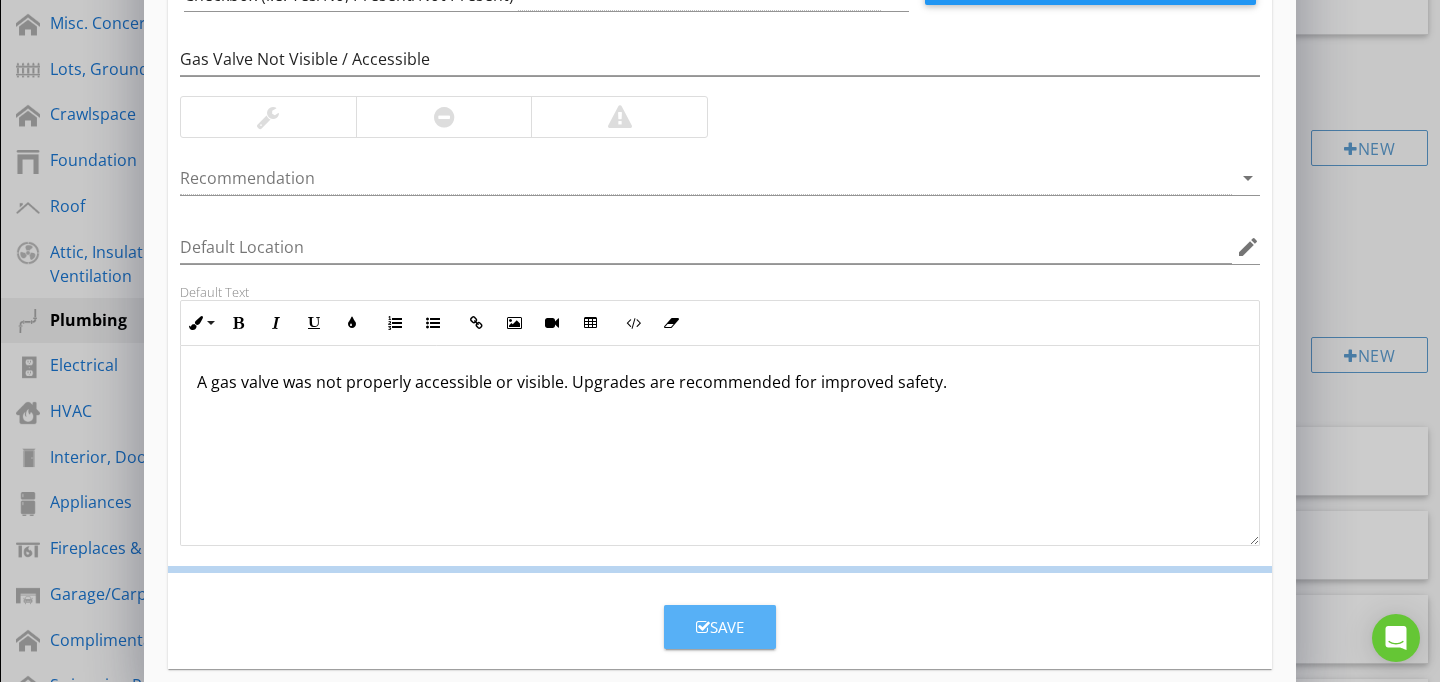 scroll, scrollTop: 89, scrollLeft: 0, axis: vertical 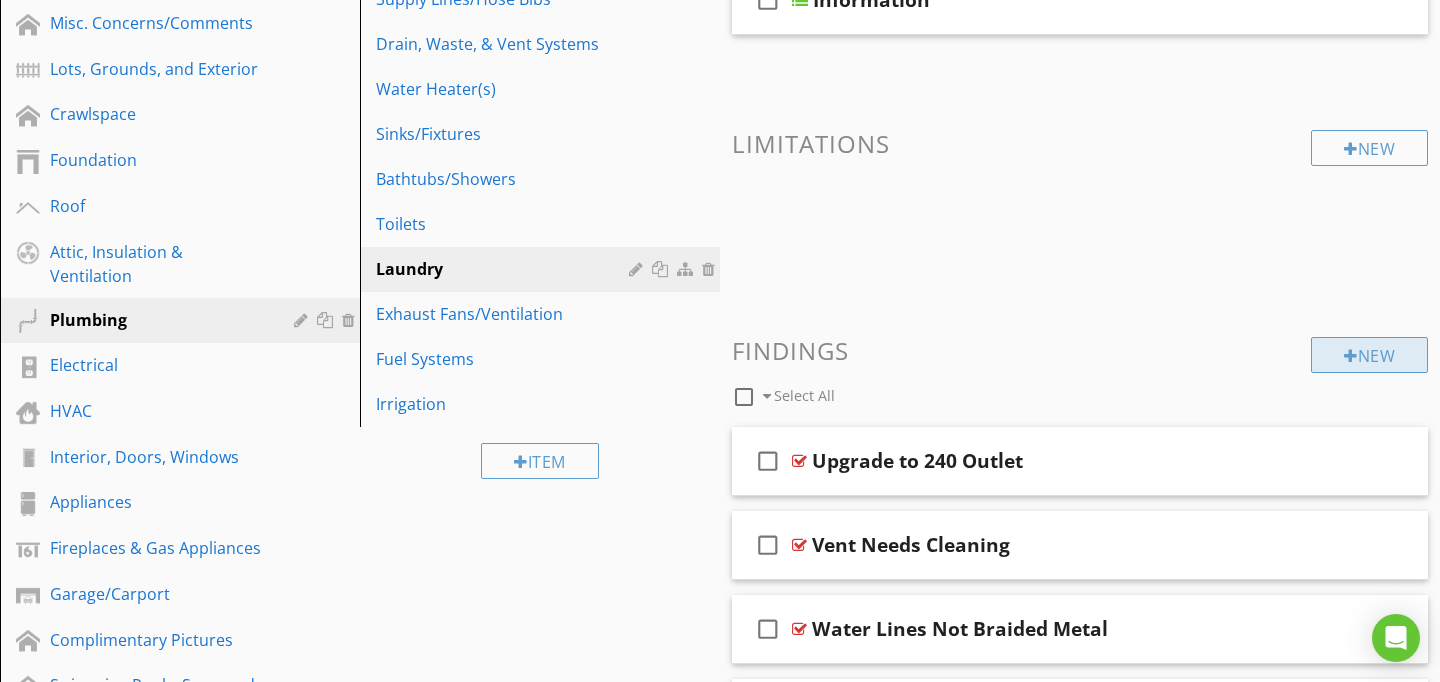 click on "New" at bounding box center (1369, 355) 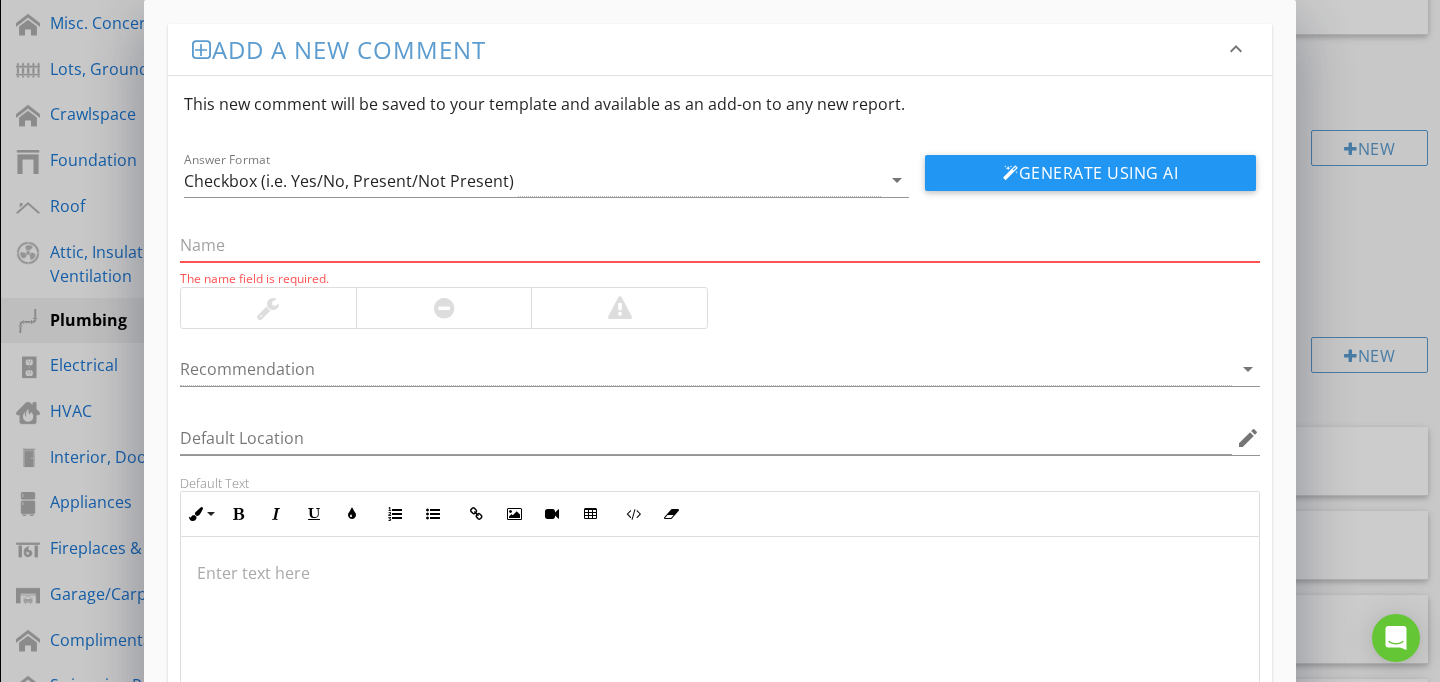 paste on "Vent Crushed" 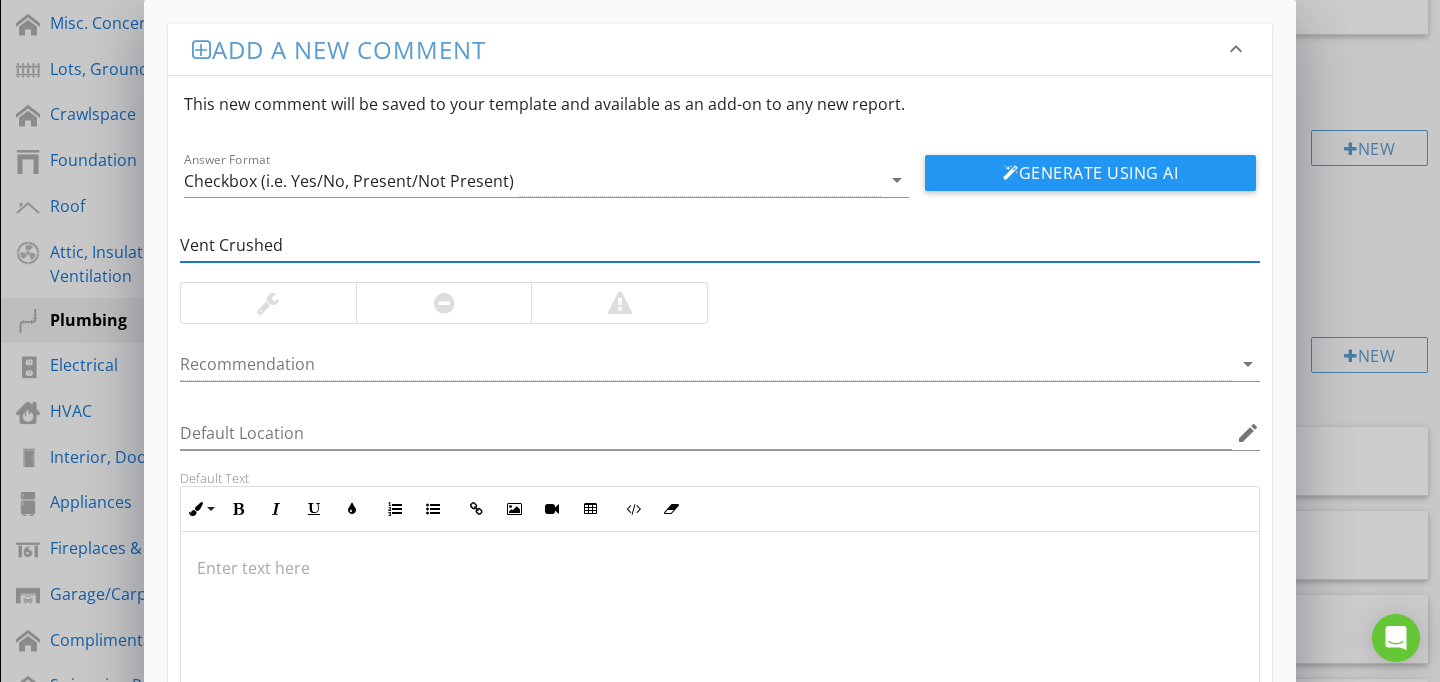 type on "Vent Crushed" 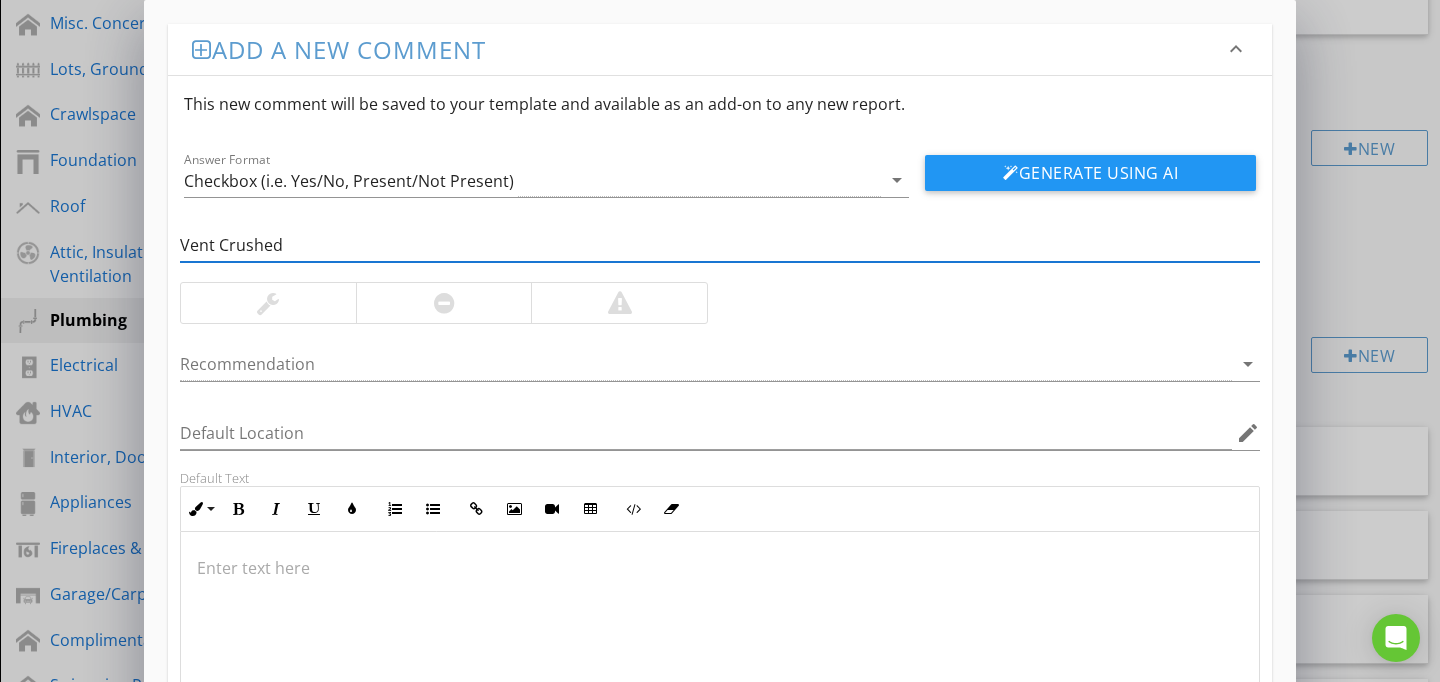 click at bounding box center (720, 632) 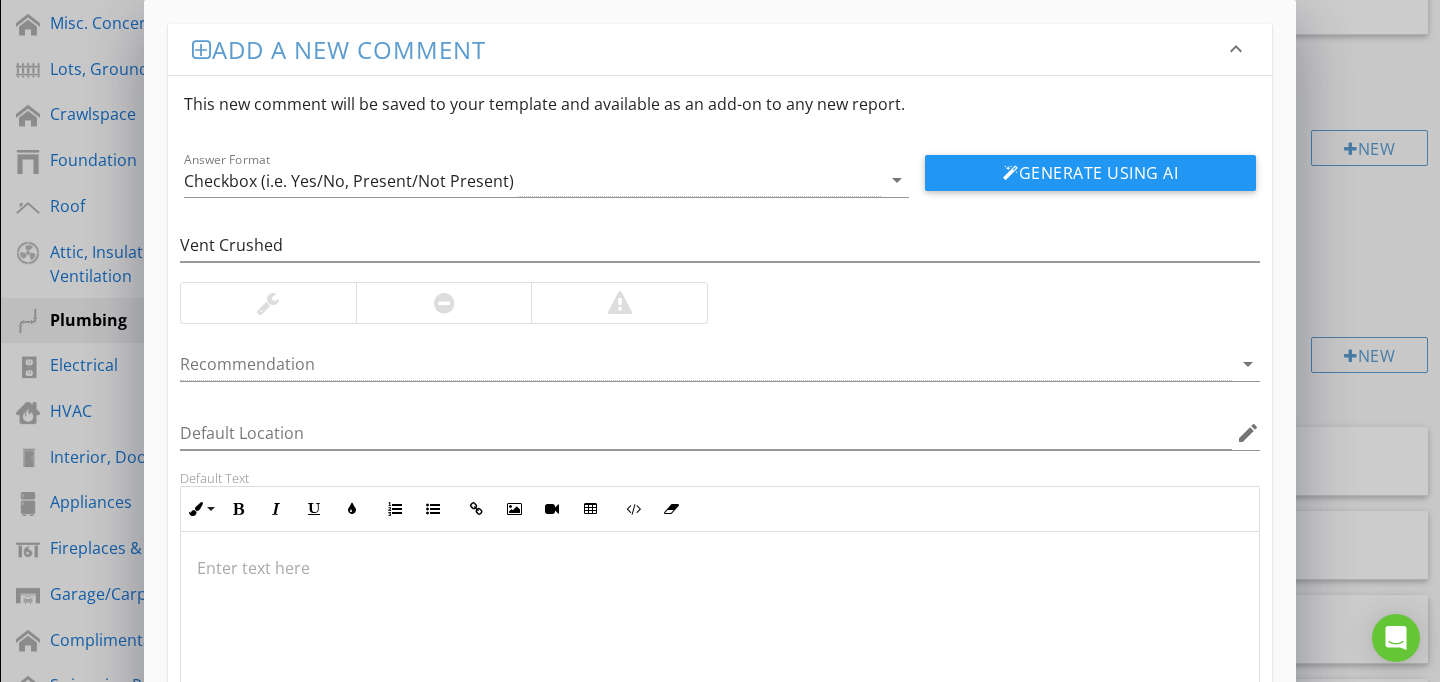 type on "<p>A &nbsp;crushed dryer vent observed, restricting airflow. This may reduce efficiency and pose a fire hazard. Recommend repair or replacement by a qualified professional.</p>" 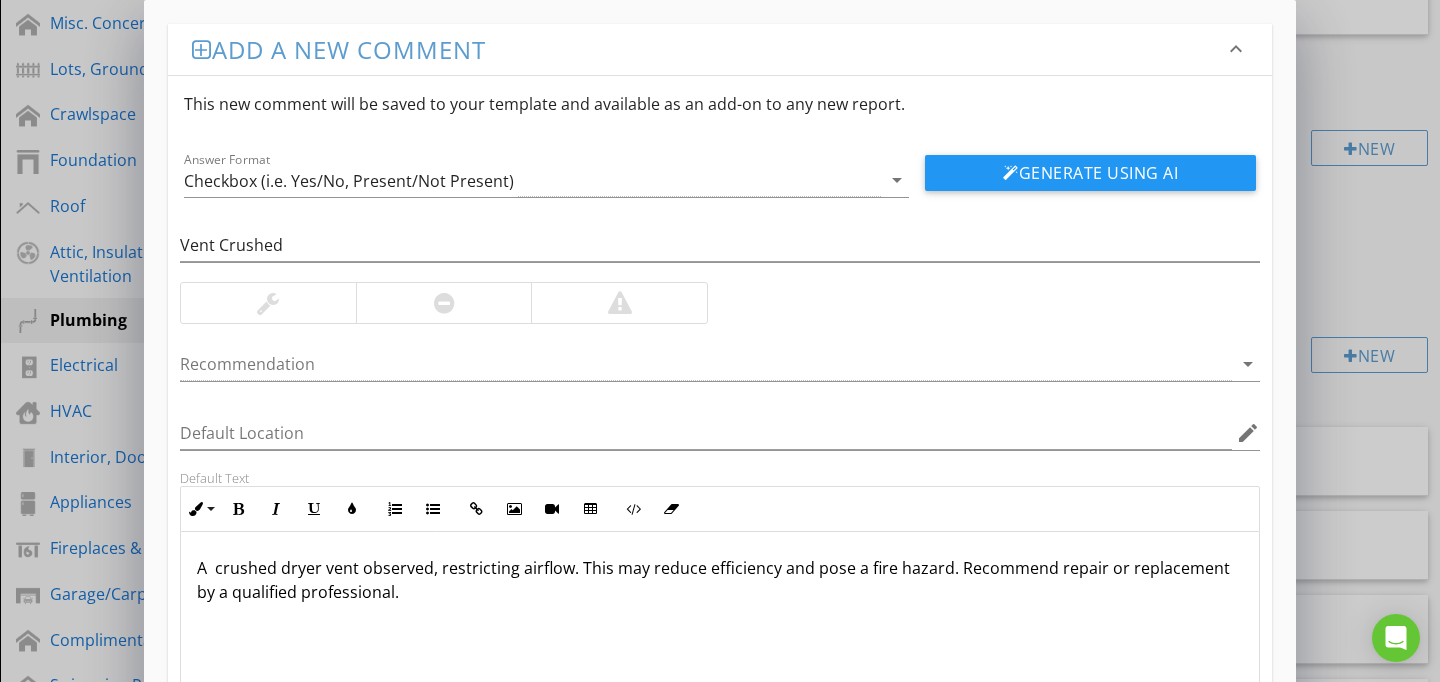 scroll, scrollTop: 186, scrollLeft: 0, axis: vertical 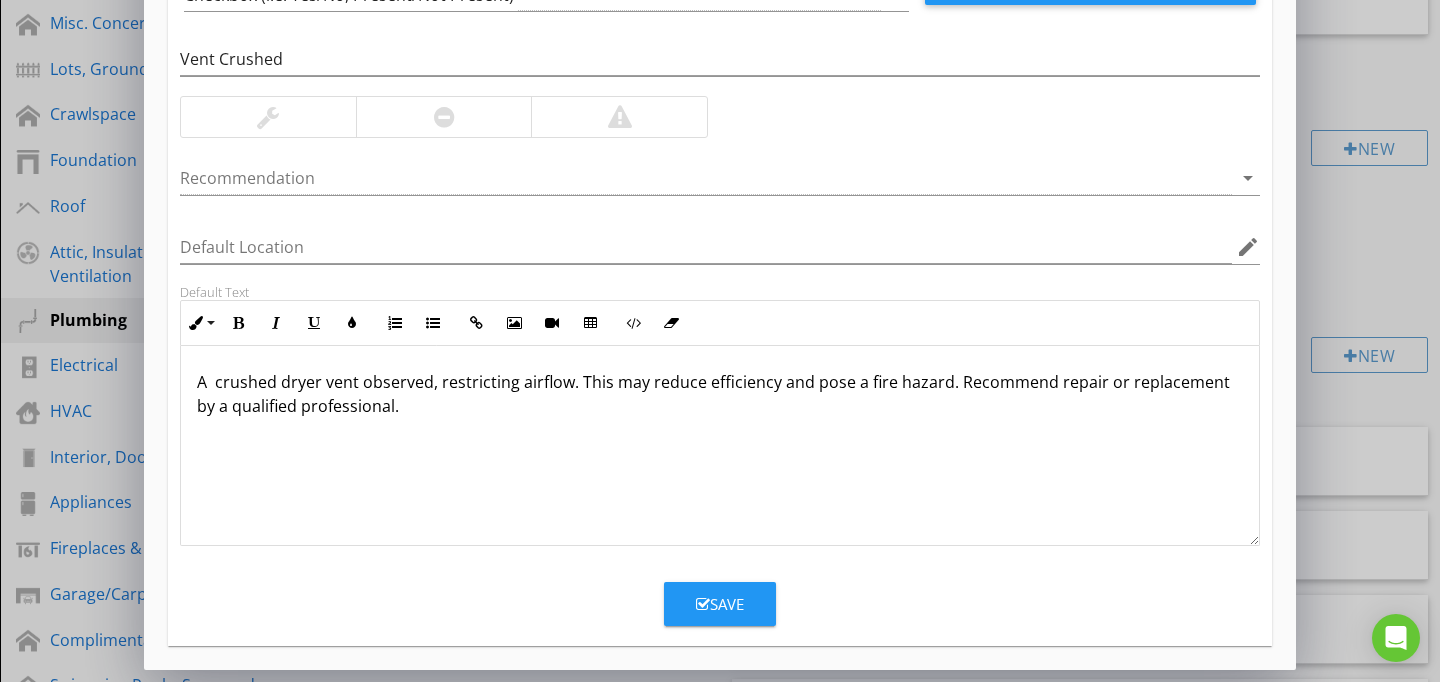 click on "Save" at bounding box center [720, 604] 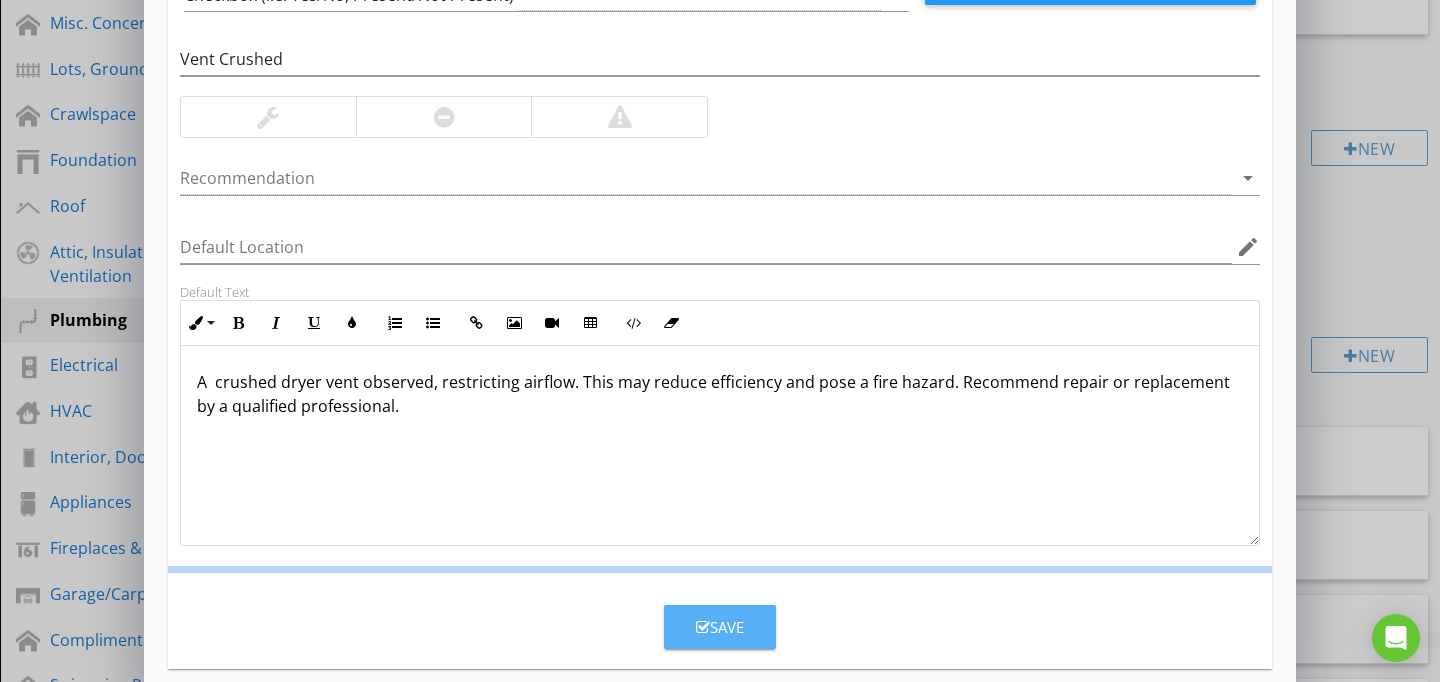 scroll, scrollTop: 89, scrollLeft: 0, axis: vertical 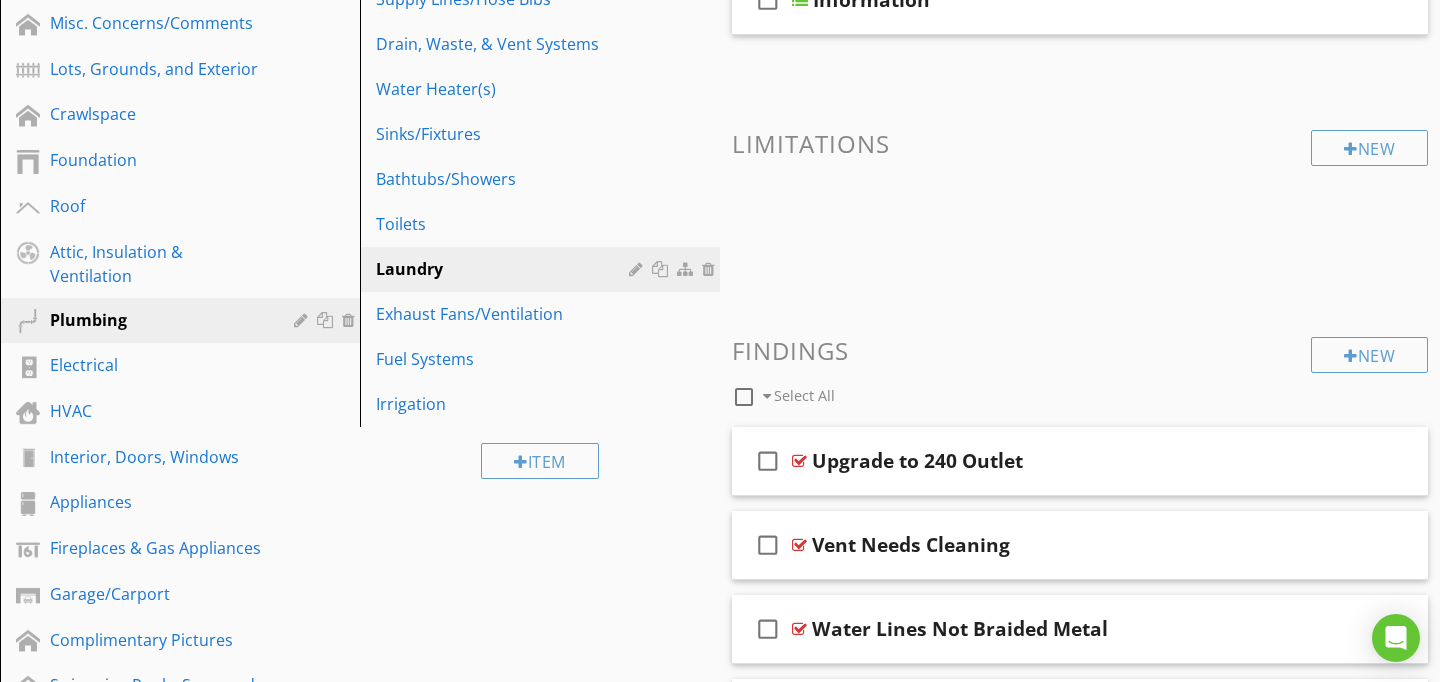 click on "Comments
New
Informational   check_box_outline_blank     Select All       check_box_outline_blank
Information
New
Limitations
New
Findings   check_box_outline_blank     Select All     check_box_outline_blank
Upgrade to 240 Outlet
check_box_outline_blank
Vent Needs Cleaning
check_box_outline_blank
Water Lines Not Braided Metal
check_box_outline_blank
No Catch Pan
check_box_outline_blank
Foil or Plastic Dryer Vent Present
check_box_outline_blank
Dryer Duct and/or Vent Needs Cleaning
check_box_outline_blank
No or Limited Access Behind Washer and/or Dryer
check_box_outline_blank" at bounding box center [1080, 3476] 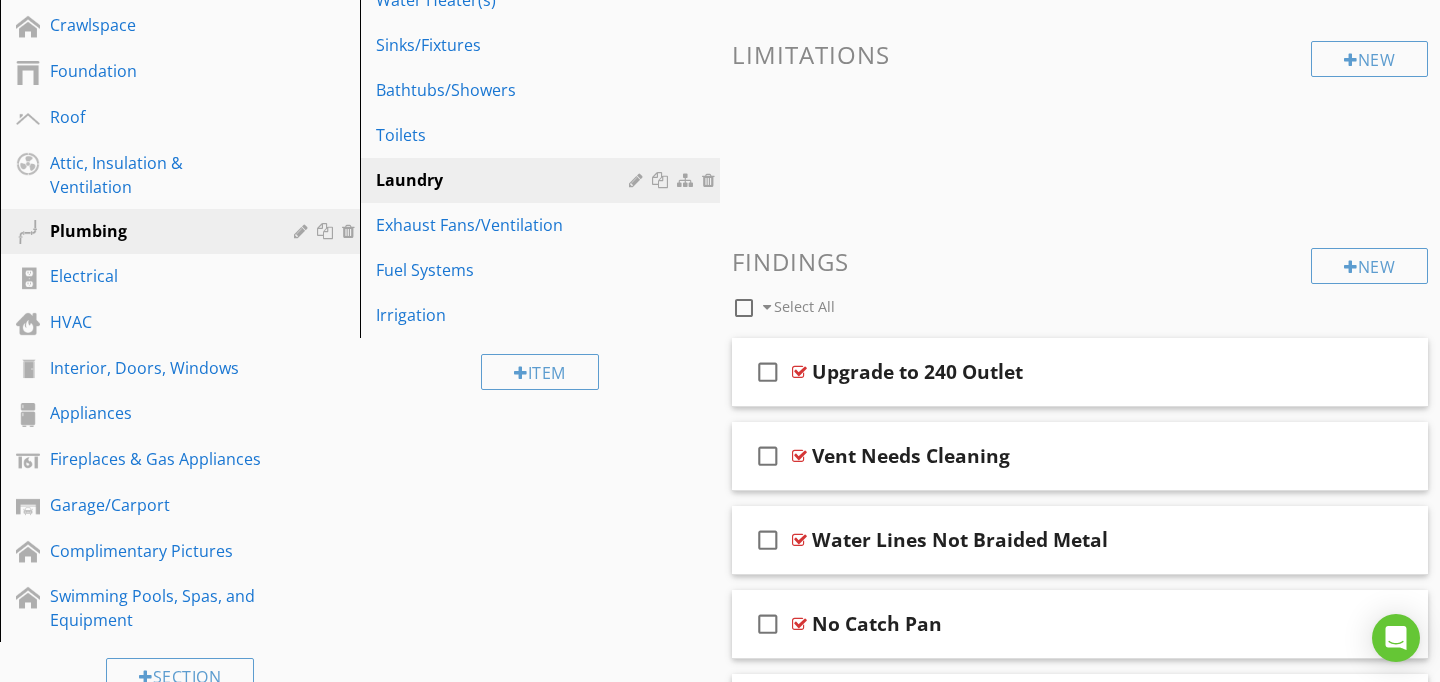 scroll, scrollTop: 462, scrollLeft: 0, axis: vertical 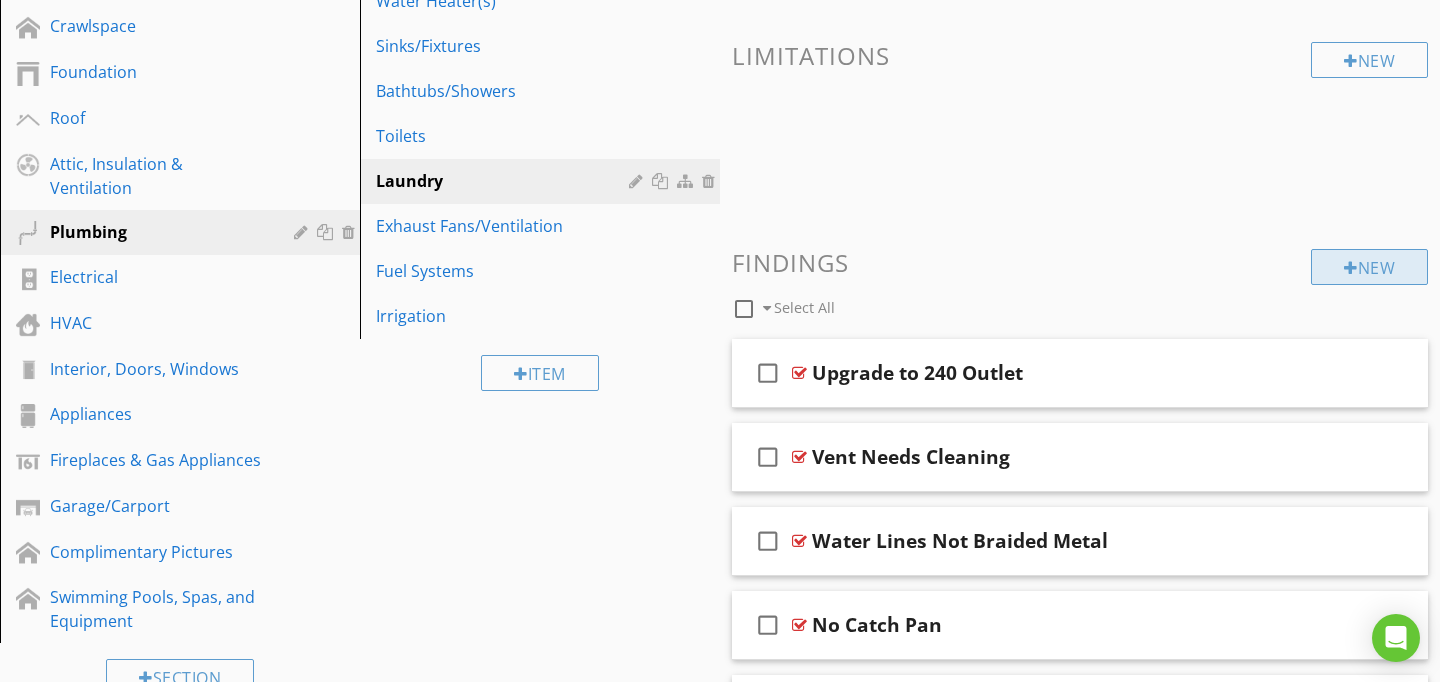 click on "New" at bounding box center (1369, 267) 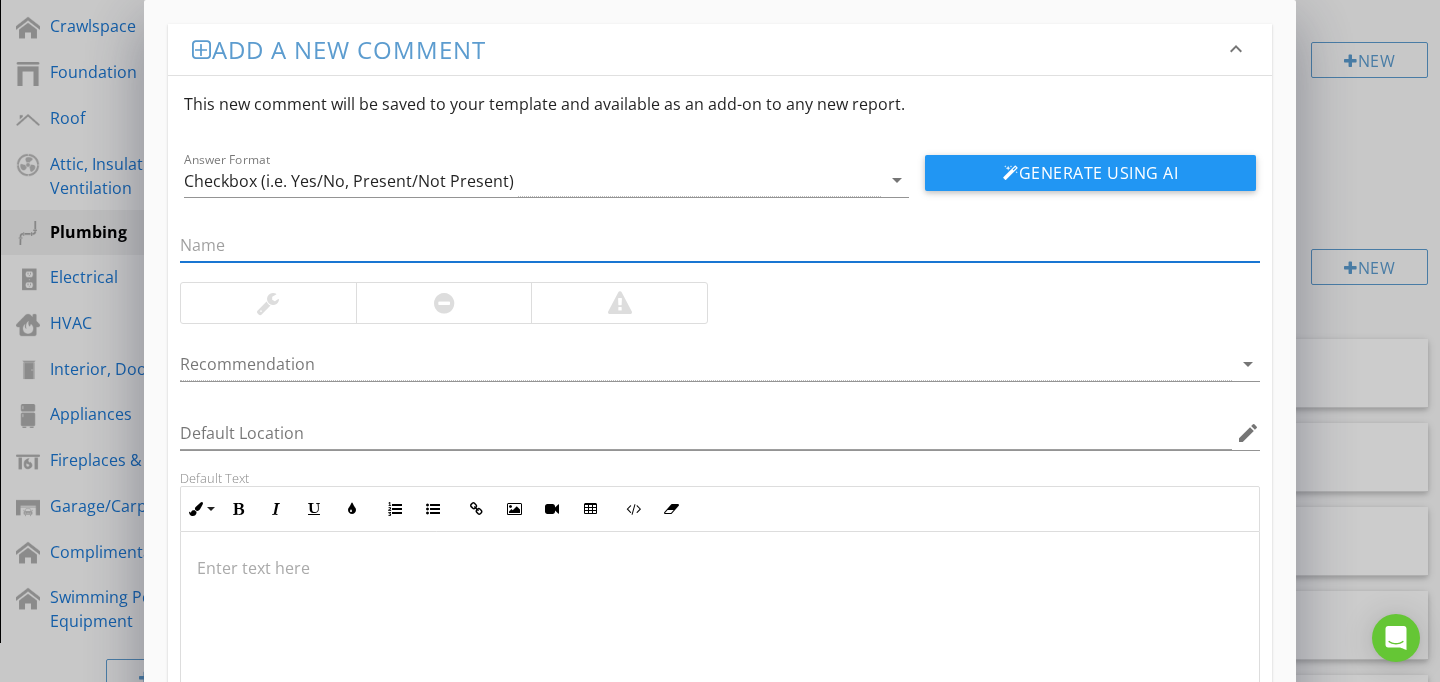 paste on "No Laundry Hook Ups" 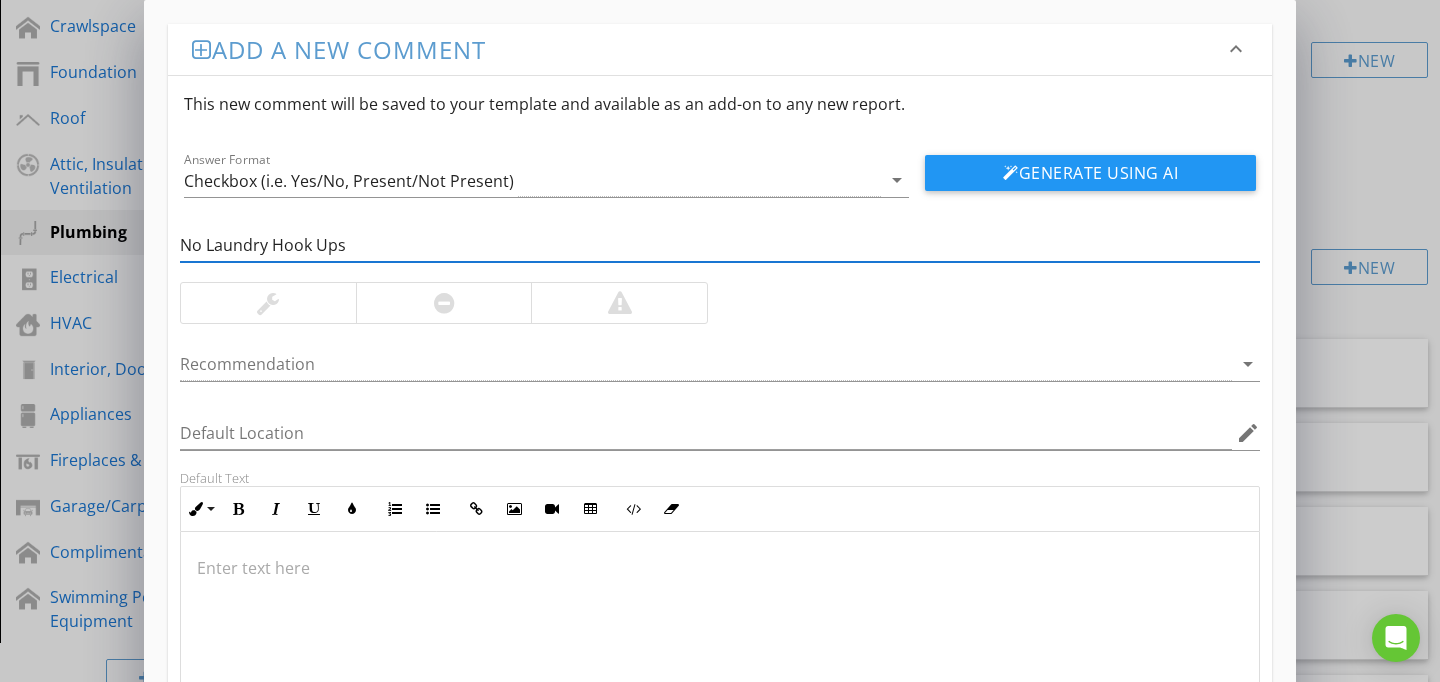 type on "No Laundry Hook Ups" 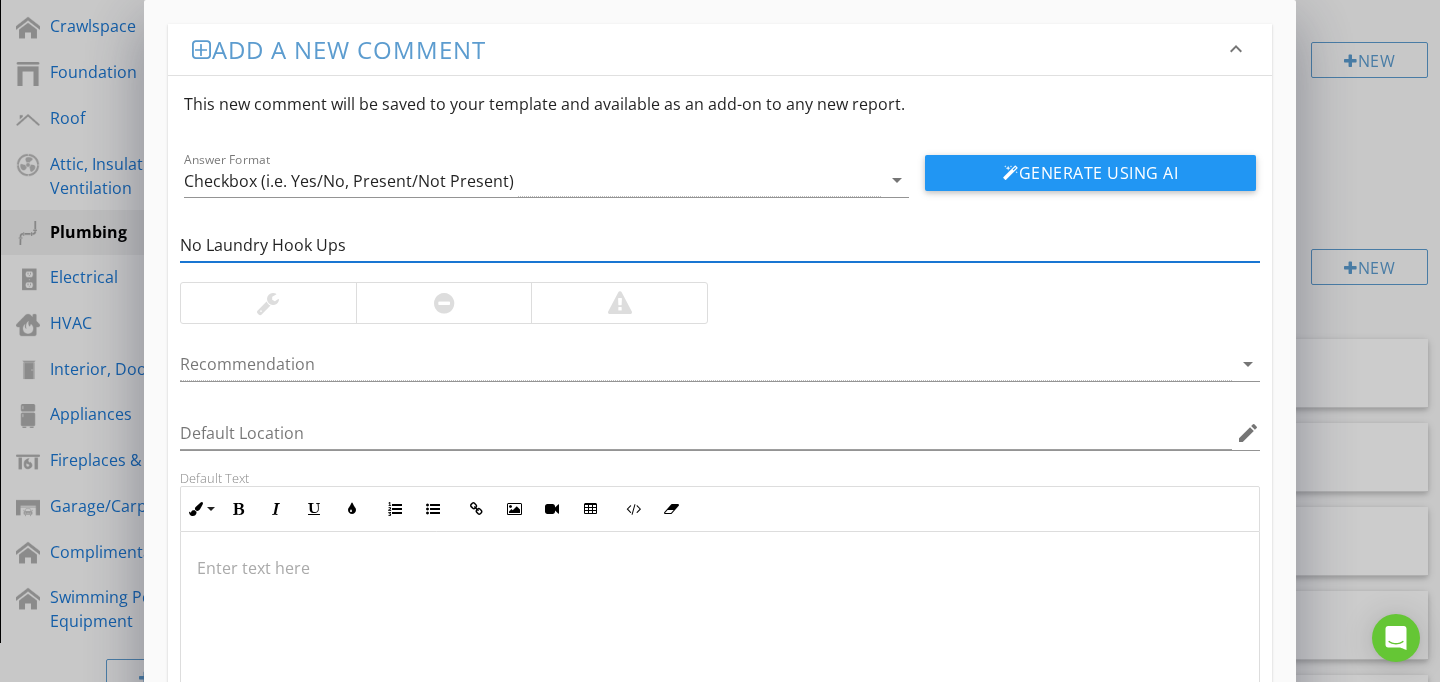 click at bounding box center (268, 303) 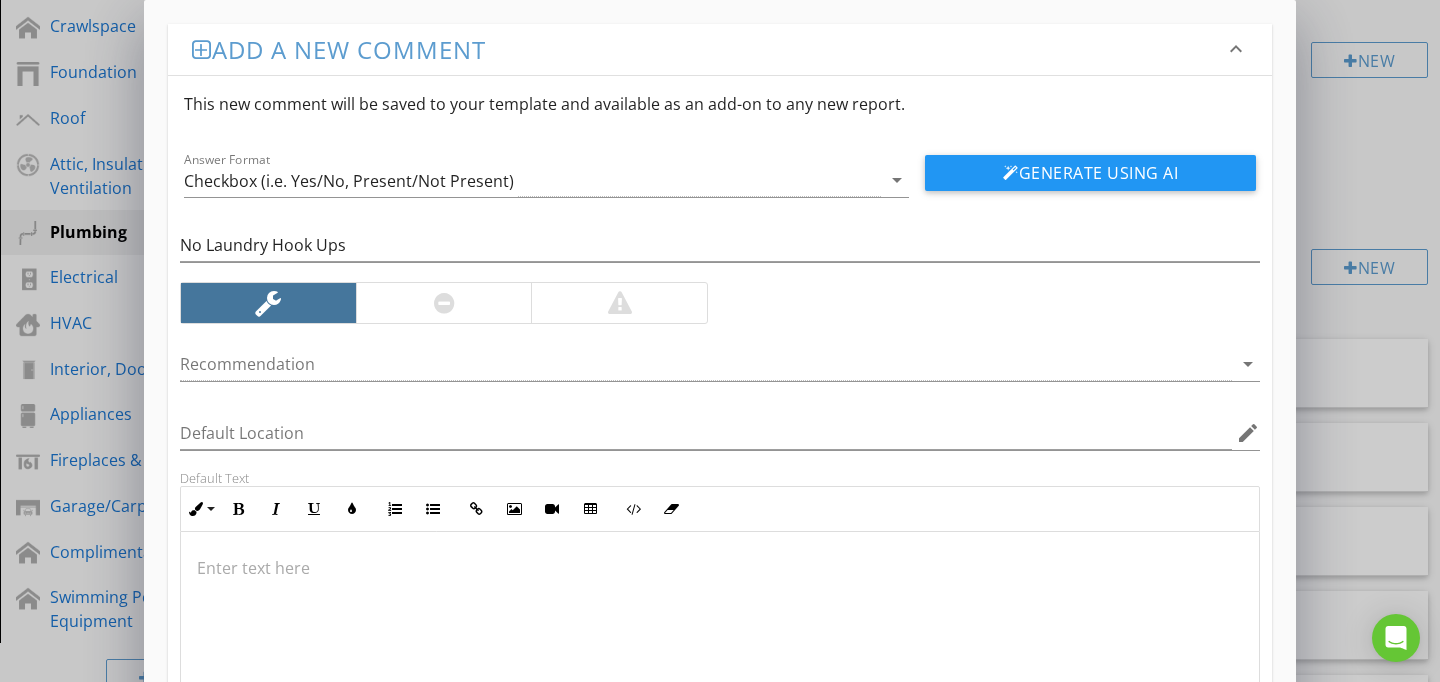 click at bounding box center (720, 632) 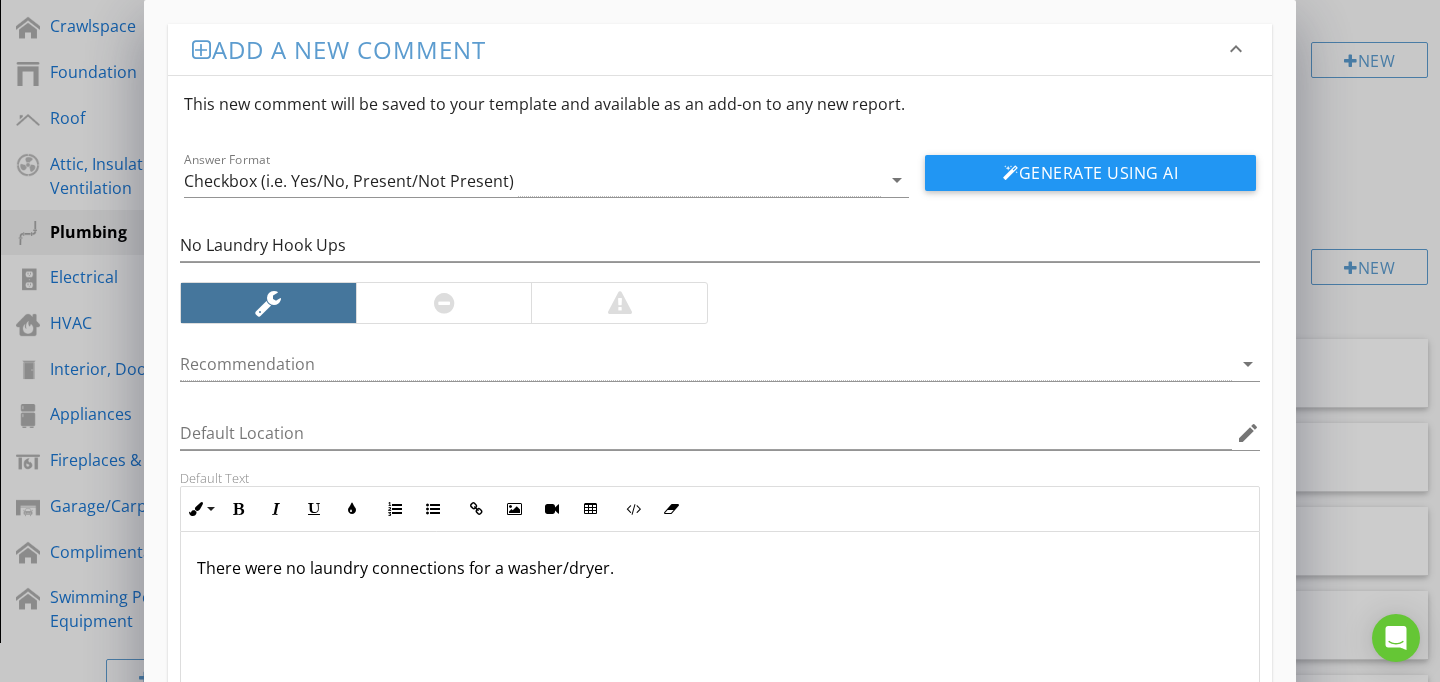 scroll, scrollTop: 1, scrollLeft: 0, axis: vertical 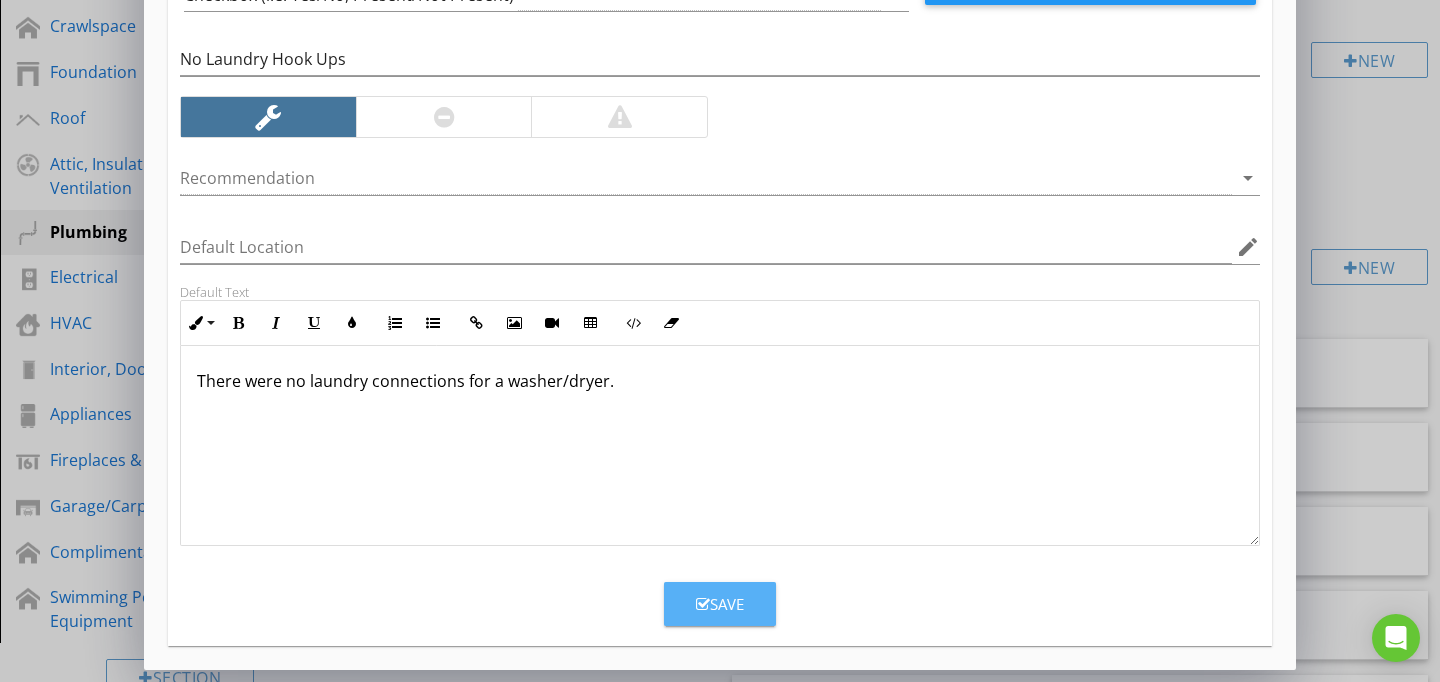 click on "Save" at bounding box center [720, 604] 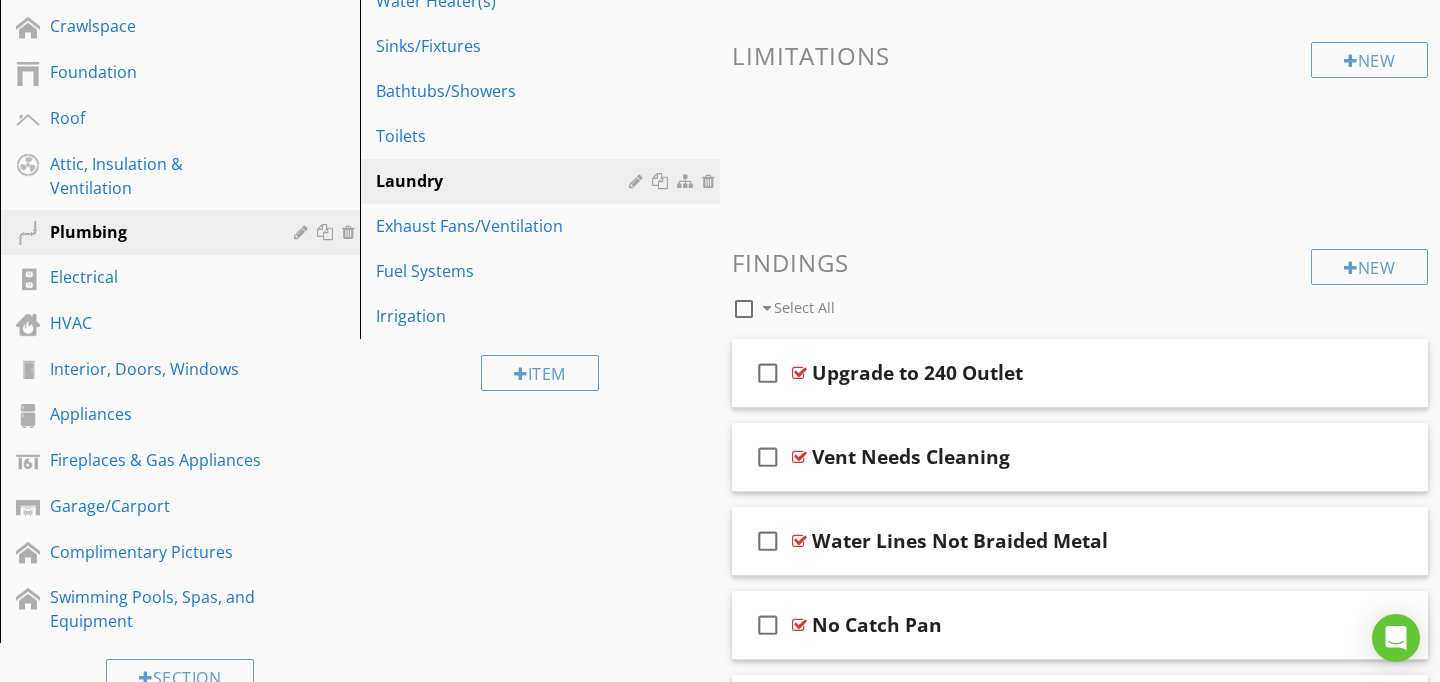 scroll, scrollTop: 89, scrollLeft: 0, axis: vertical 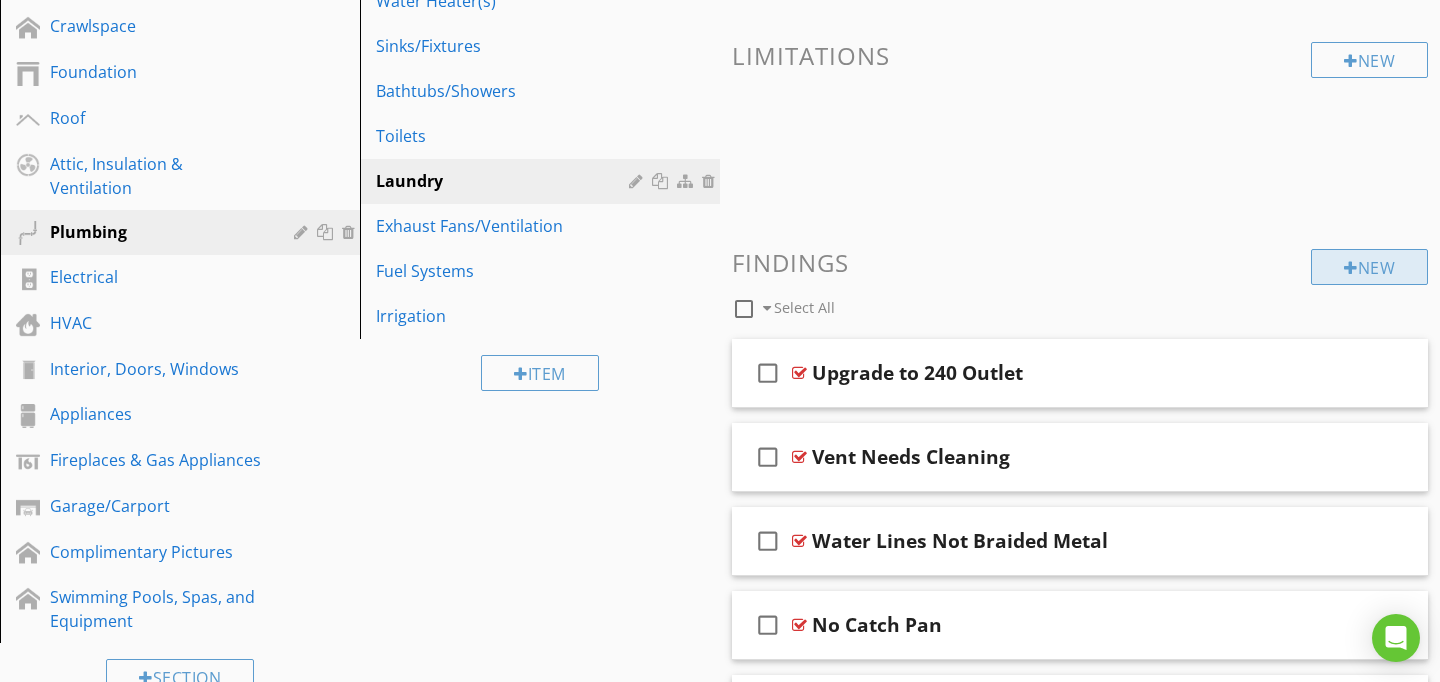 click on "New" at bounding box center [1369, 267] 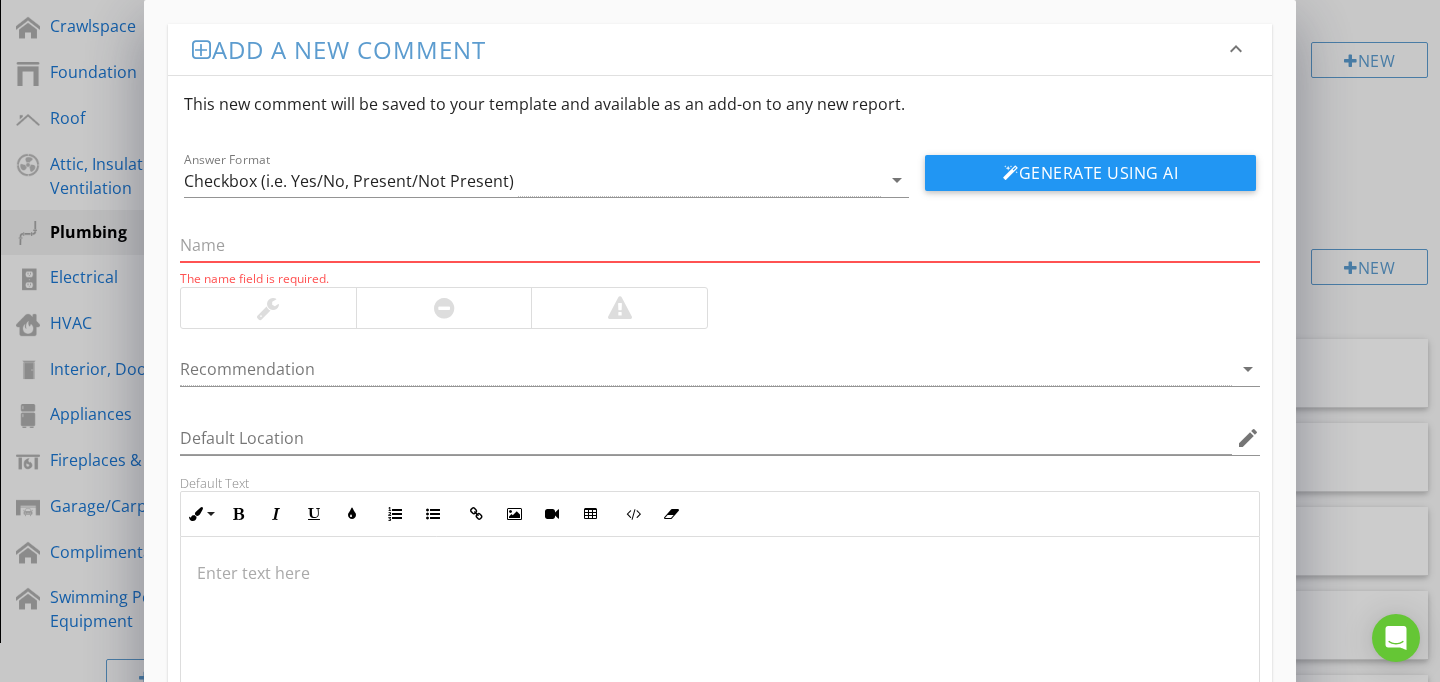 paste on "Washer Unusally Far From Wall" 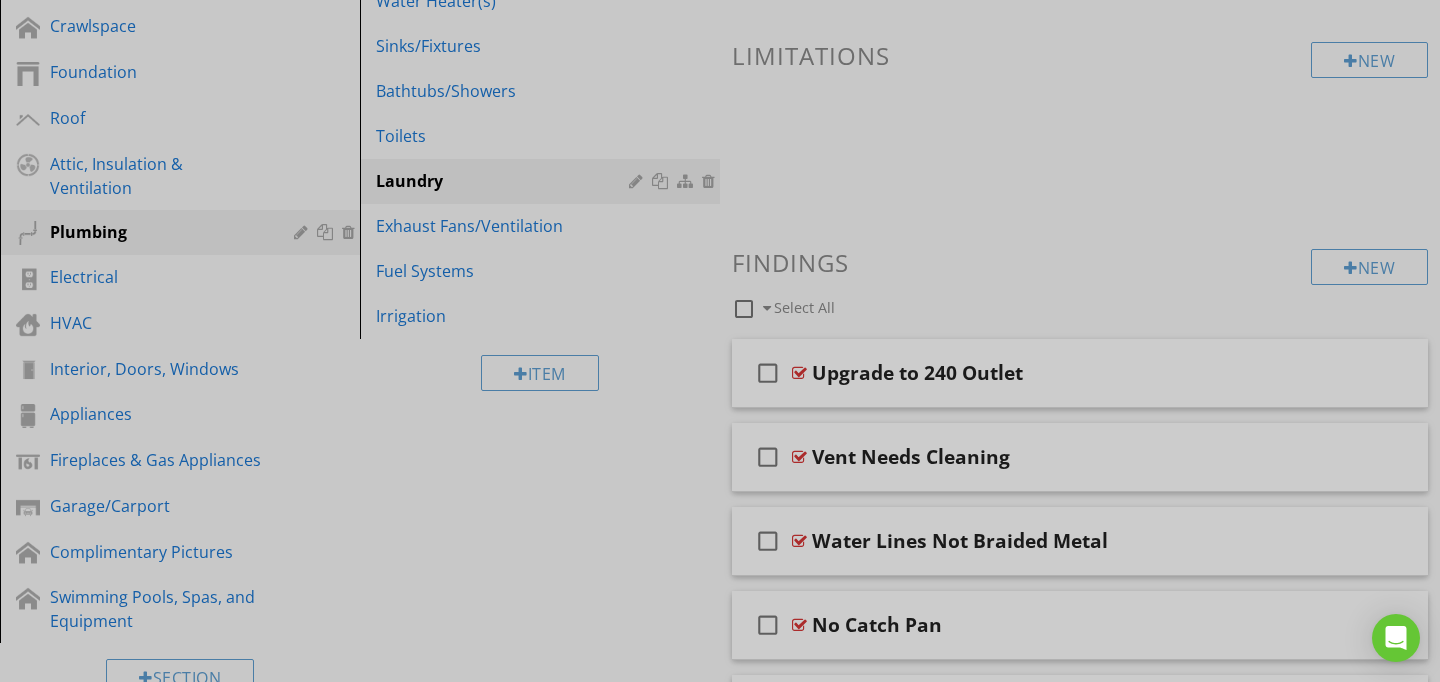 click at bounding box center [720, 341] 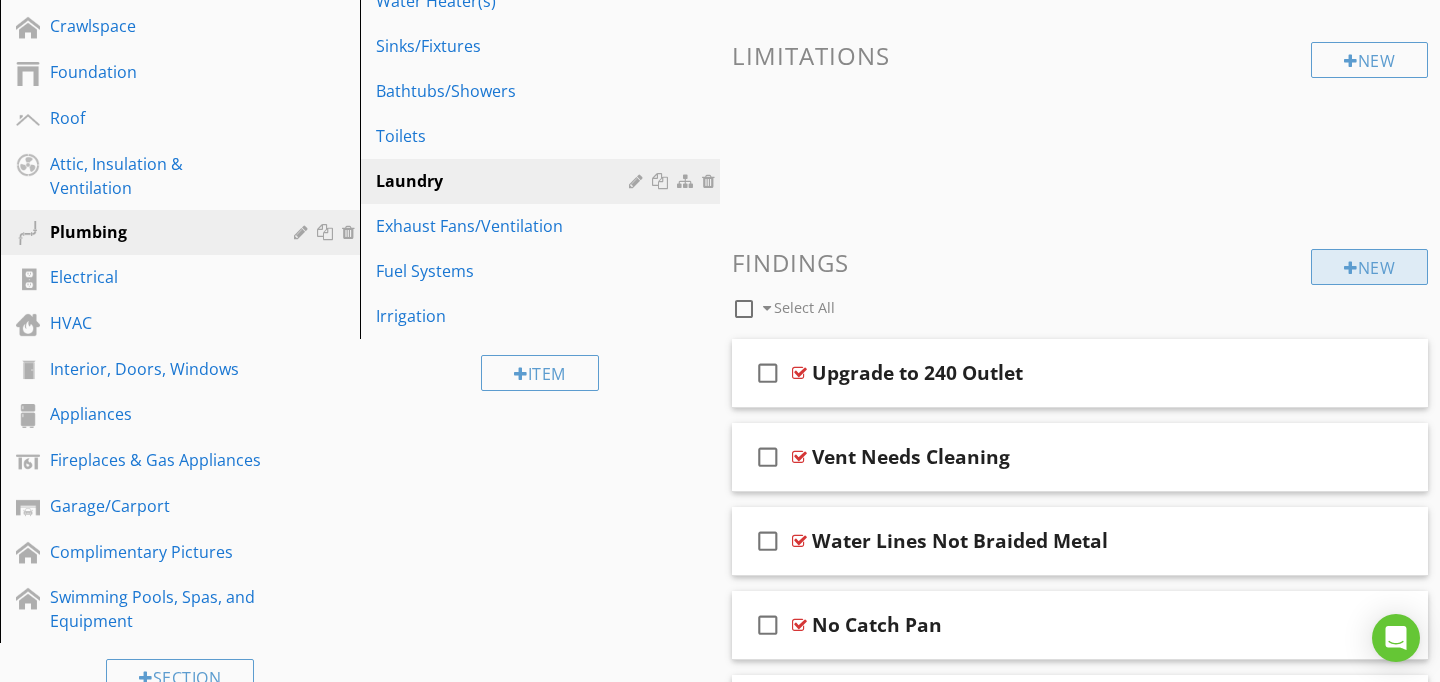 click on "New" at bounding box center (1369, 267) 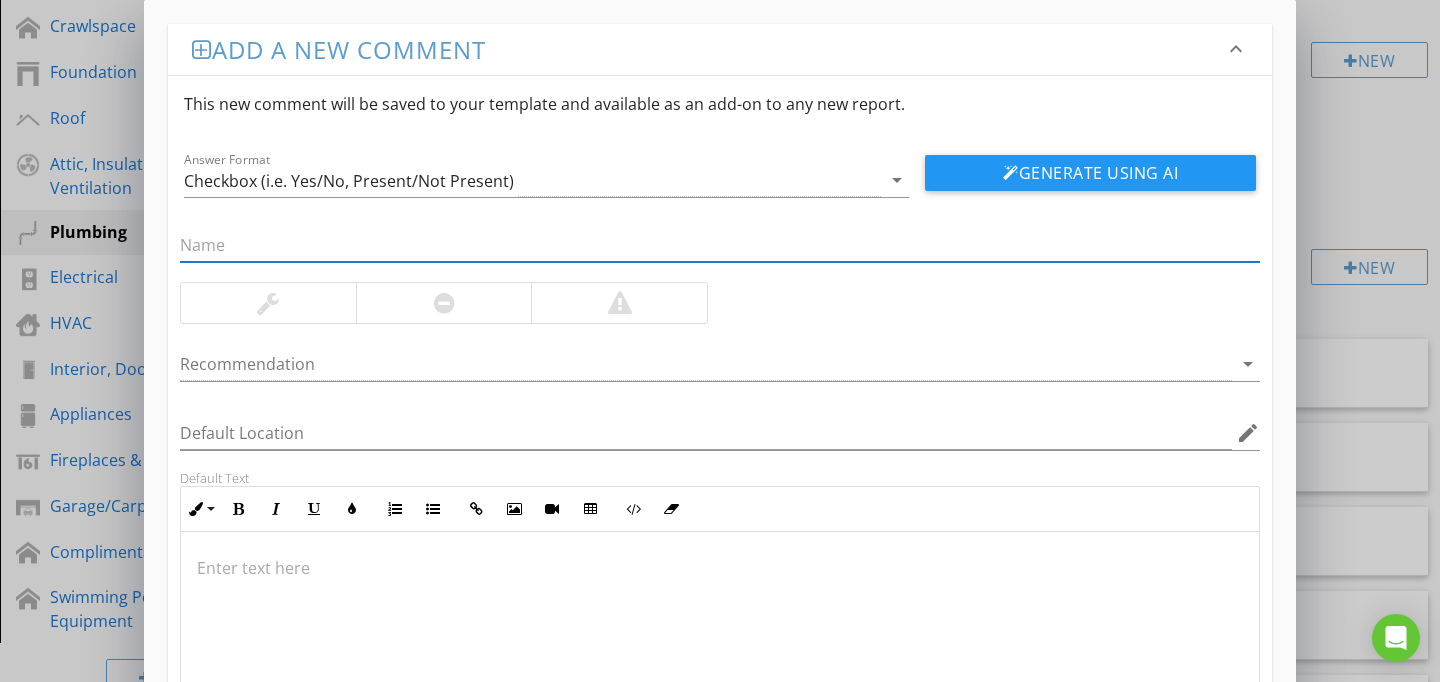 paste on "Washer Unusally Far From Wall" 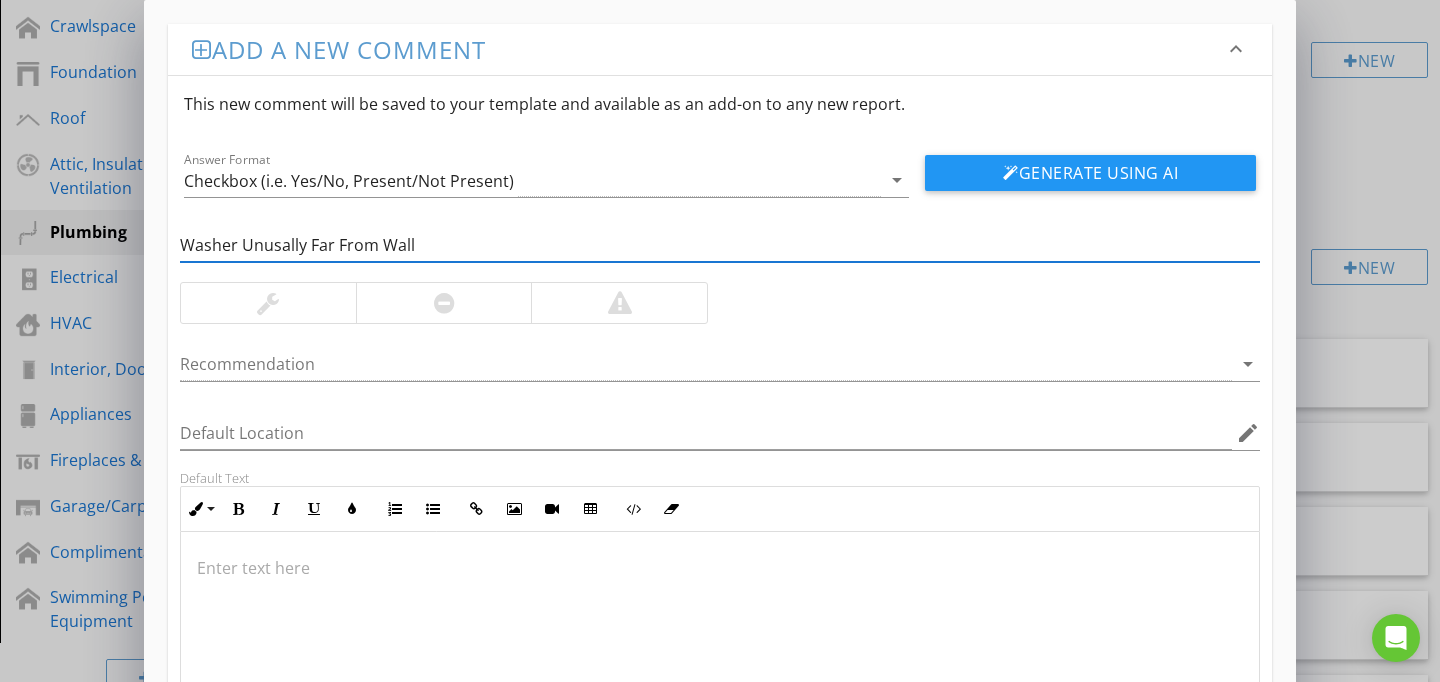 type on "Washer Unusally Far From Wall" 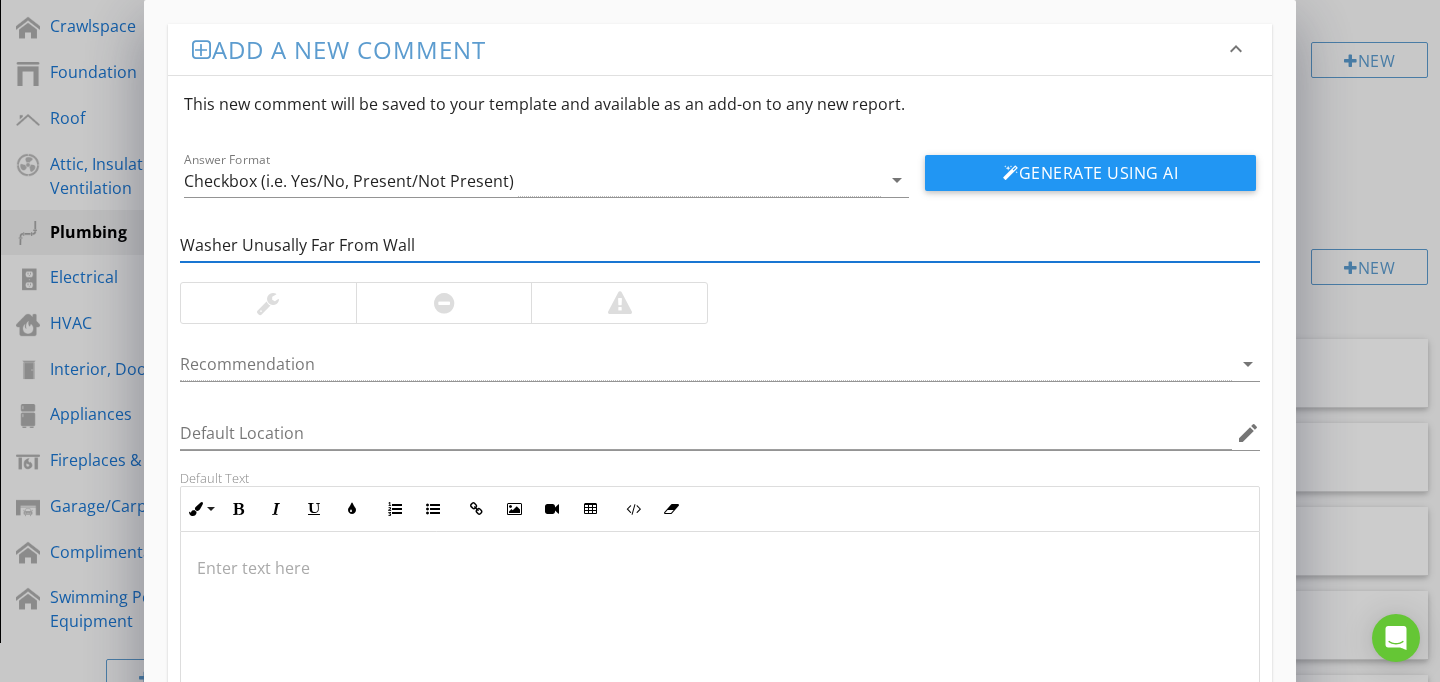 click at bounding box center (720, 632) 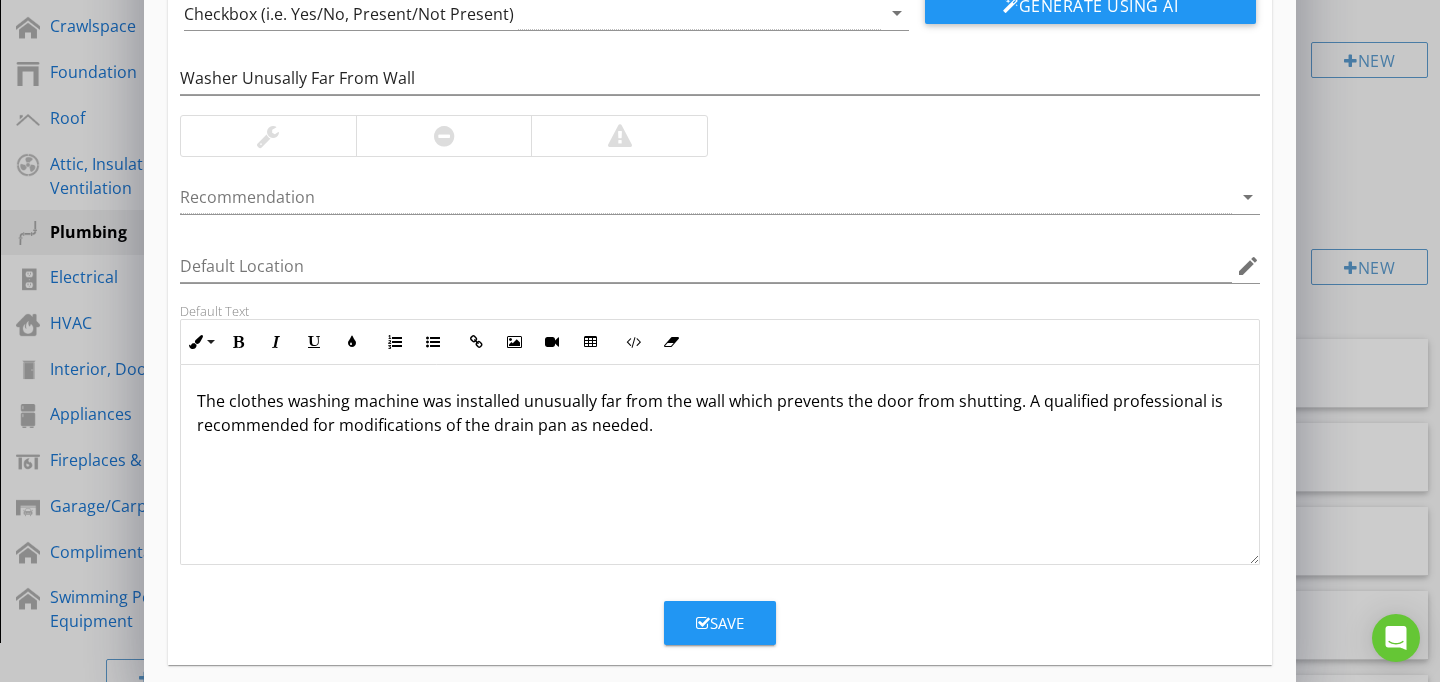 scroll, scrollTop: 186, scrollLeft: 0, axis: vertical 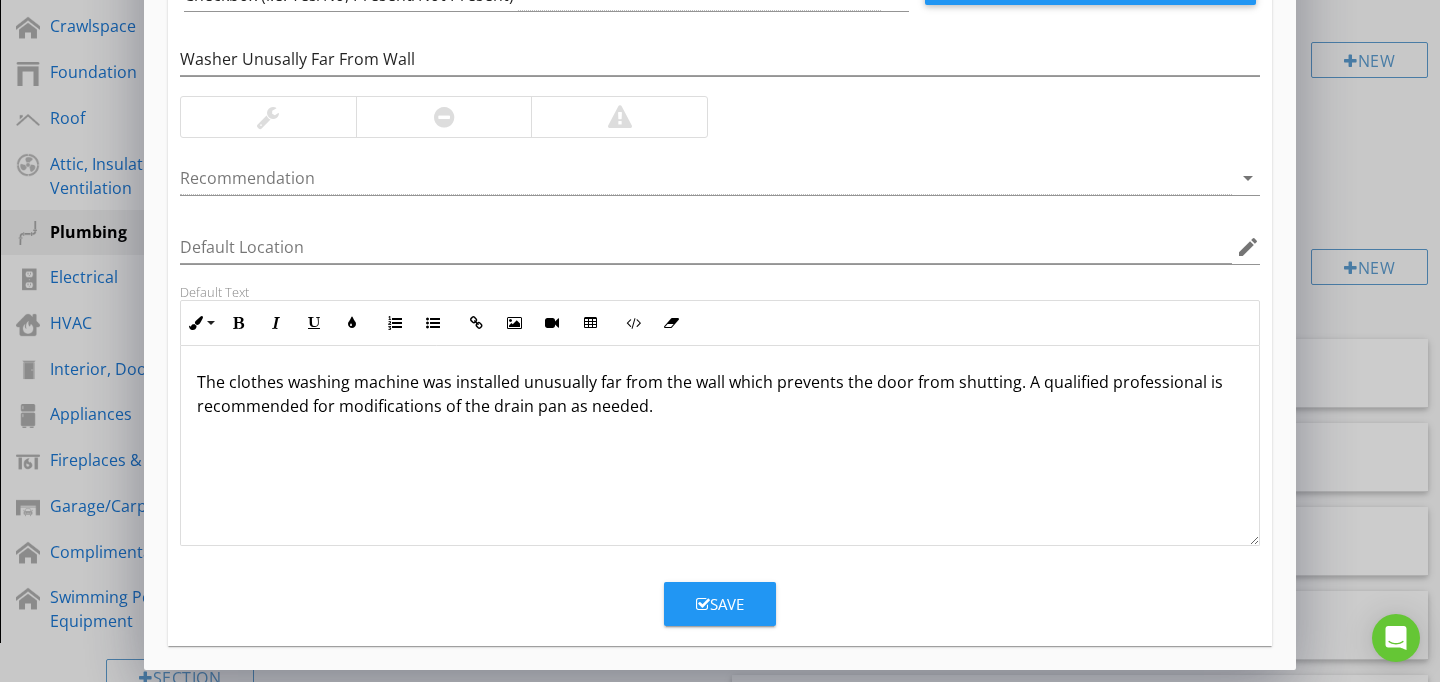 click on "Save" at bounding box center [720, 604] 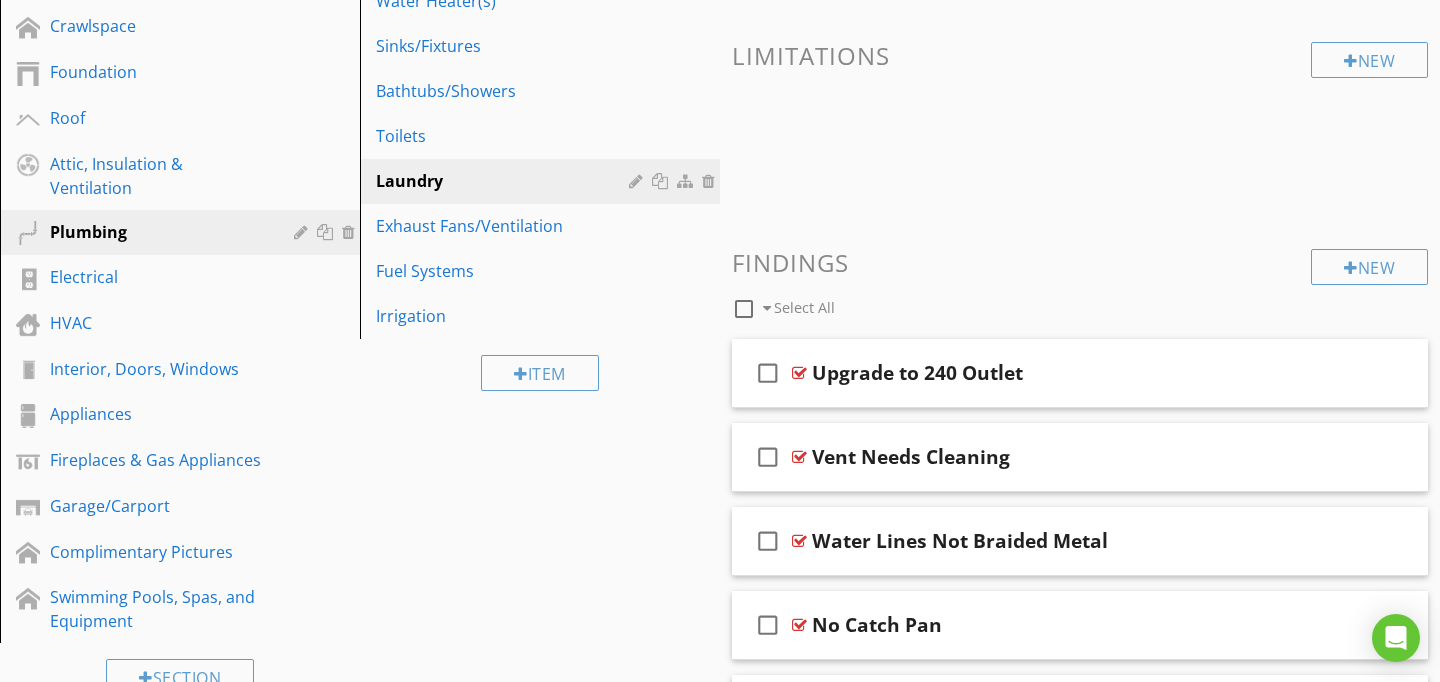 scroll, scrollTop: 89, scrollLeft: 0, axis: vertical 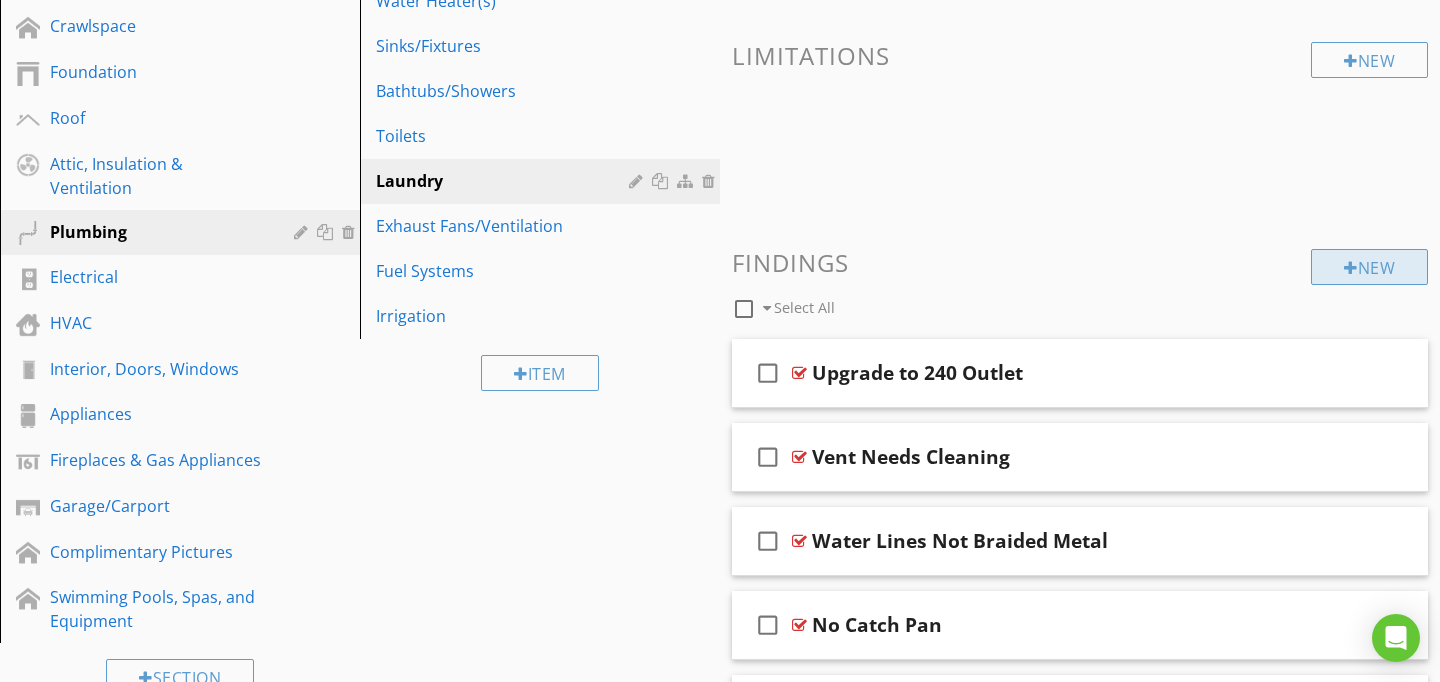 click on "New" at bounding box center [1369, 267] 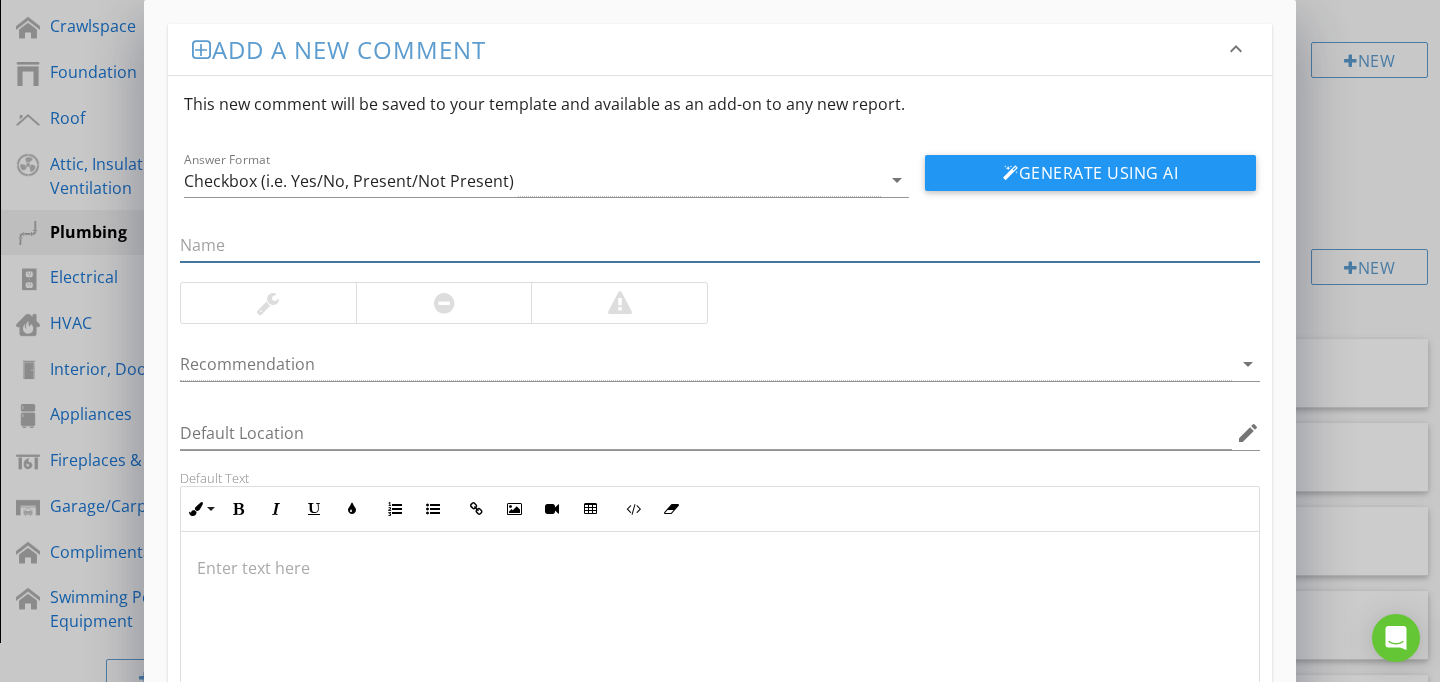 paste on "Drains to Exterior" 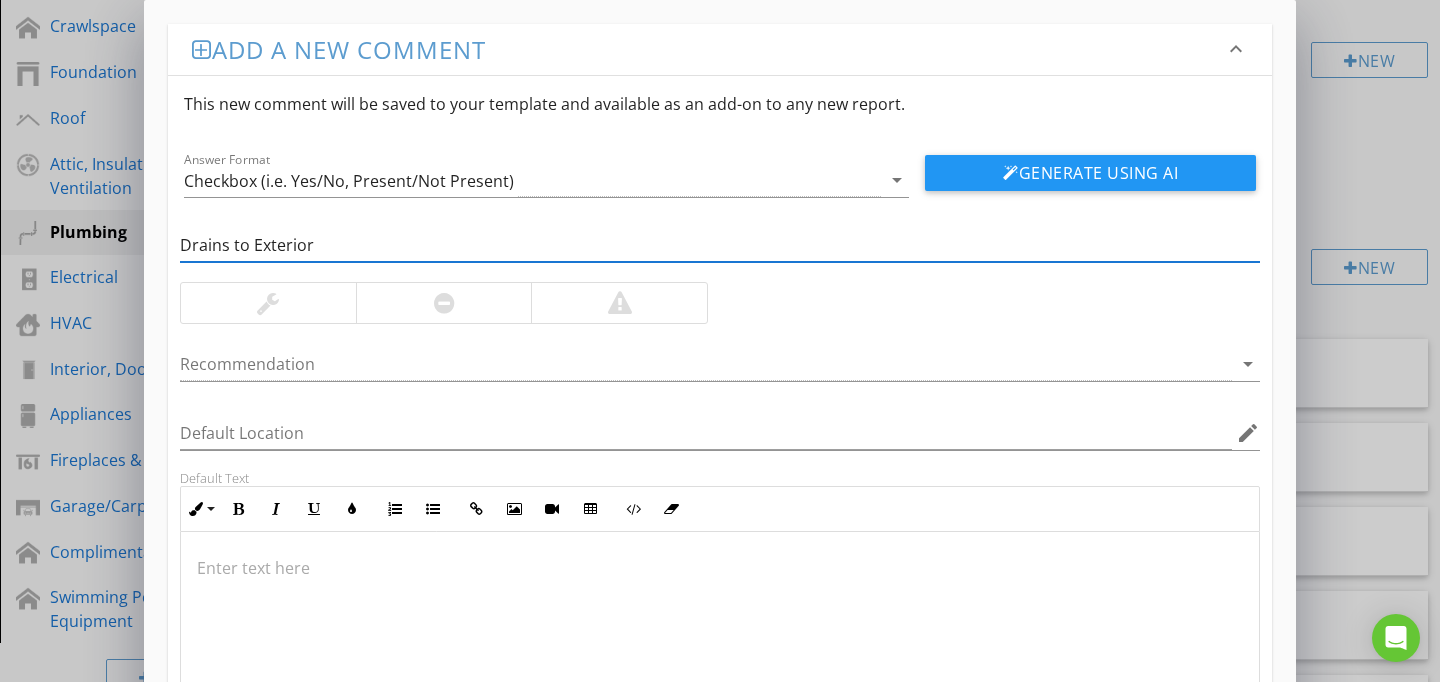type on "Drains to Exterior" 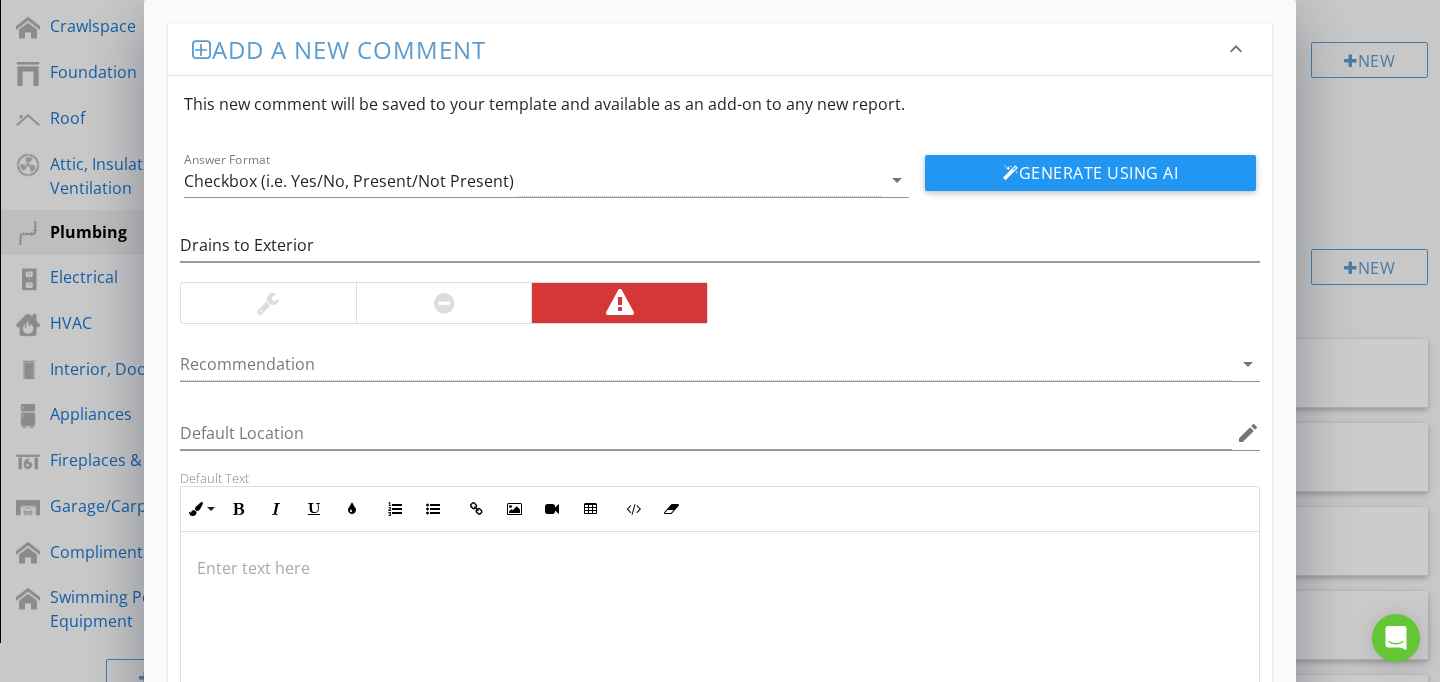 click at bounding box center (720, 632) 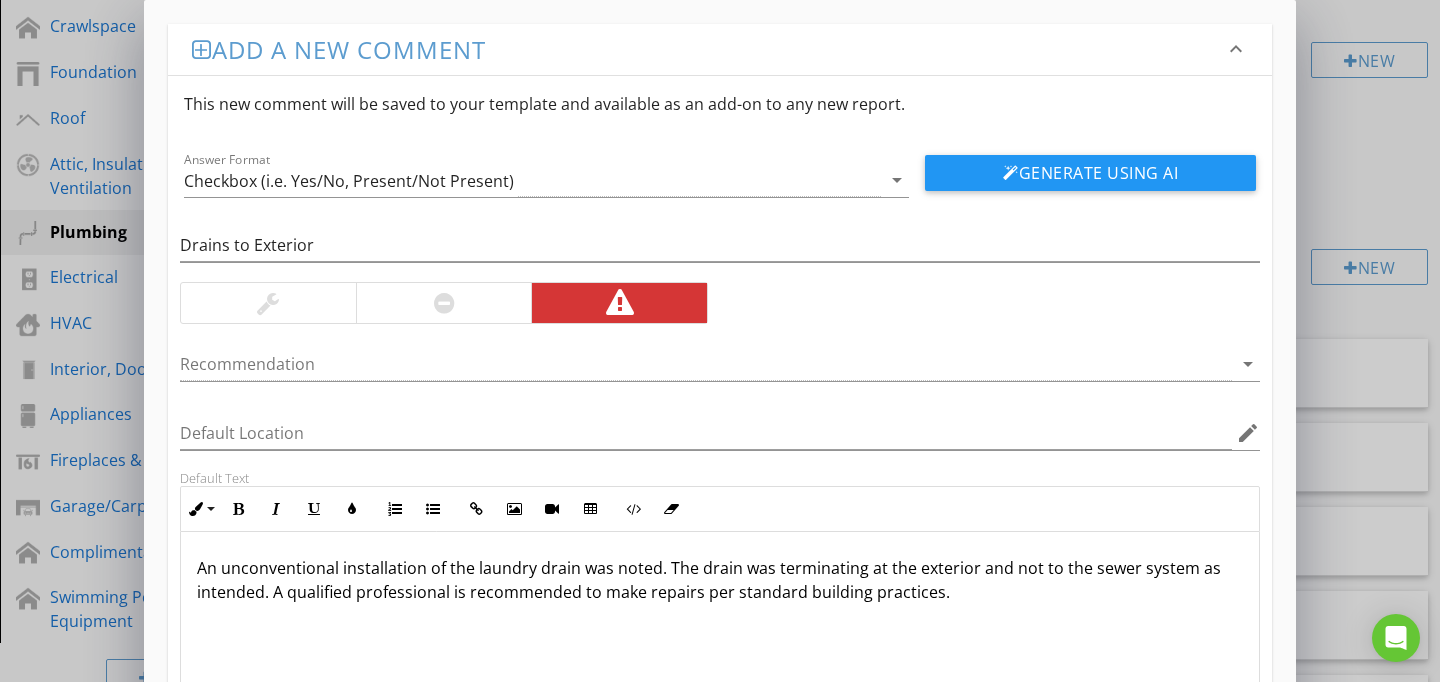scroll, scrollTop: 1, scrollLeft: 0, axis: vertical 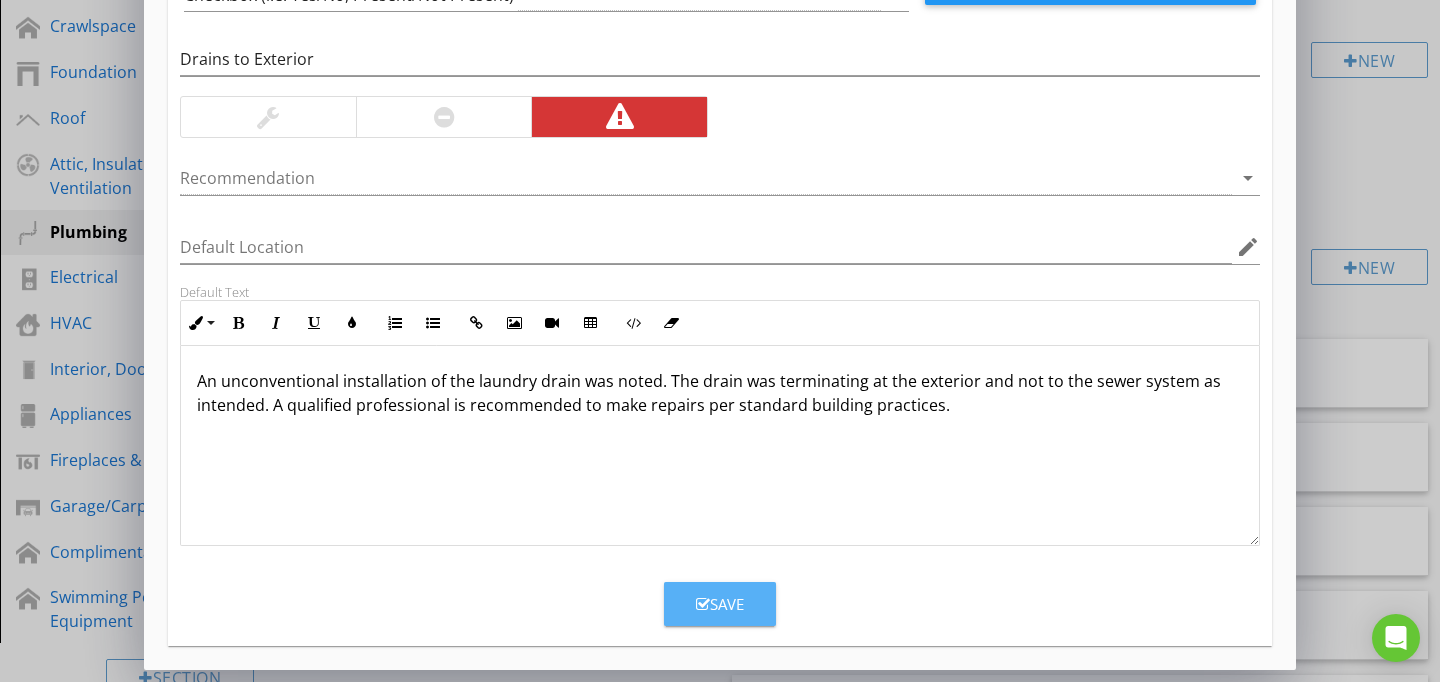 click on "Save" at bounding box center (720, 604) 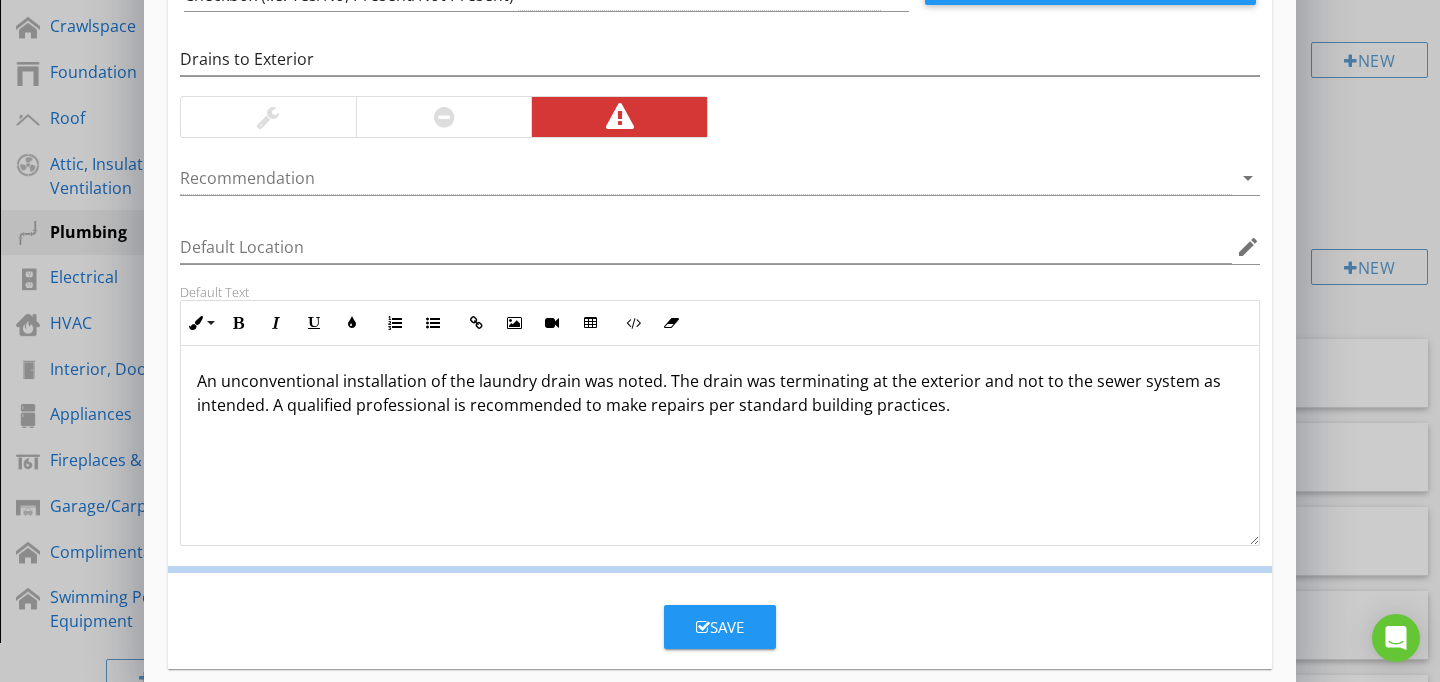 scroll, scrollTop: 89, scrollLeft: 0, axis: vertical 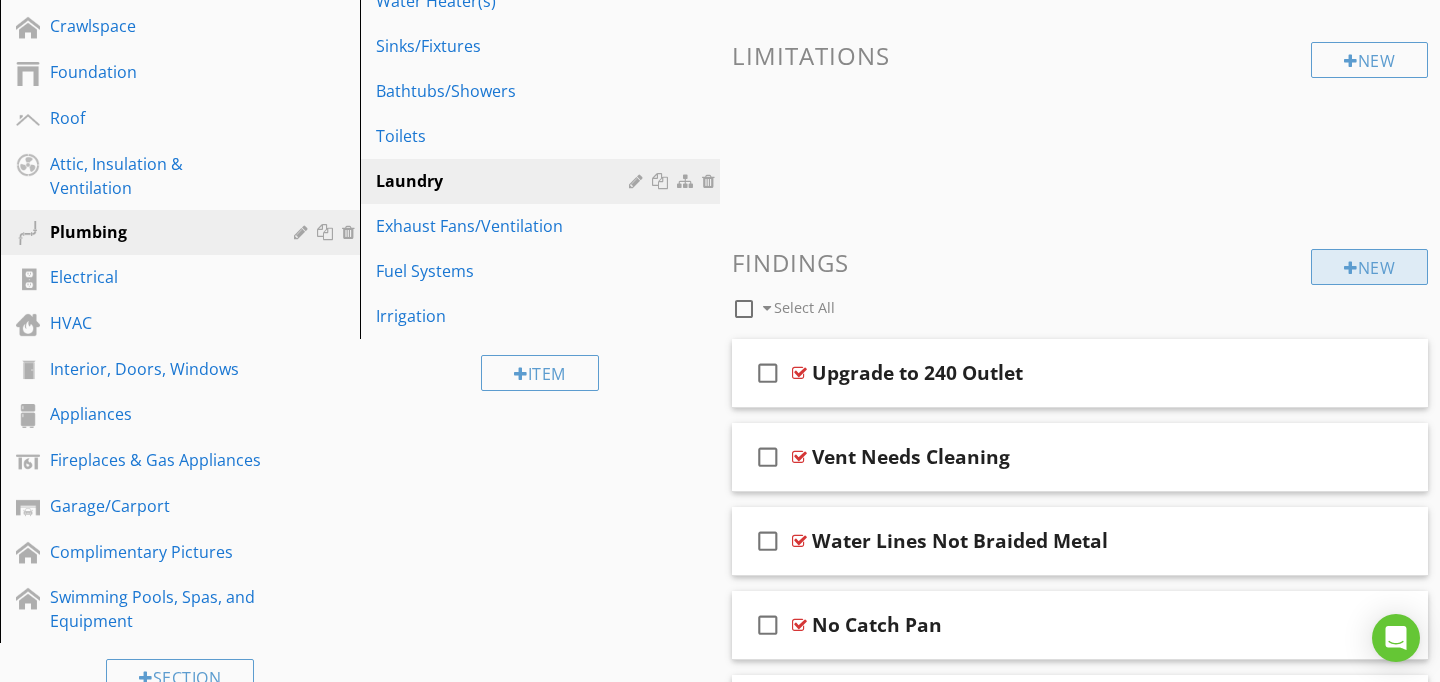 click on "New" at bounding box center [1369, 267] 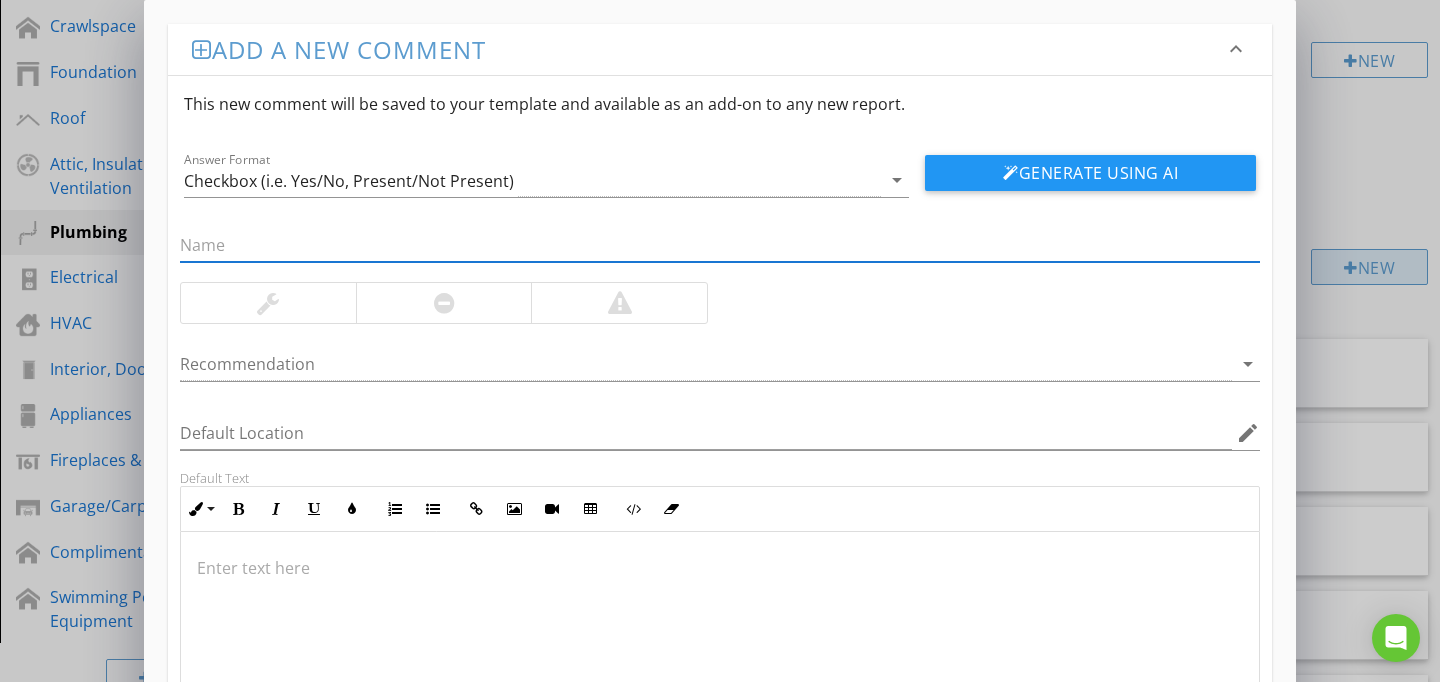 paste on "Dryer Terminates in Crawlspace" 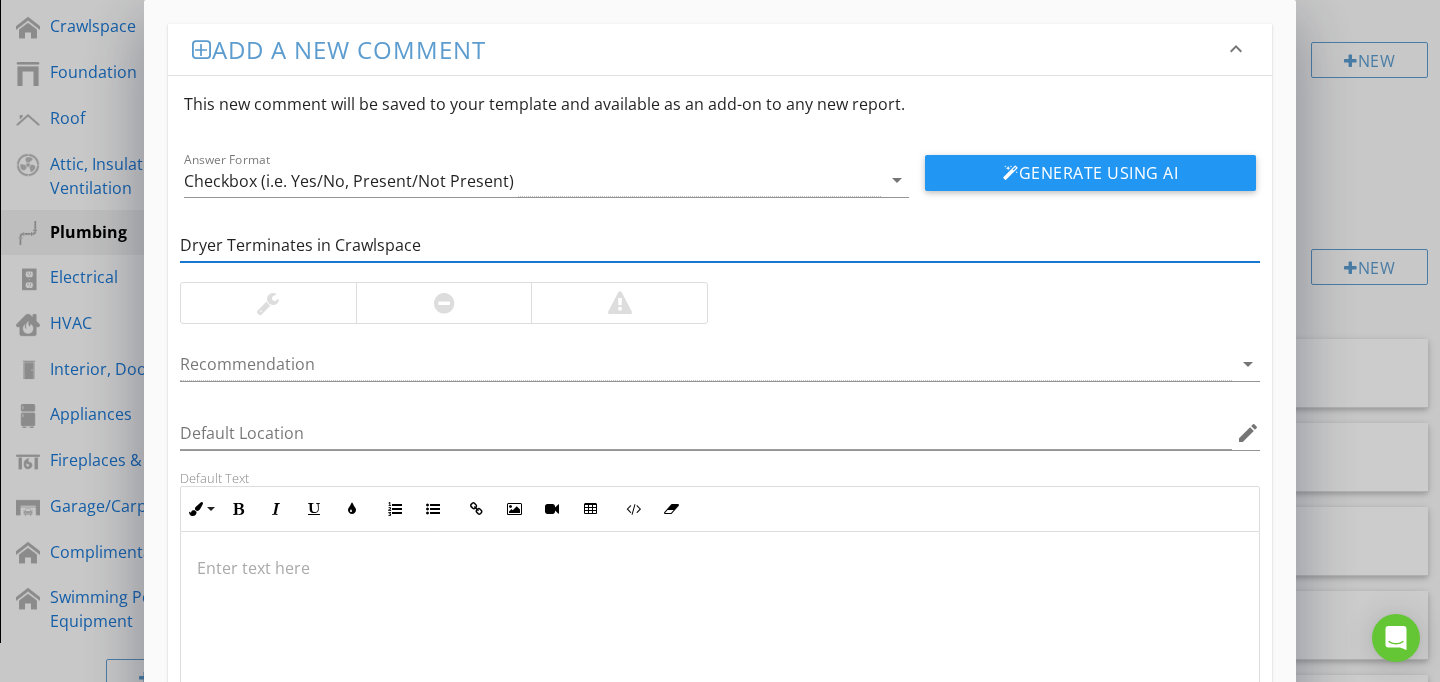 type on "Dryer Terminates in Crawlspace" 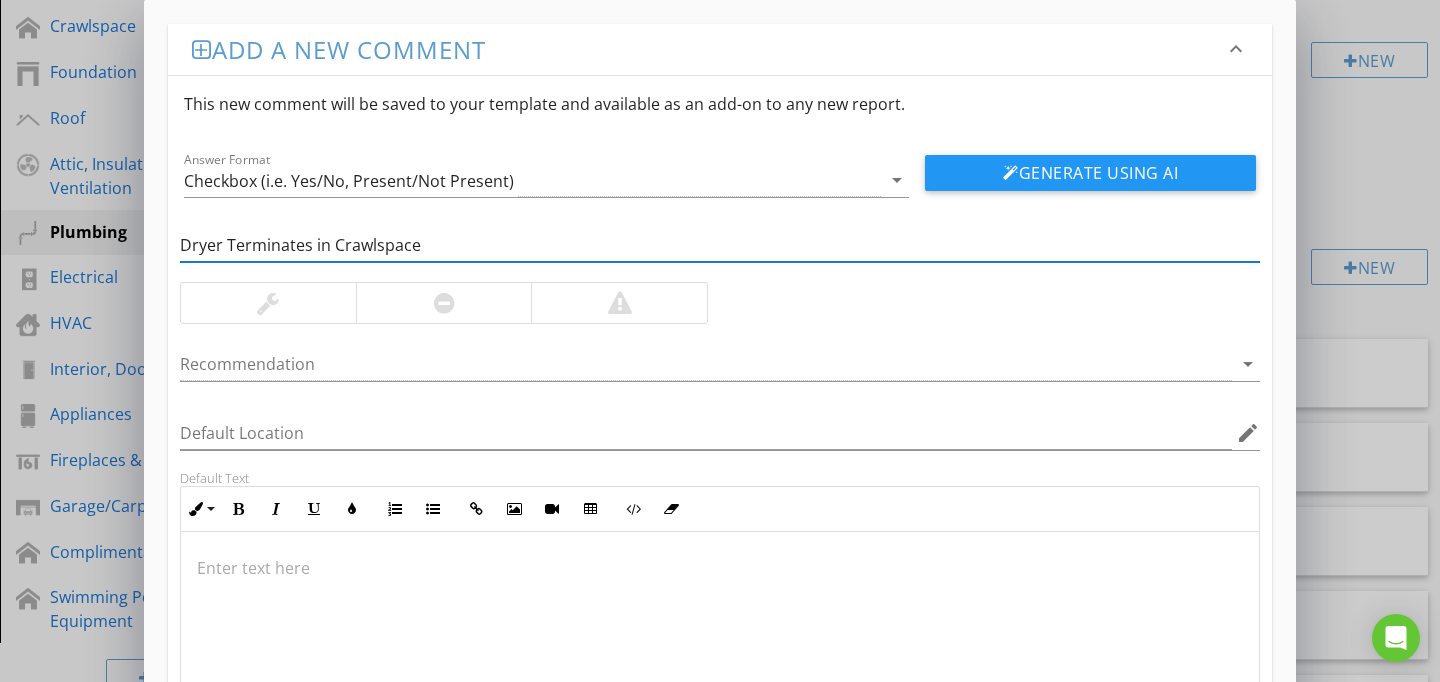 click at bounding box center [720, 632] 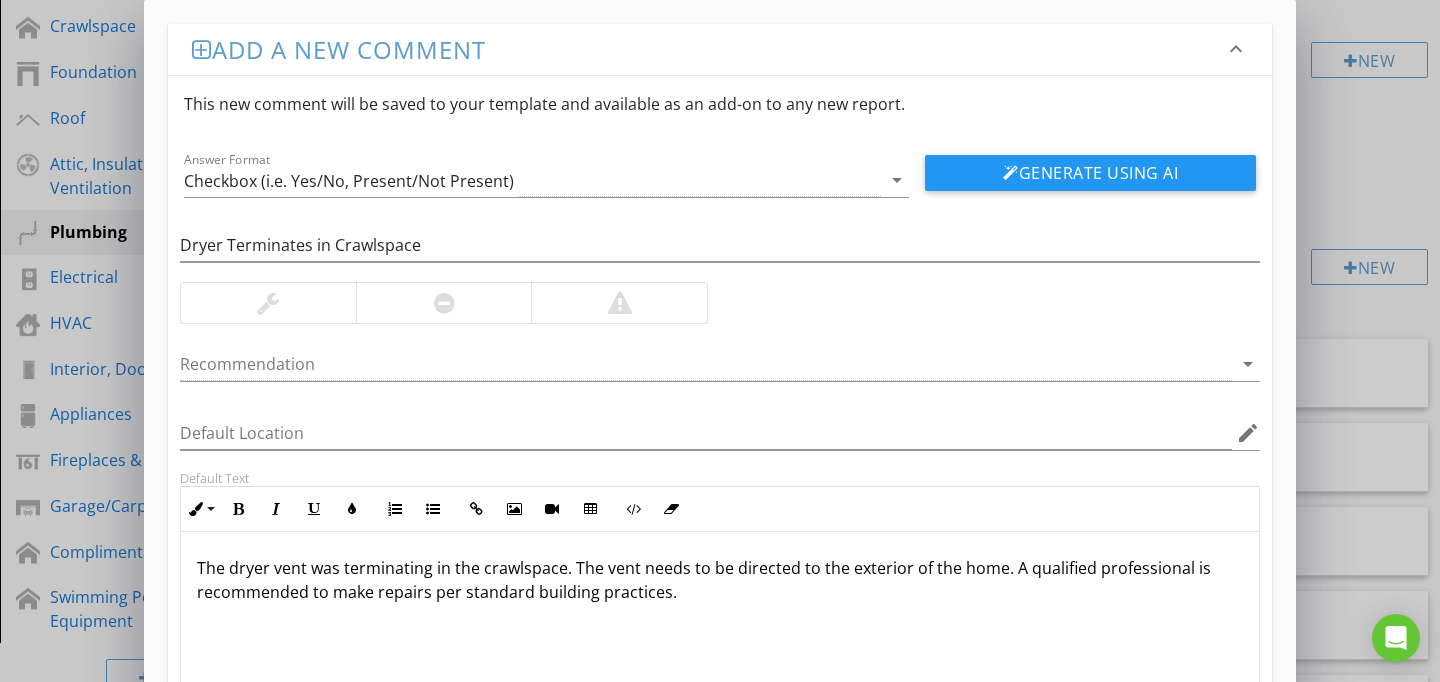 scroll, scrollTop: 1, scrollLeft: 0, axis: vertical 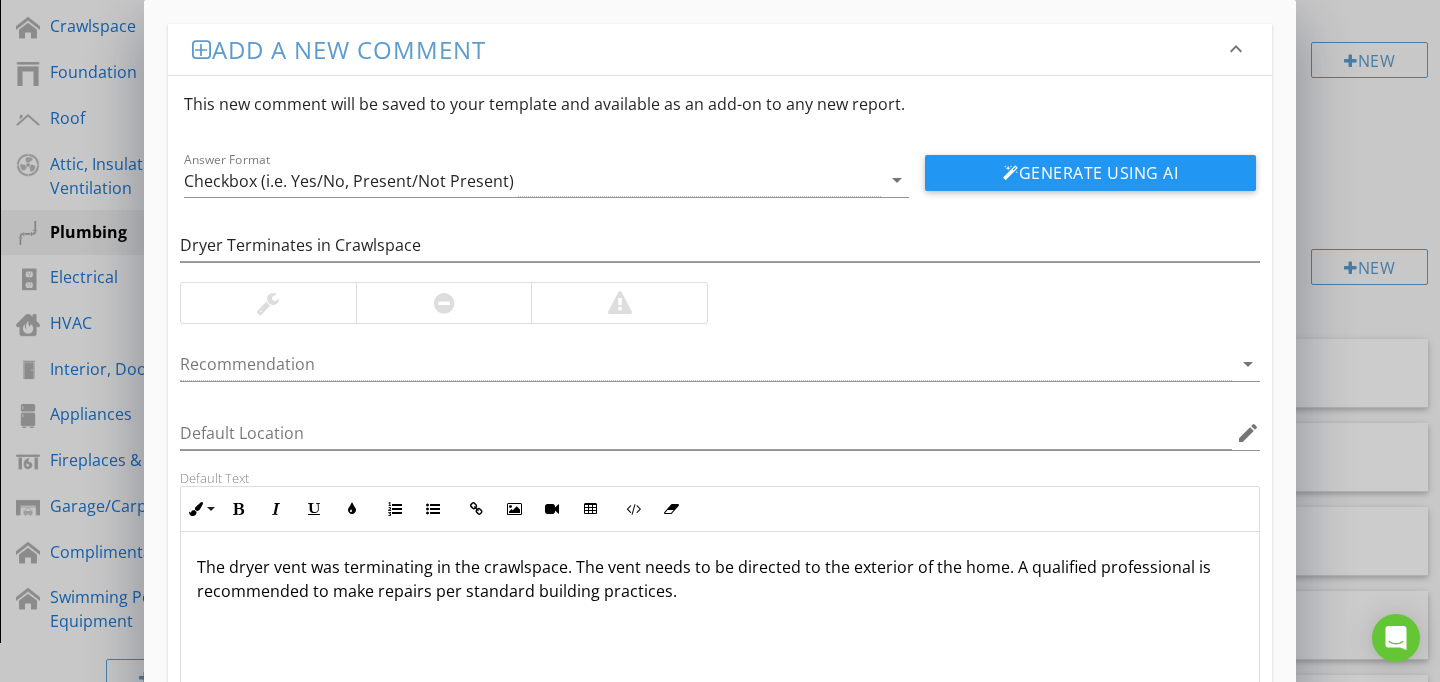 click at bounding box center [620, 303] 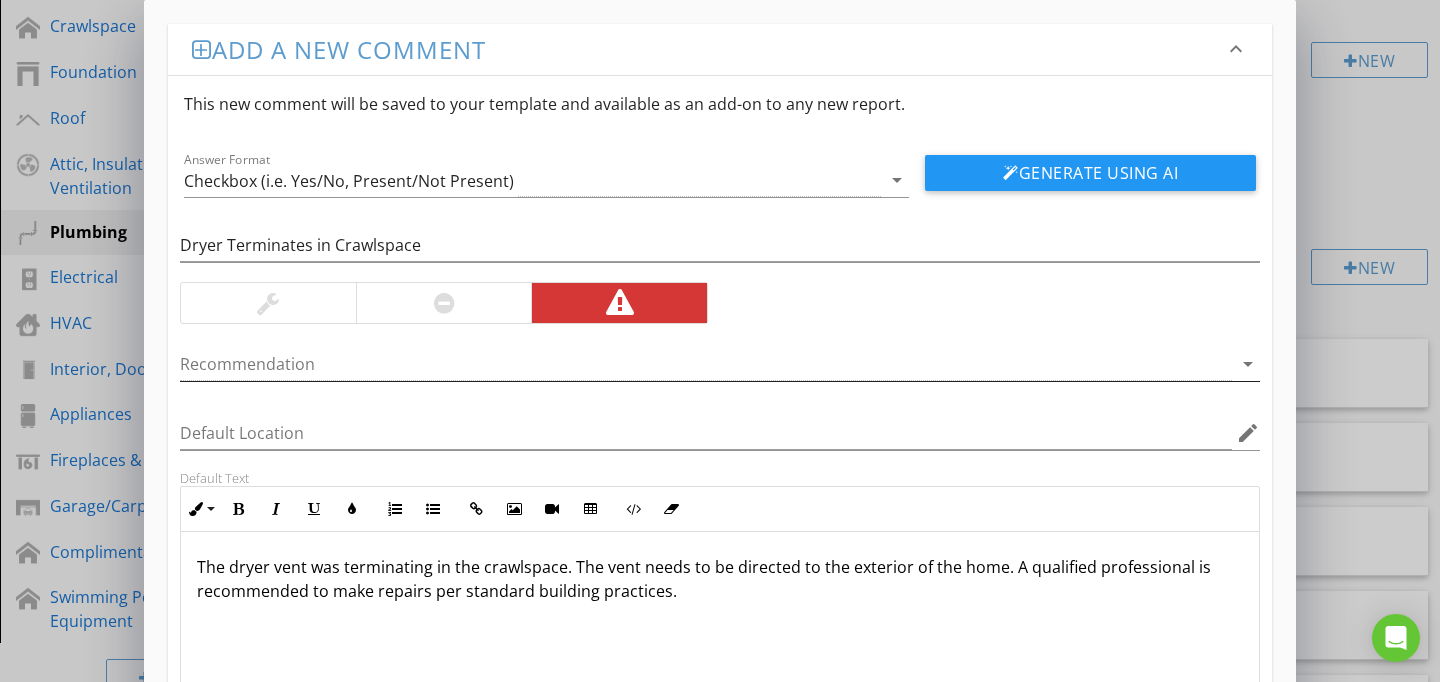 scroll, scrollTop: 186, scrollLeft: 0, axis: vertical 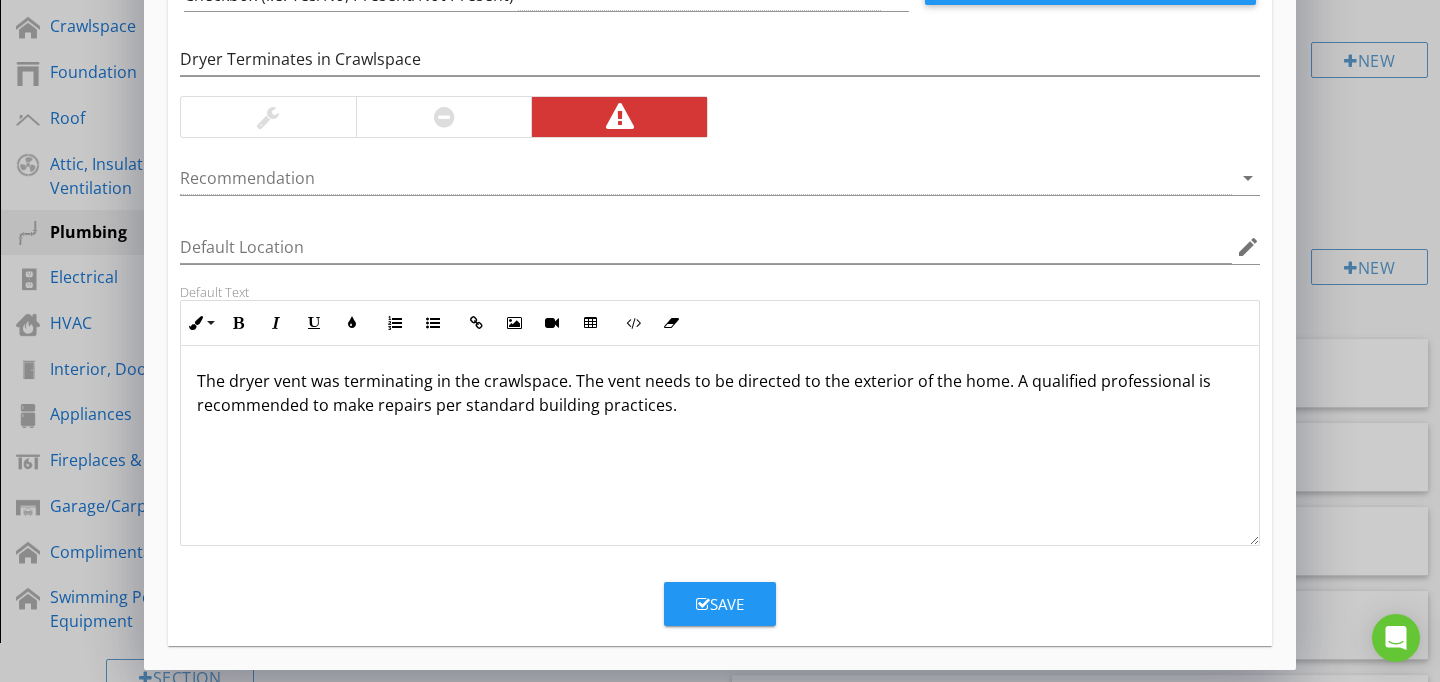 click on "Save" at bounding box center (720, 604) 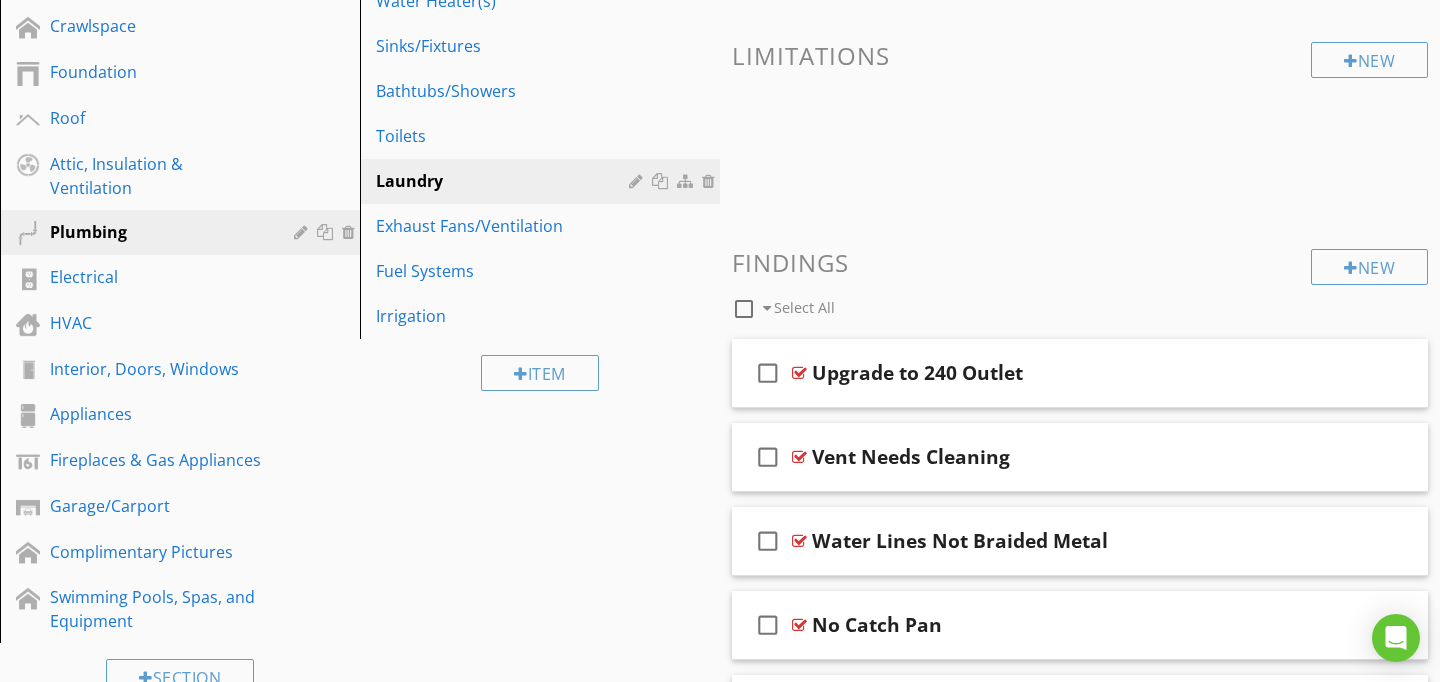 scroll, scrollTop: 89, scrollLeft: 0, axis: vertical 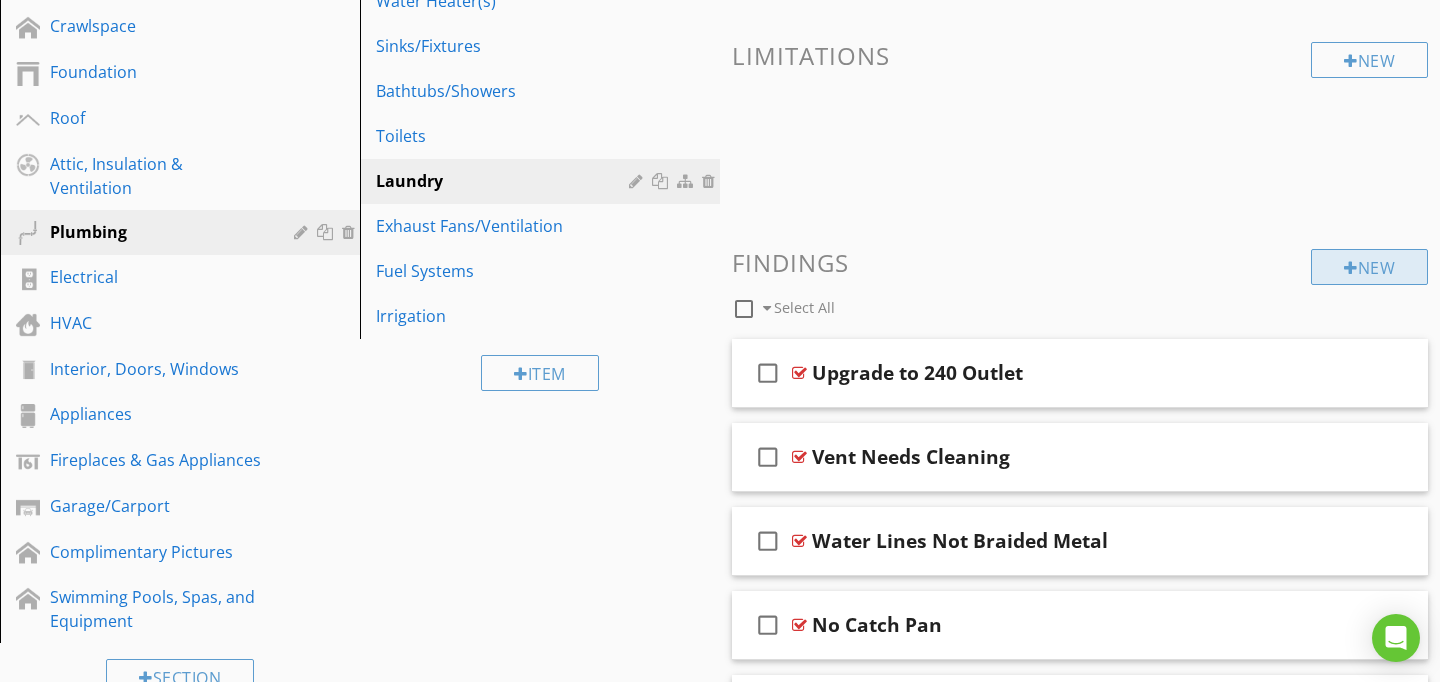 click on "New" at bounding box center [1369, 267] 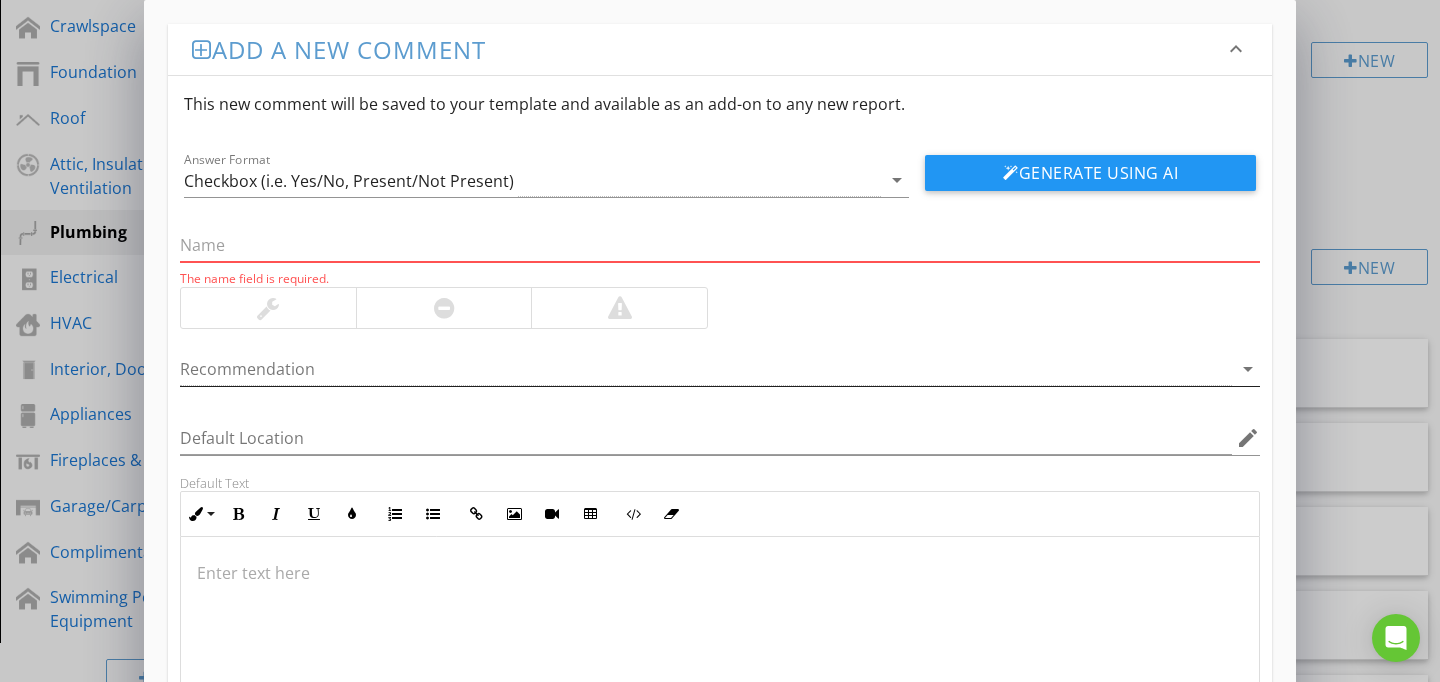 paste on "Dryer Vent Termination at Roof - Cleaning Needed" 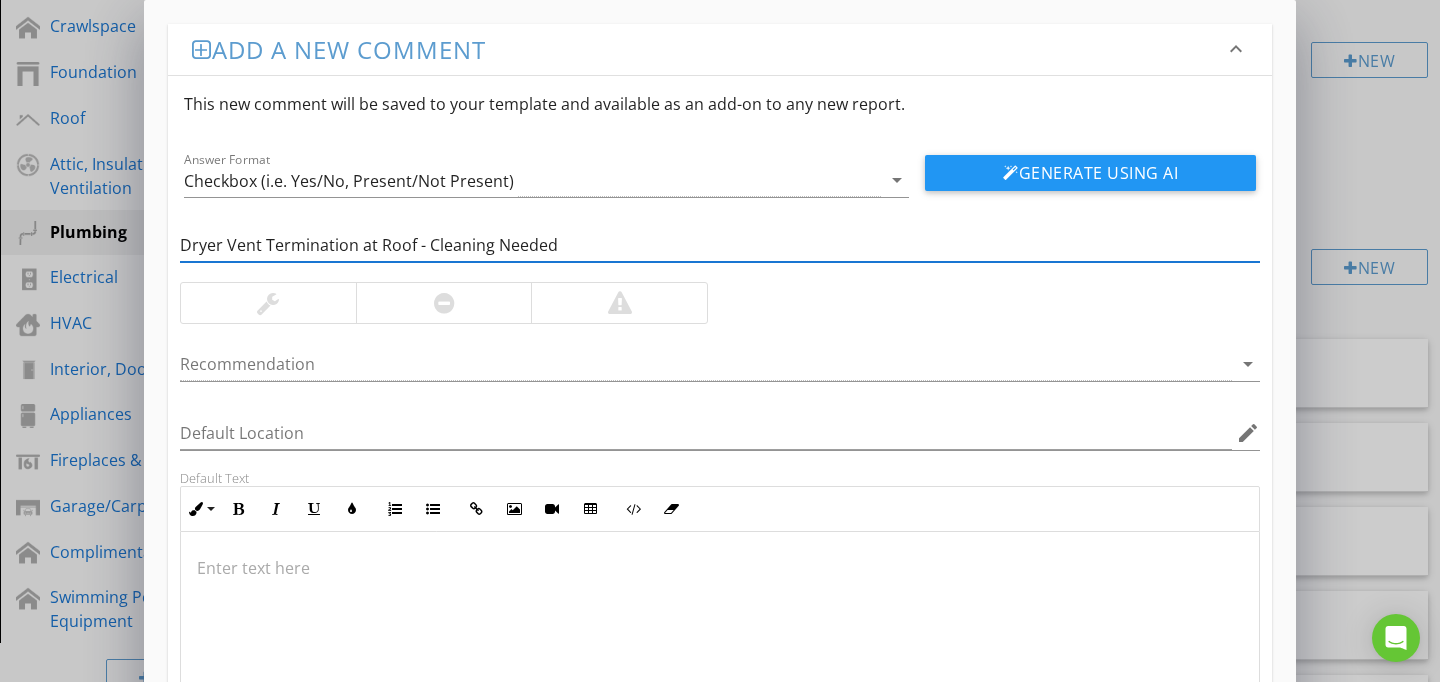 type on "Dryer Vent Termination at Roof - Cleaning Needed" 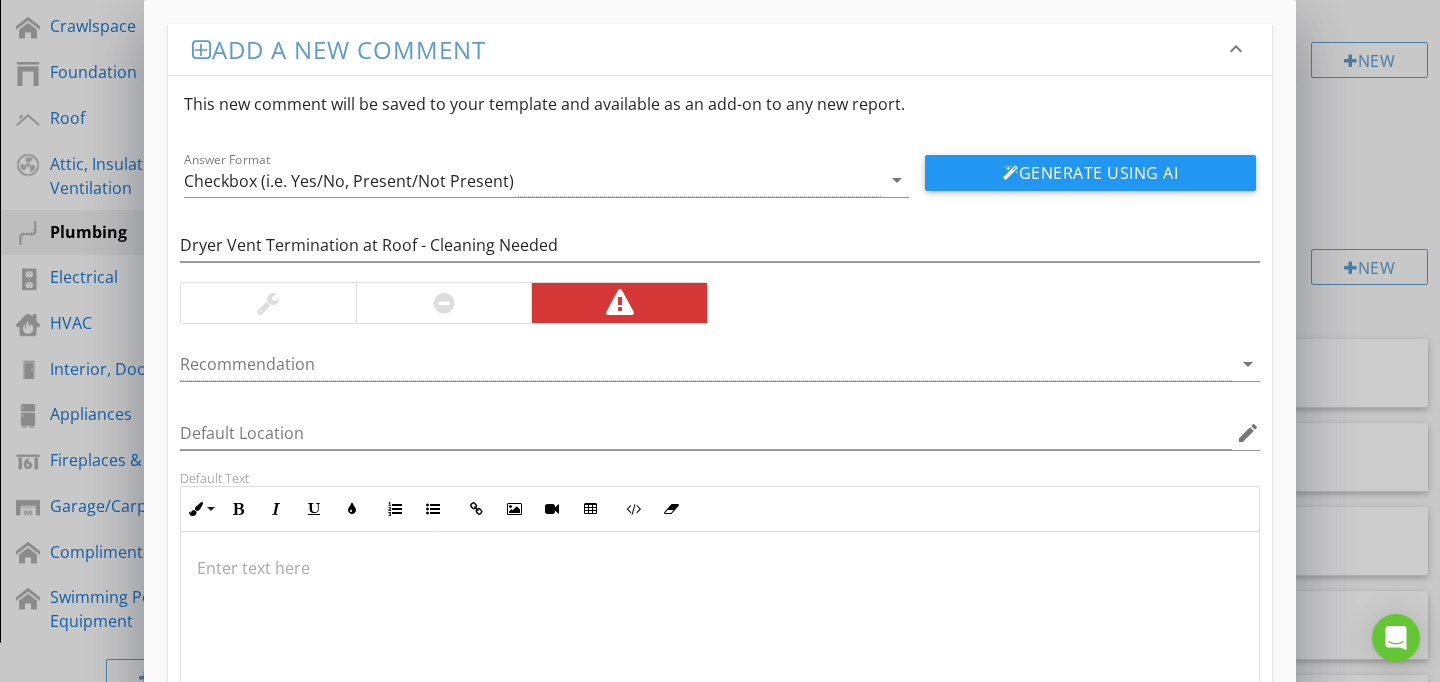 click at bounding box center [720, 568] 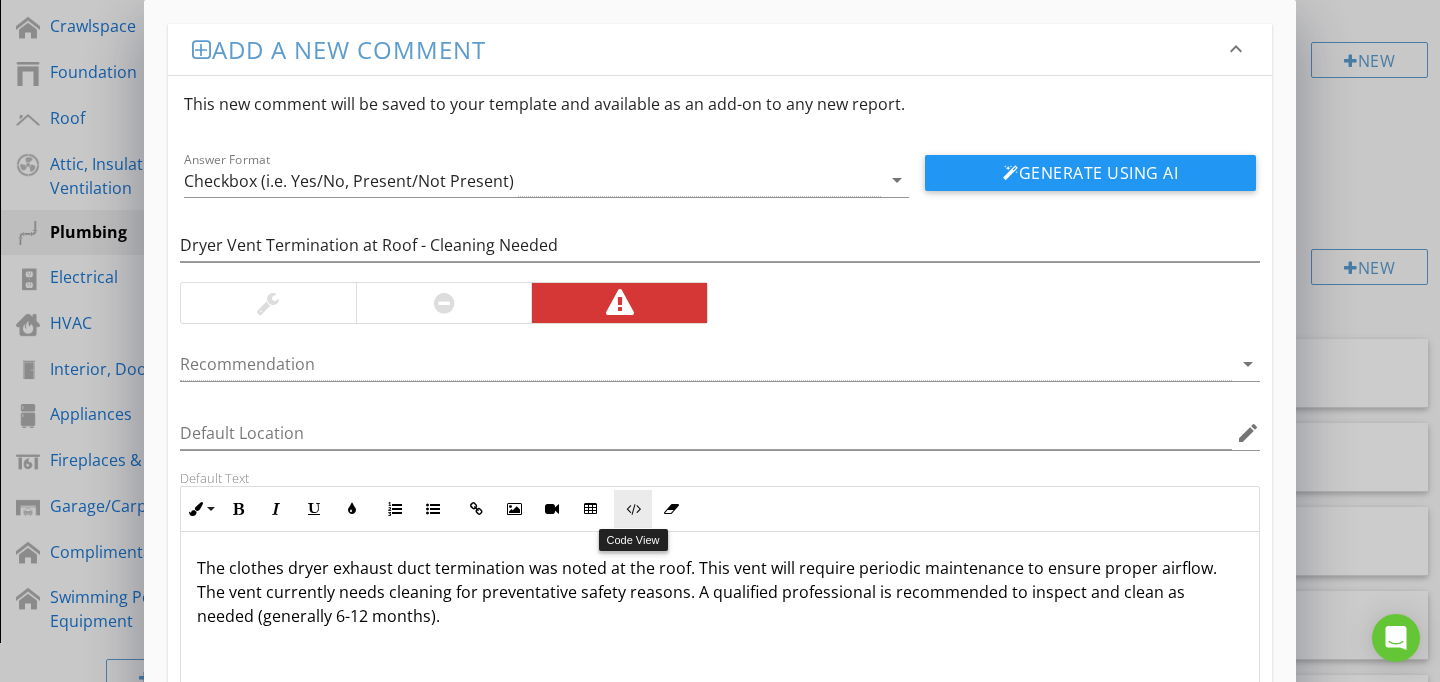 scroll, scrollTop: 186, scrollLeft: 0, axis: vertical 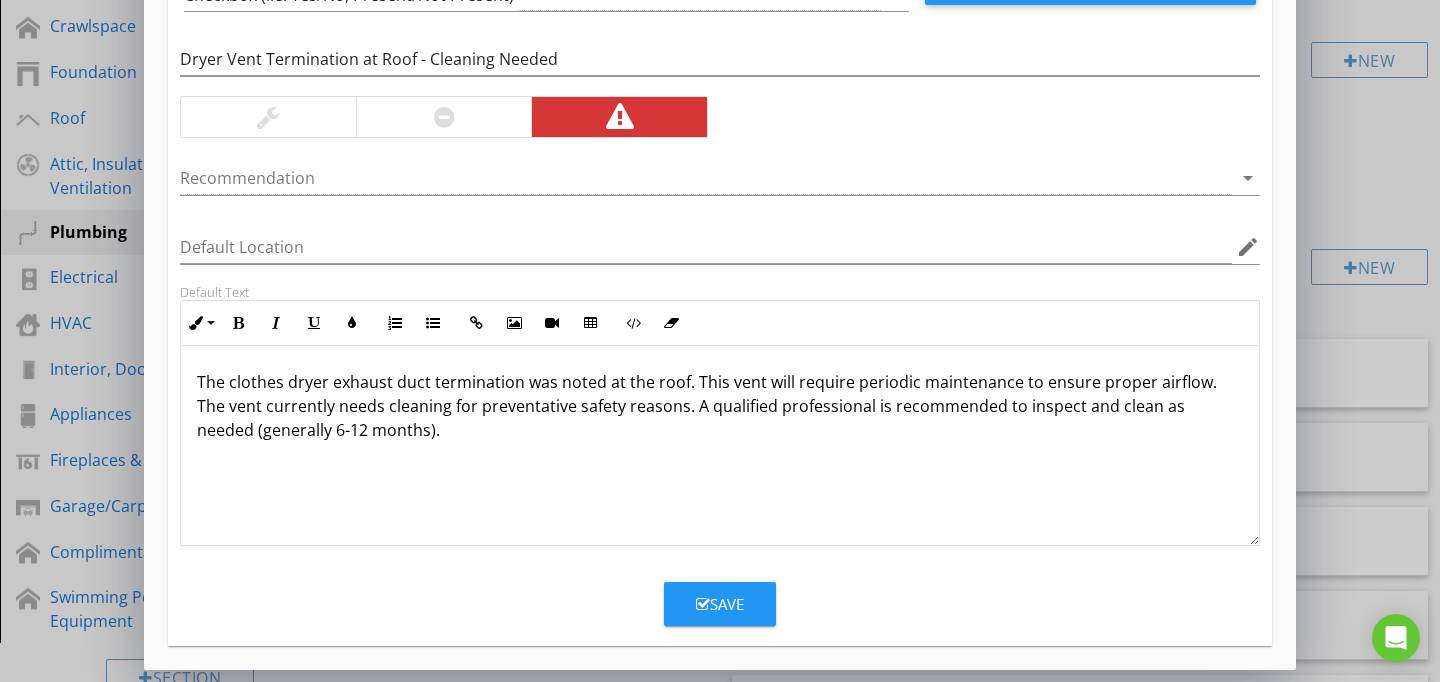 click on "Save" at bounding box center [720, 604] 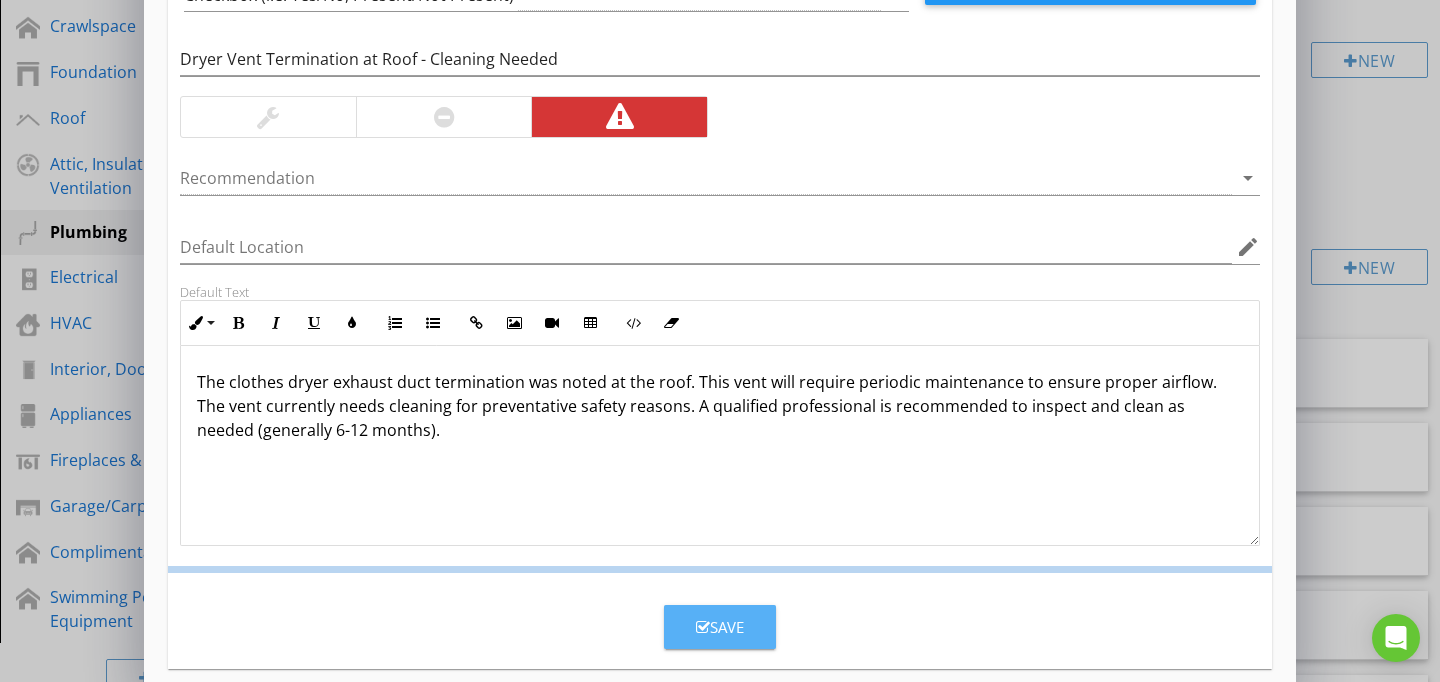 scroll, scrollTop: 89, scrollLeft: 0, axis: vertical 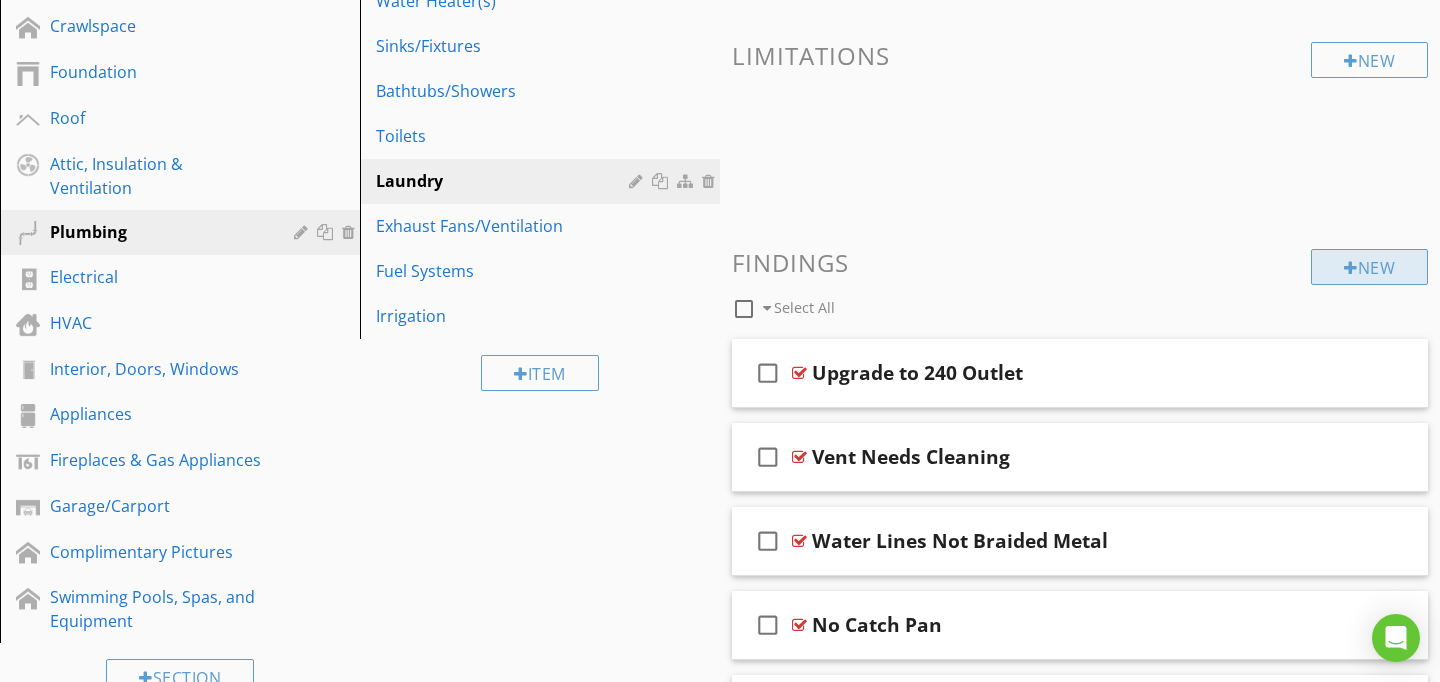 click on "New" at bounding box center (1369, 267) 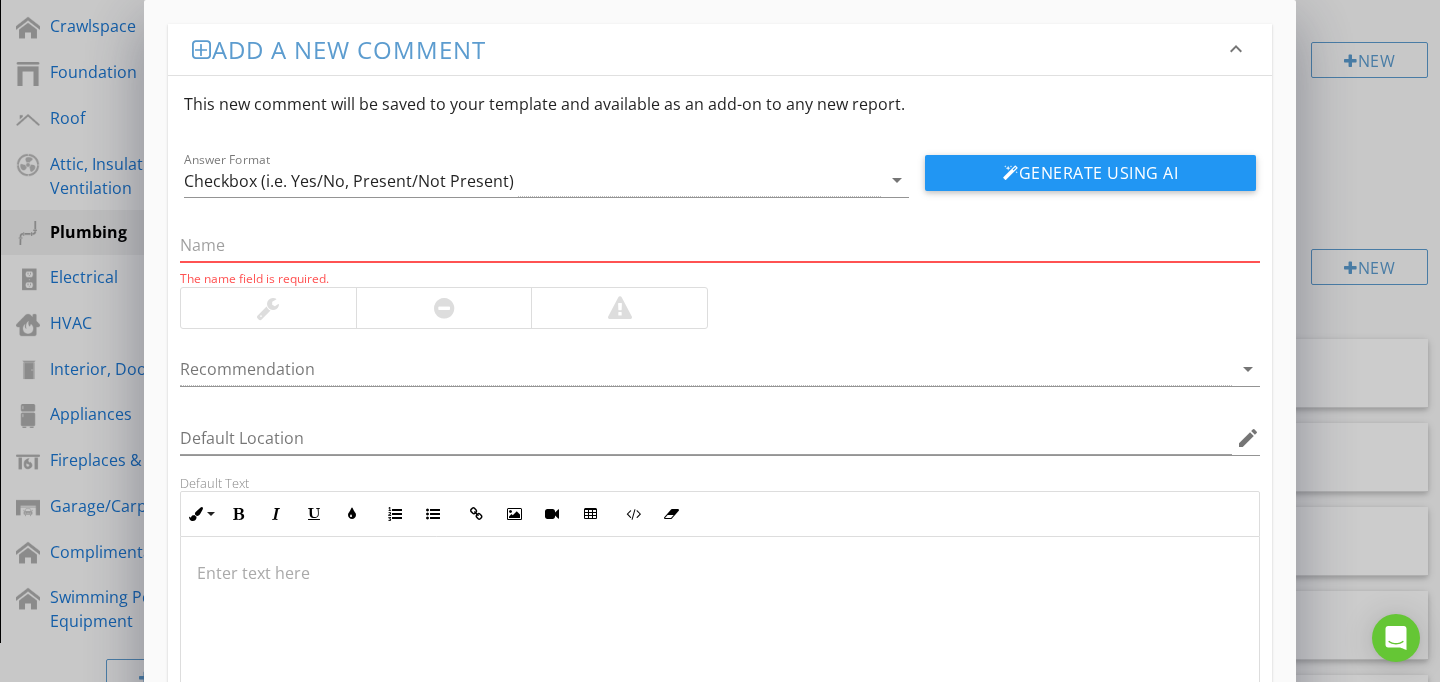 paste on "Clothes Washer Drain Loose" 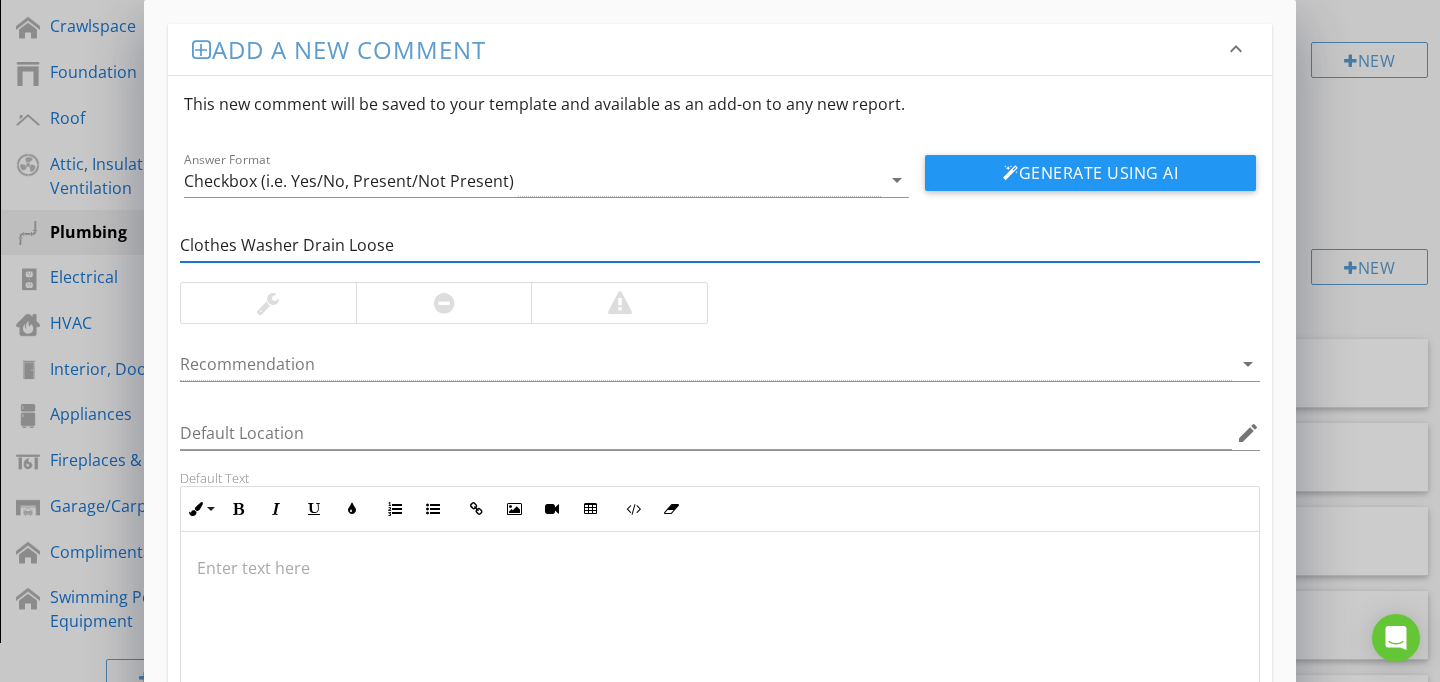 type on "Clothes Washer Drain Loose" 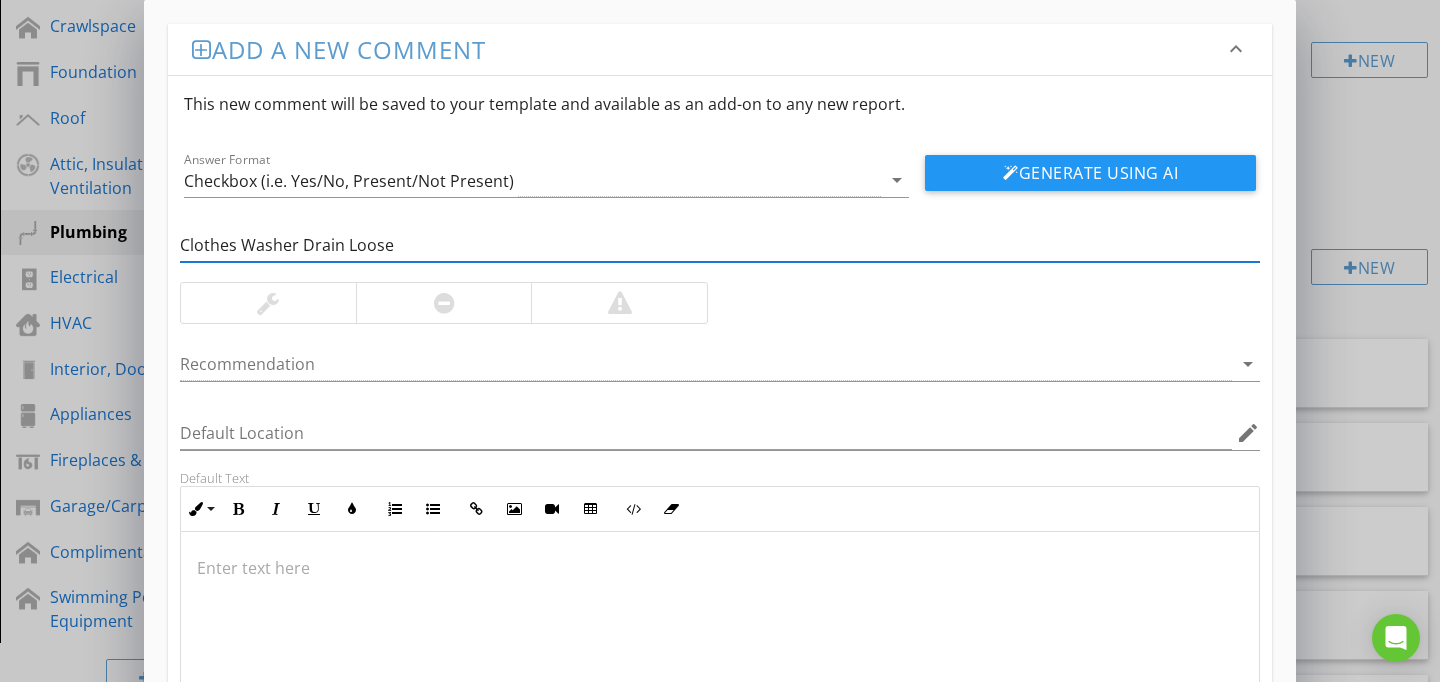 click at bounding box center [720, 632] 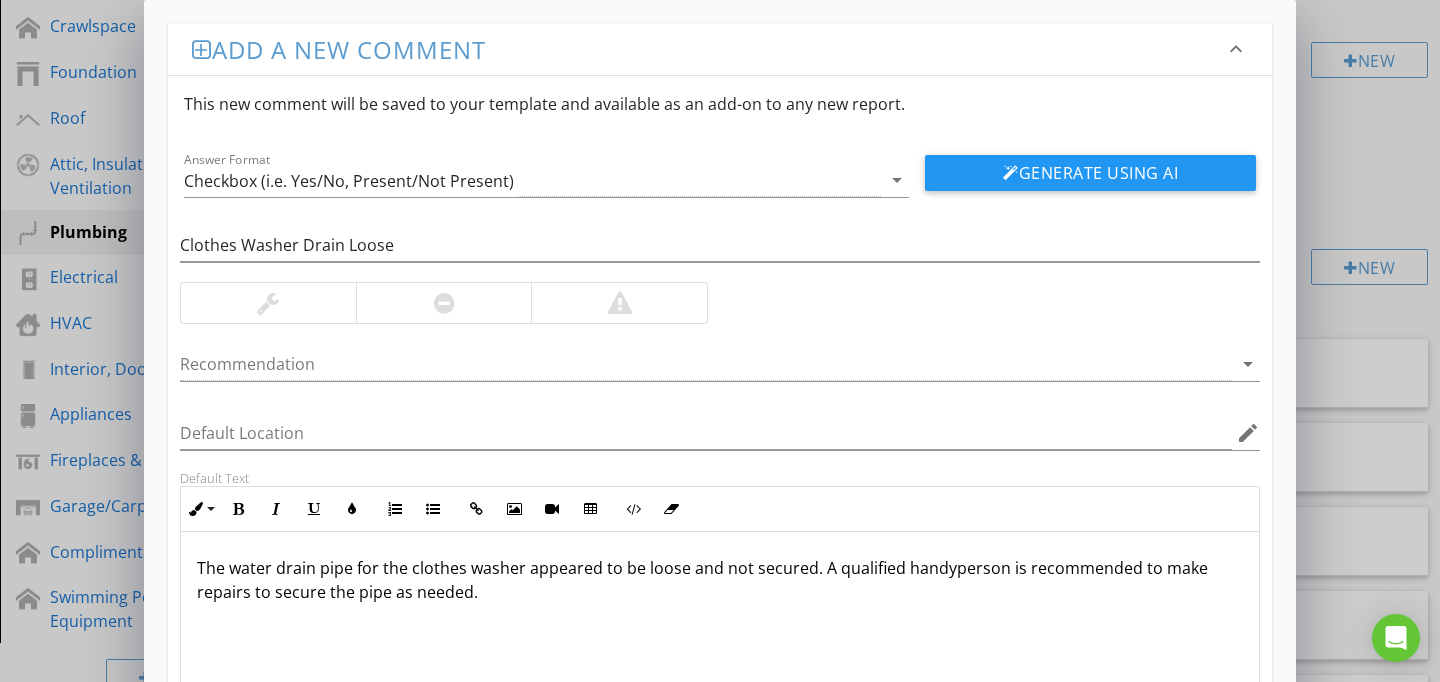 scroll, scrollTop: 1, scrollLeft: 0, axis: vertical 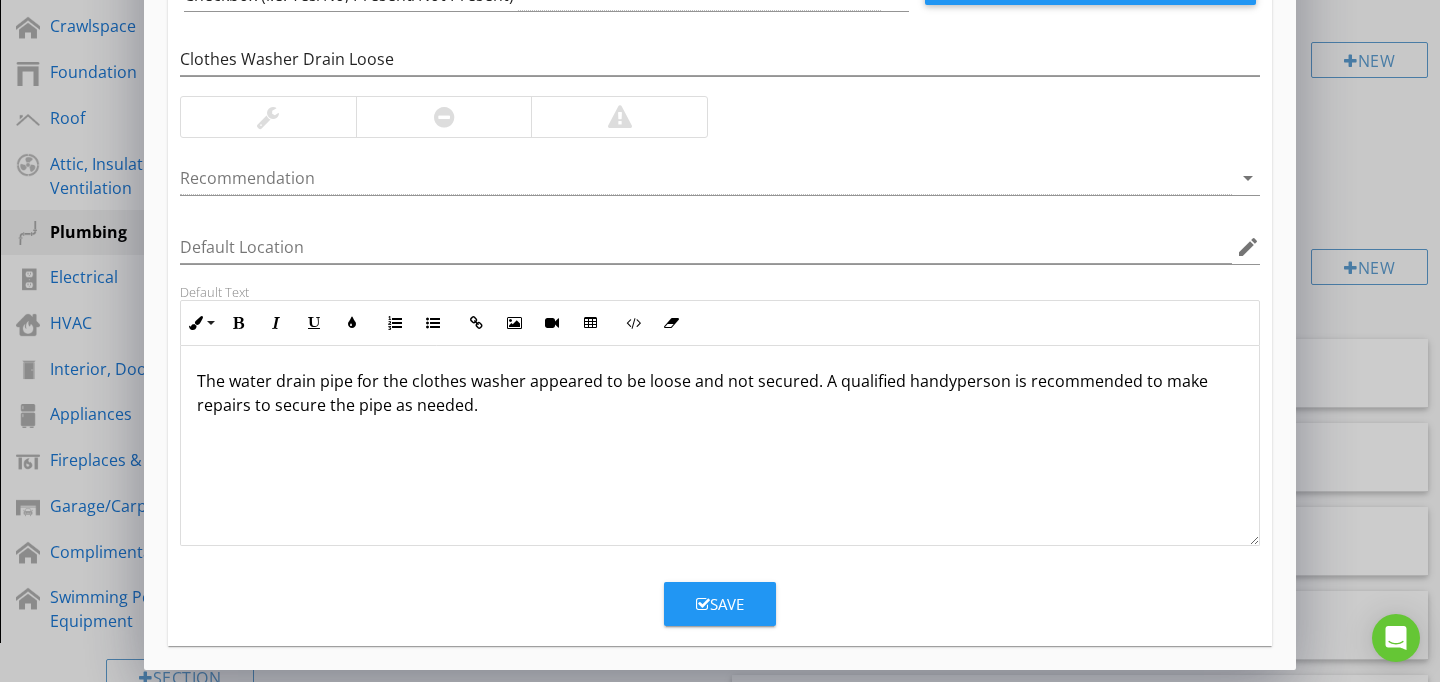 click on "Save" at bounding box center (720, 604) 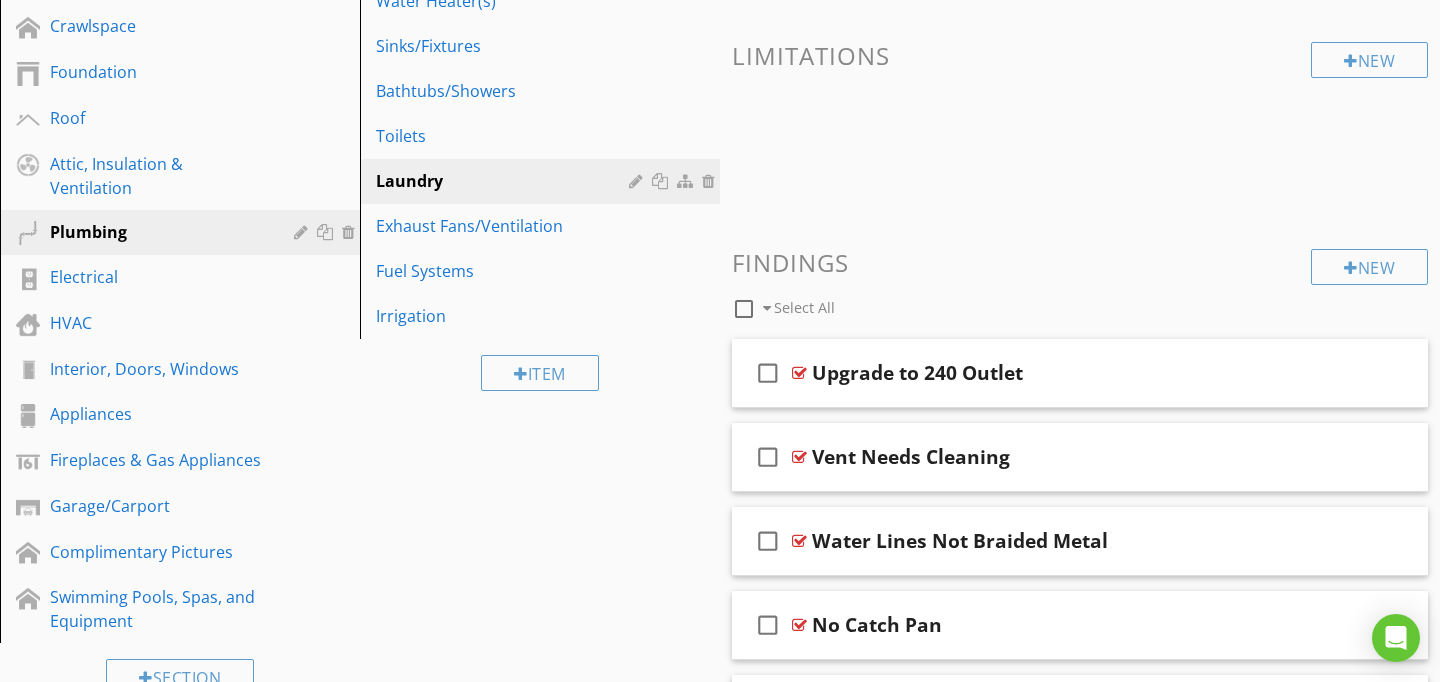 scroll, scrollTop: 89, scrollLeft: 0, axis: vertical 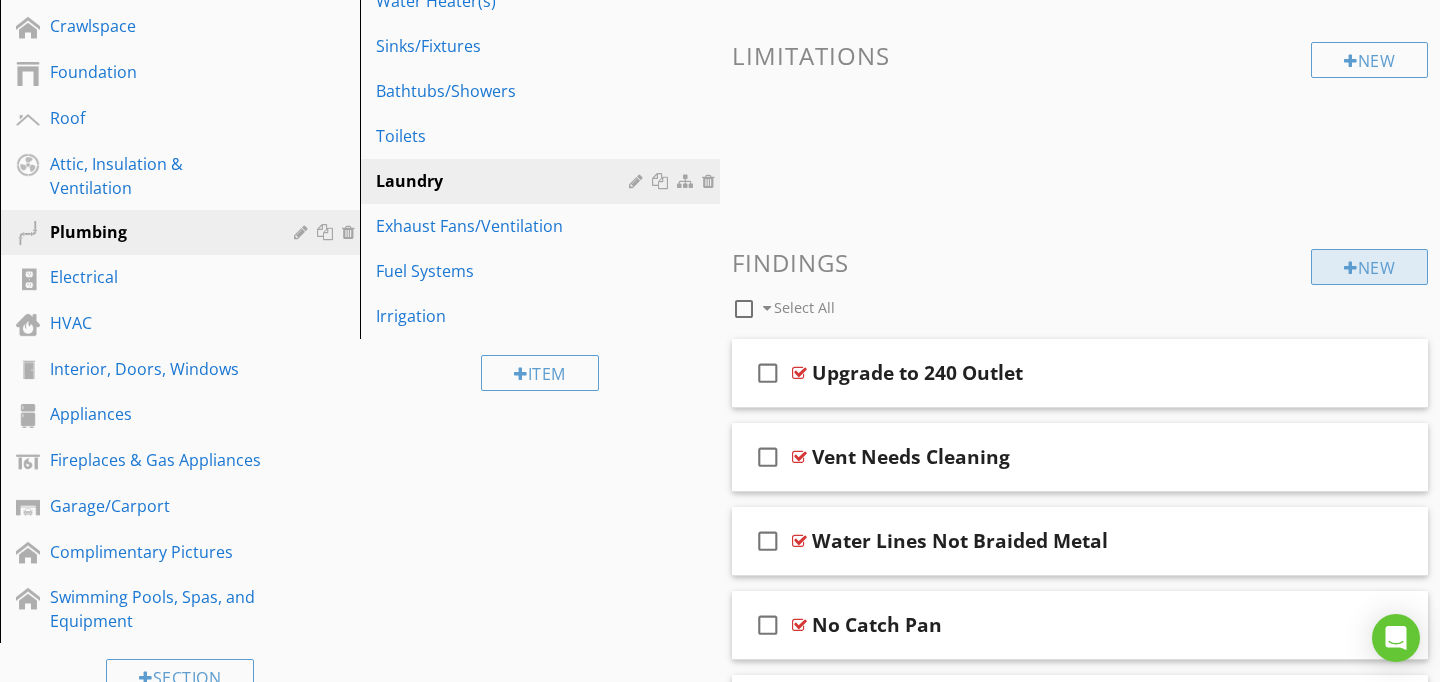 click on "New" at bounding box center (1369, 267) 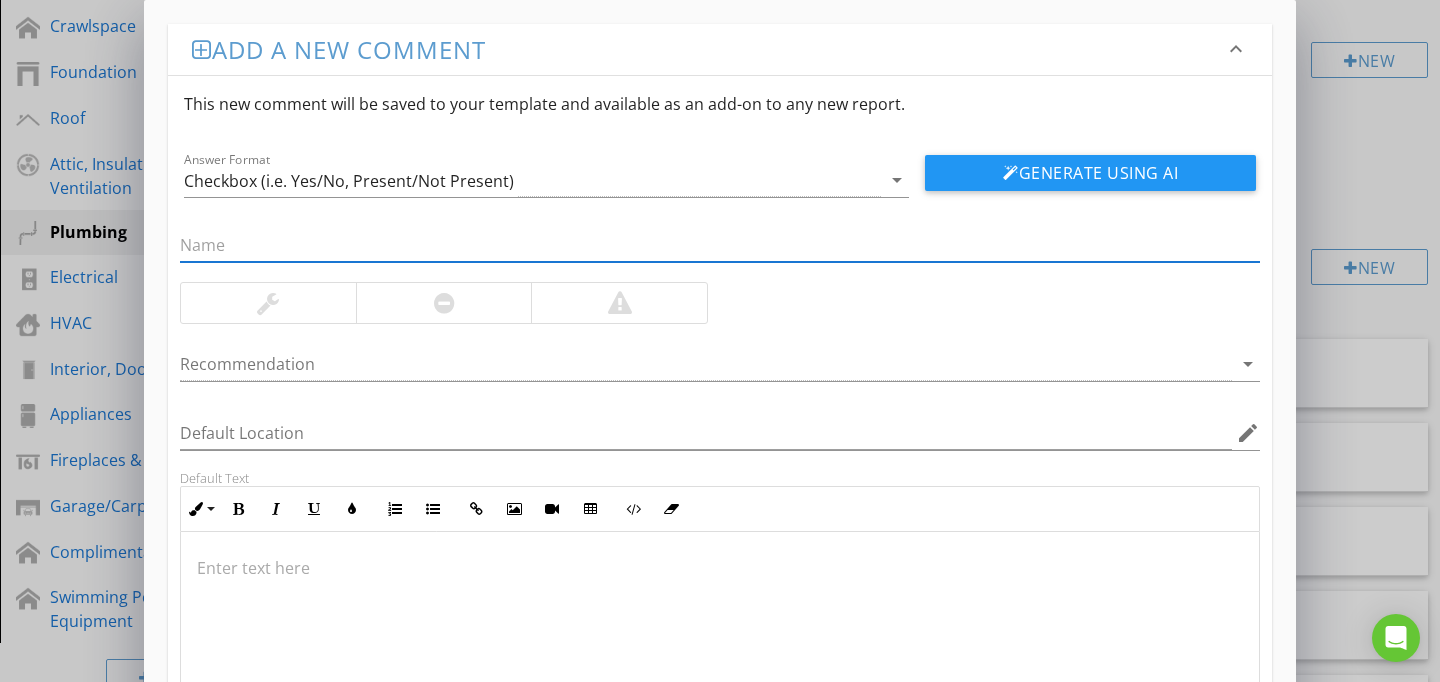 paste on "Dryer Flap Missing" 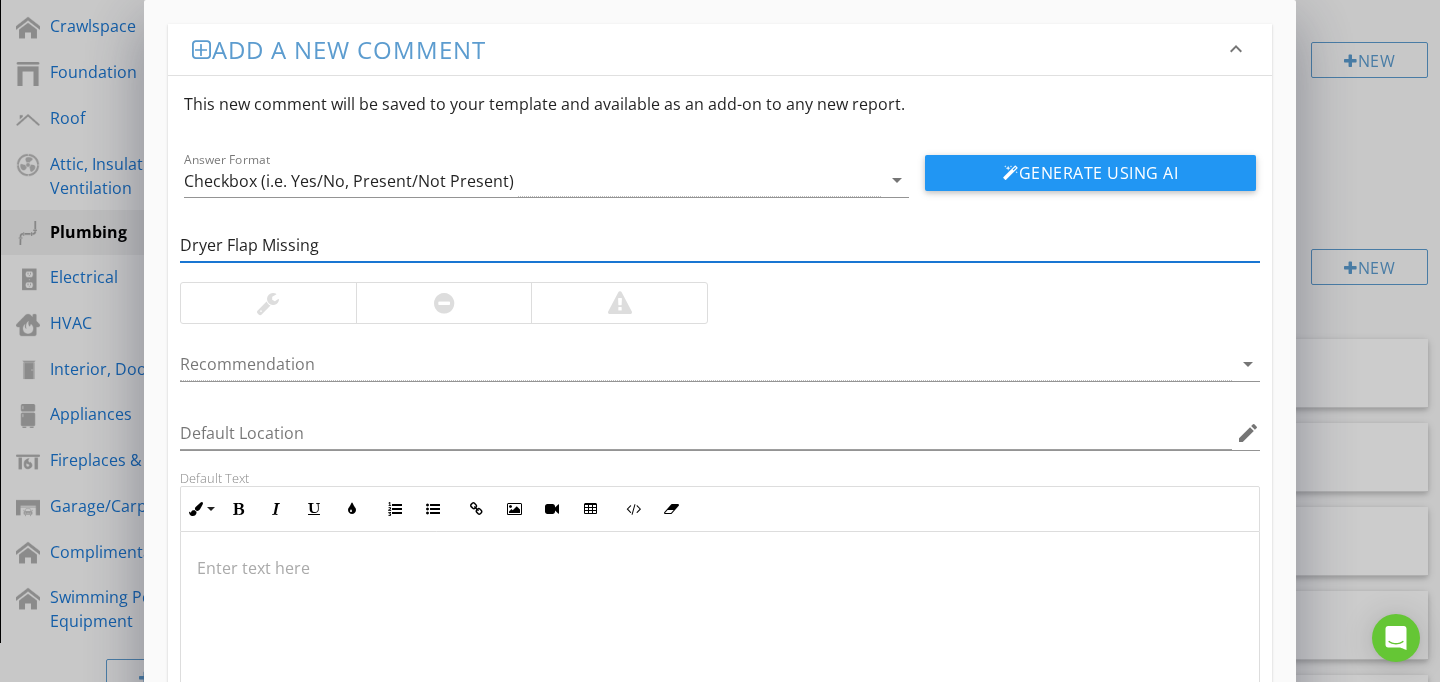 type on "Dryer Flap Missing" 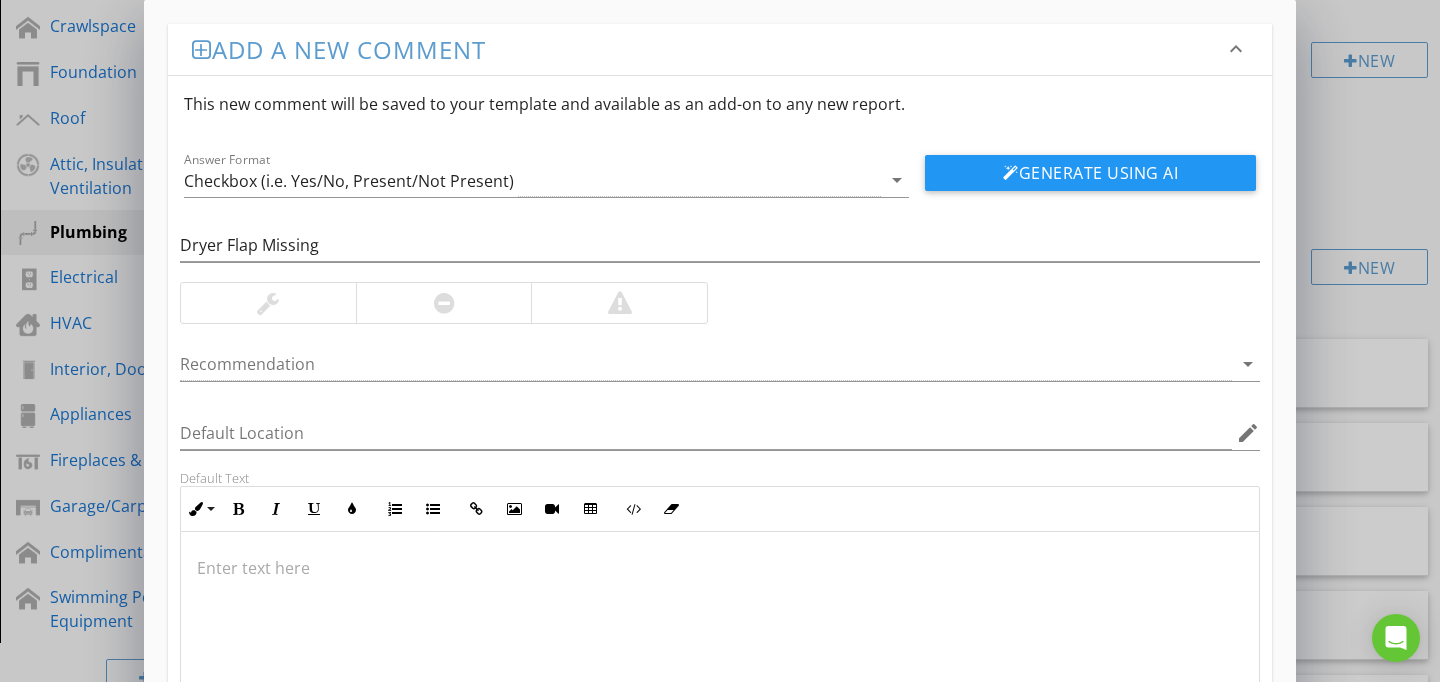 click at bounding box center (720, 632) 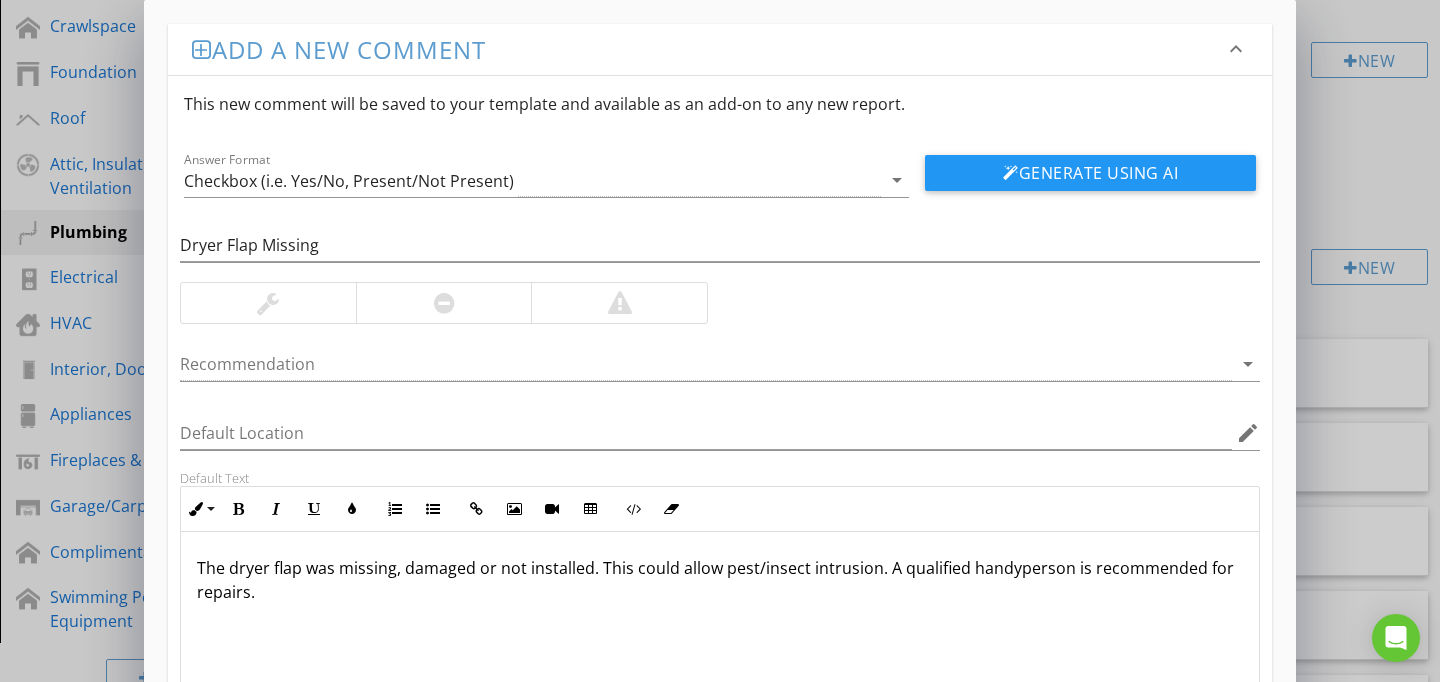 scroll, scrollTop: 186, scrollLeft: 0, axis: vertical 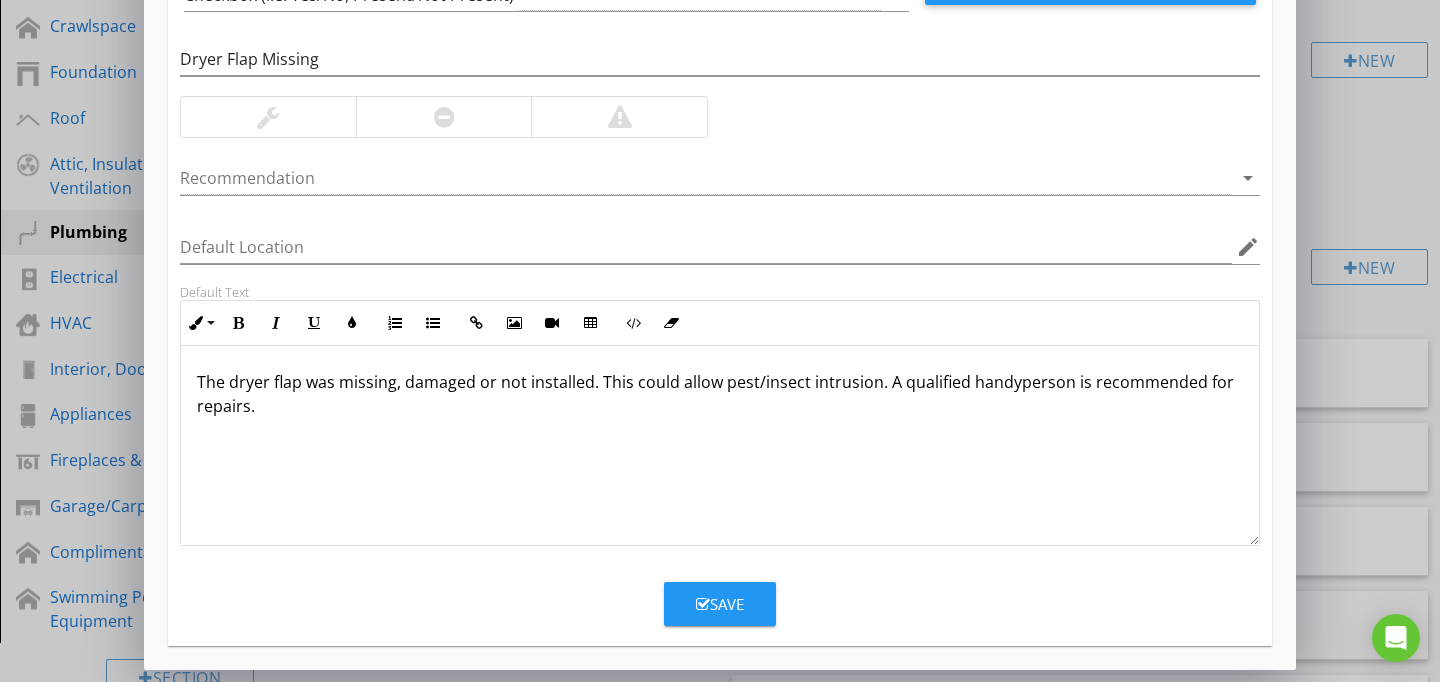 click on "Save" at bounding box center (720, 604) 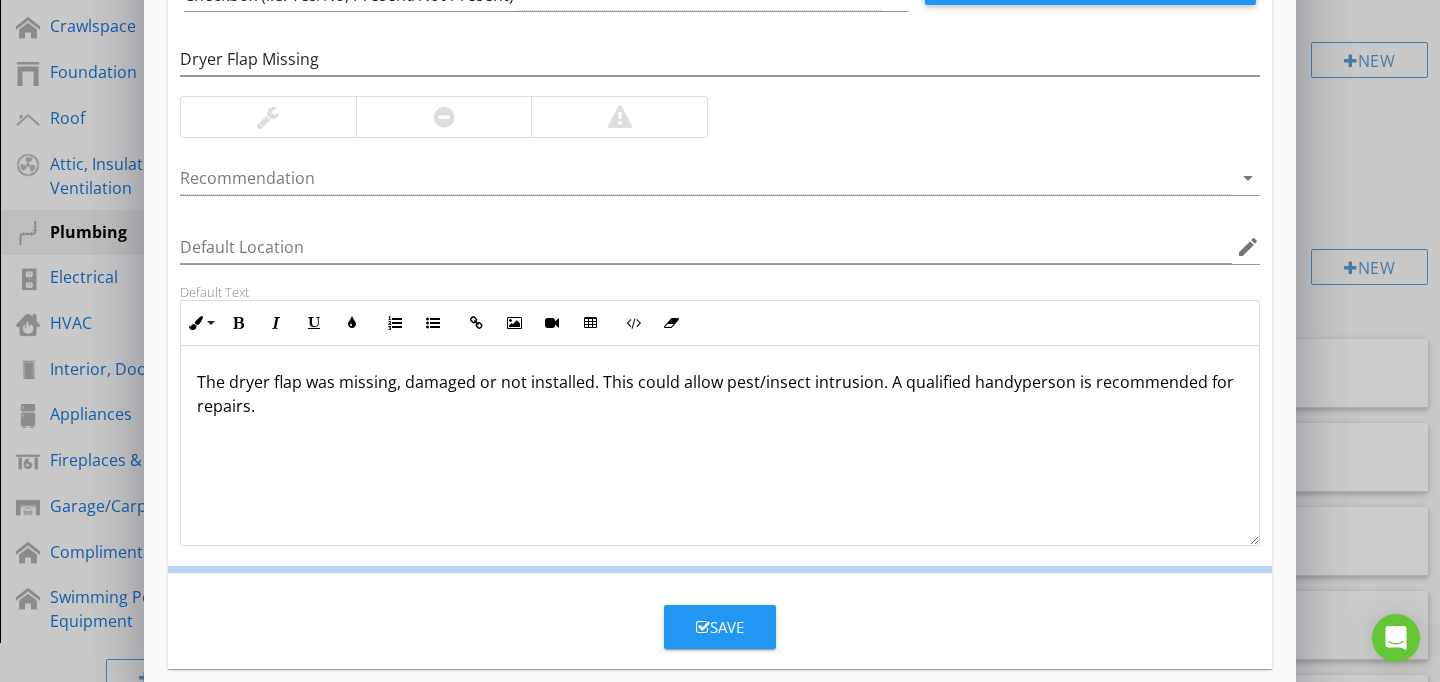 scroll, scrollTop: 89, scrollLeft: 0, axis: vertical 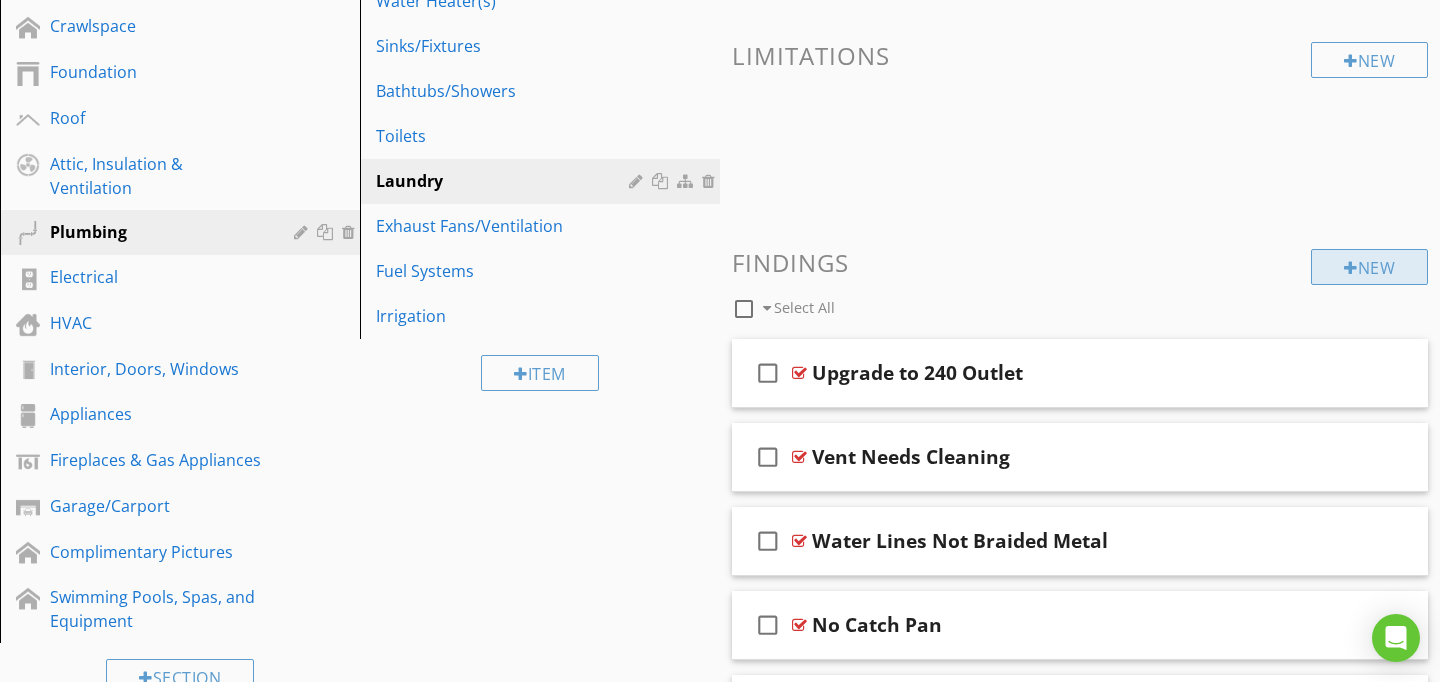 click on "New" at bounding box center [1369, 267] 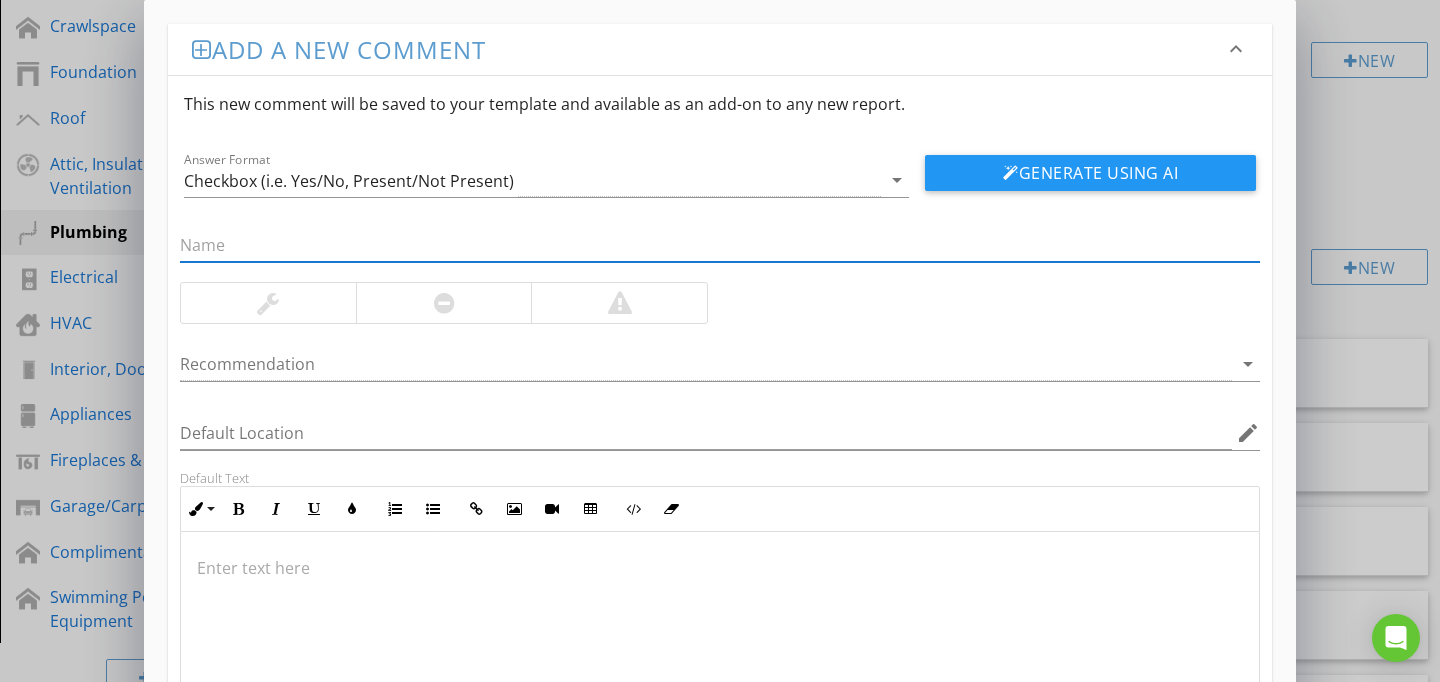 paste on "Multiple Issues Noted" 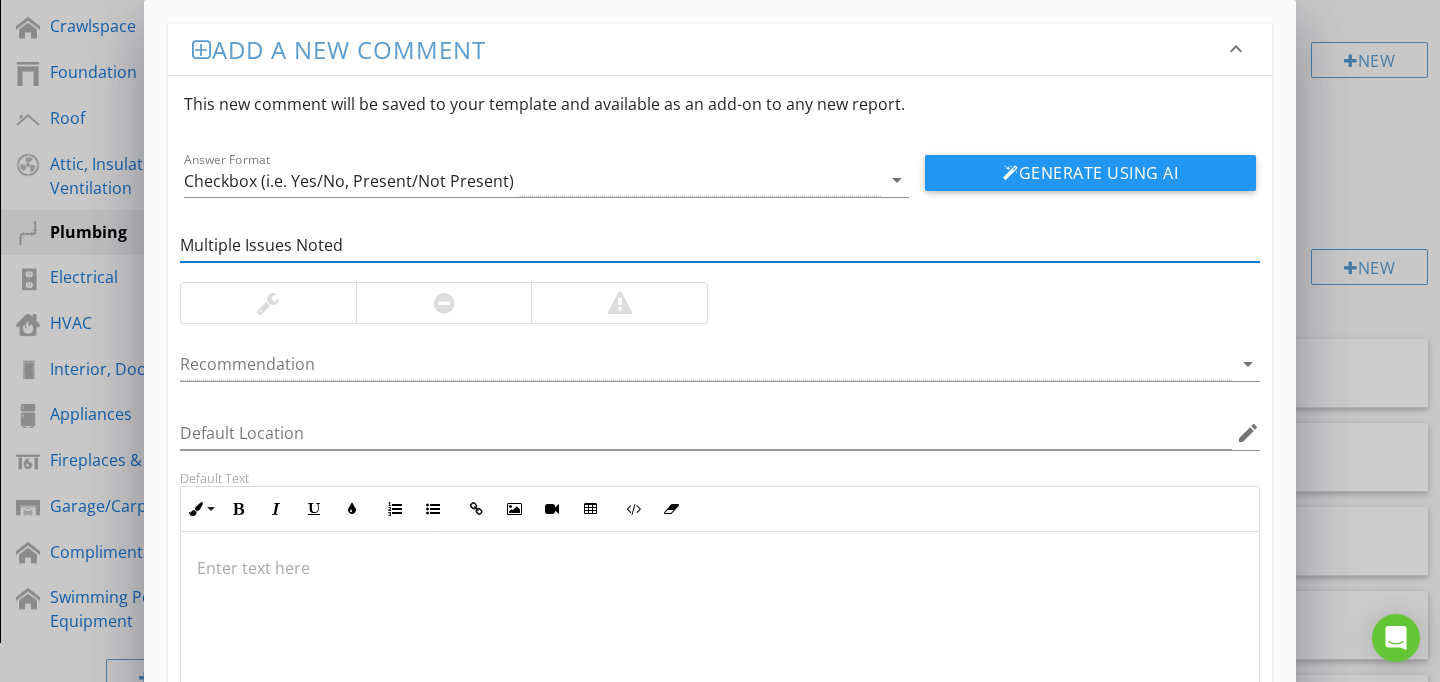 type on "Multiple Issues Noted" 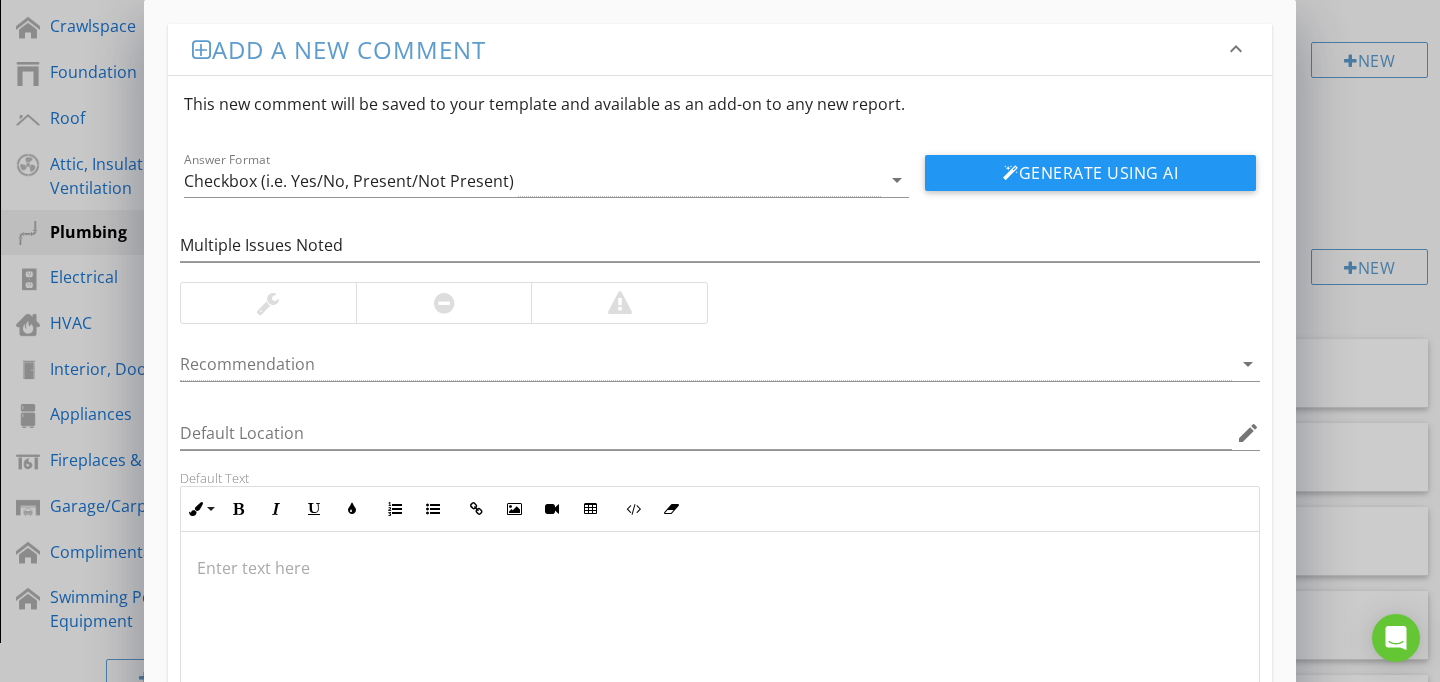 click at bounding box center (720, 632) 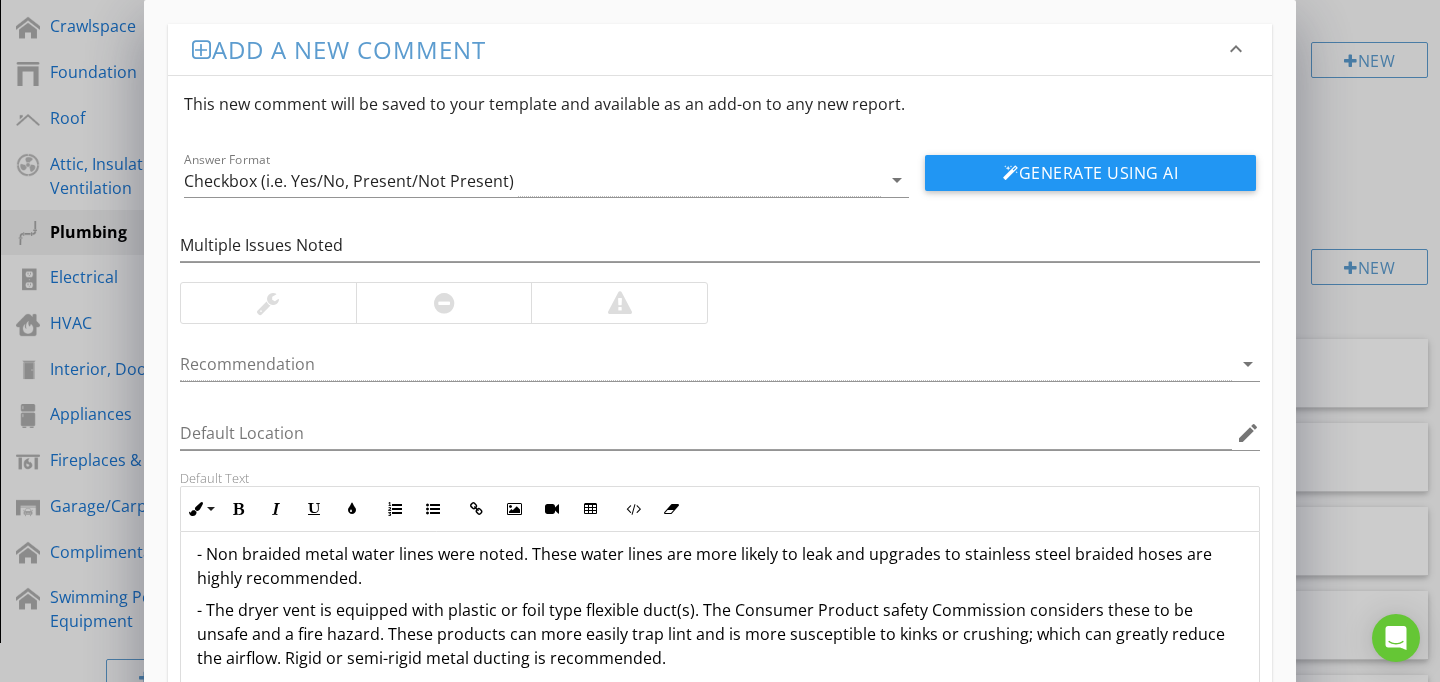 scroll, scrollTop: 73, scrollLeft: 0, axis: vertical 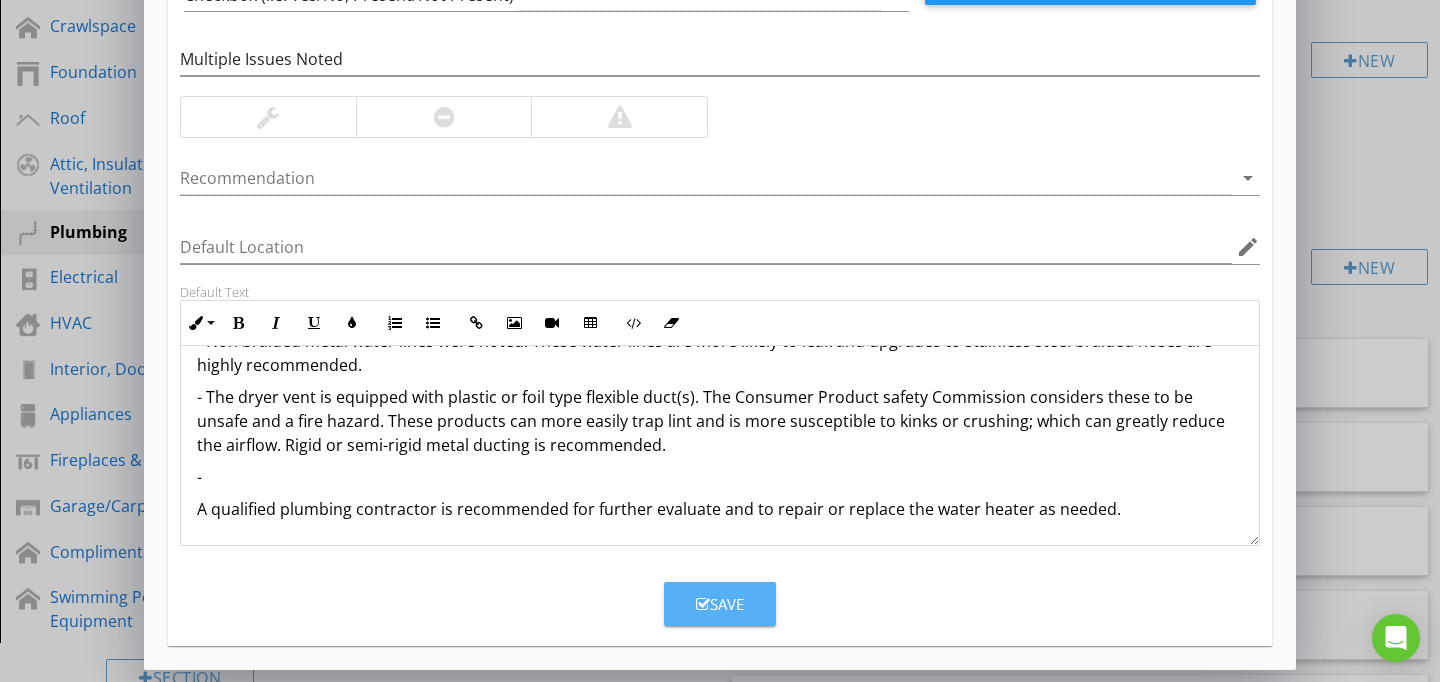 click on "Save" at bounding box center (720, 604) 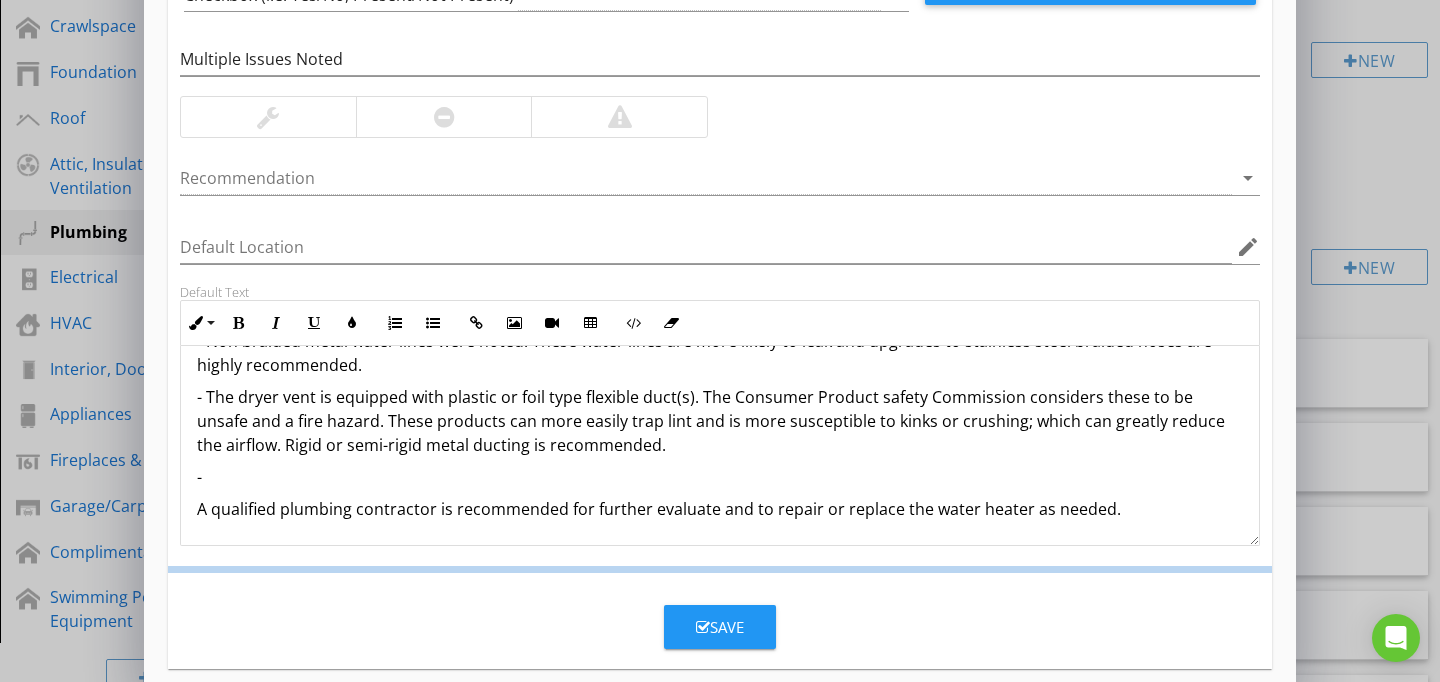 scroll, scrollTop: 89, scrollLeft: 0, axis: vertical 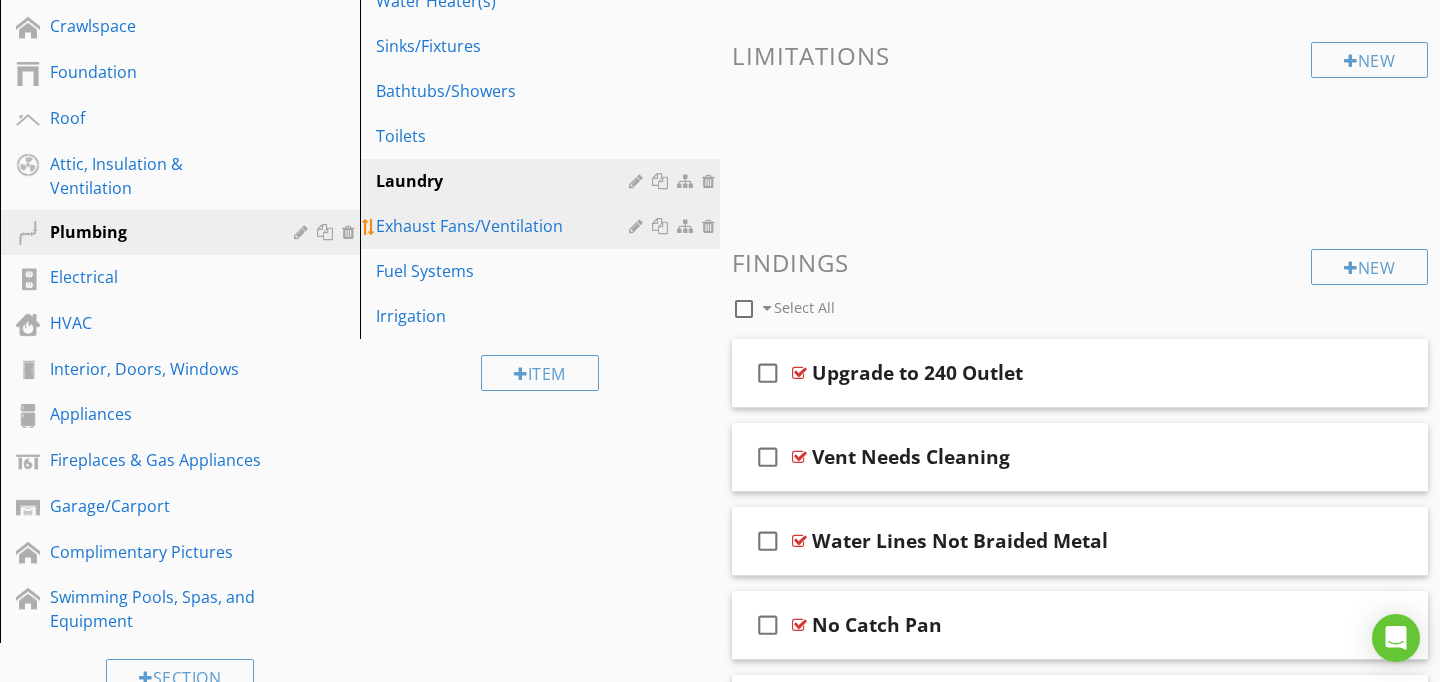 click on "Exhaust Fans/Ventilation" at bounding box center (505, 226) 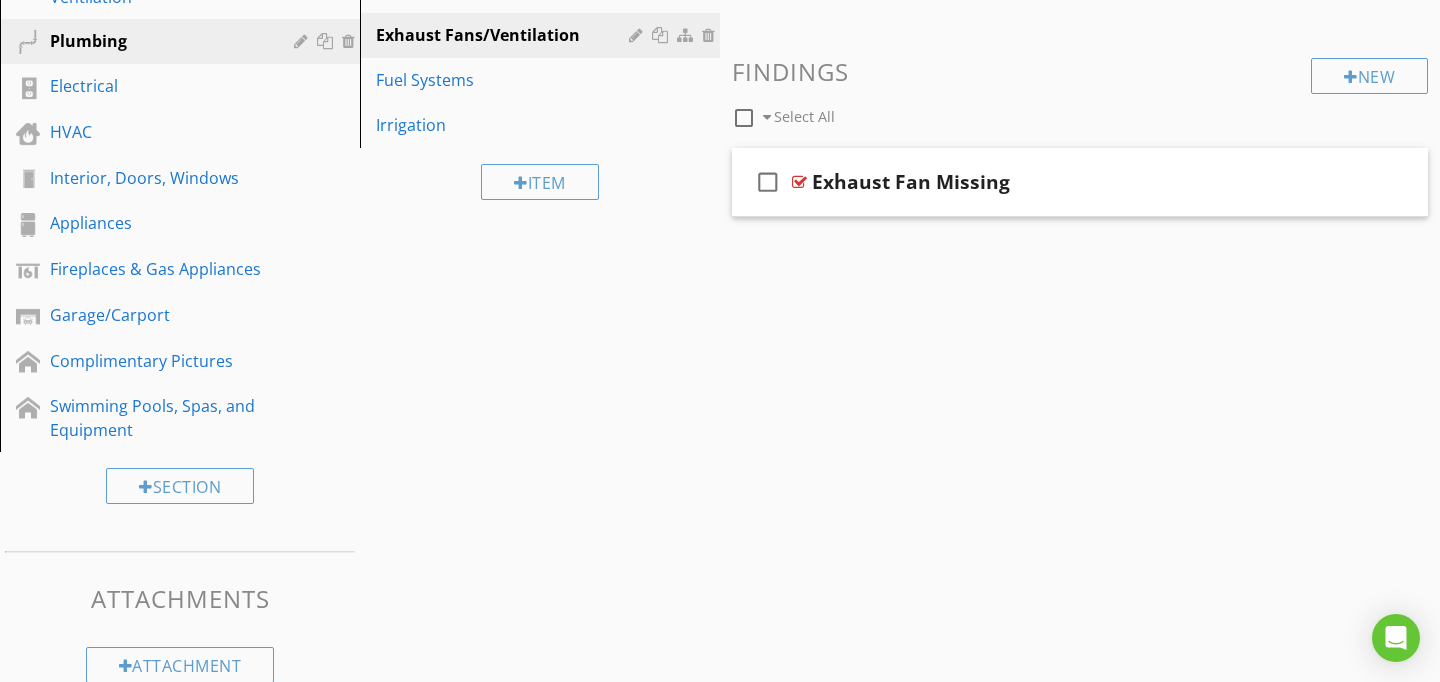 scroll, scrollTop: 638, scrollLeft: 0, axis: vertical 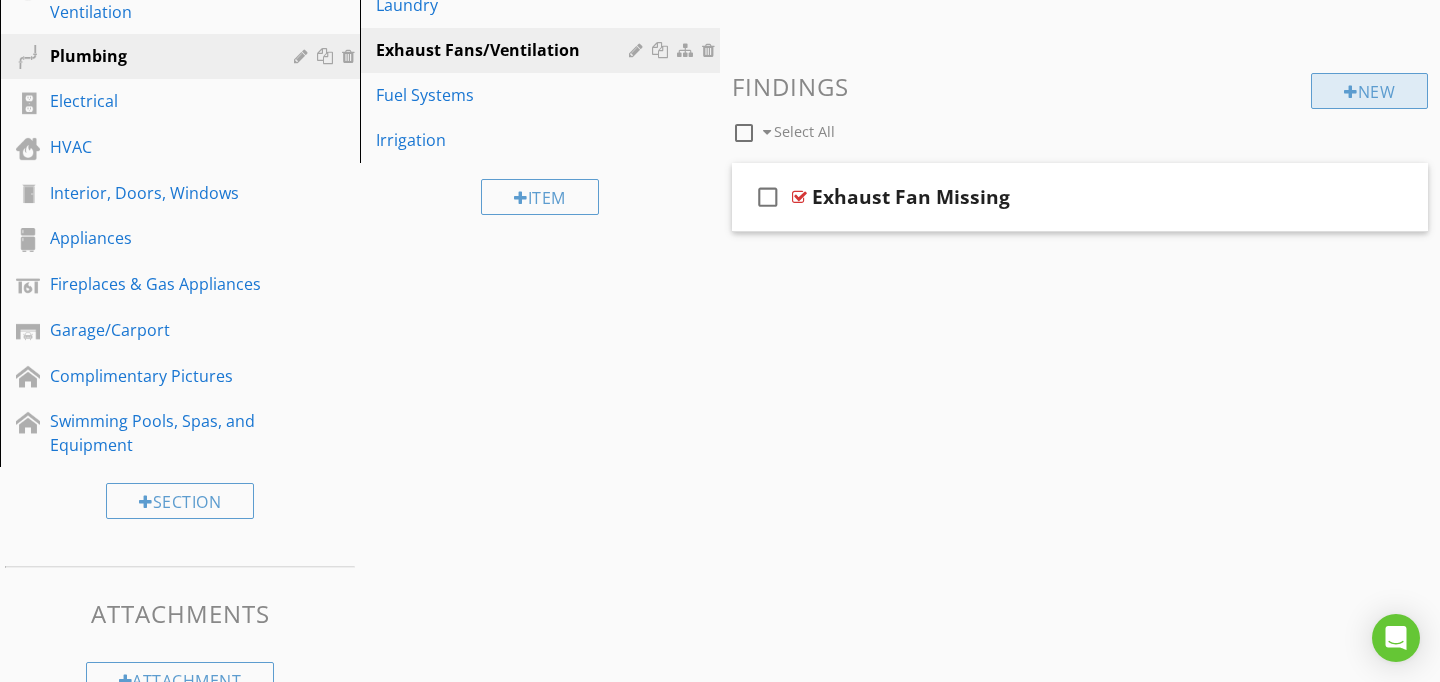click on "New" at bounding box center (1369, 91) 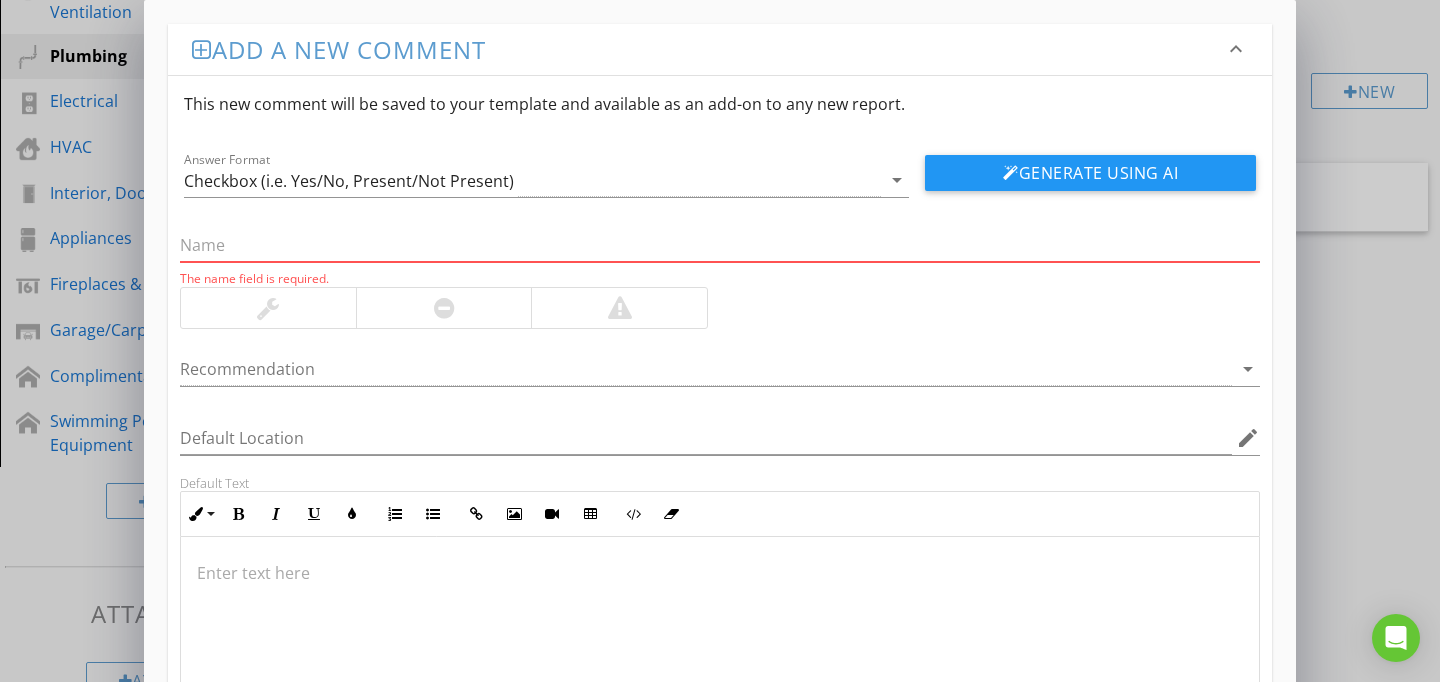 paste on "Exhaust Fan Cover Loose" 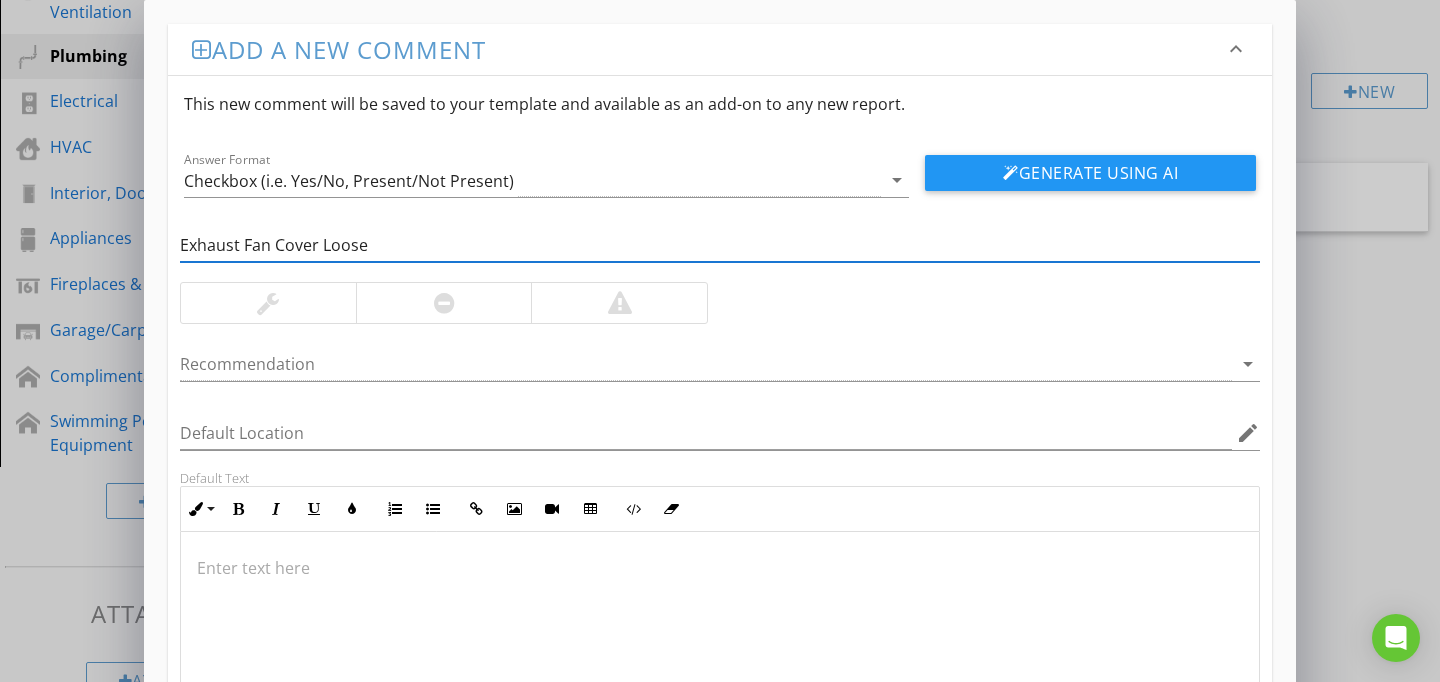 click on "Add a new comment
keyboard_arrow_down
This new comment will be saved to your template and available as an
add-on to any new report.
Answer Format Checkbox (i.e. Yes/No, Present/Not Present) arrow_drop_down
Generate Using AI
Exhaust Fan Cover Loose               Recommendation arrow_drop_down   Default Location edit       Default Text   Inline Style XLarge Large Normal Small Light Small/Light Bold Italic Underline Colors Ordered List Unordered List Insert Link Insert Image Insert Video Insert Table Code View Clear Formatting Enter text here
Save" at bounding box center [720, 434] 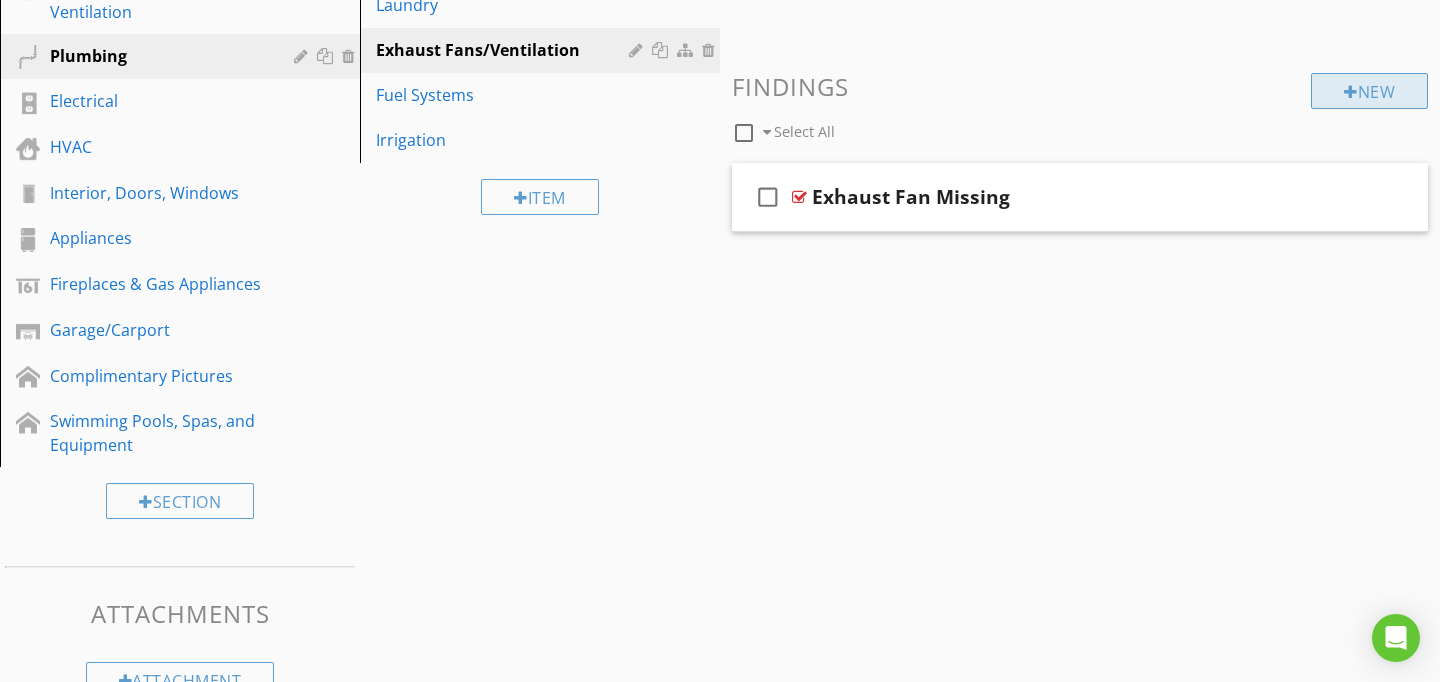 click on "New" at bounding box center (1369, 91) 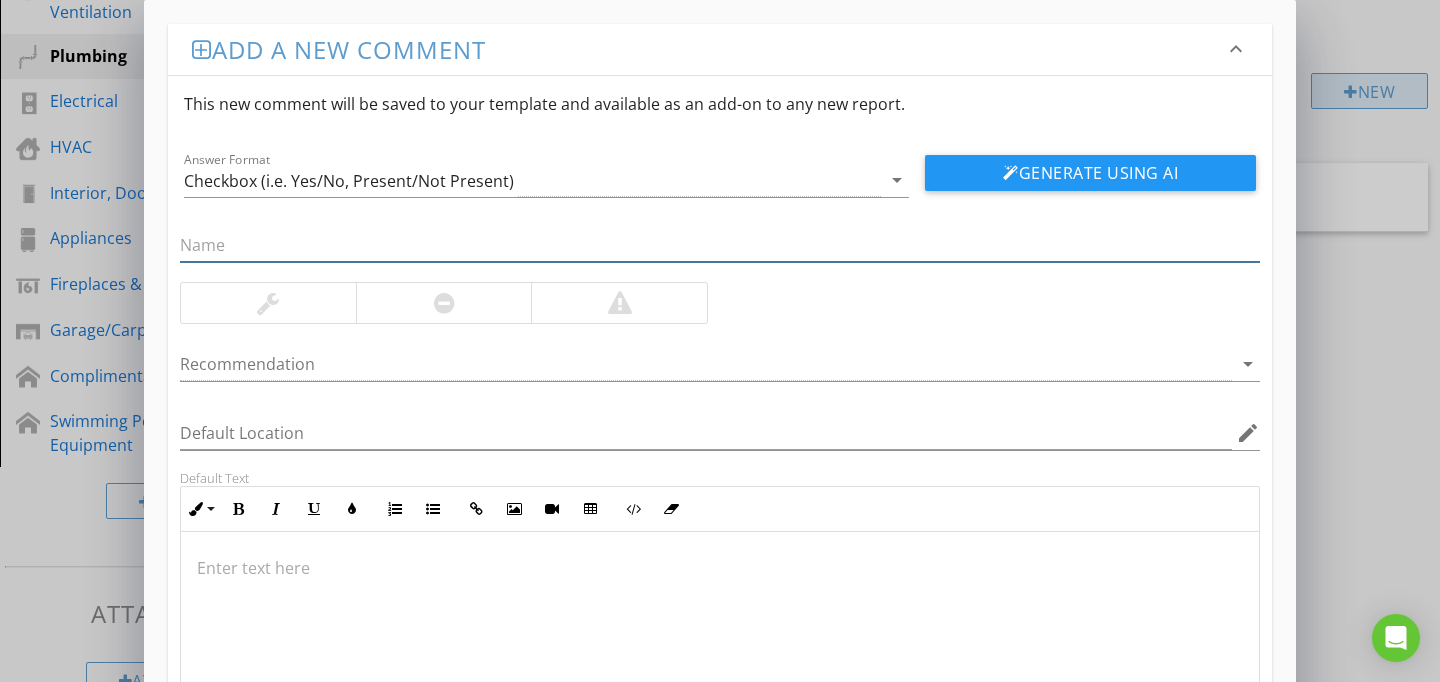paste on "Exhaust Fan Cover Loose" 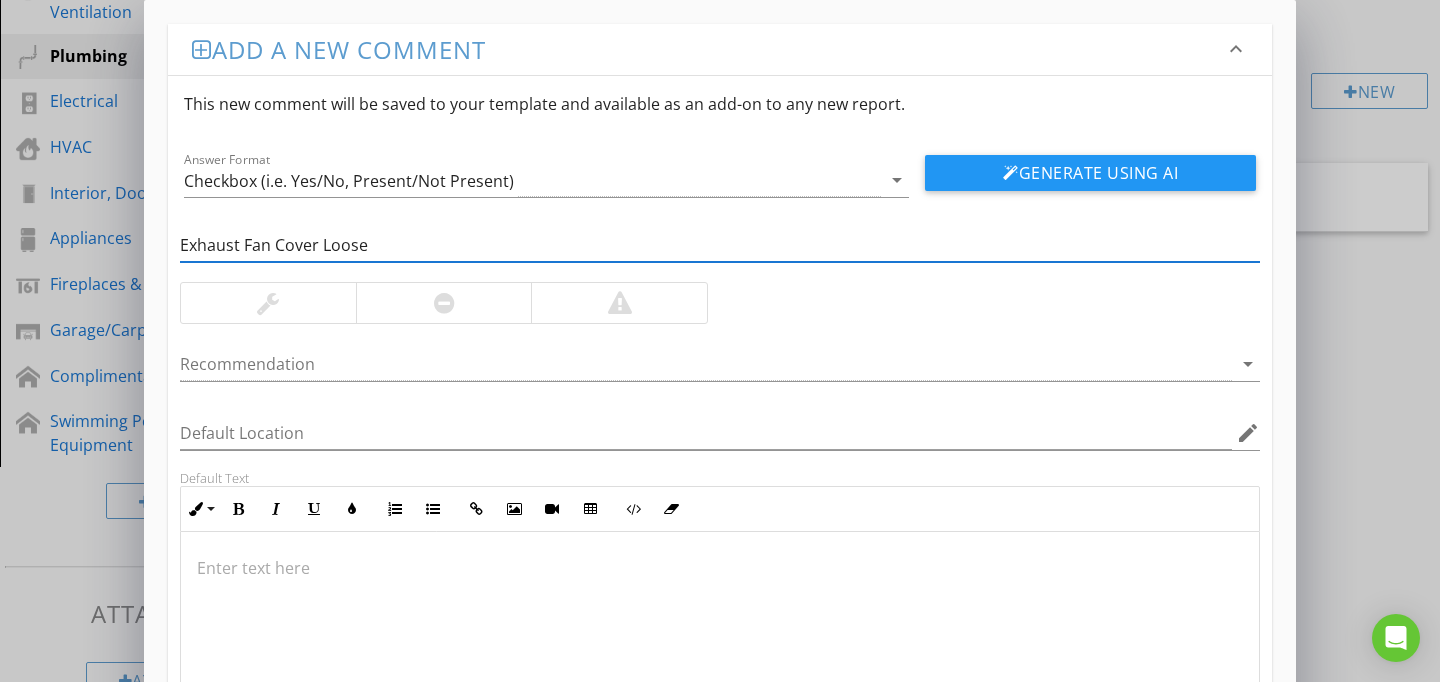 type on "Exhaust Fan Cover Loose" 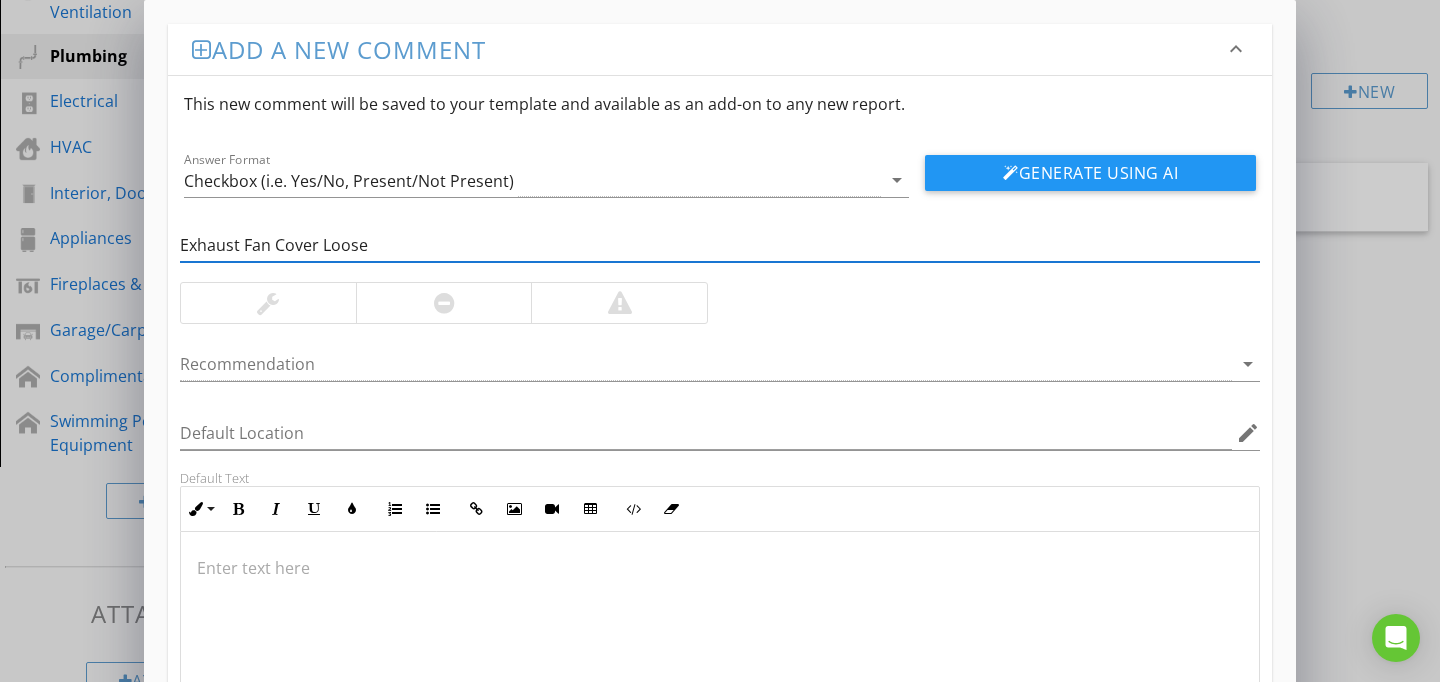 click at bounding box center (720, 632) 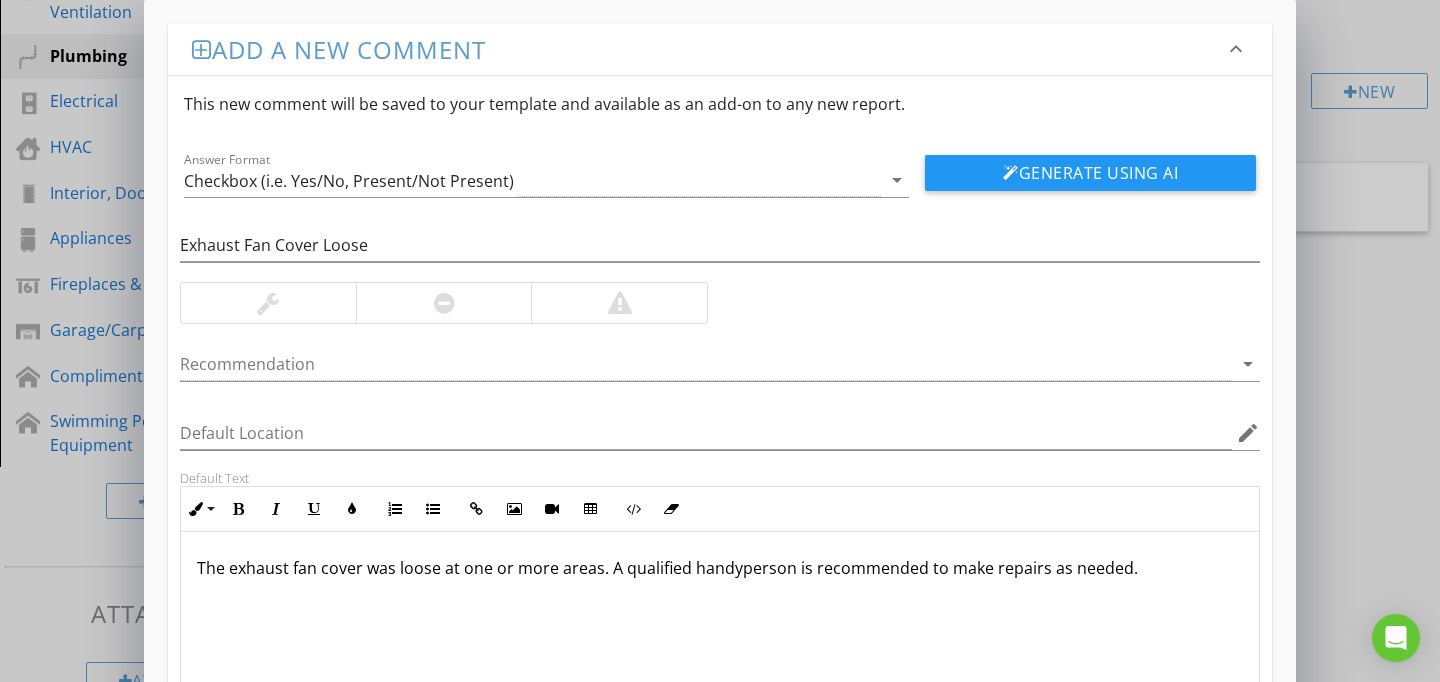 scroll, scrollTop: 186, scrollLeft: 0, axis: vertical 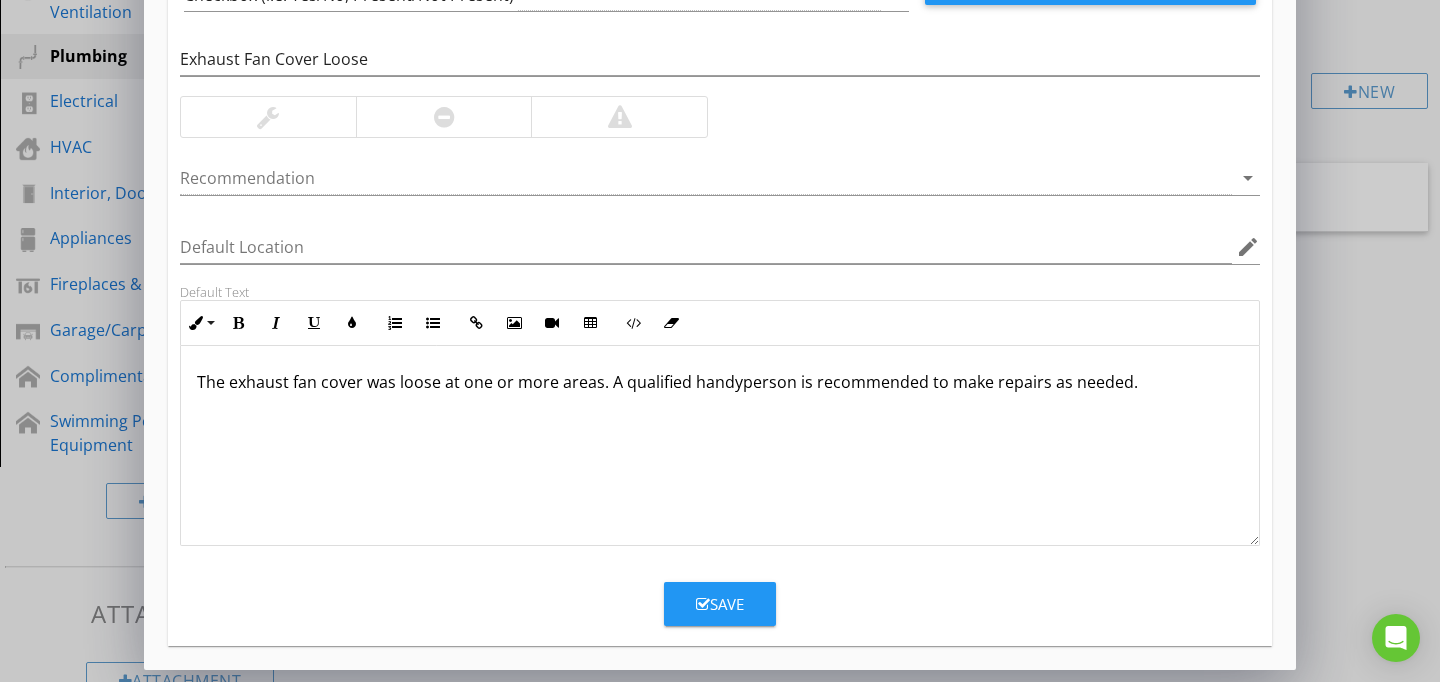 click on "Save" at bounding box center (720, 604) 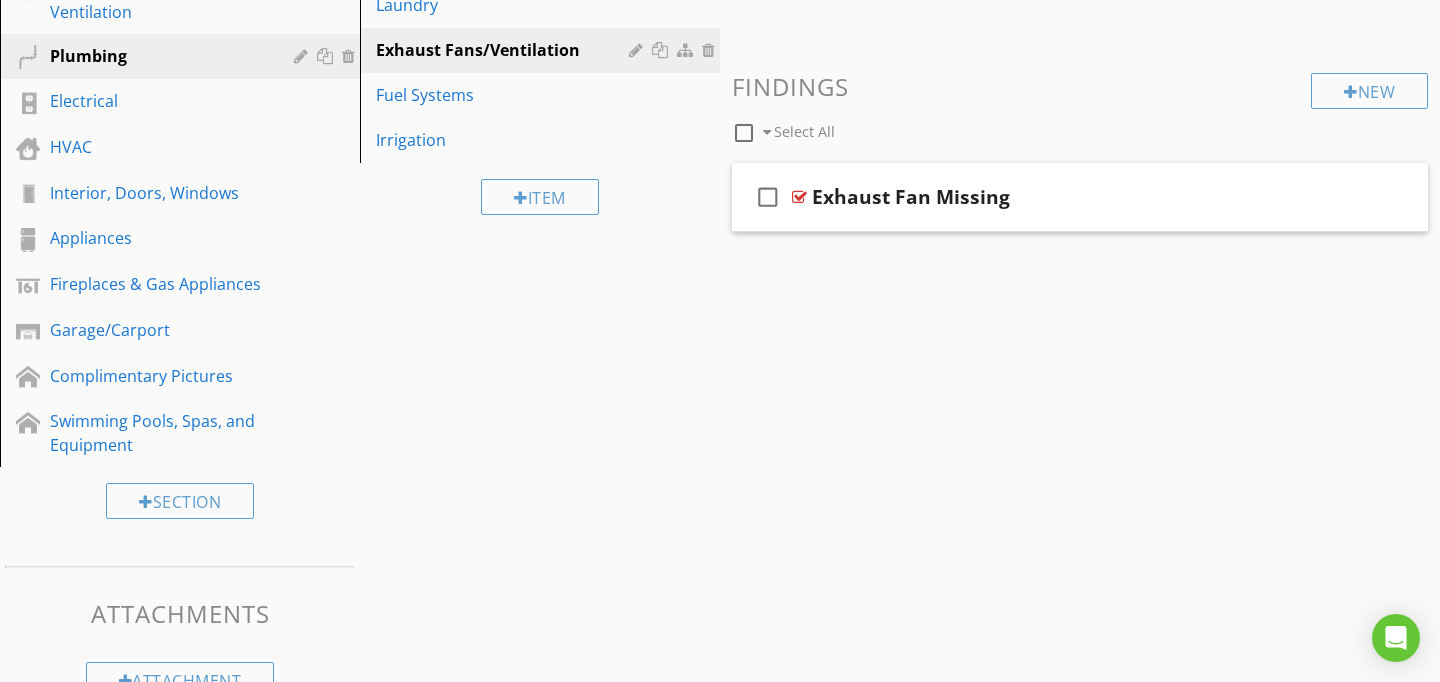 scroll, scrollTop: 89, scrollLeft: 0, axis: vertical 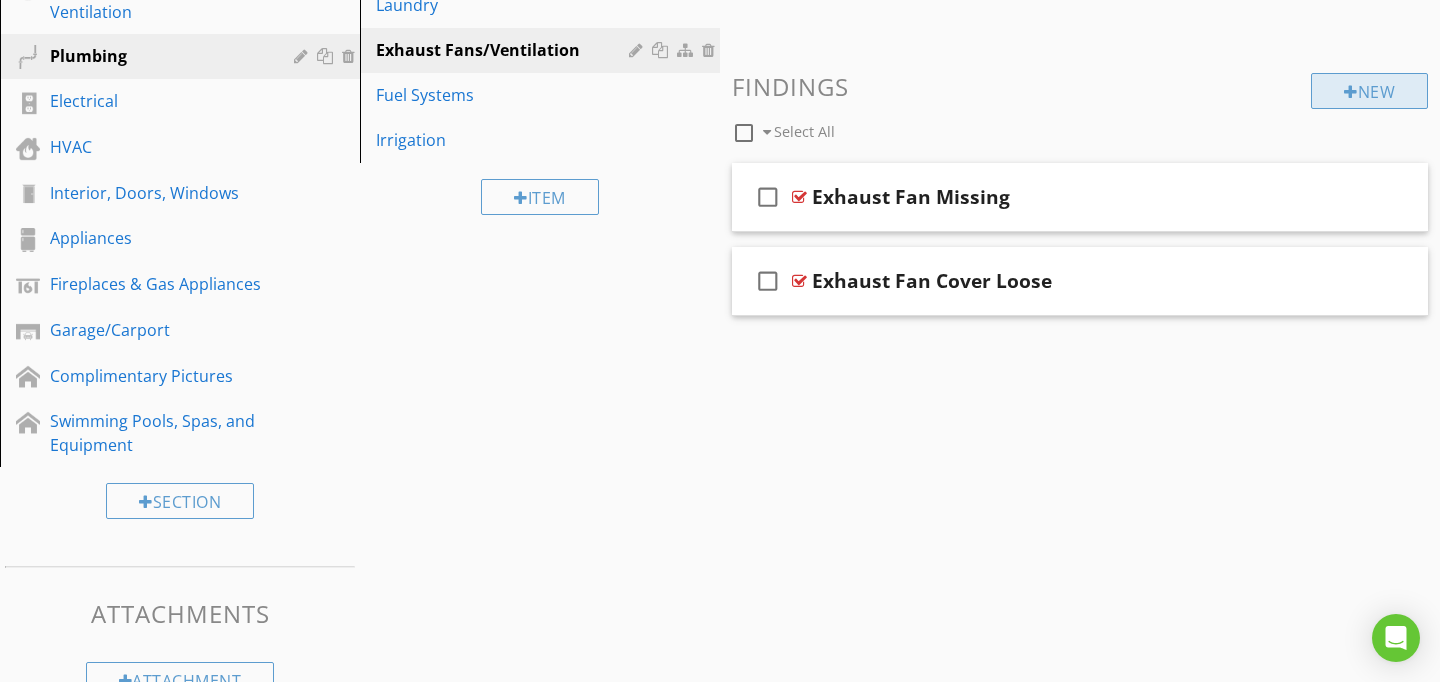 click on "New" at bounding box center [1369, 91] 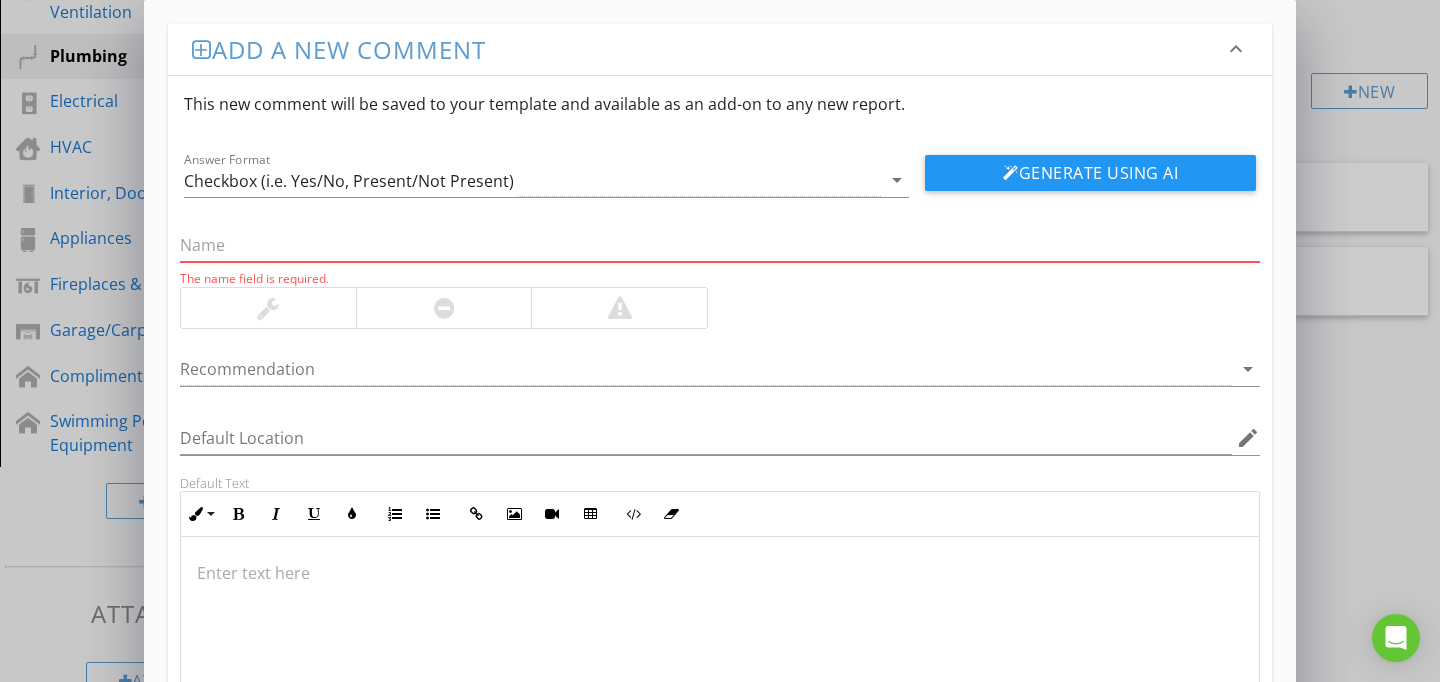 paste on "Bathroom Fan Vent Terminates in Attic" 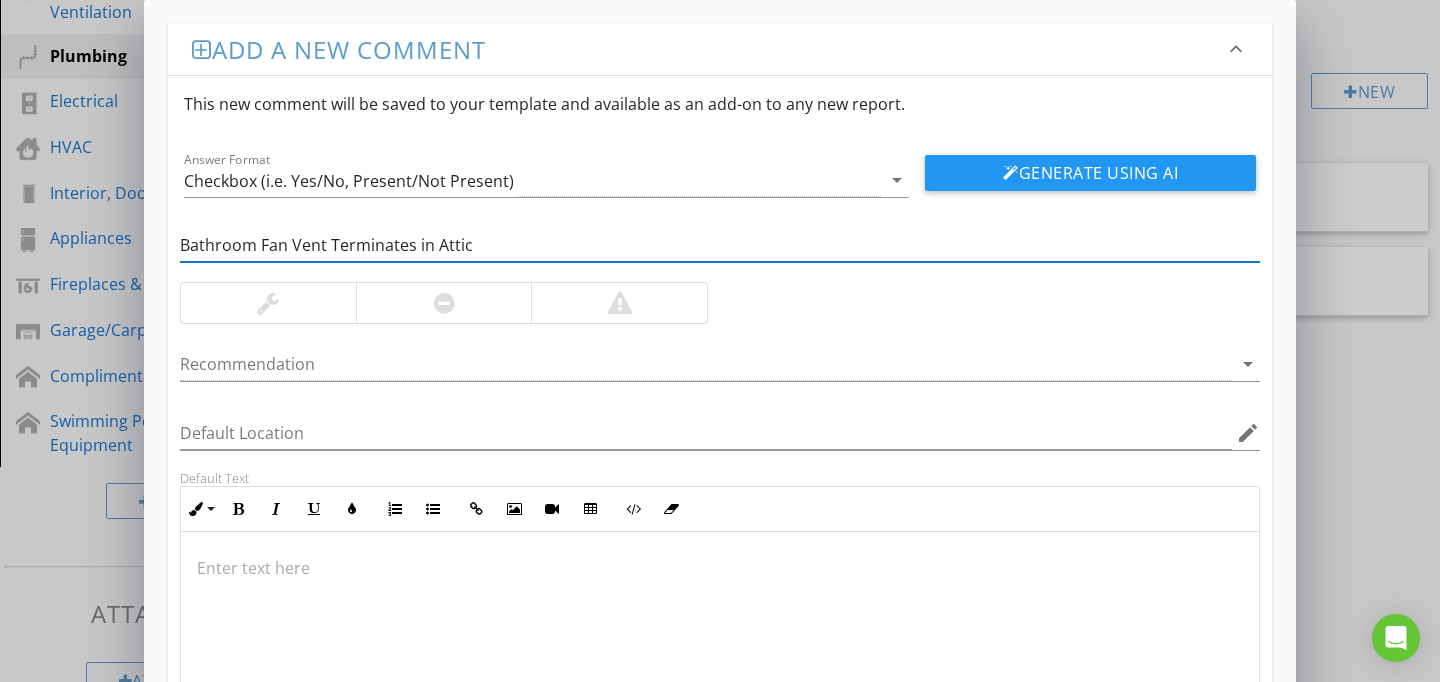 type on "Bathroom Fan Vent Terminates in Attic" 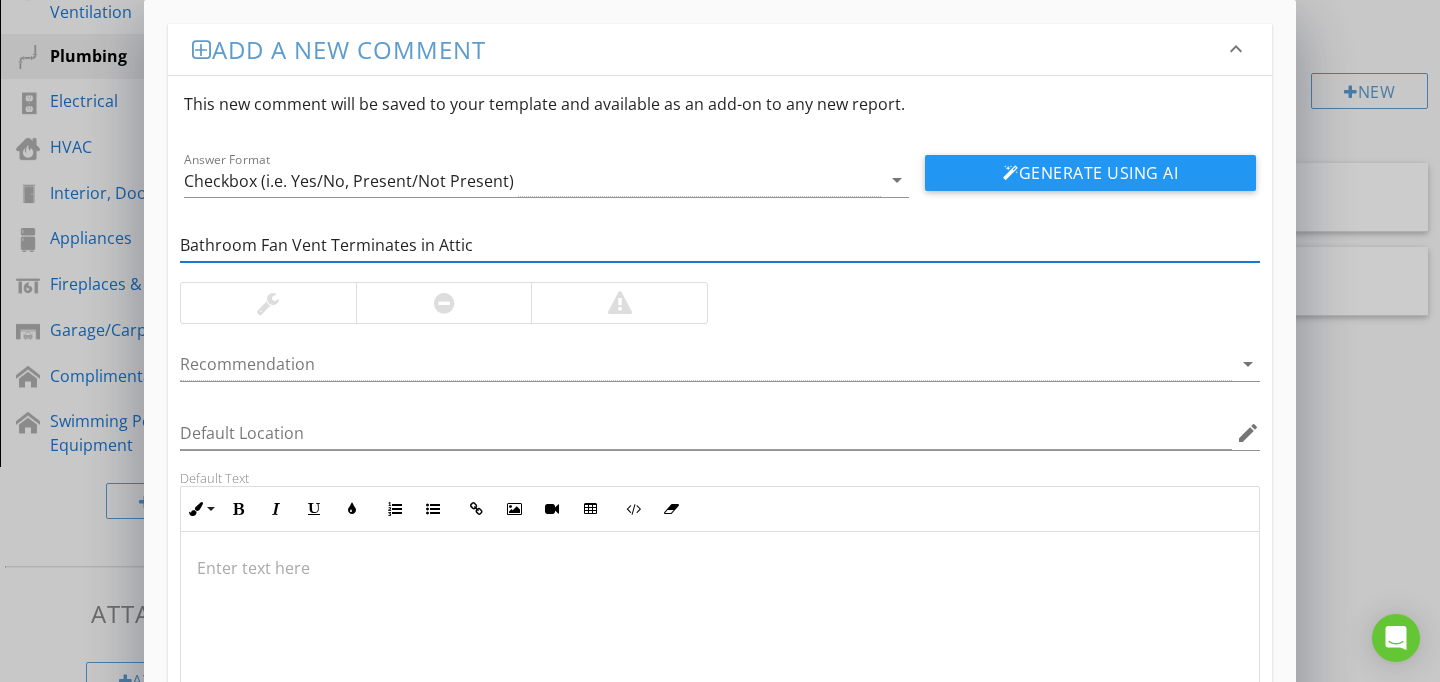 click at bounding box center (720, 632) 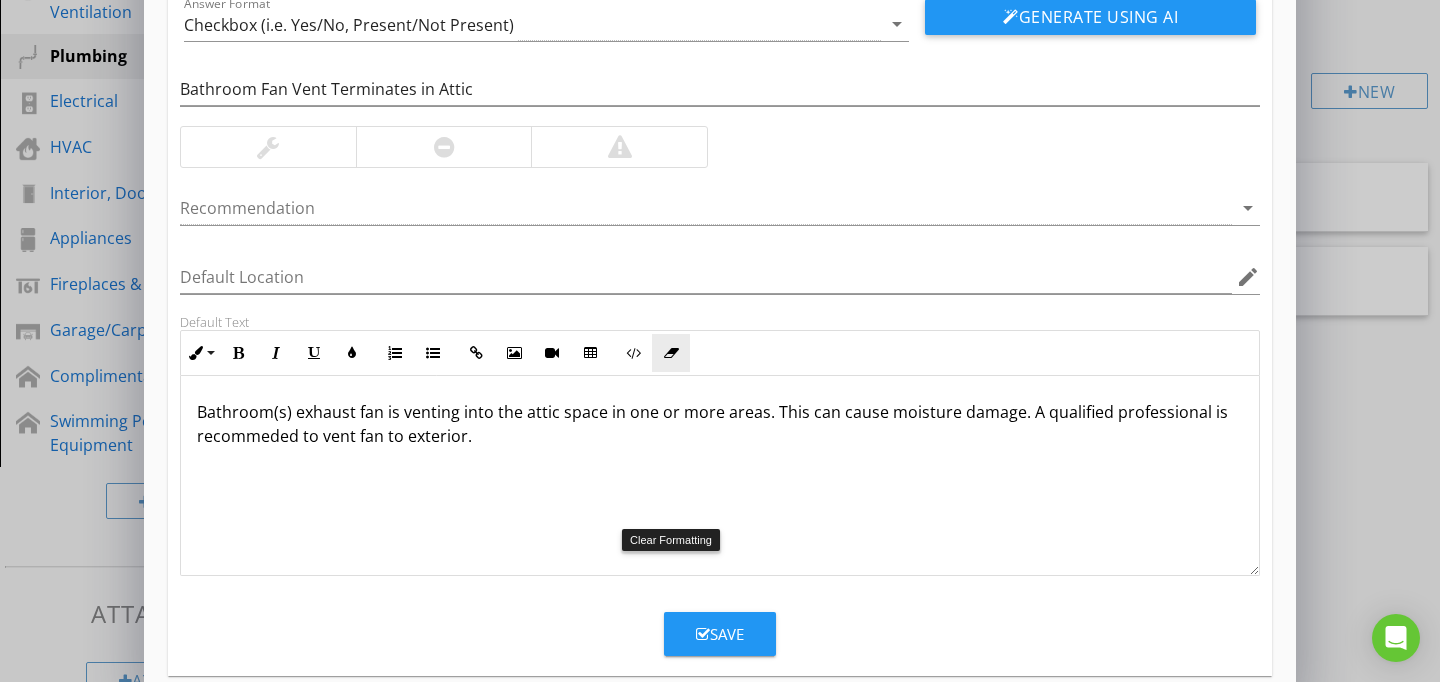 scroll, scrollTop: 186, scrollLeft: 0, axis: vertical 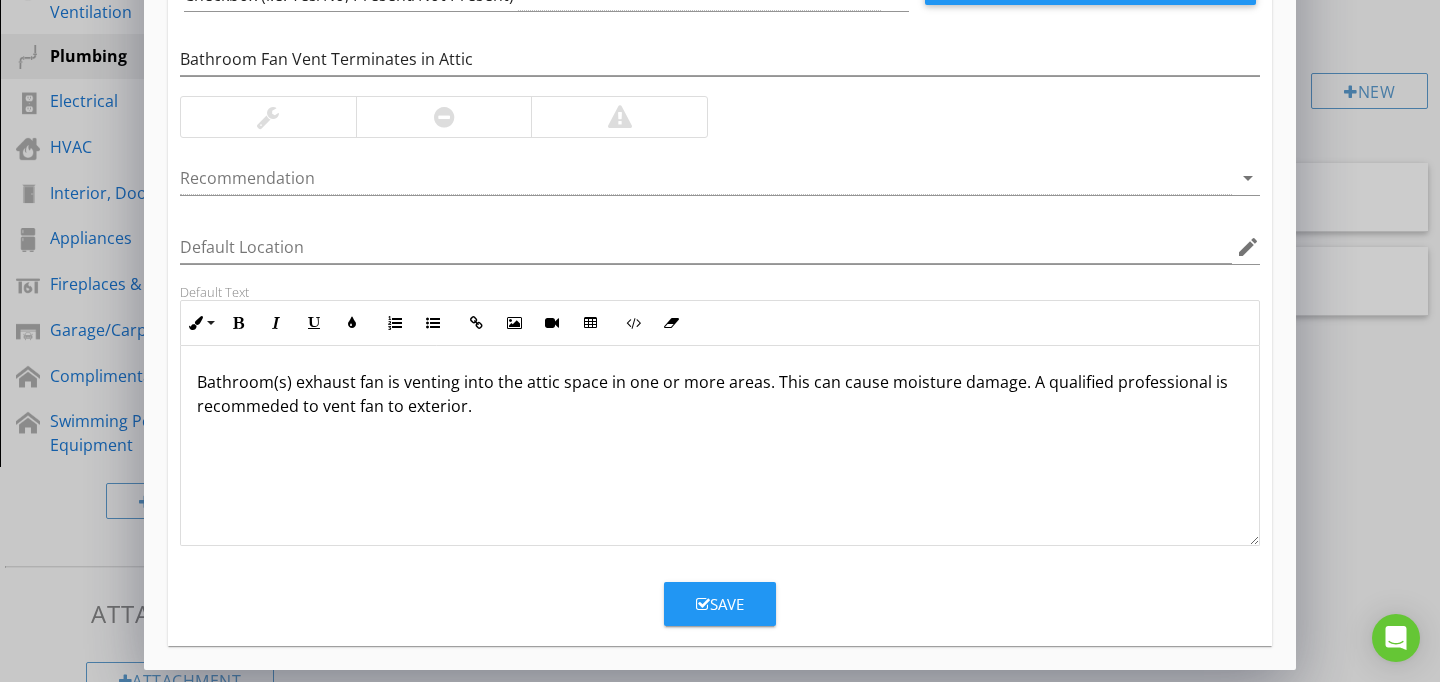 click on "Save" at bounding box center (720, 604) 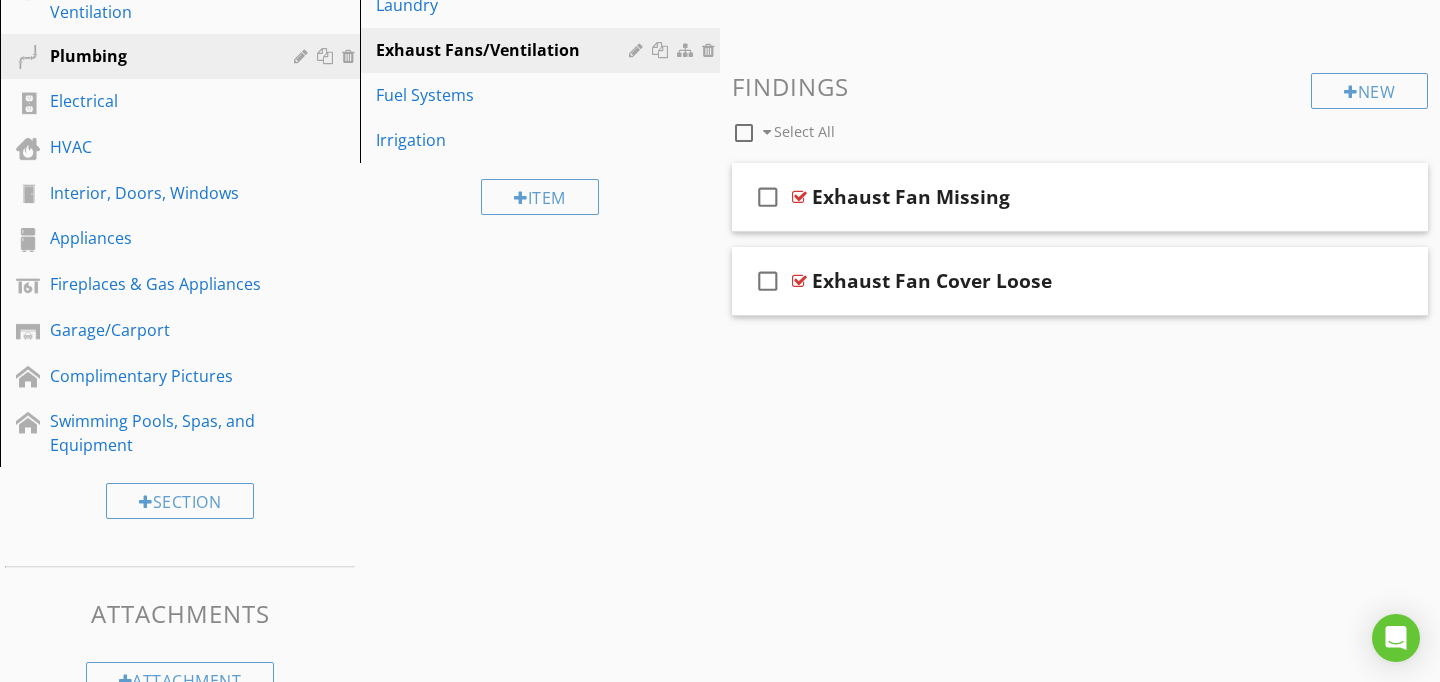 scroll, scrollTop: 89, scrollLeft: 0, axis: vertical 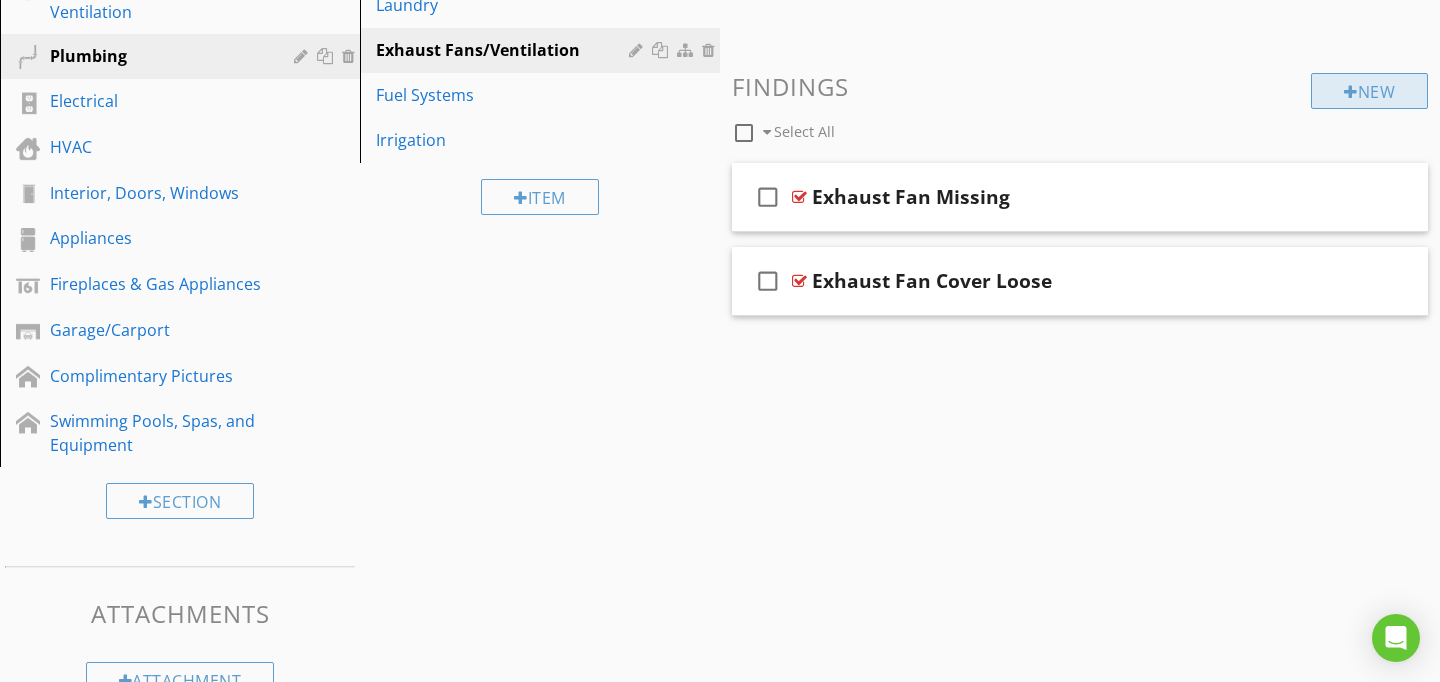 click on "New" at bounding box center [1369, 91] 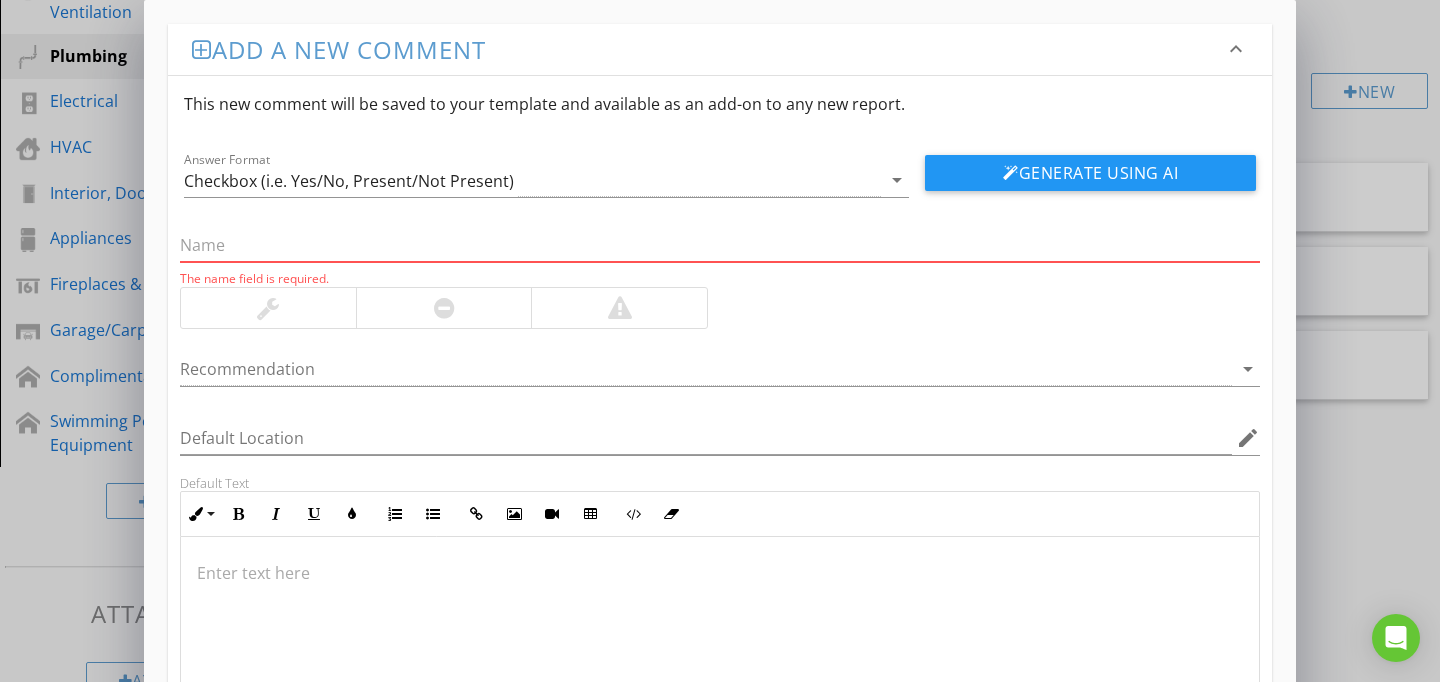 paste on "Dryer Vent Needs Cleaning" 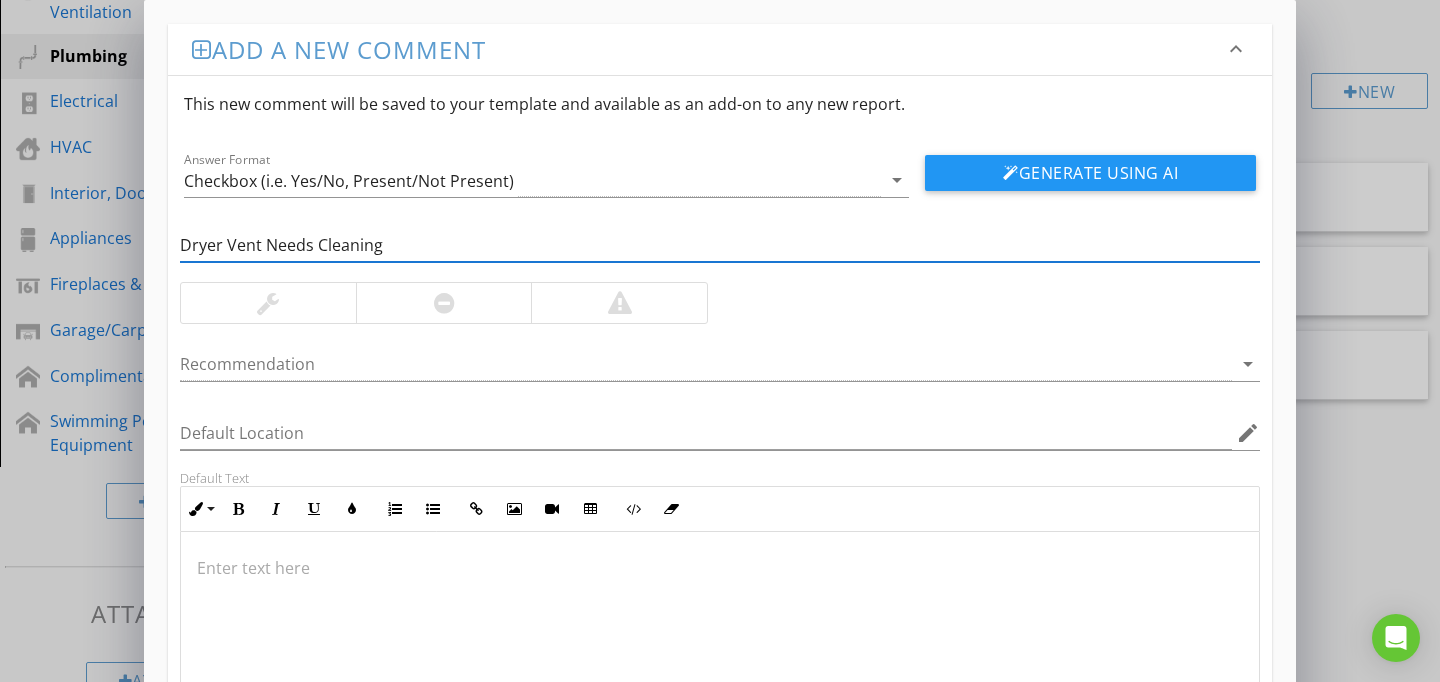 type on "Dryer Vent Needs Cleaning" 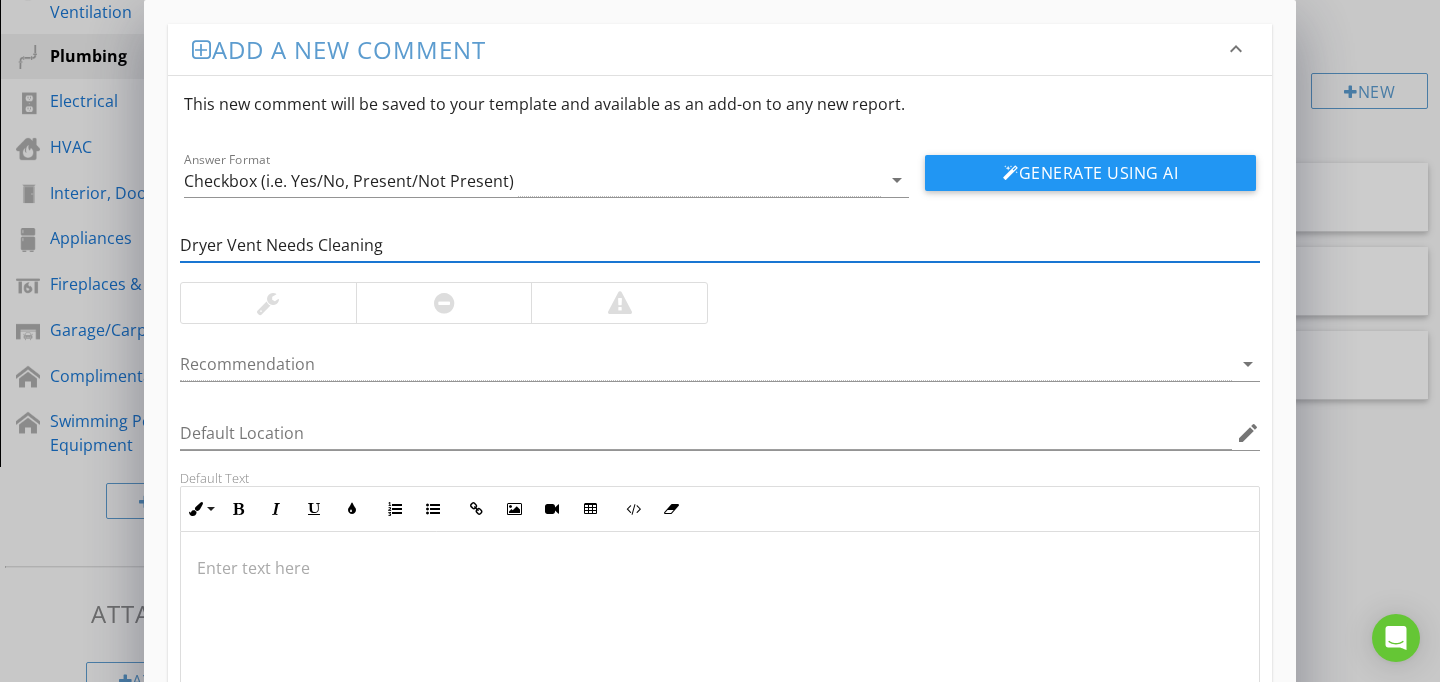 click at bounding box center [720, 632] 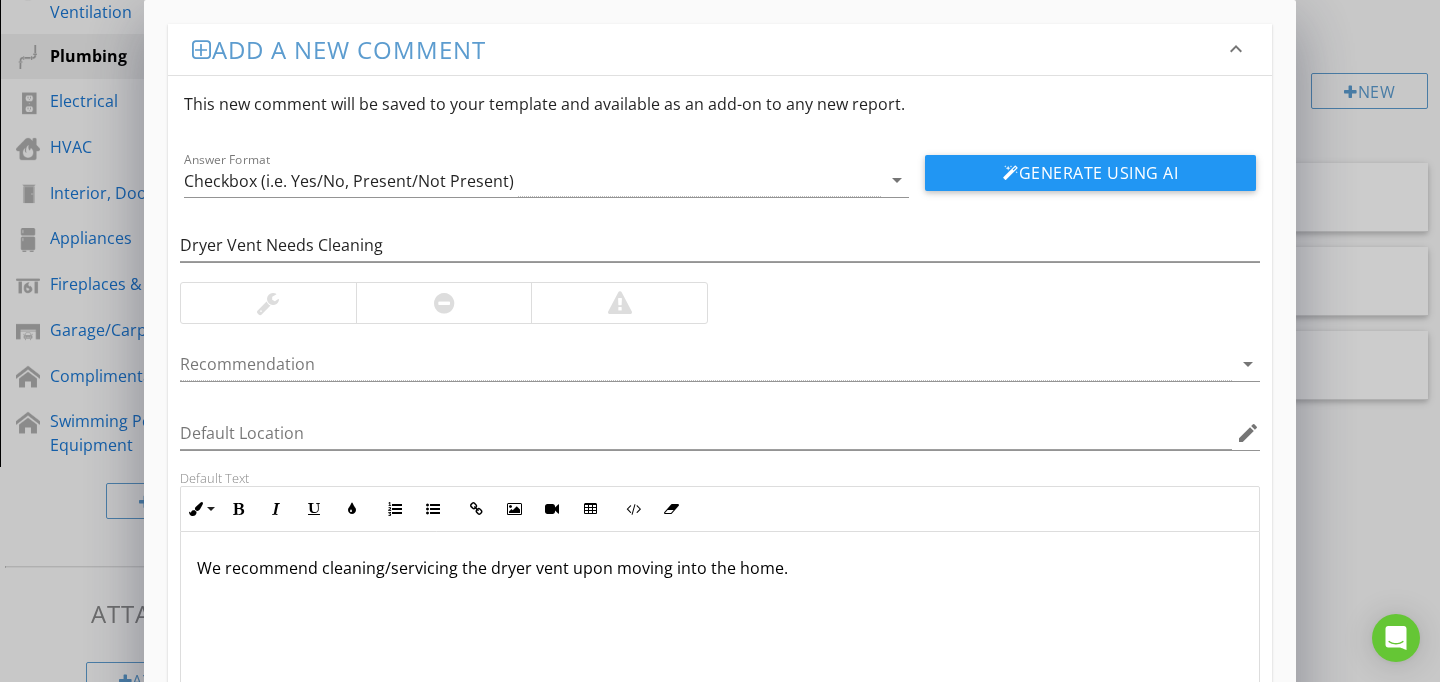 scroll, scrollTop: 186, scrollLeft: 0, axis: vertical 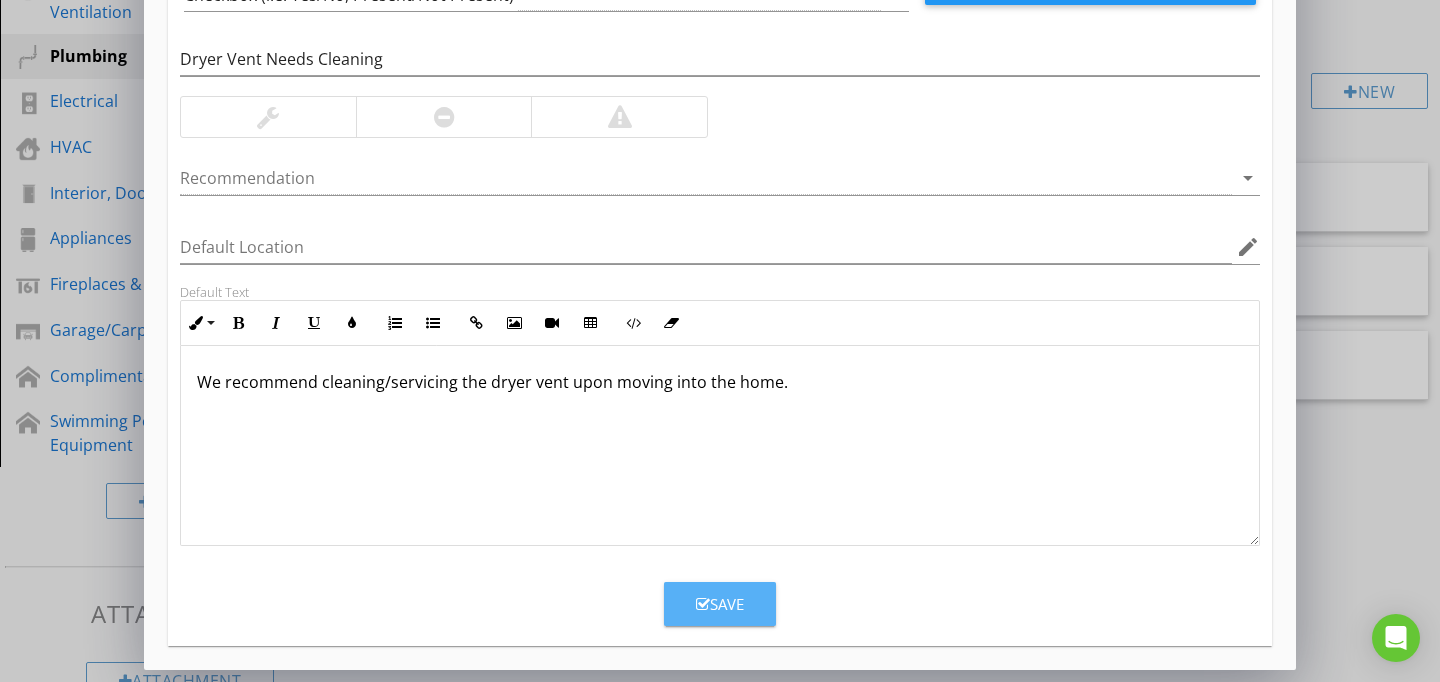 click on "Save" at bounding box center [720, 604] 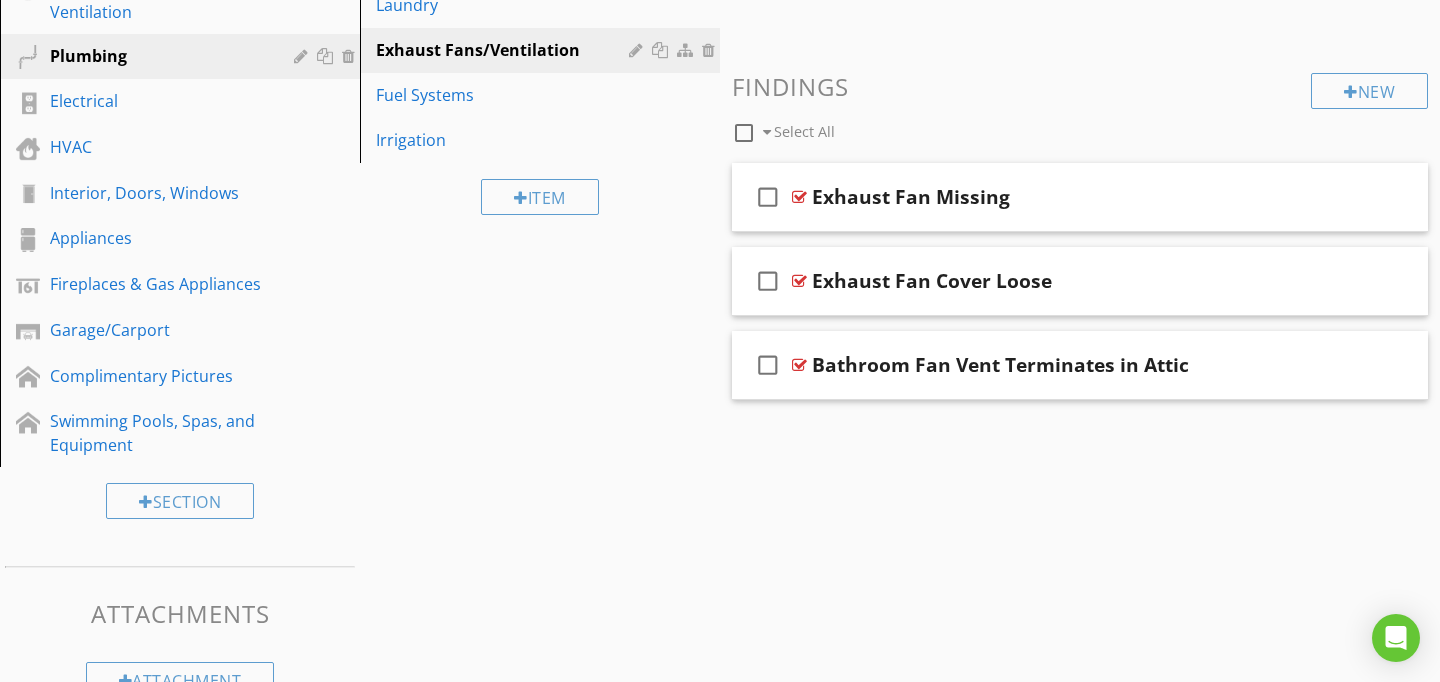scroll, scrollTop: 89, scrollLeft: 0, axis: vertical 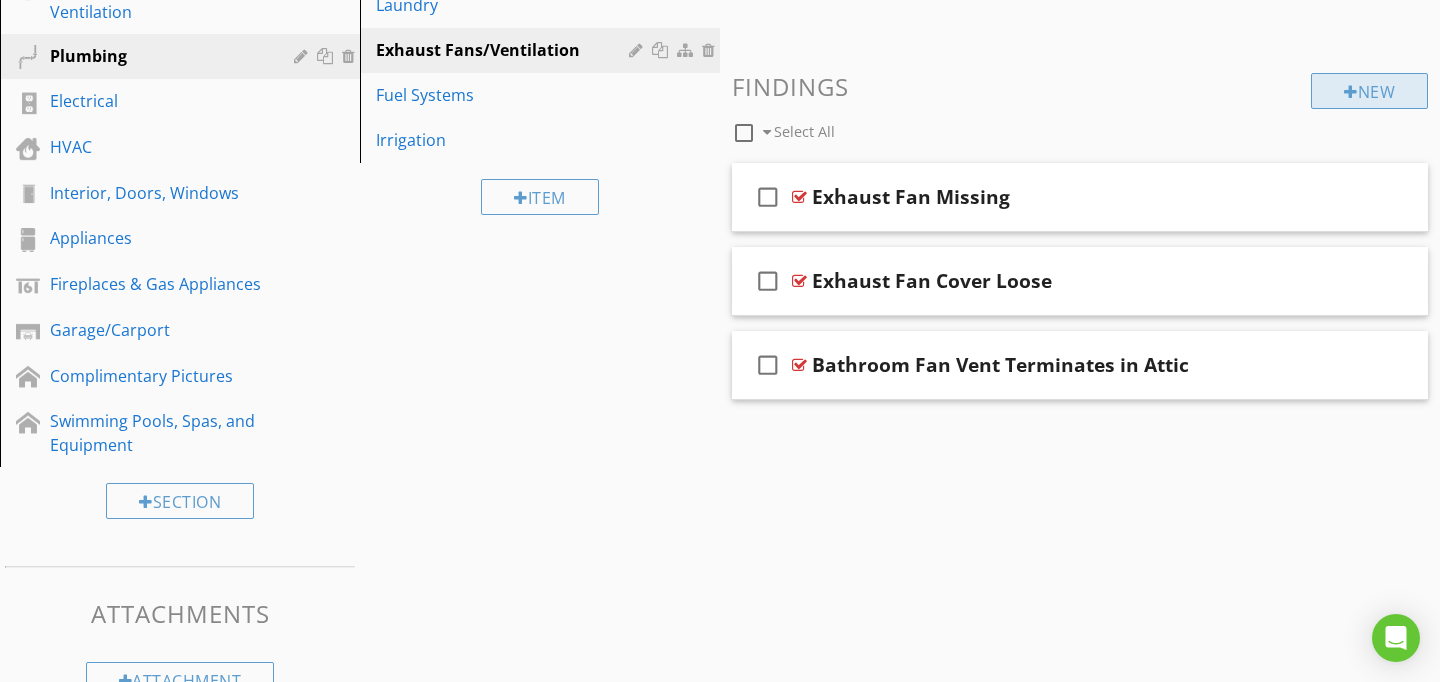 click on "New" at bounding box center [1369, 91] 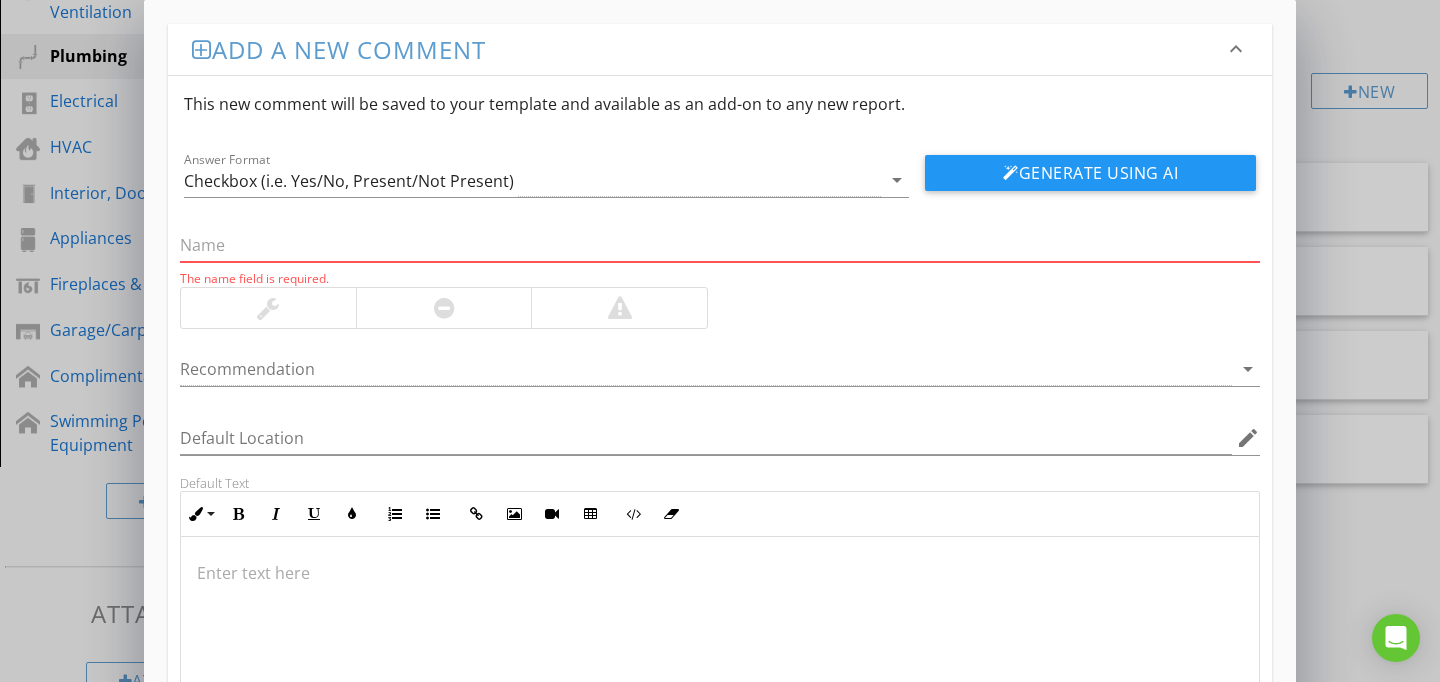 paste on "Exhaust Fan Inoperable" 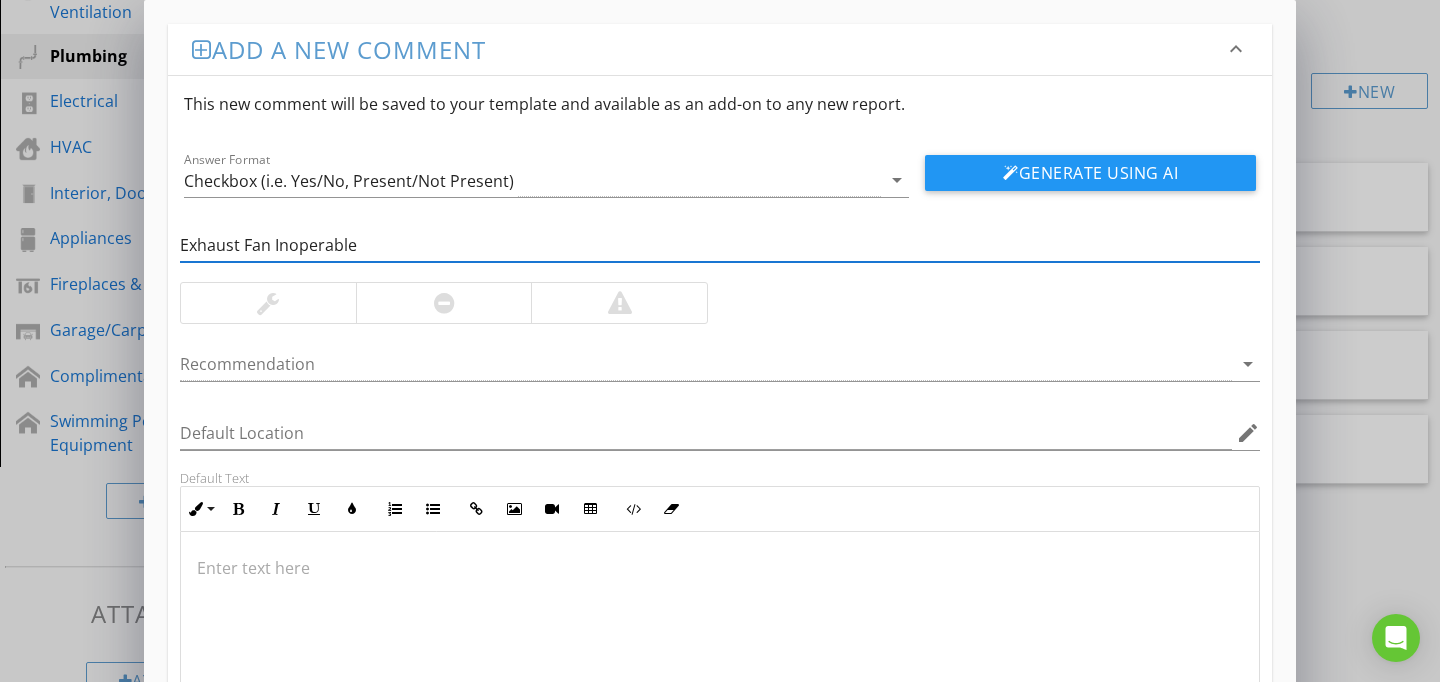 click on "Add a new comment
keyboard_arrow_down
This new comment will be saved to your template and available as an
add-on to any new report.
Answer Format Checkbox (i.e. Yes/No, Present/Not Present) arrow_drop_down
Generate Using AI
Exhaust Fan Inoperable               Recommendation arrow_drop_down   Default Location edit       Default Text   Inline Style XLarge Large Normal Small Light Small/Light Bold Italic Underline Colors Ordered List Unordered List Insert Link Insert Image Insert Video Insert Table Code View Clear Formatting Enter text here
Save" at bounding box center [720, 434] 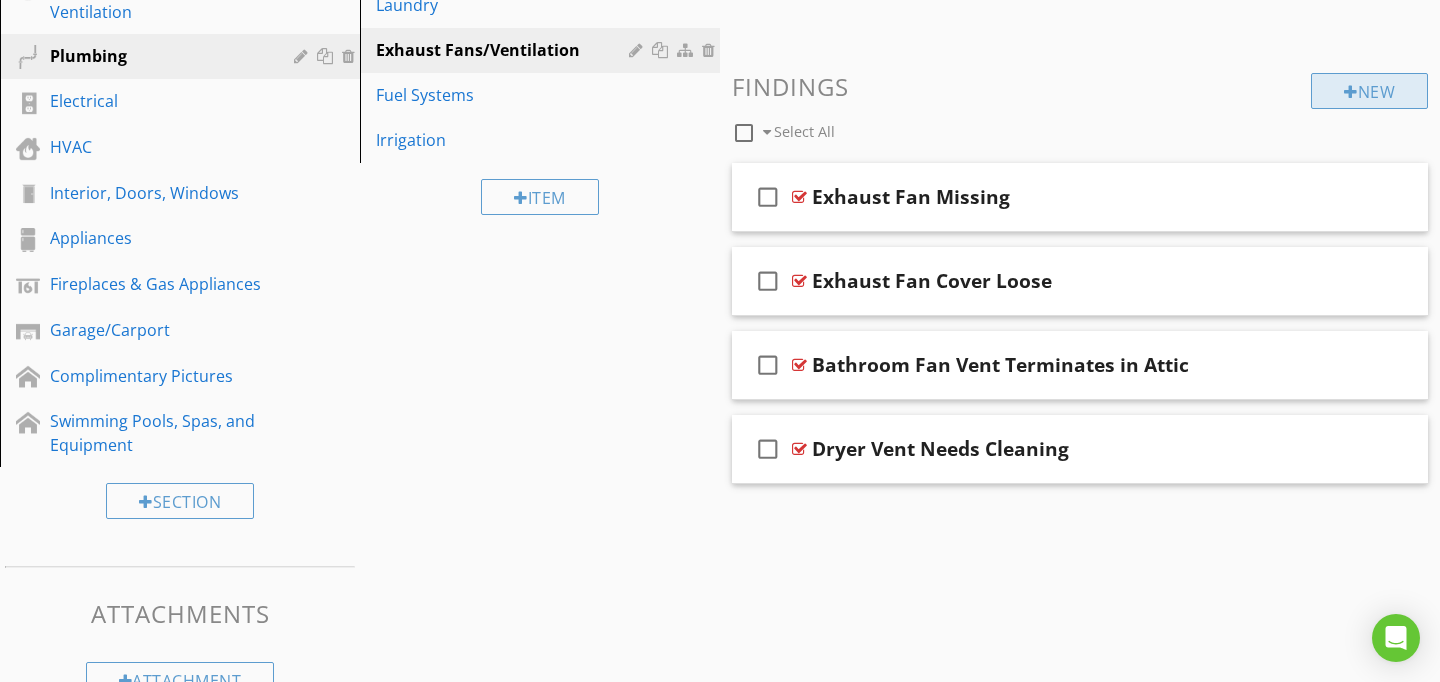 click on "New" at bounding box center [1369, 91] 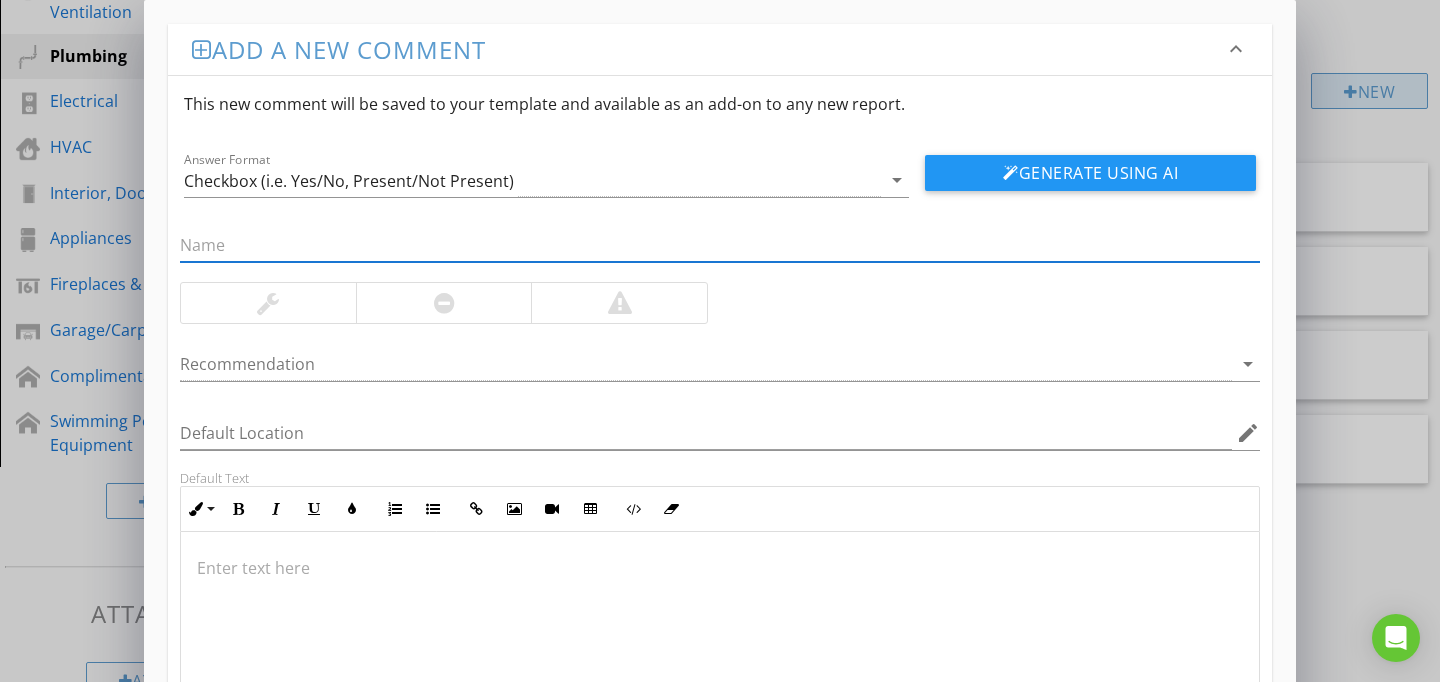 paste on "Exhaust Fan Inoperable" 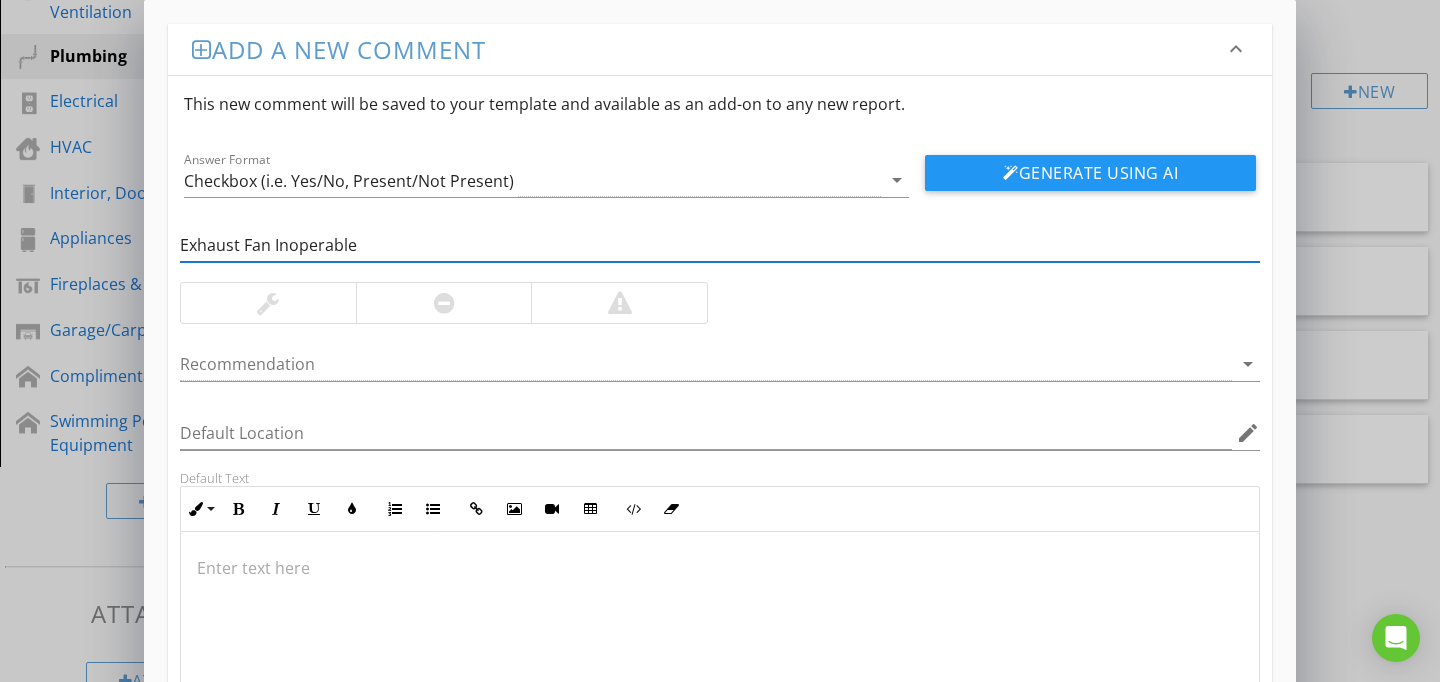 type on "Exhaust Fan Inoperable" 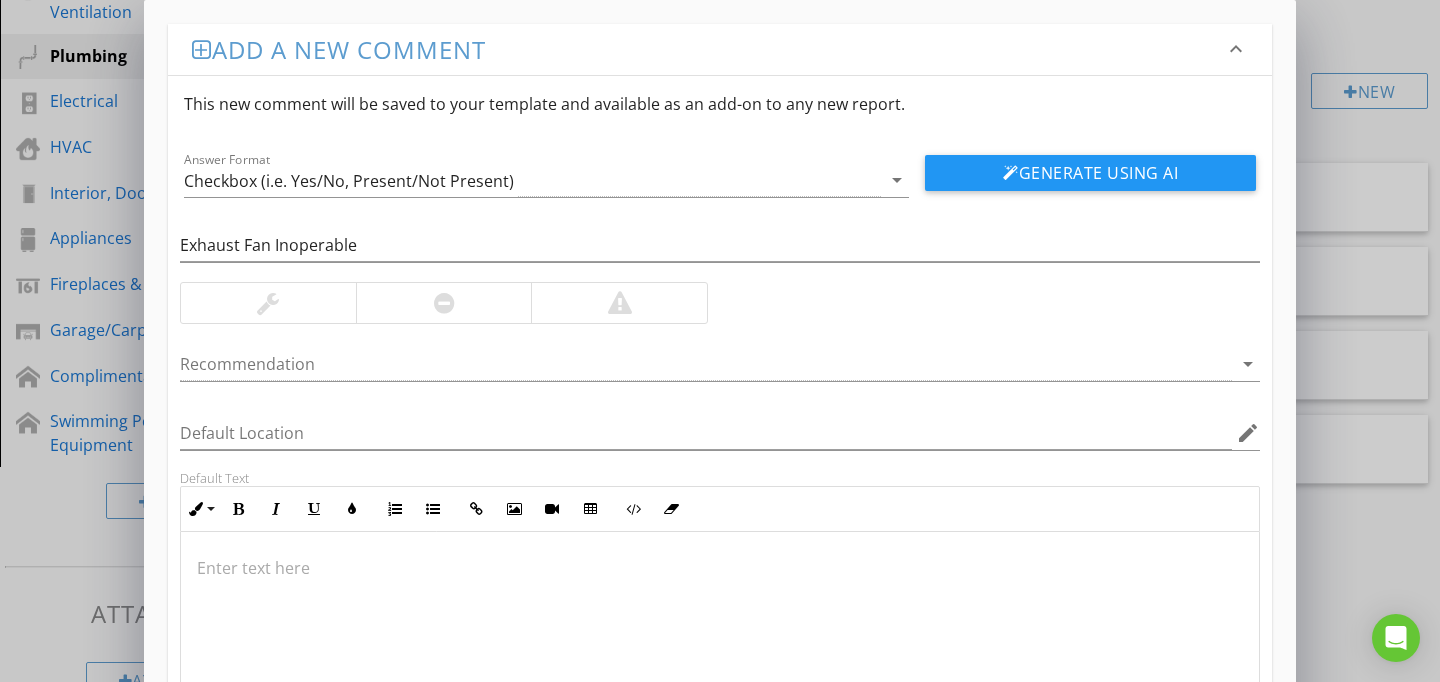click at bounding box center (720, 632) 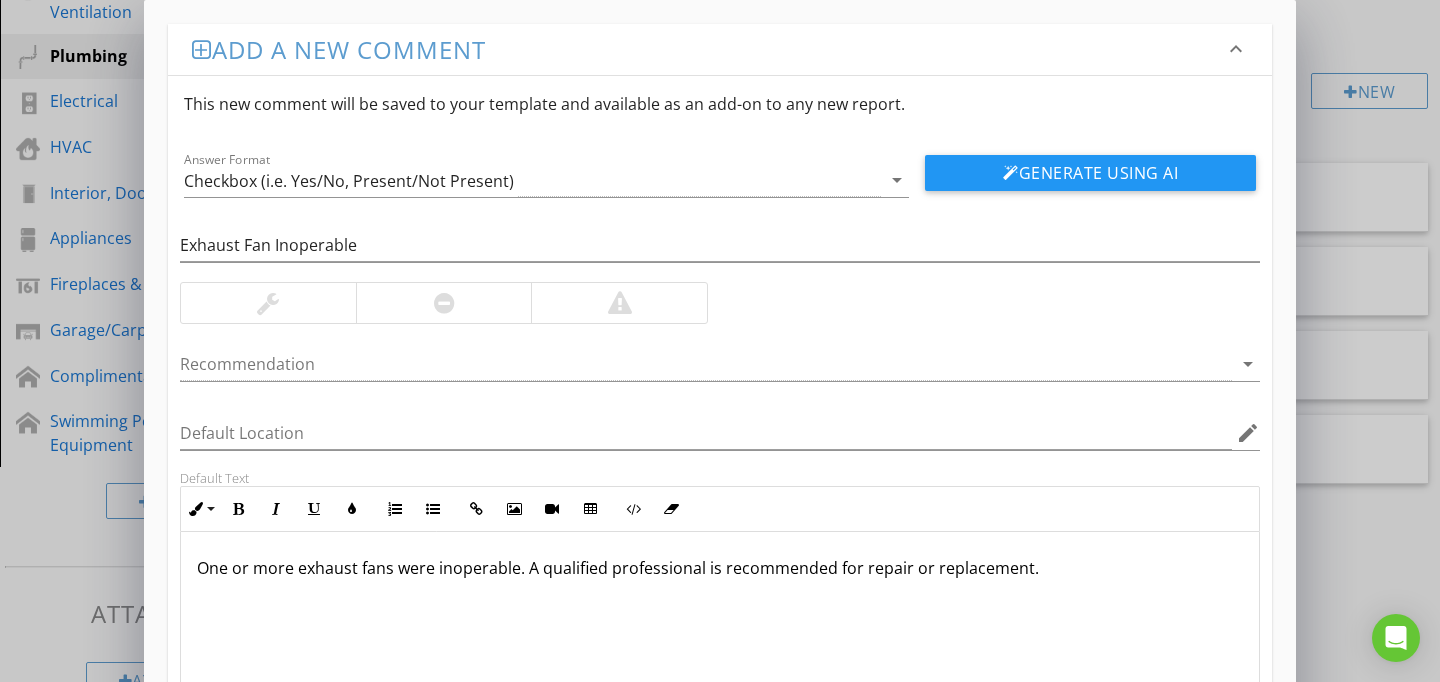 scroll, scrollTop: 1, scrollLeft: 0, axis: vertical 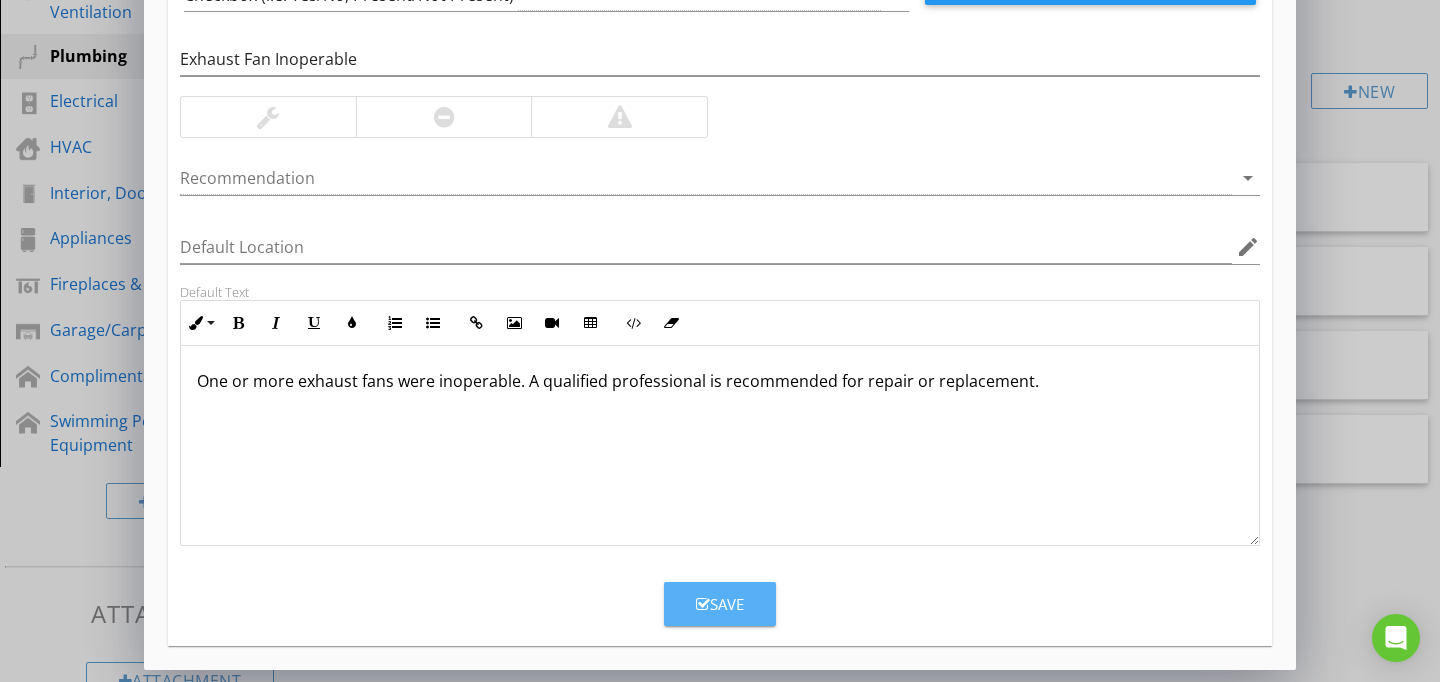 click on "Save" at bounding box center [720, 604] 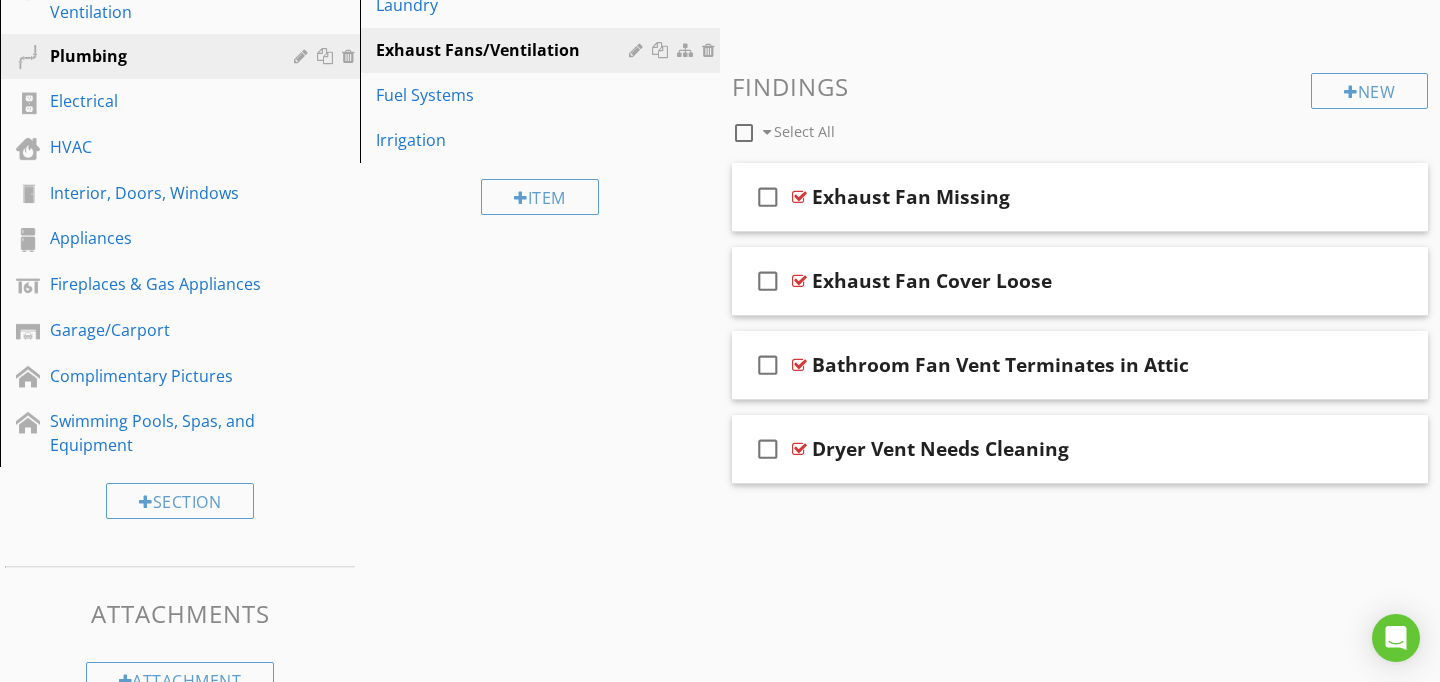 scroll, scrollTop: 89, scrollLeft: 0, axis: vertical 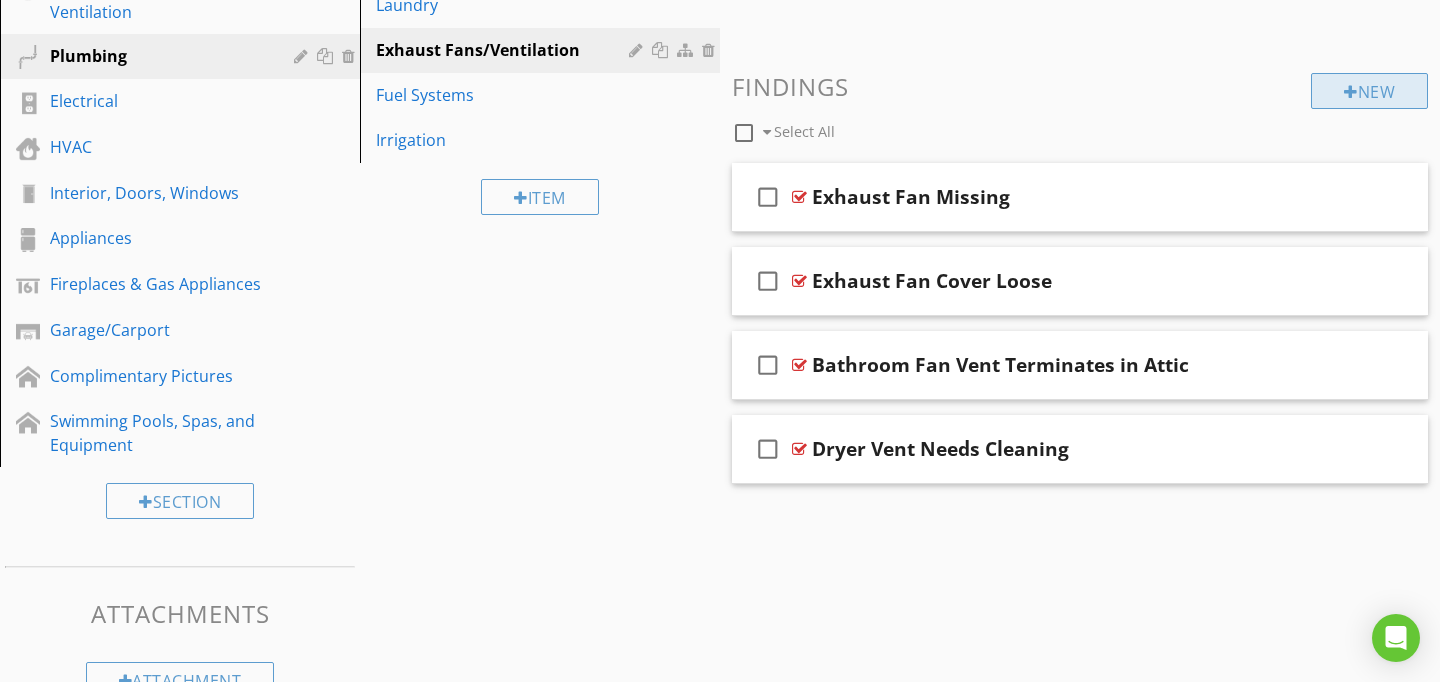 click on "New" at bounding box center [1369, 91] 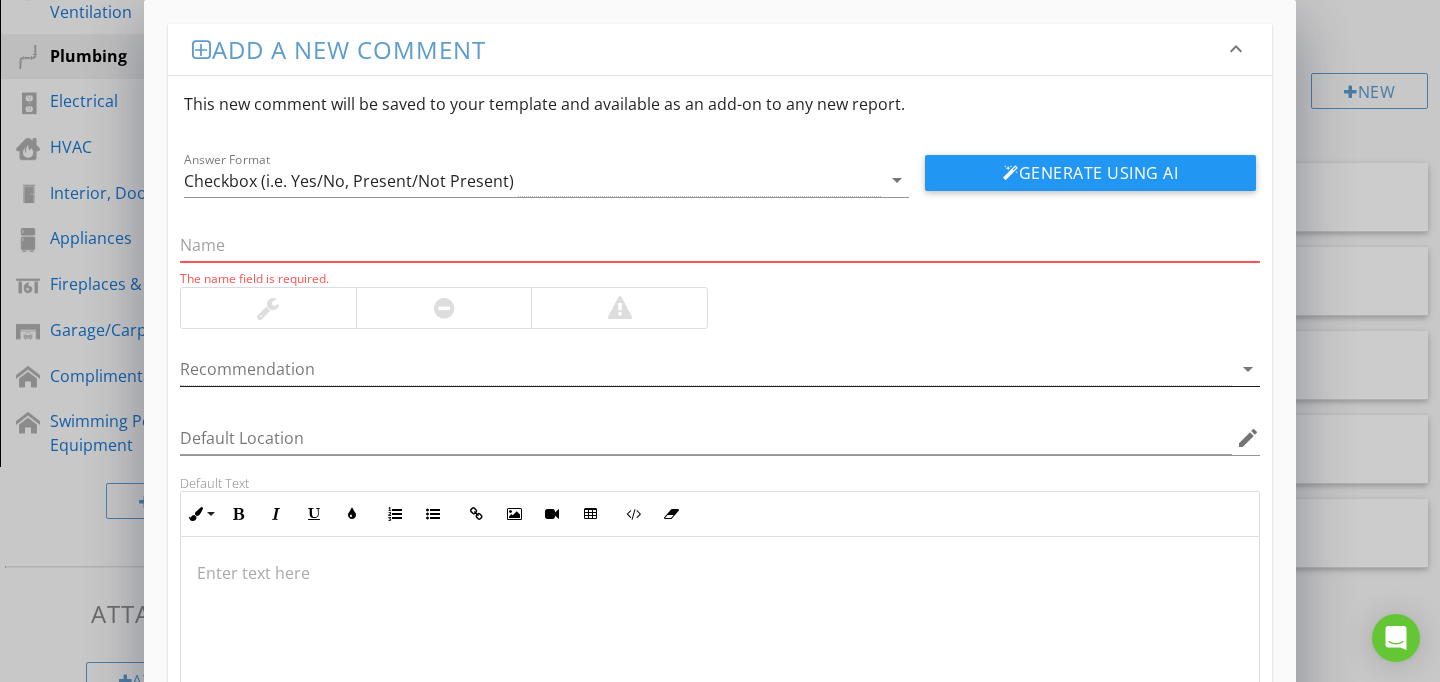 paste on "Exhaust Fan Missing" 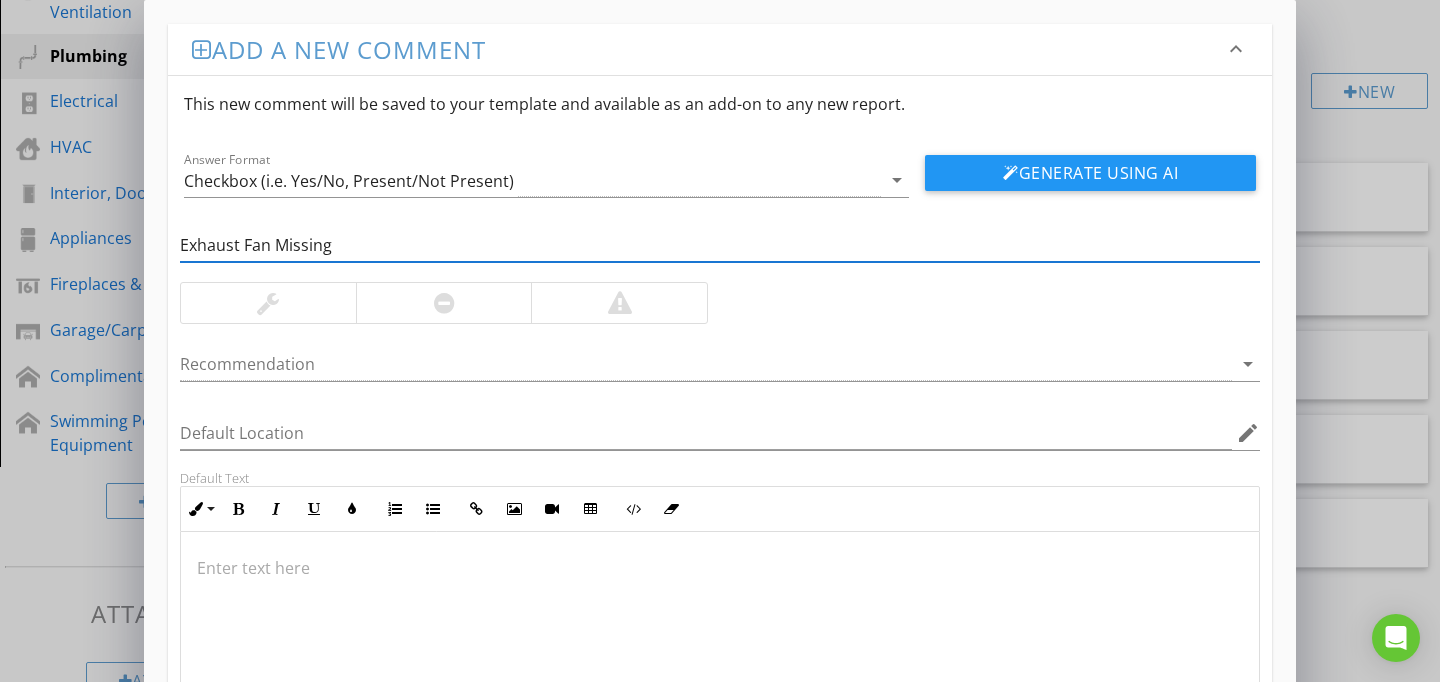 type on "Exhaust Fan Missing" 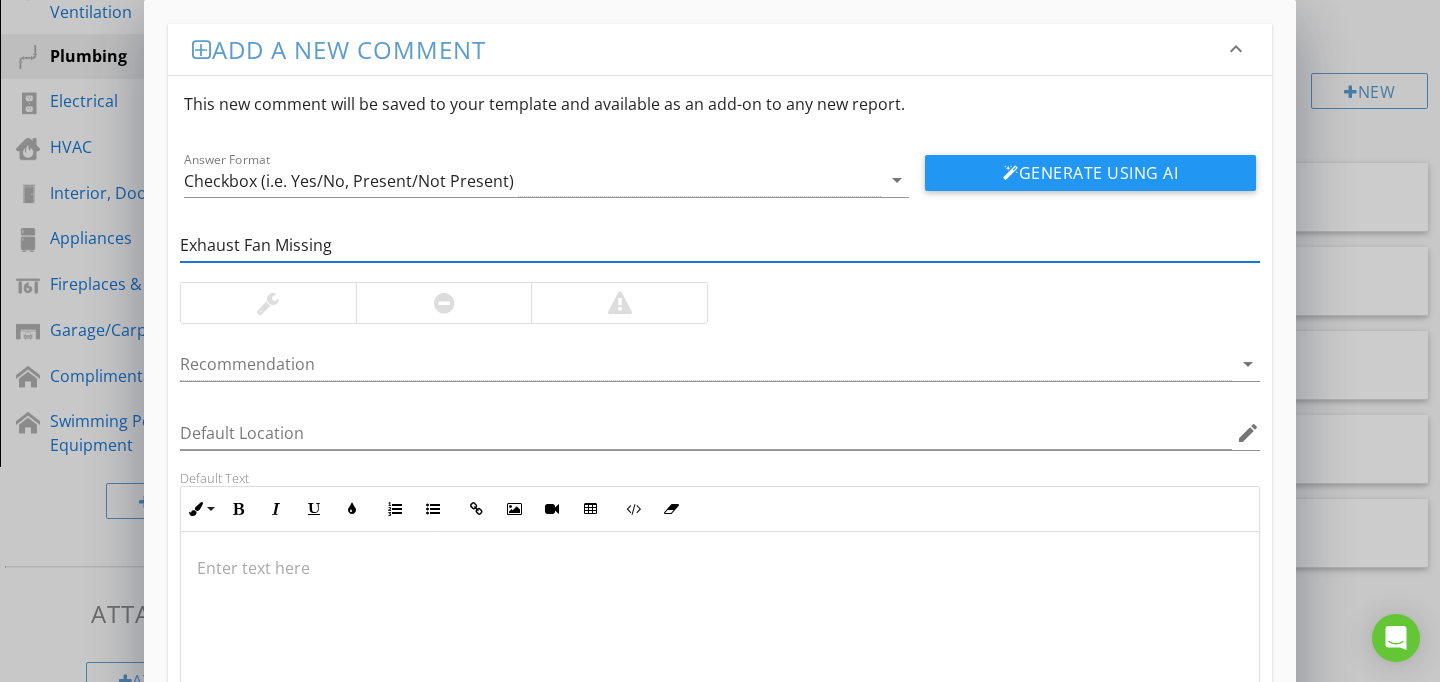 click at bounding box center [720, 632] 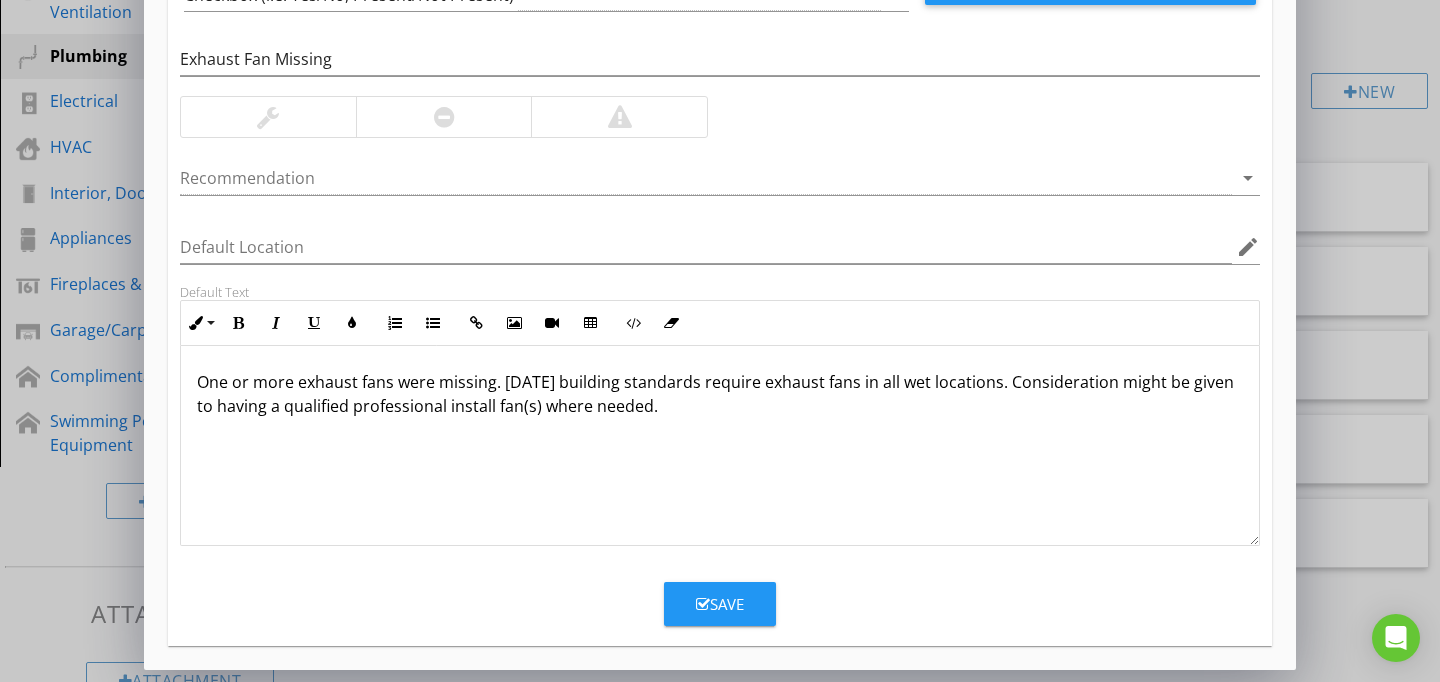 click on "Save" at bounding box center [720, 604] 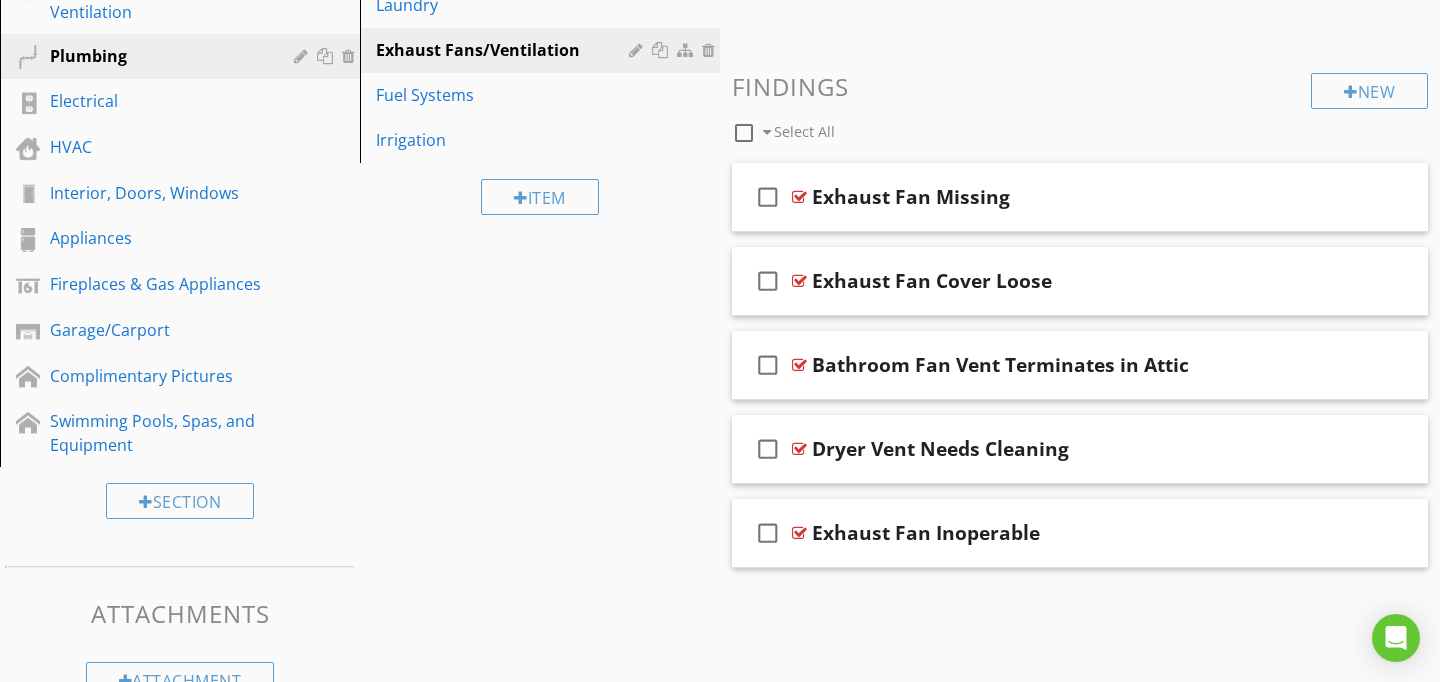scroll, scrollTop: 89, scrollLeft: 0, axis: vertical 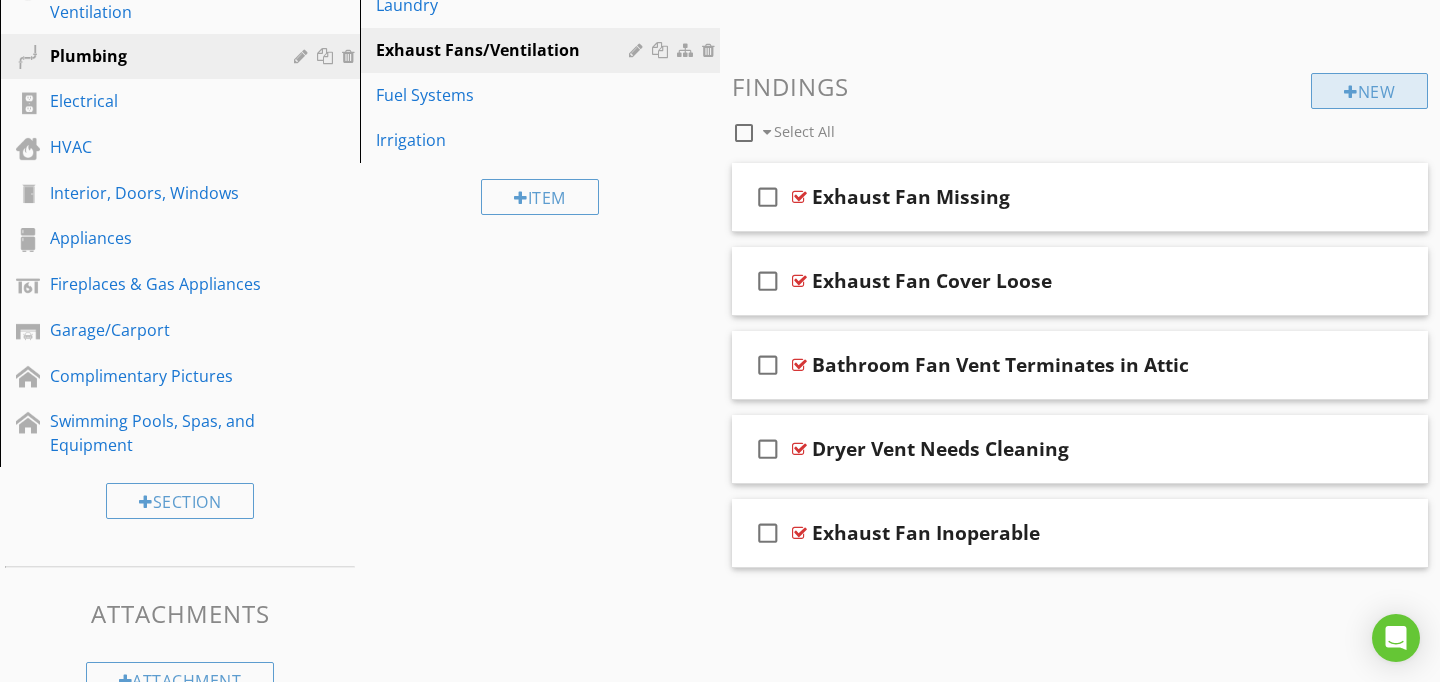 click on "New" at bounding box center (1369, 91) 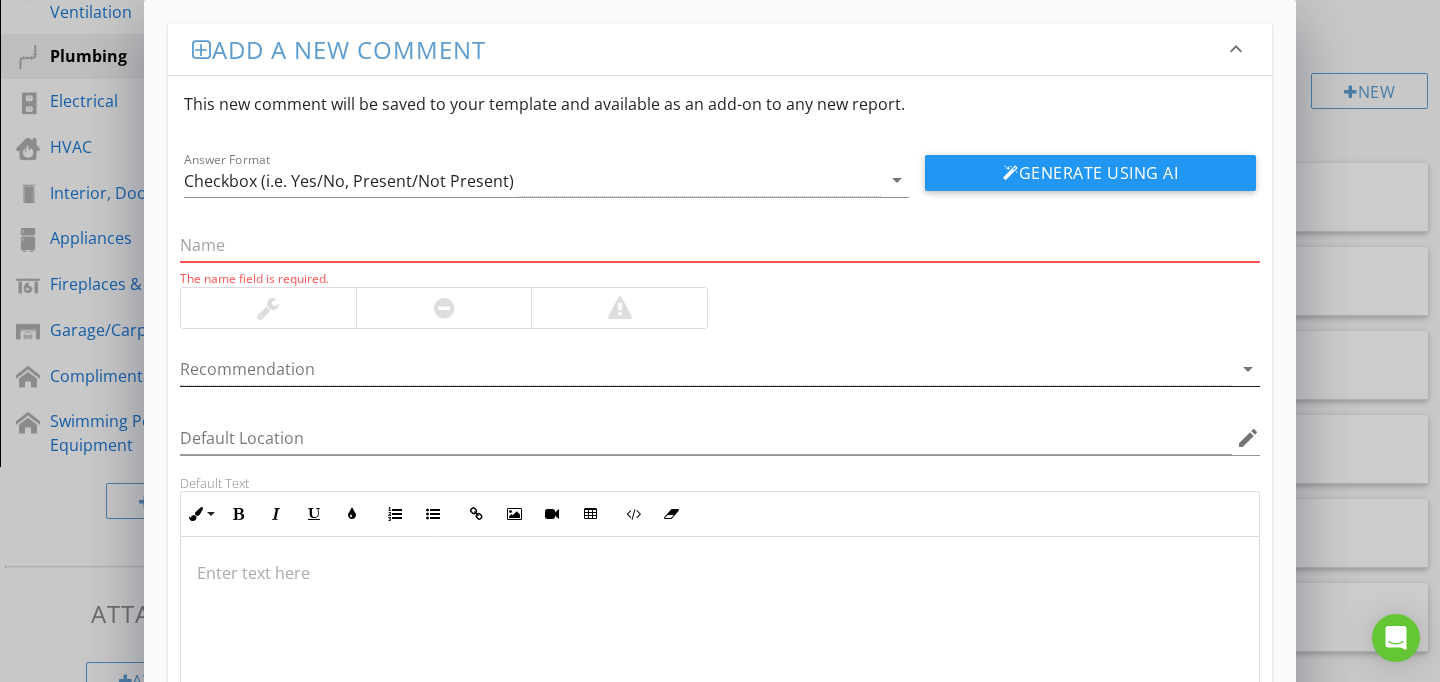 paste on "Missing Bathroom Powered Ventilation" 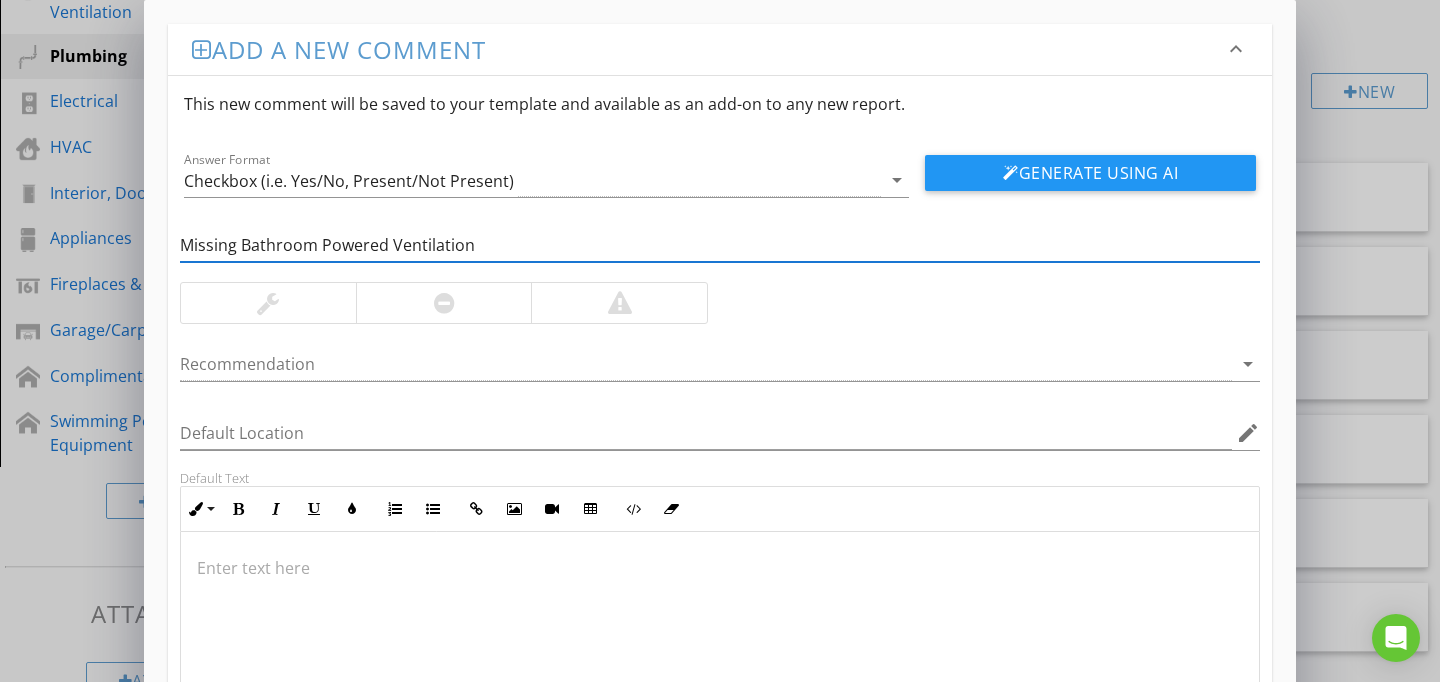 type on "Missing Bathroom Powered Ventilation" 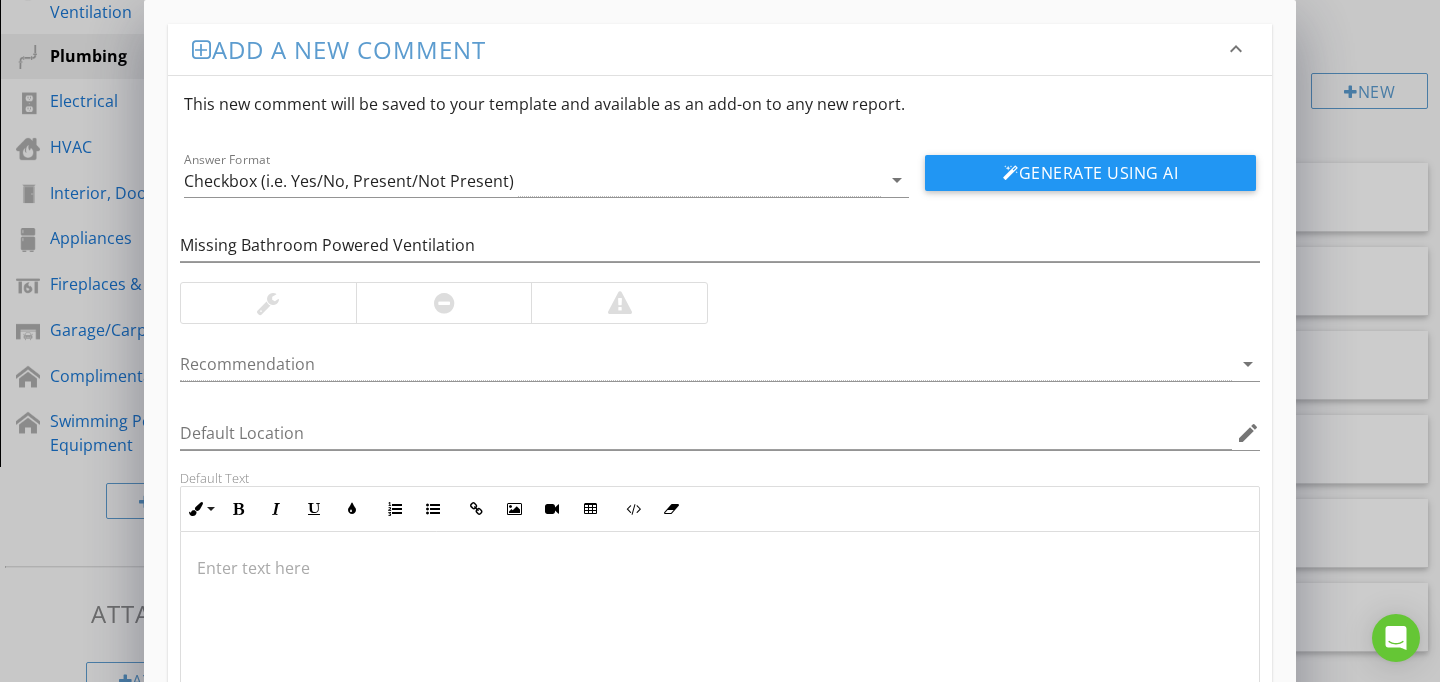 click at bounding box center (720, 568) 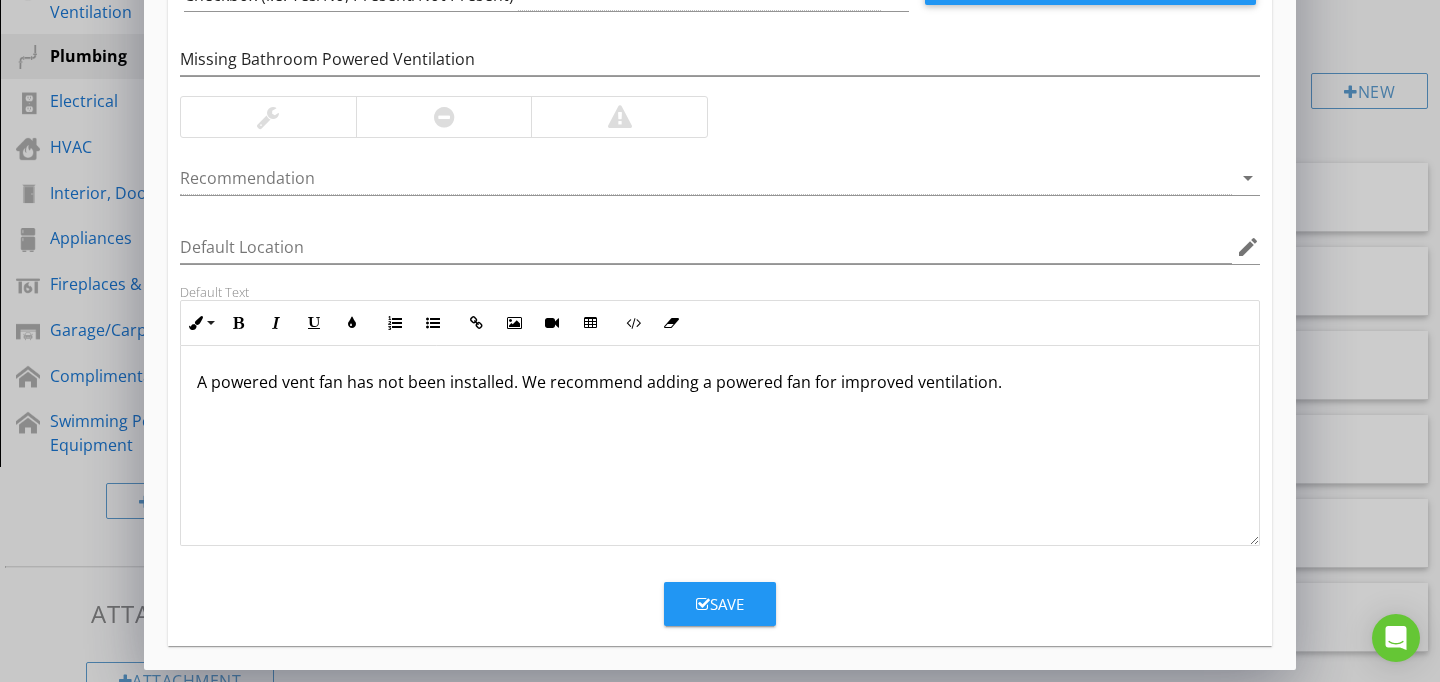 click on "Save" at bounding box center [720, 604] 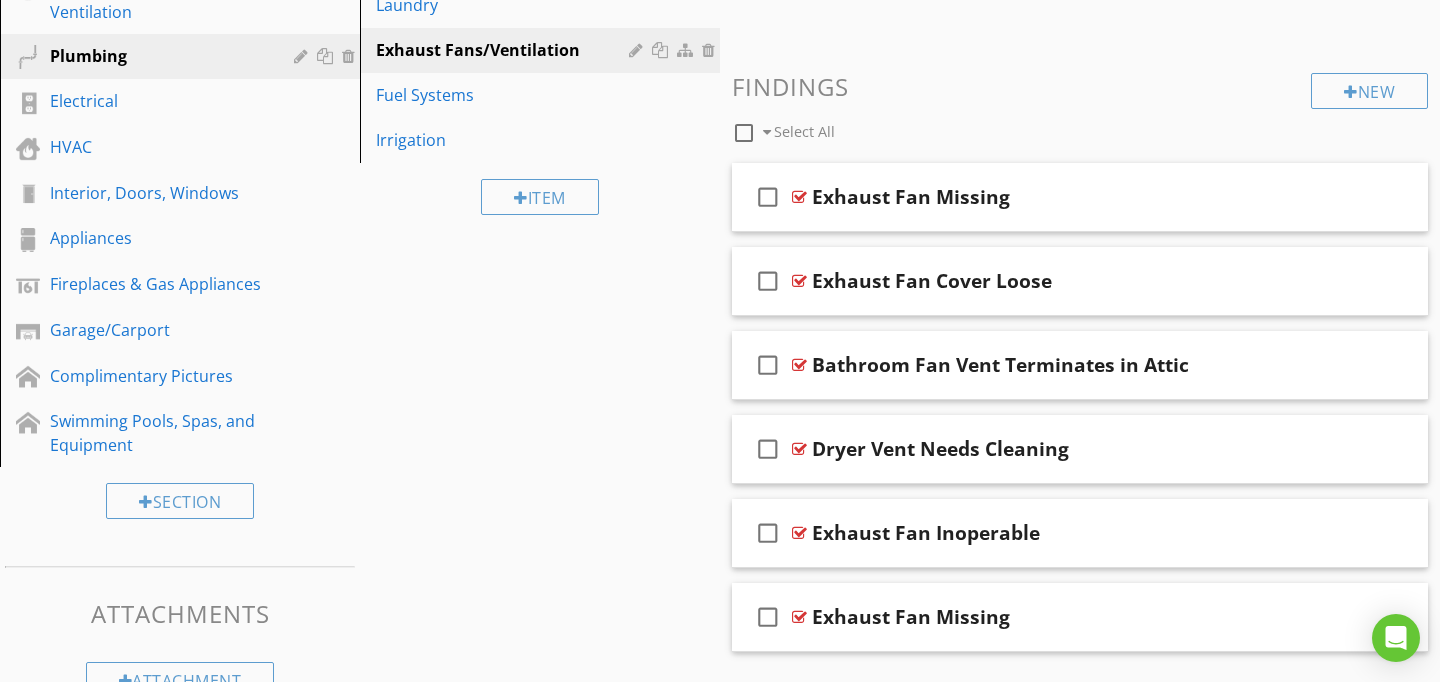 scroll, scrollTop: 89, scrollLeft: 0, axis: vertical 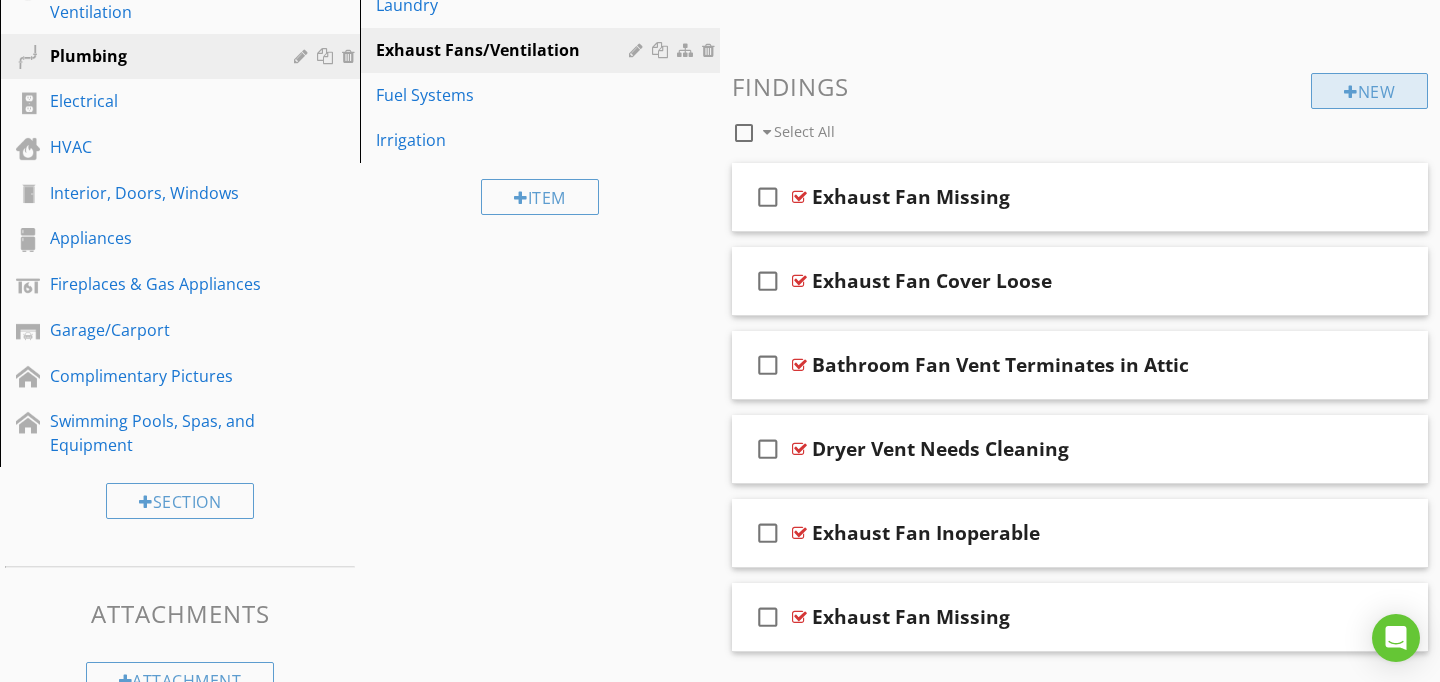 click on "New" at bounding box center (1369, 91) 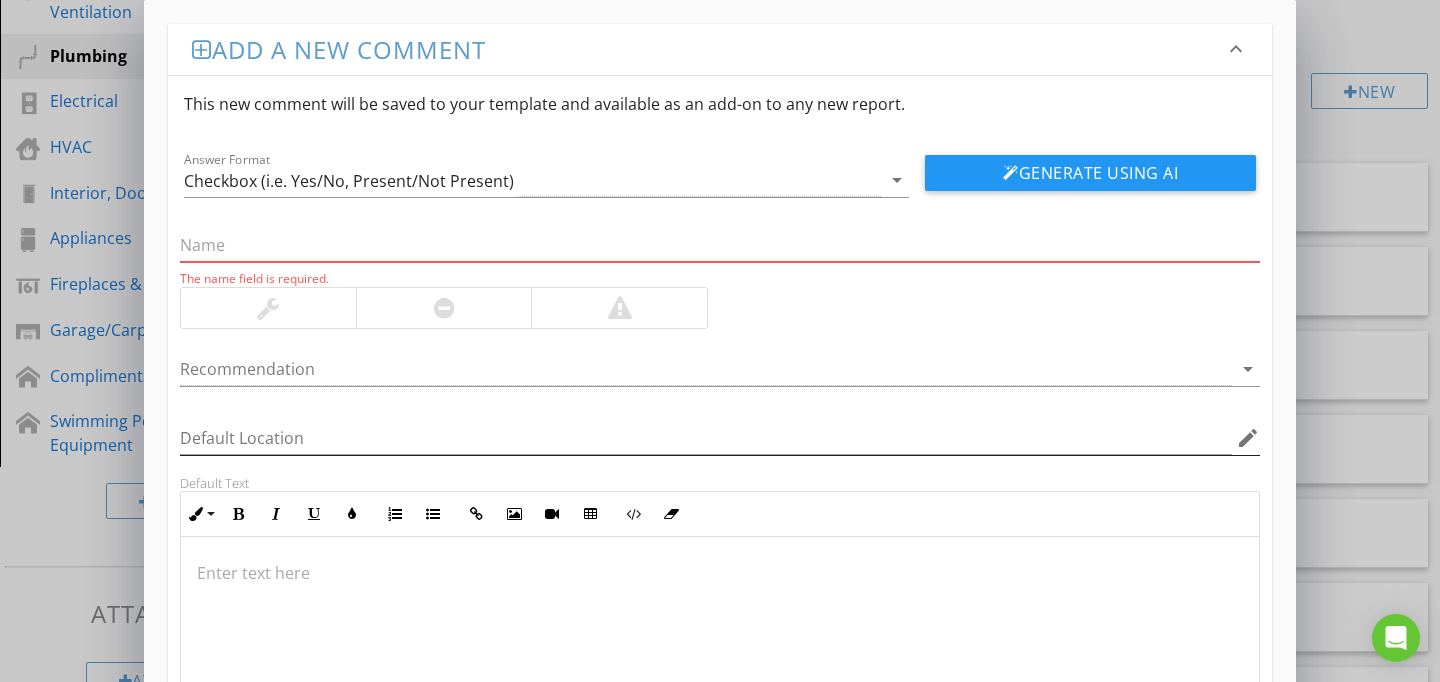 paste on "No Kitchen Powered Ventilation" 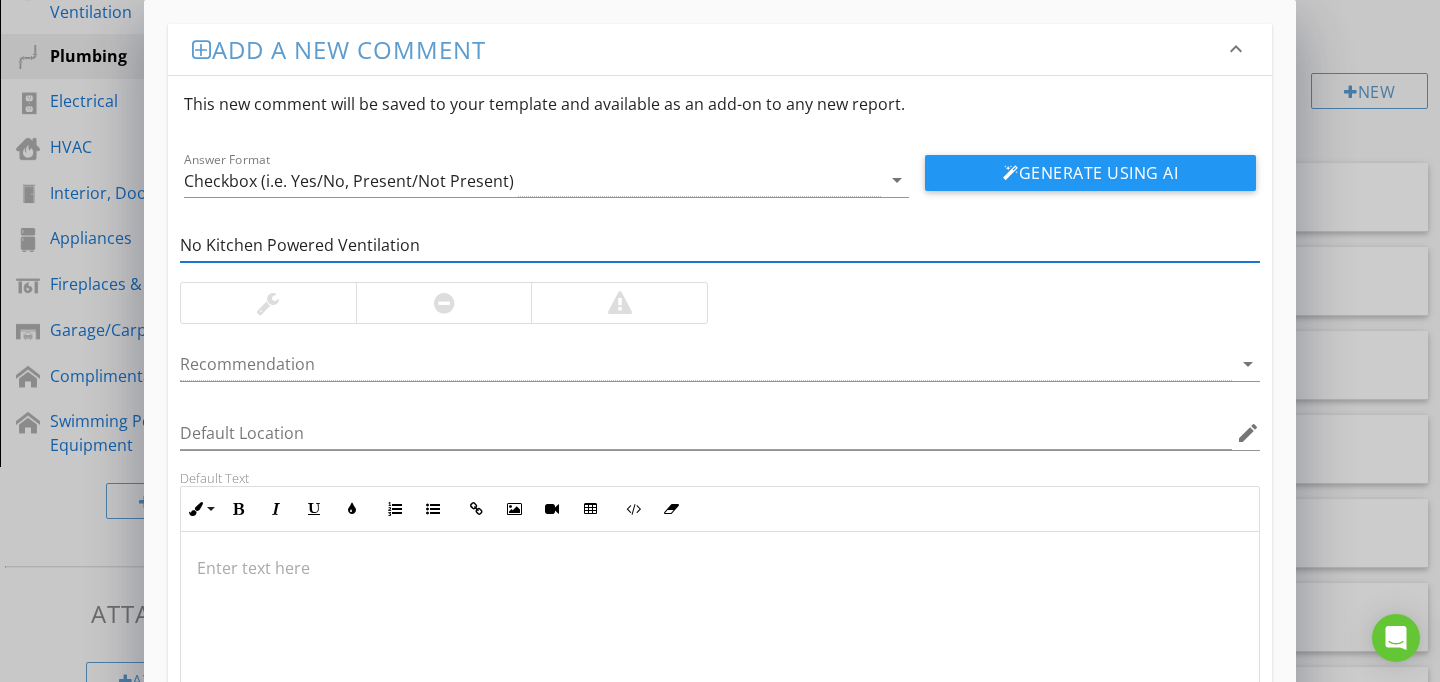 type on "No Kitchen Powered Ventilation" 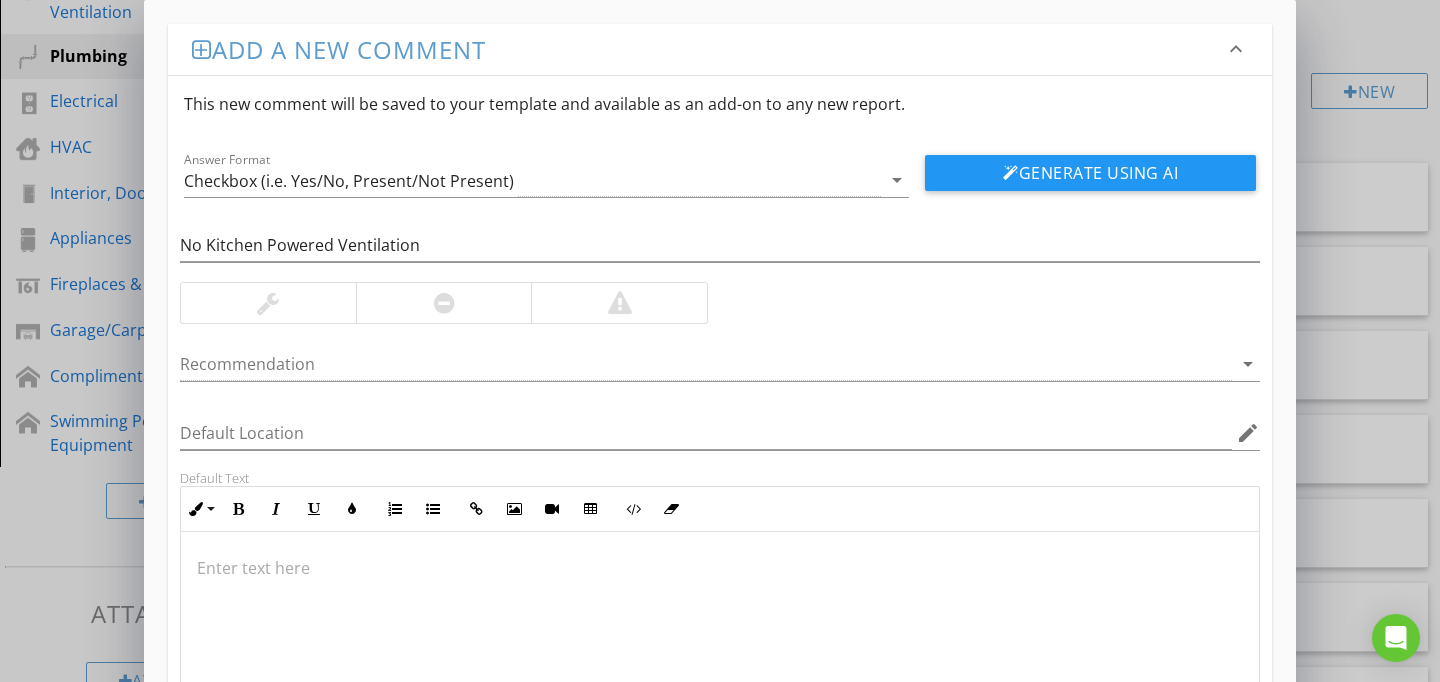 click at bounding box center (720, 568) 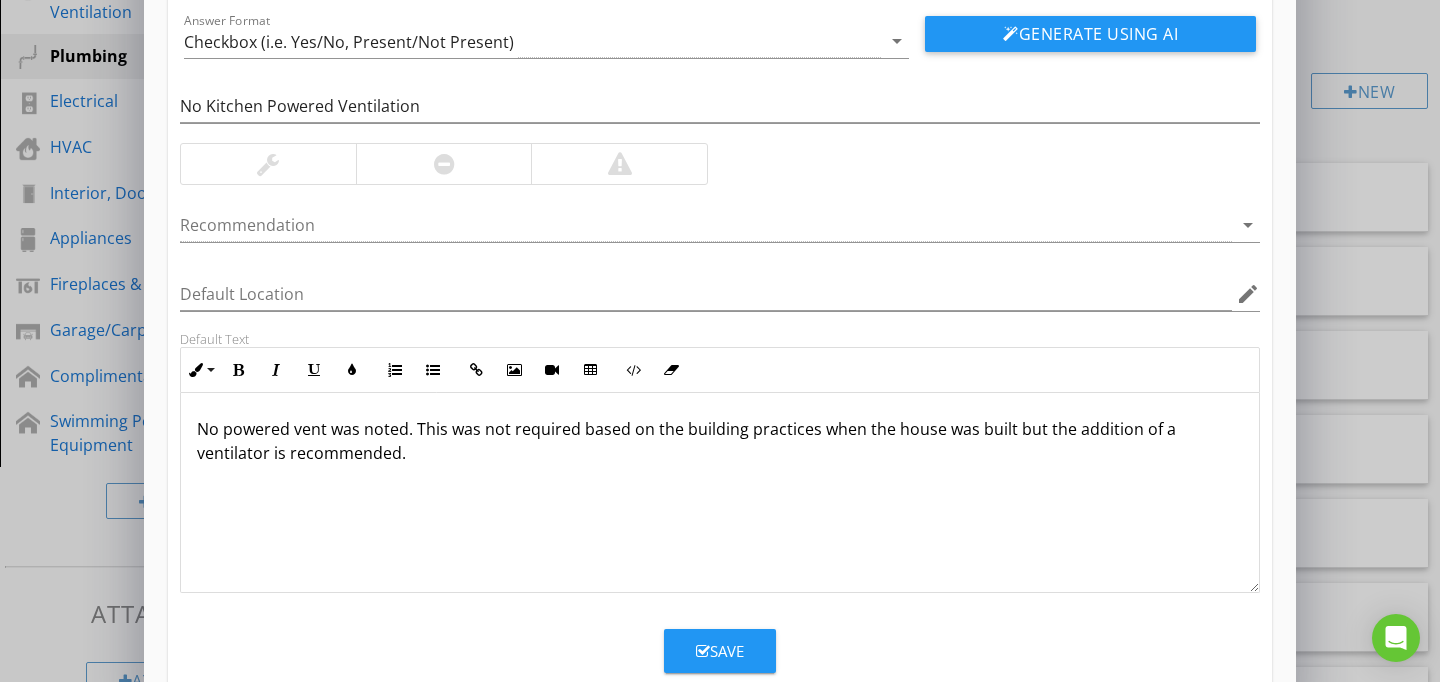 scroll, scrollTop: 186, scrollLeft: 0, axis: vertical 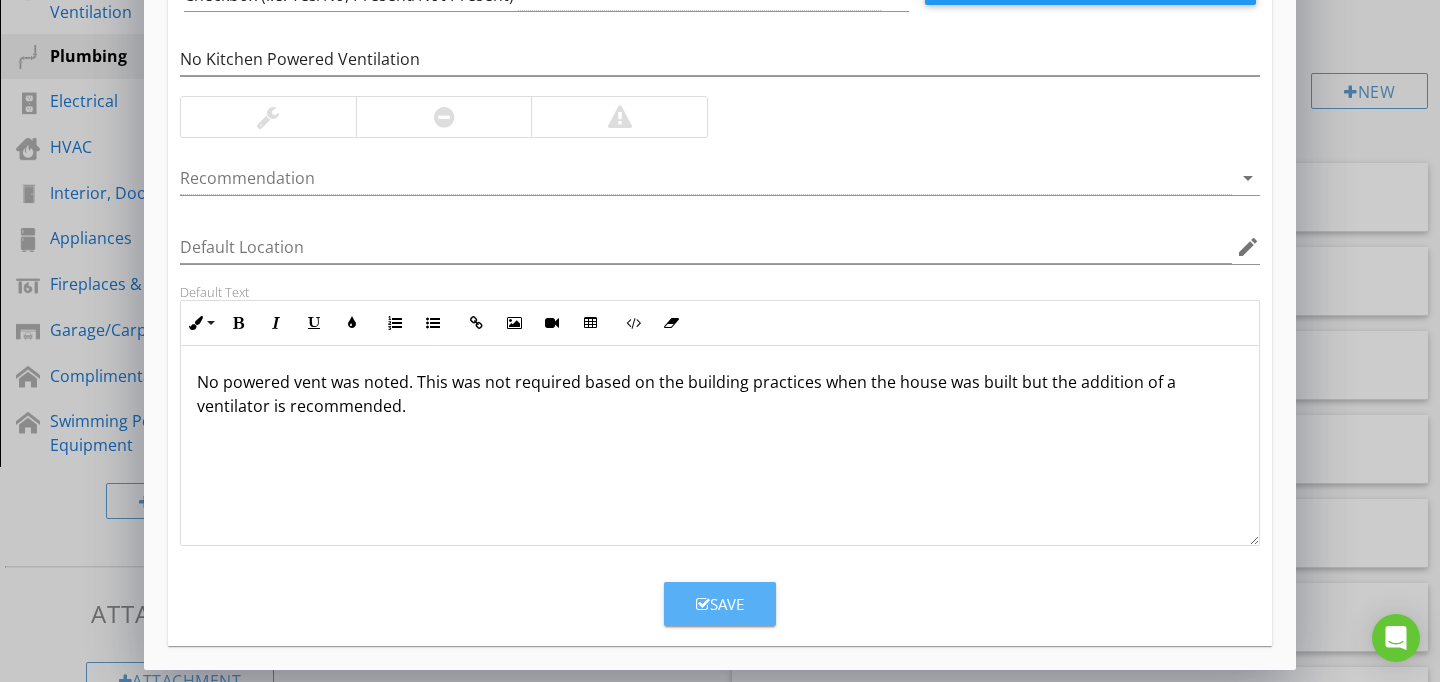 click on "Save" at bounding box center [720, 604] 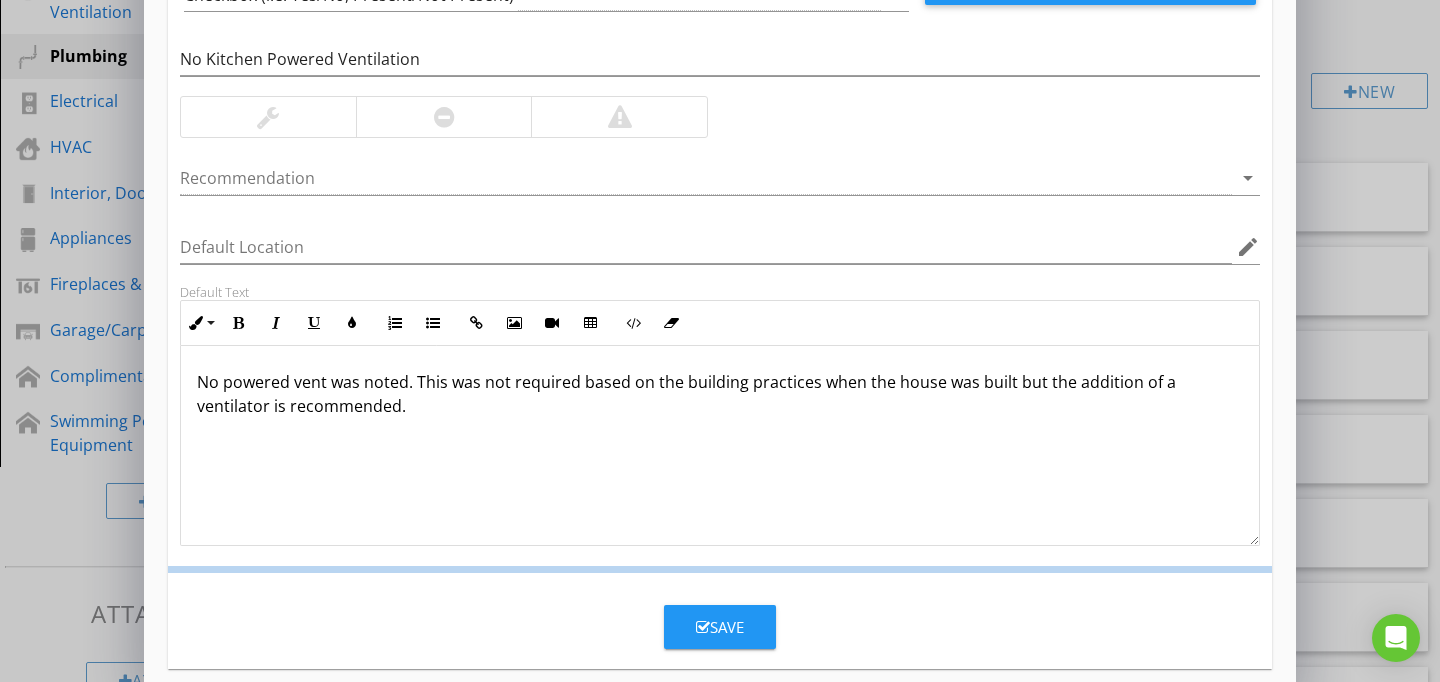 scroll, scrollTop: 89, scrollLeft: 0, axis: vertical 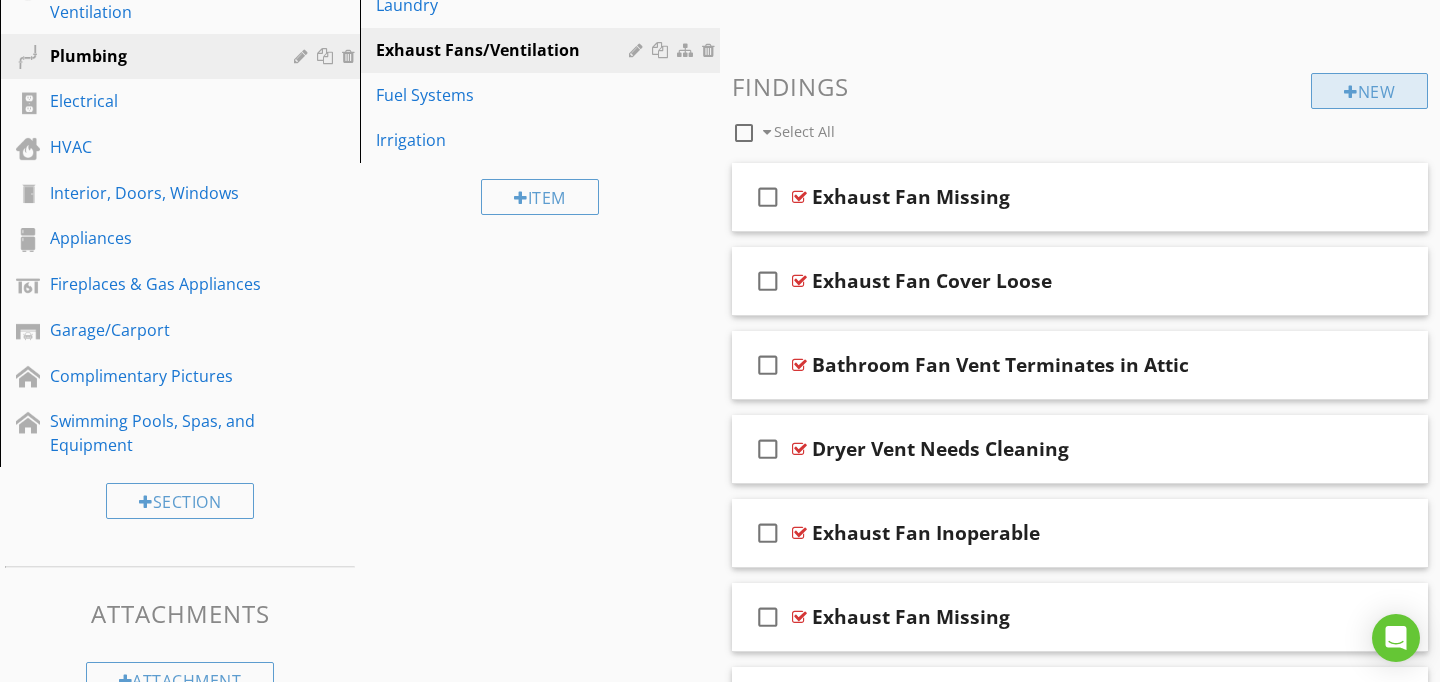 click on "New" at bounding box center (1369, 91) 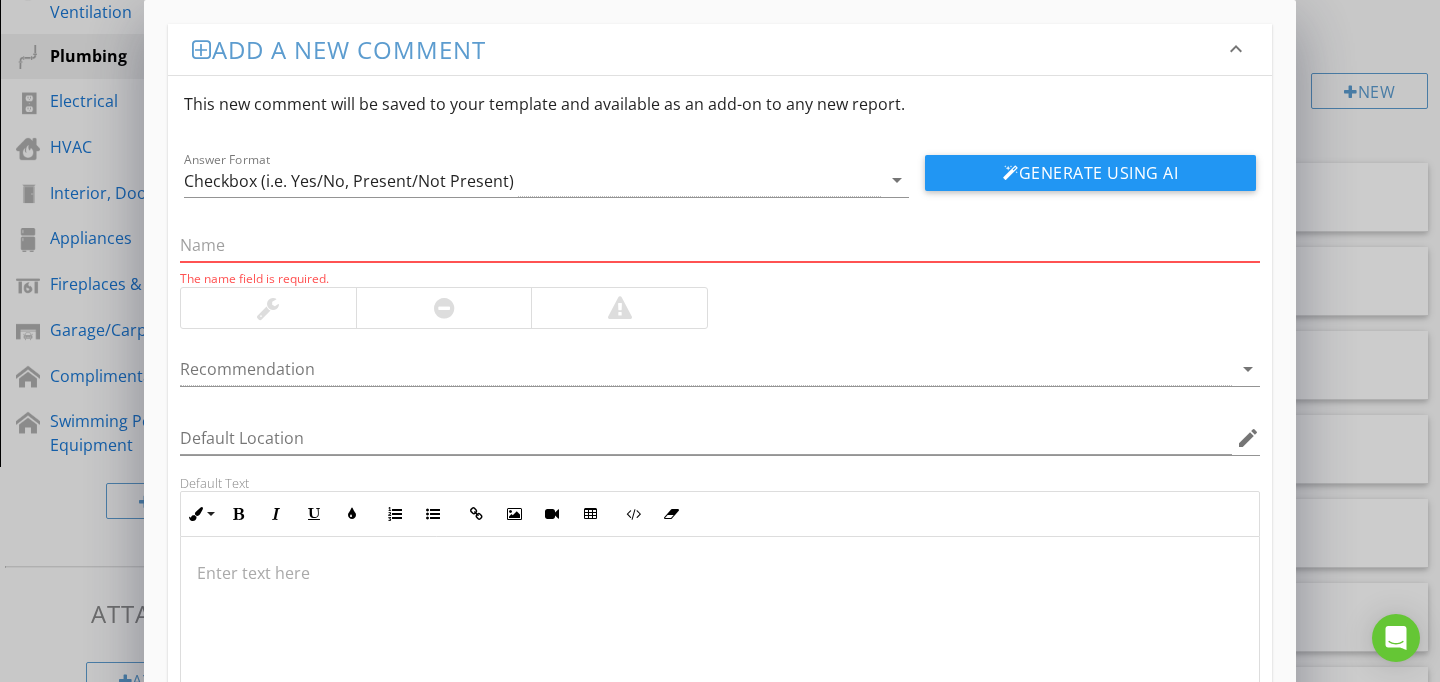 paste on "Re Circulating Kitchen Ventilation" 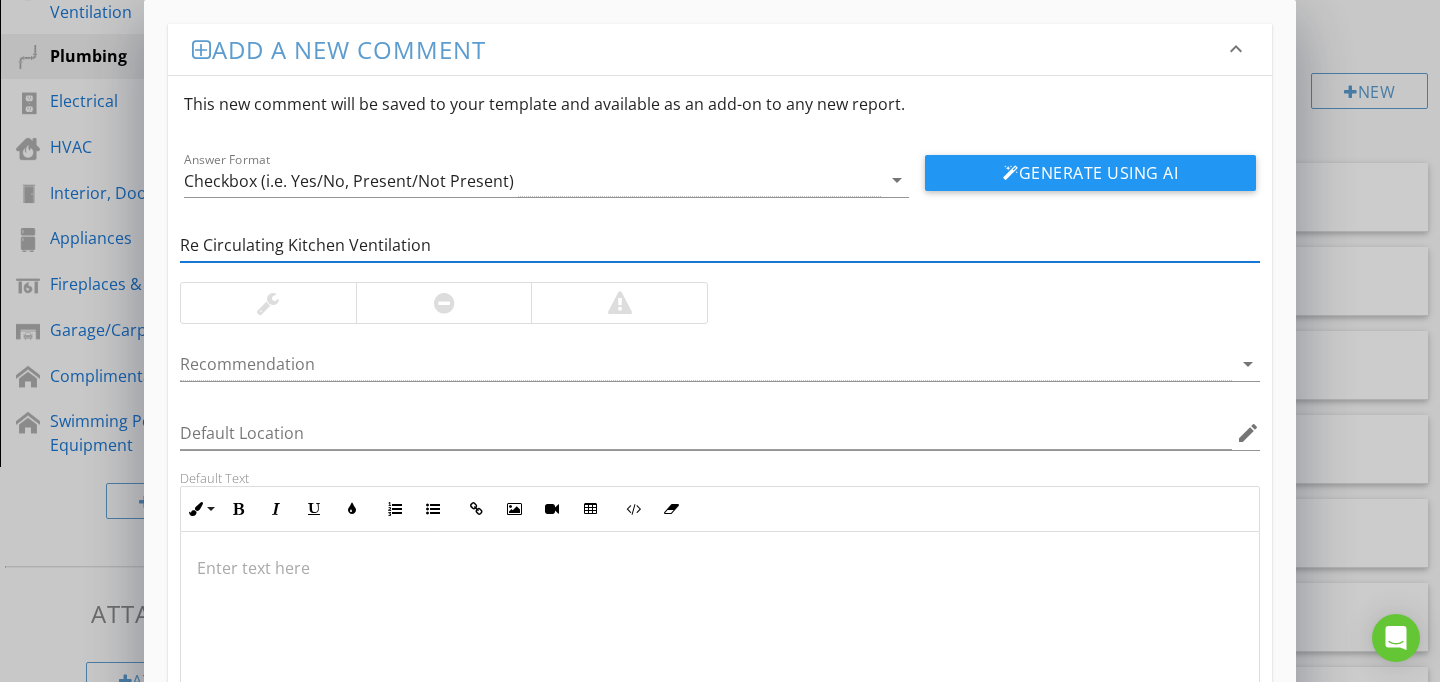 type on "Re Circulating Kitchen Ventilation" 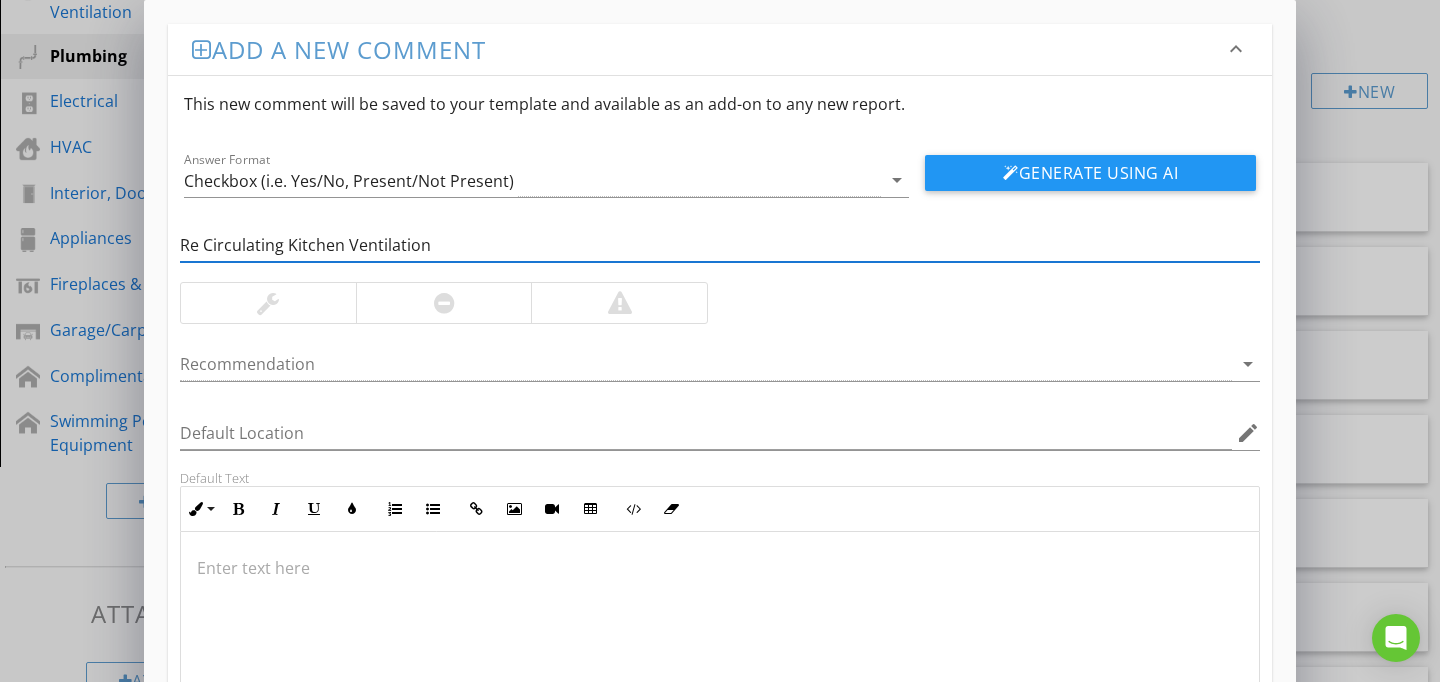 click at bounding box center (720, 632) 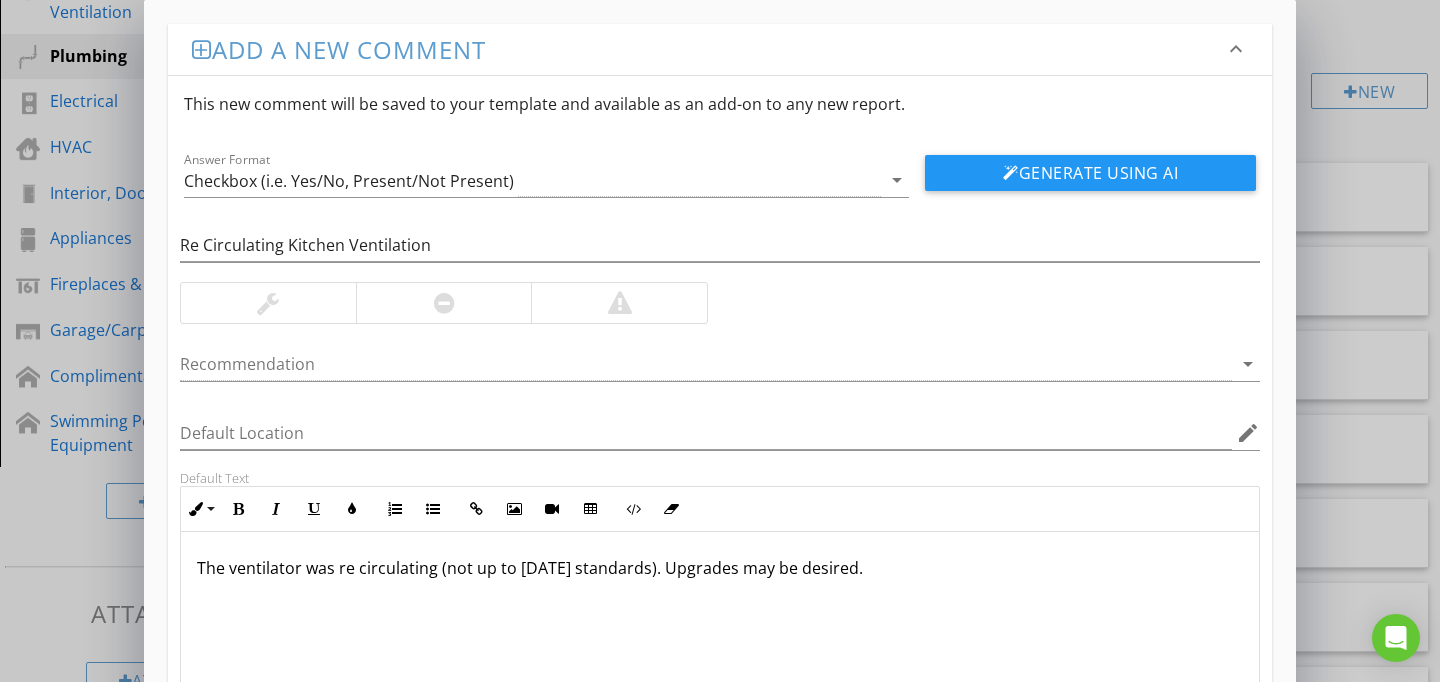 scroll, scrollTop: 1, scrollLeft: 0, axis: vertical 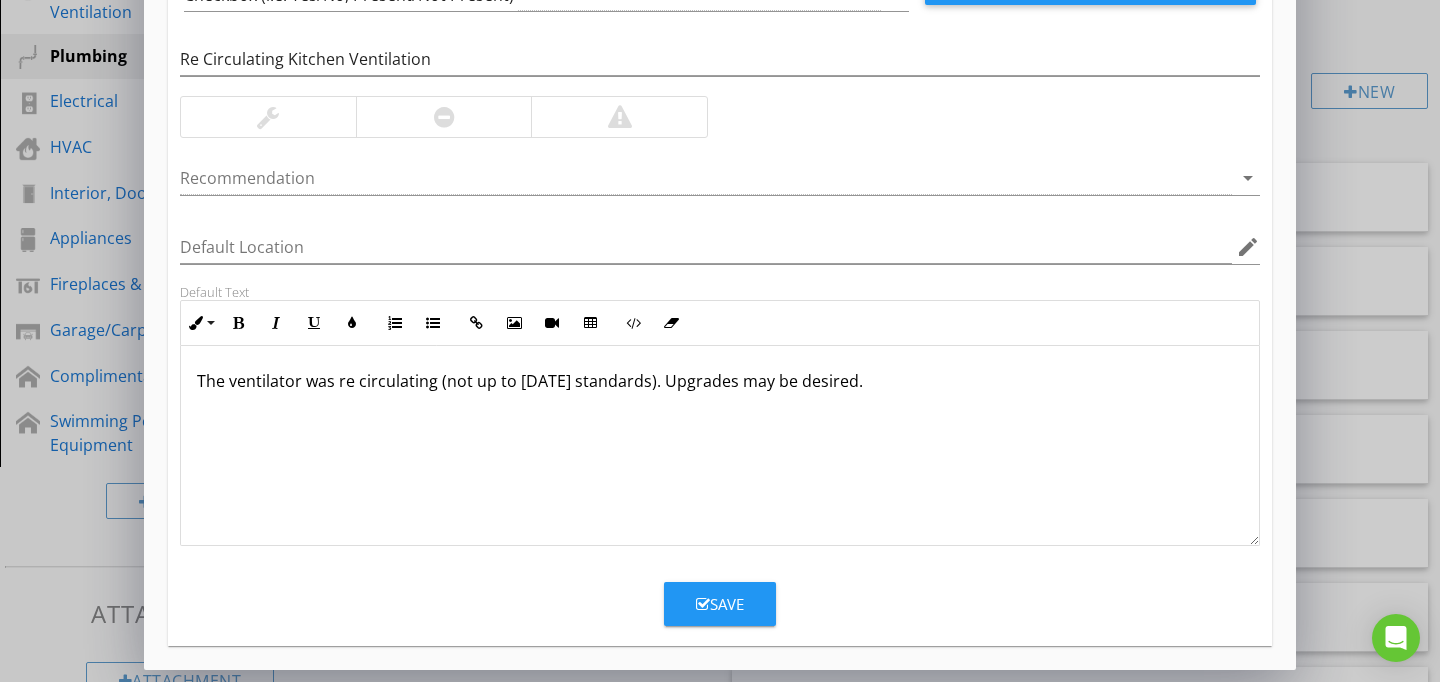 click on "Save" at bounding box center (720, 604) 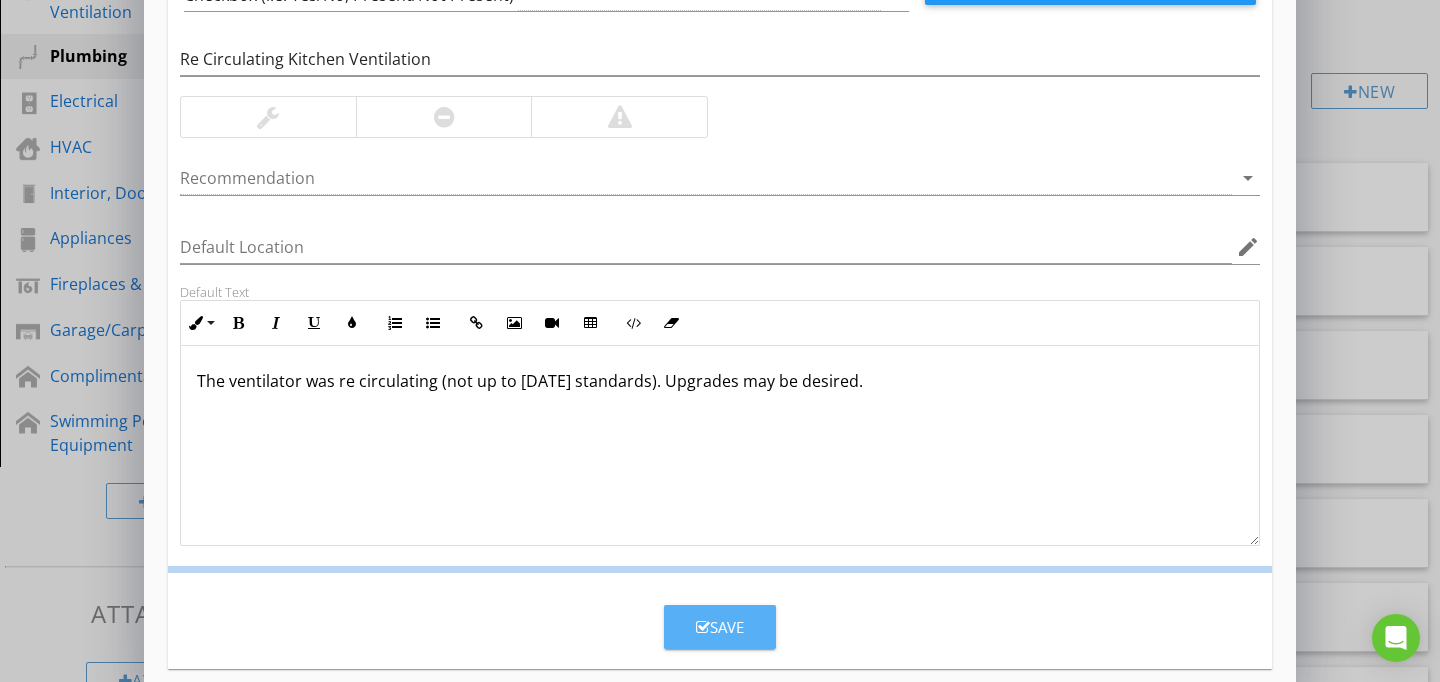 scroll, scrollTop: 89, scrollLeft: 0, axis: vertical 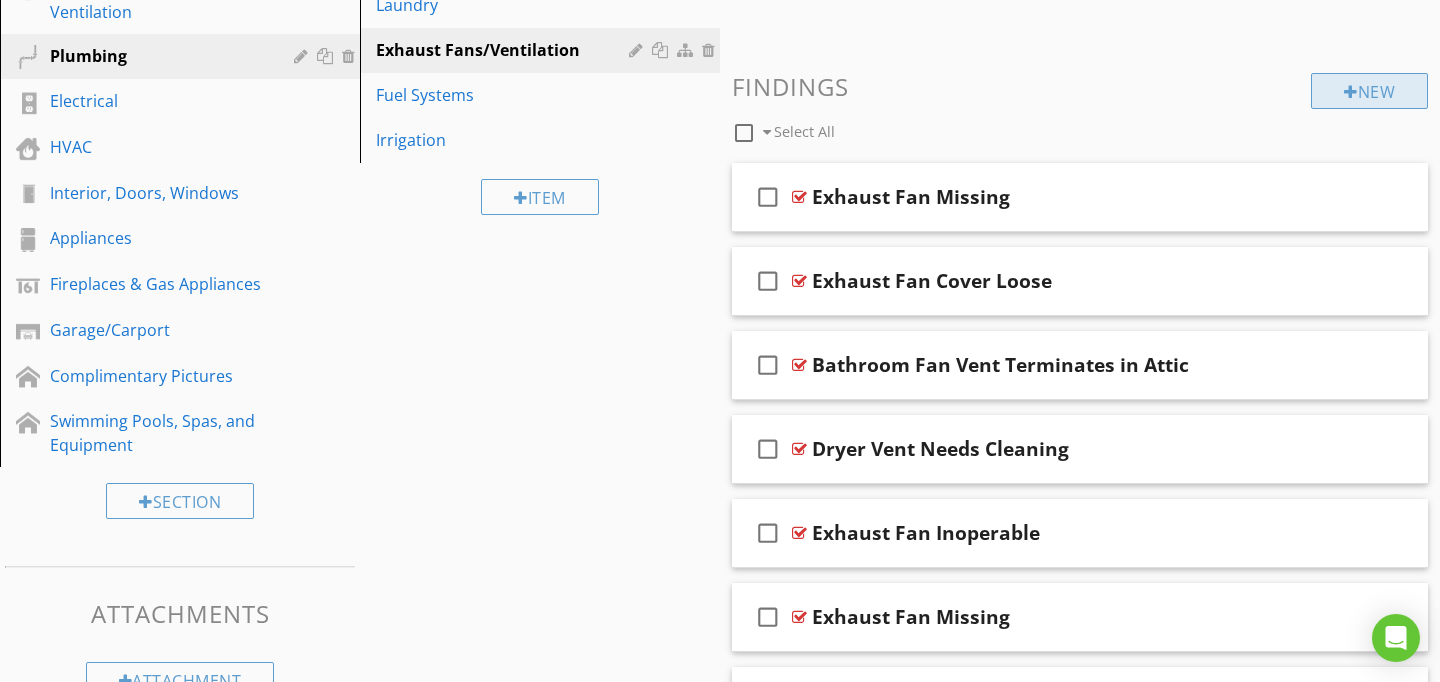 click on "New" at bounding box center [1369, 91] 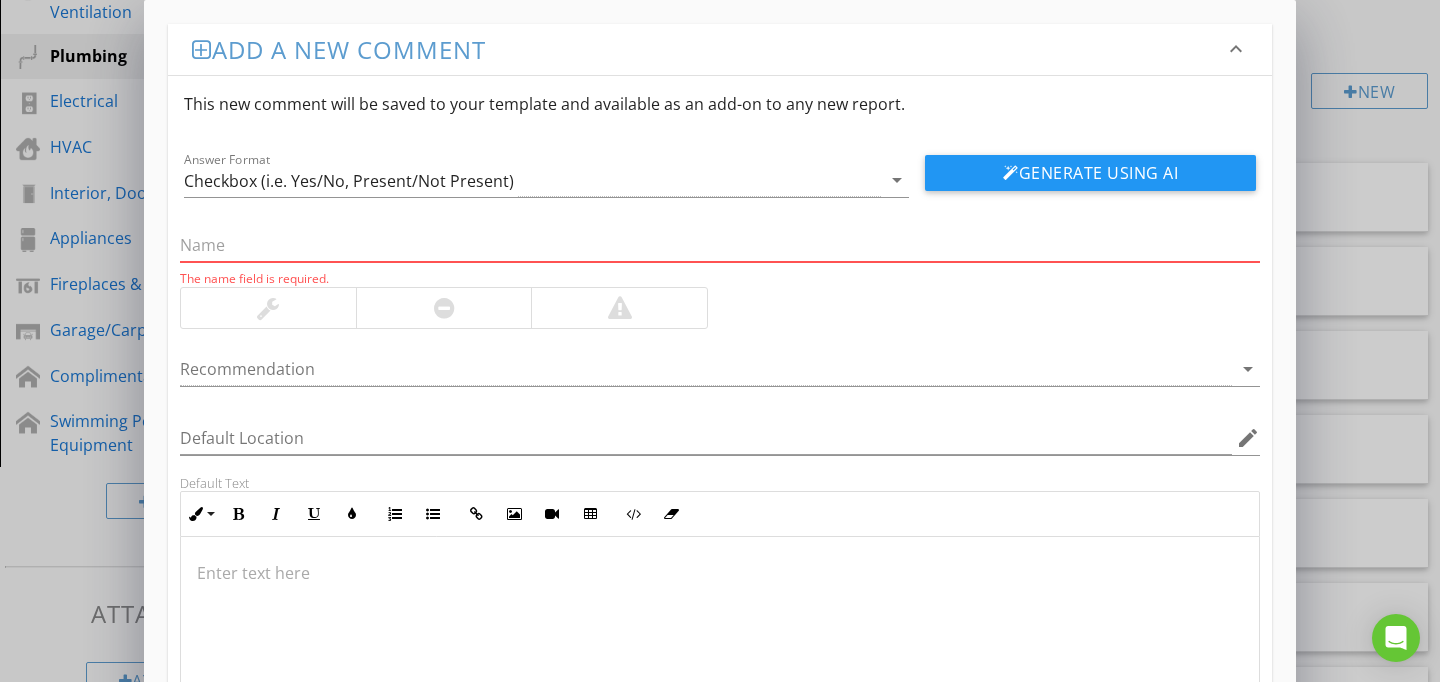 paste on "Bathroom and/or Laundry Vent Terminates in Attic" 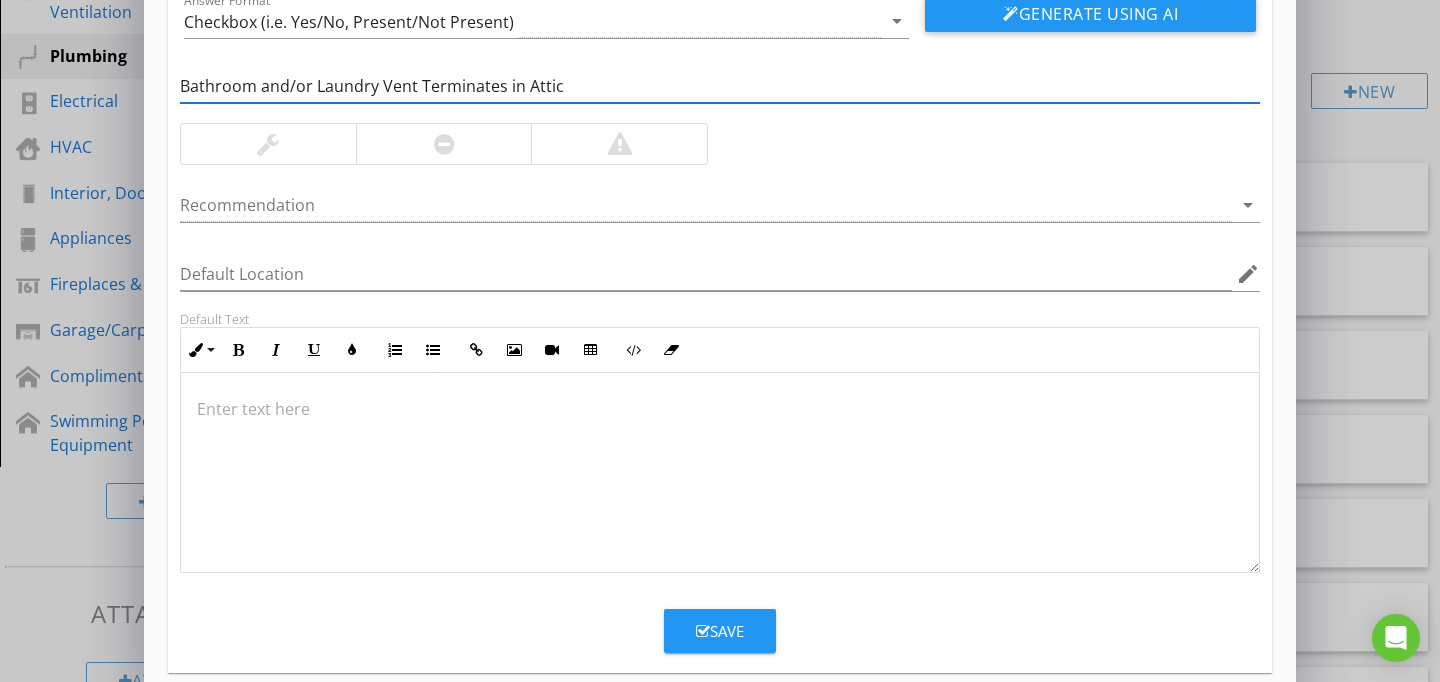 scroll, scrollTop: 186, scrollLeft: 0, axis: vertical 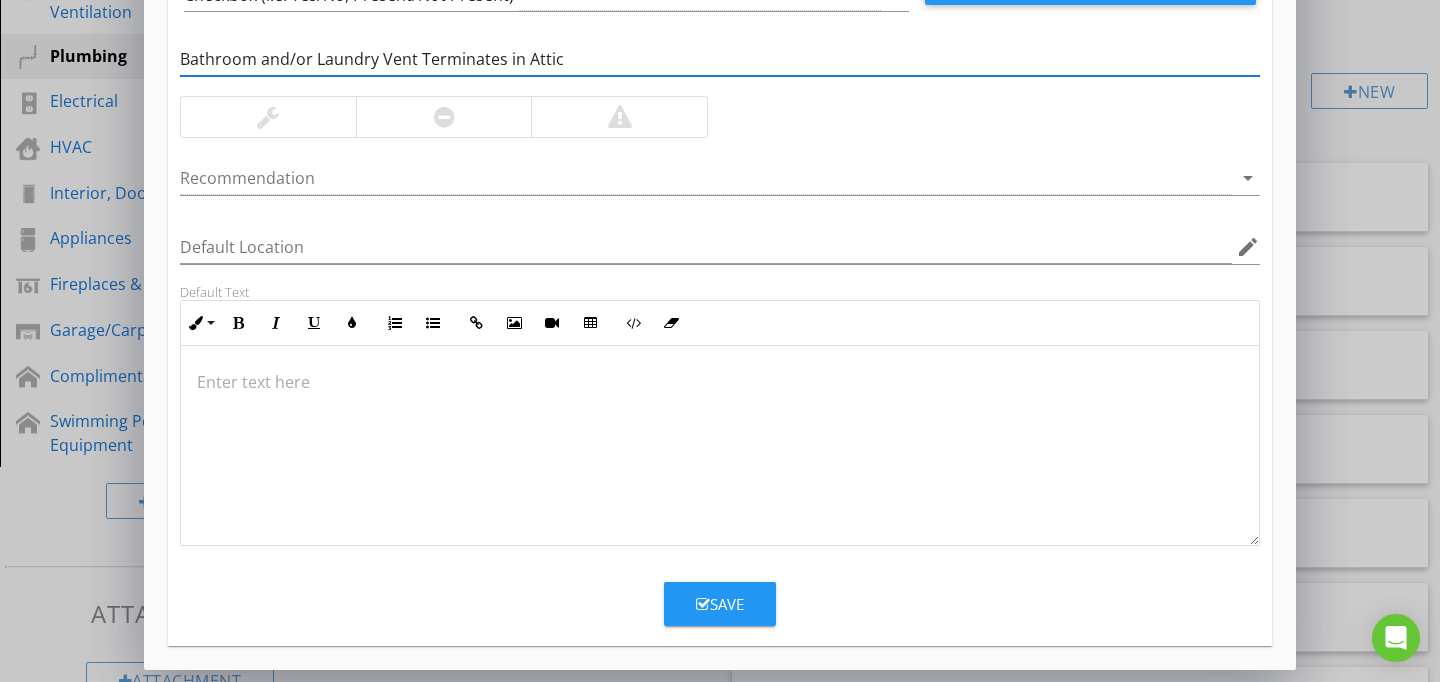 type on "Bathroom and/or Laundry Vent Terminates in Attic" 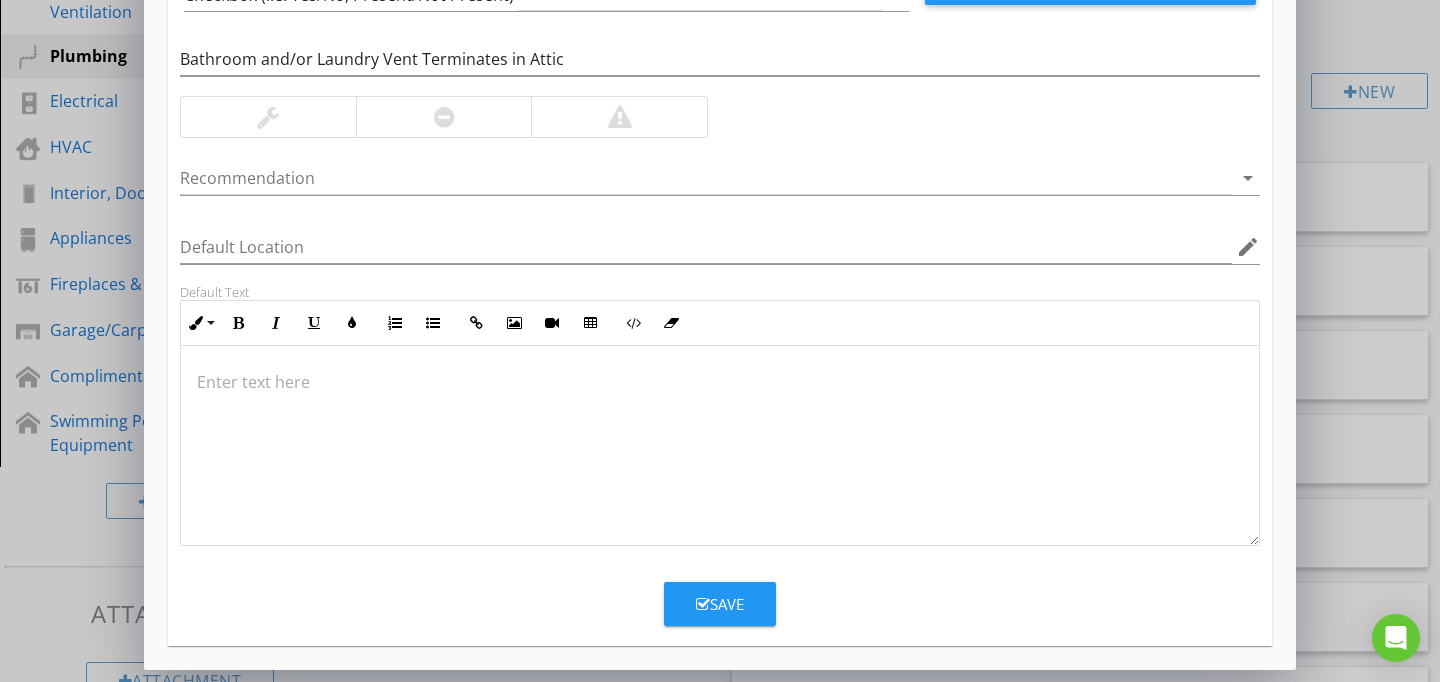 click at bounding box center [720, 446] 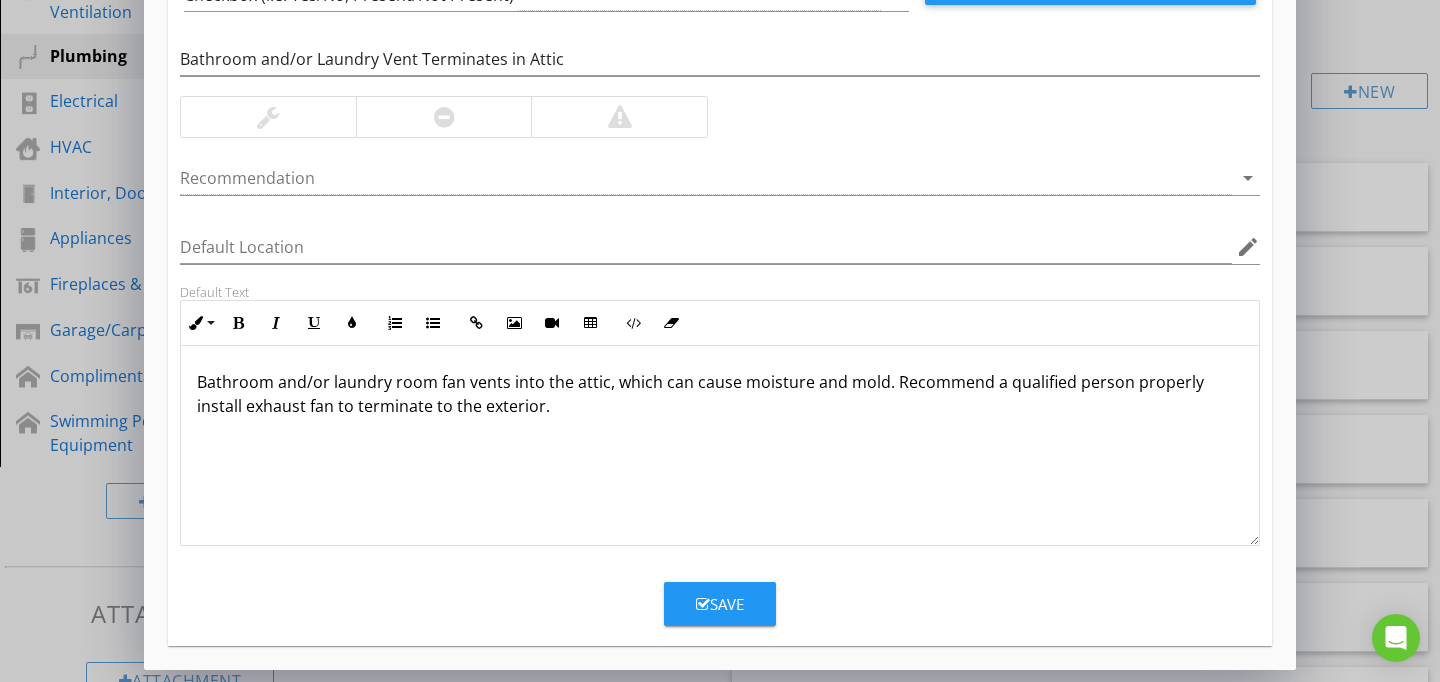 click at bounding box center (703, 604) 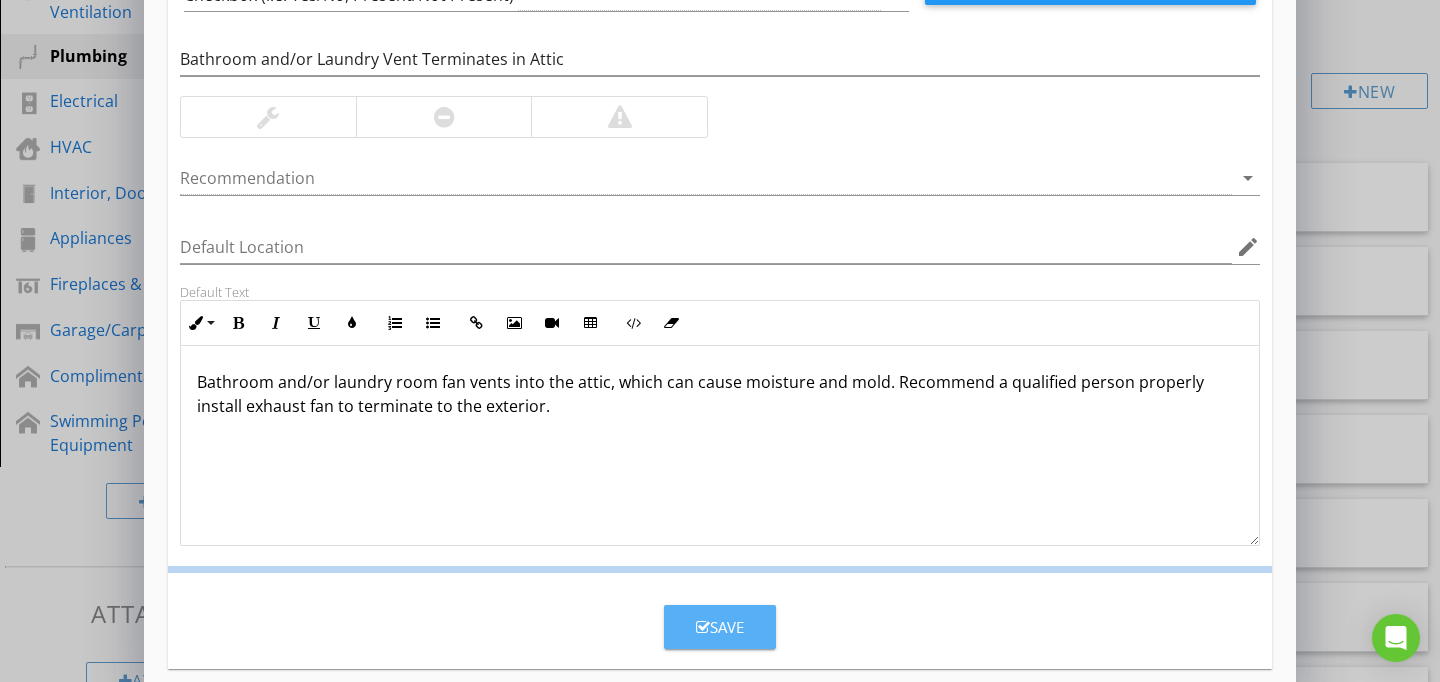 scroll, scrollTop: 89, scrollLeft: 0, axis: vertical 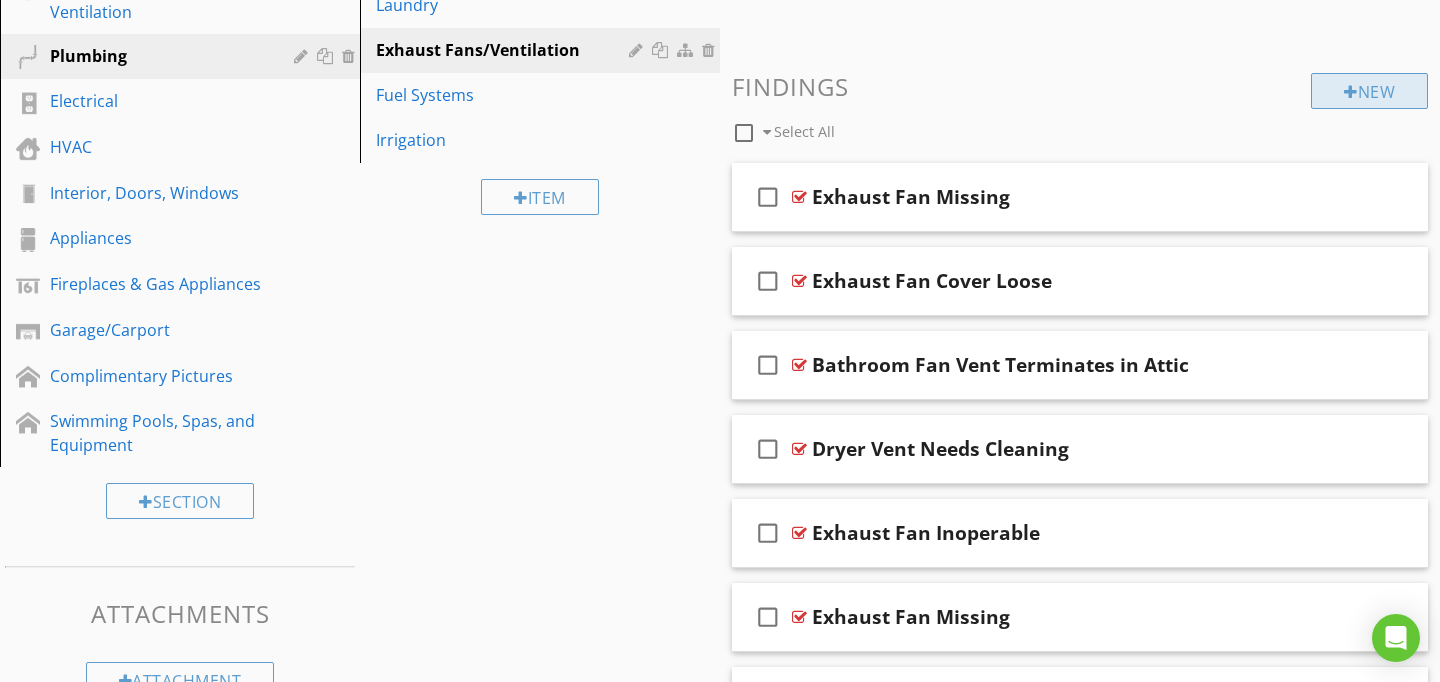 click on "New" at bounding box center [1369, 91] 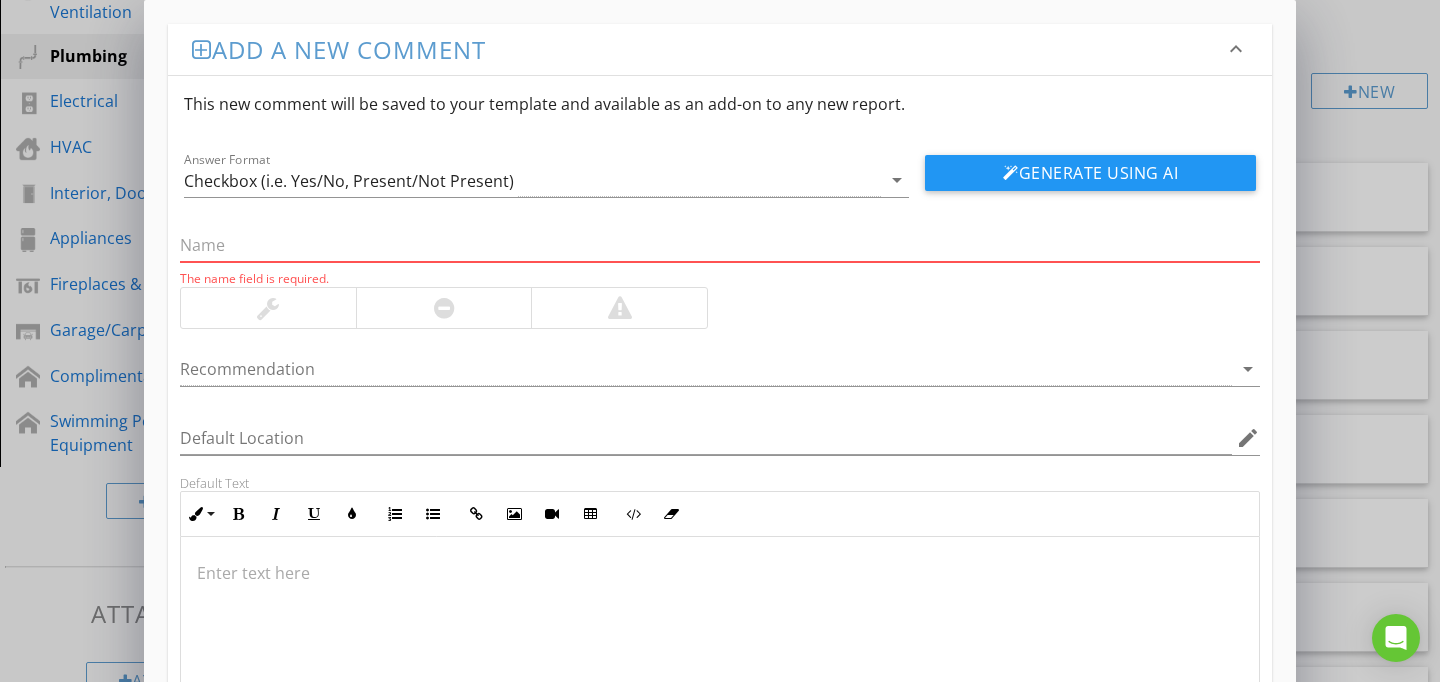 paste on "Clean Fan(s) or Ducting" 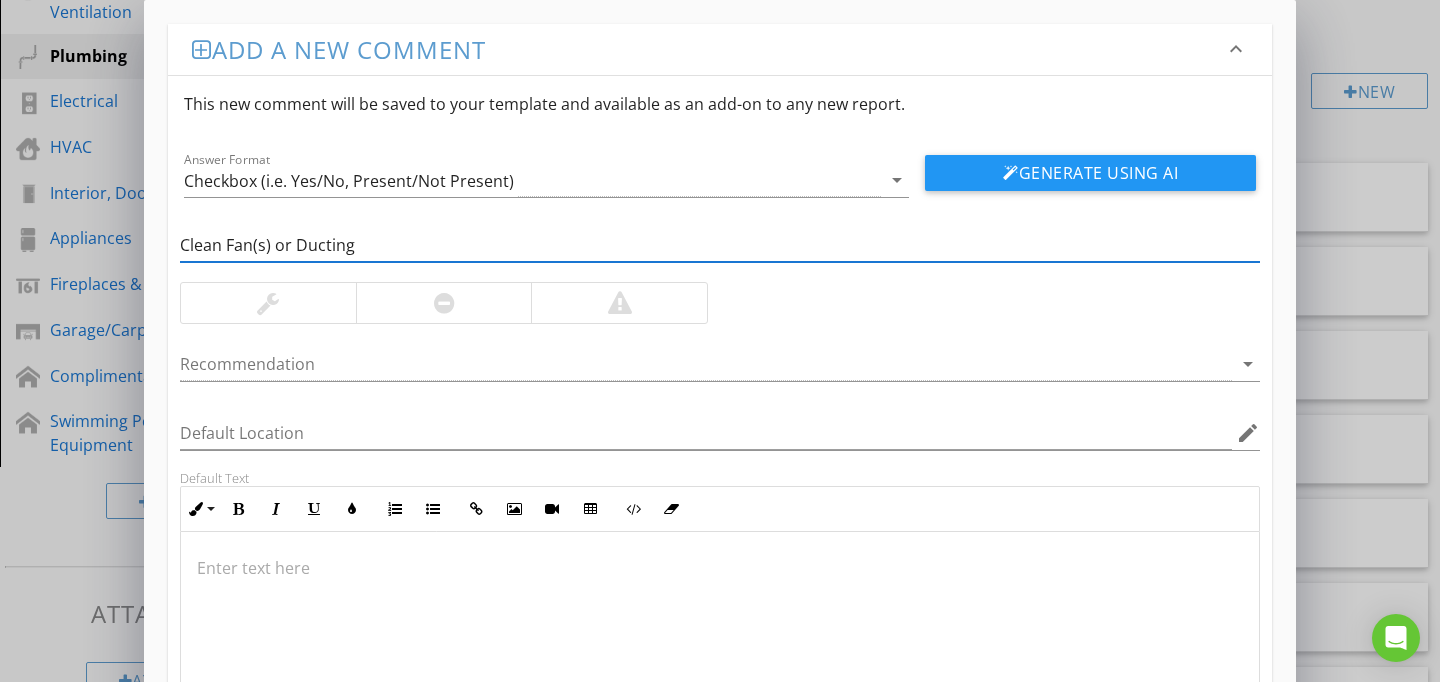type on "Clean Fan(s) or Ducting" 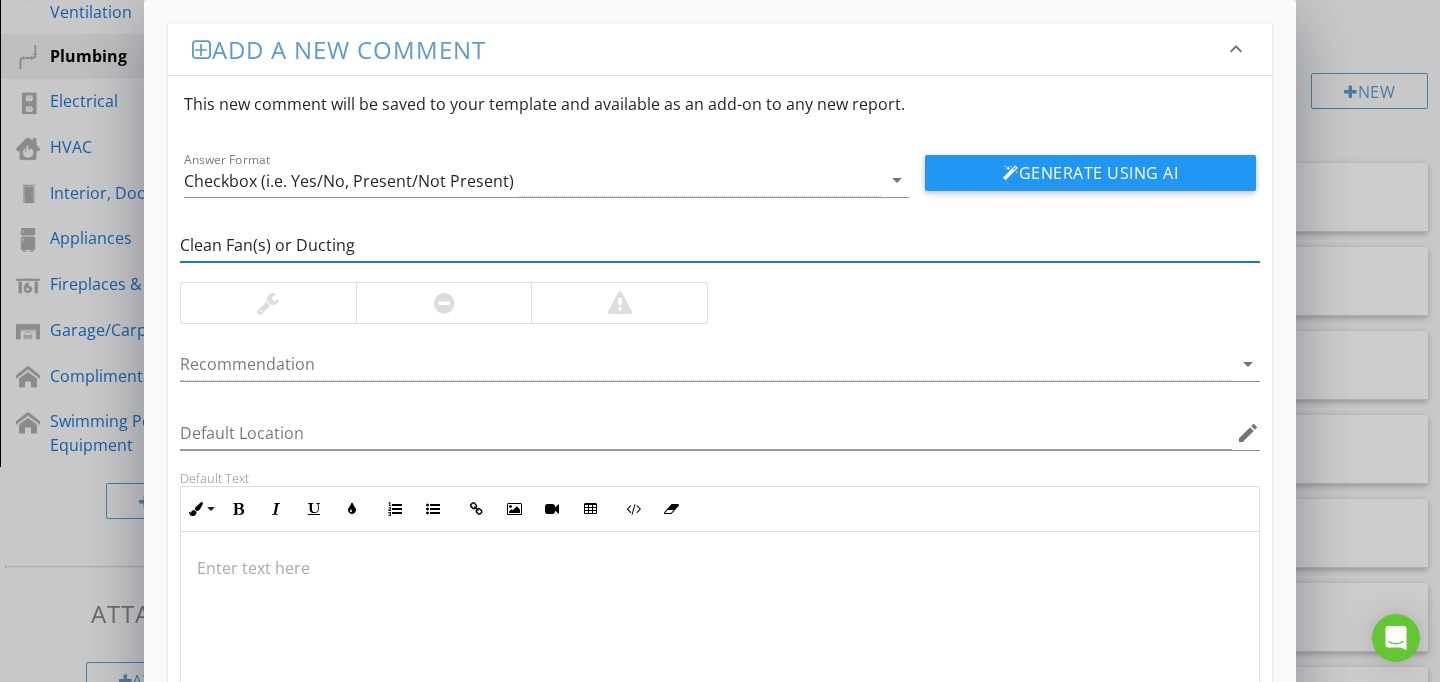 click at bounding box center [720, 632] 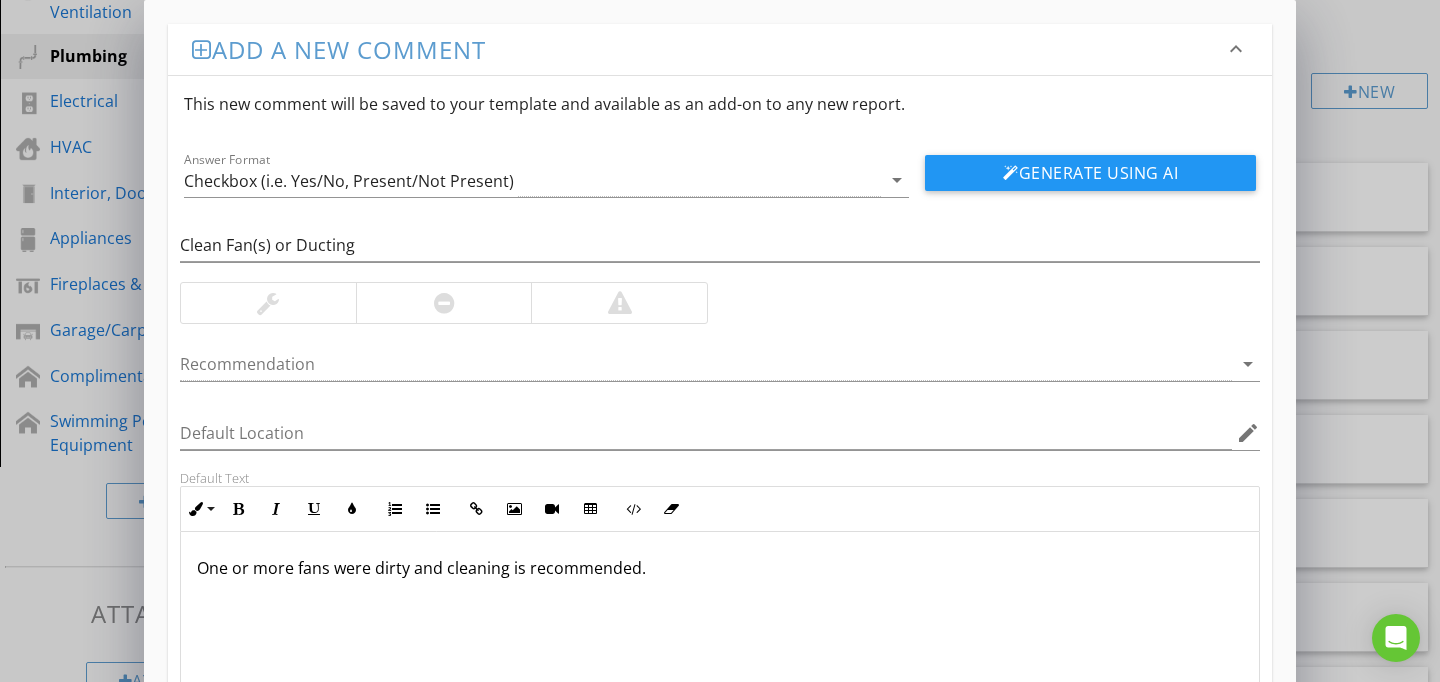 scroll, scrollTop: 1, scrollLeft: 0, axis: vertical 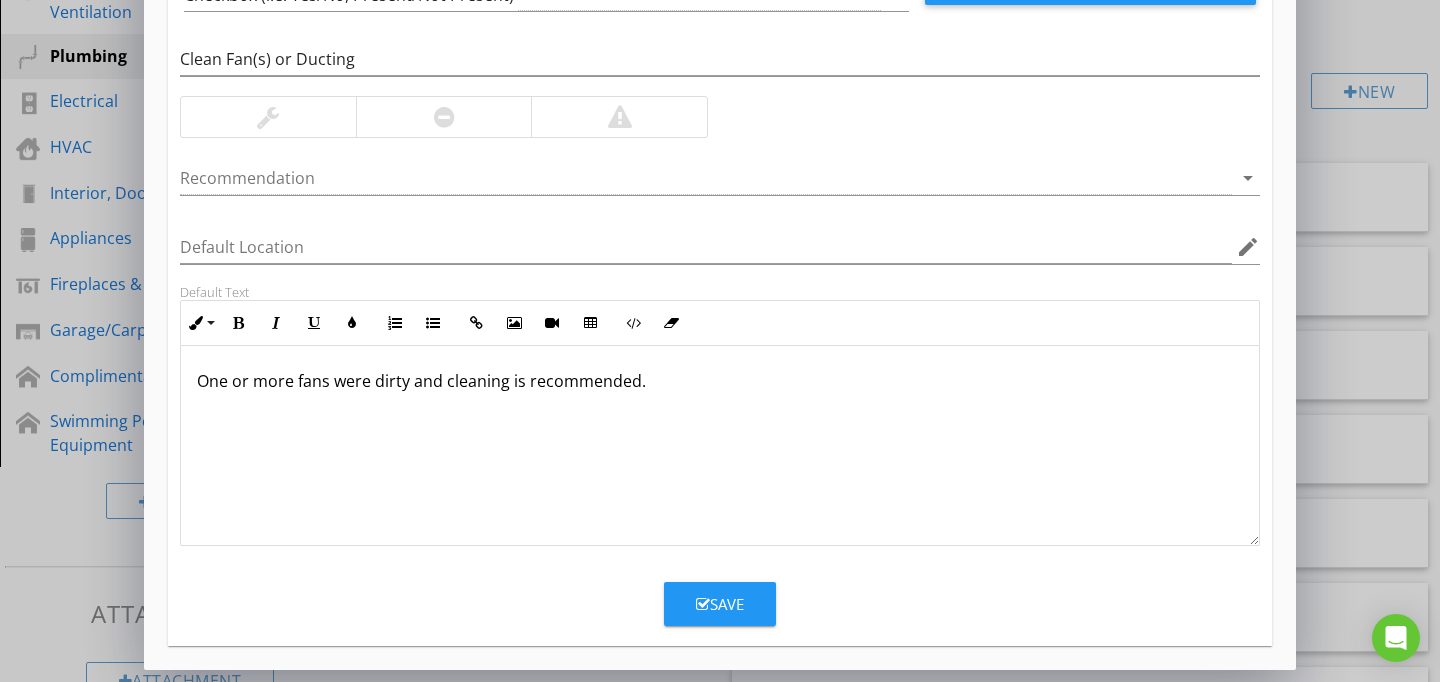 click at bounding box center (703, 604) 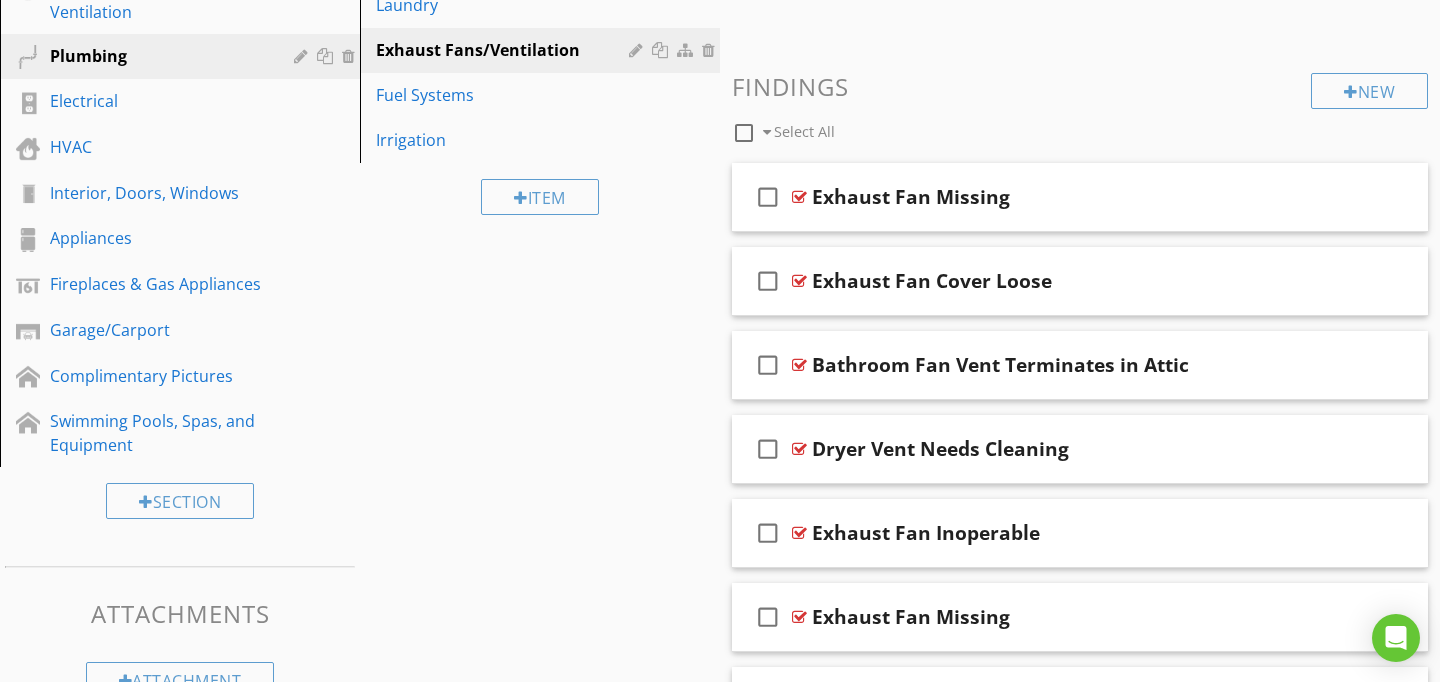 scroll, scrollTop: 89, scrollLeft: 0, axis: vertical 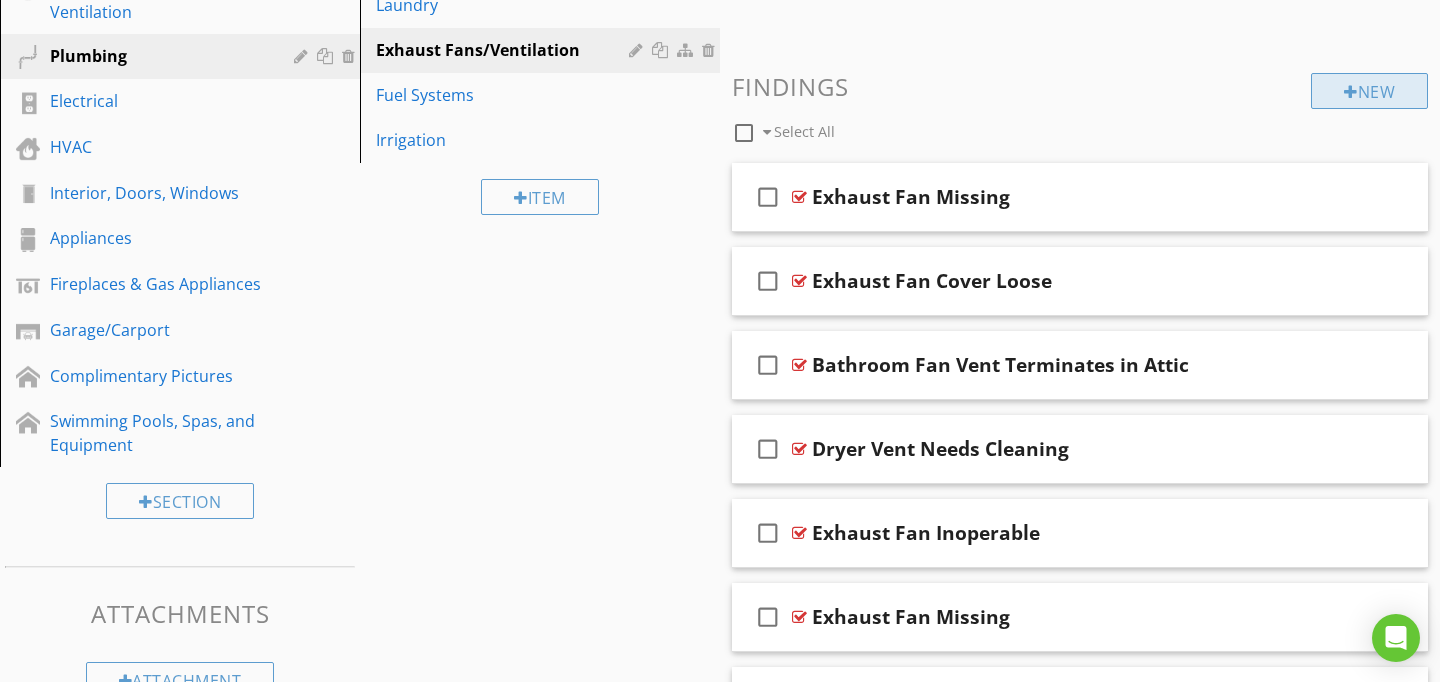 click on "New" at bounding box center [1369, 91] 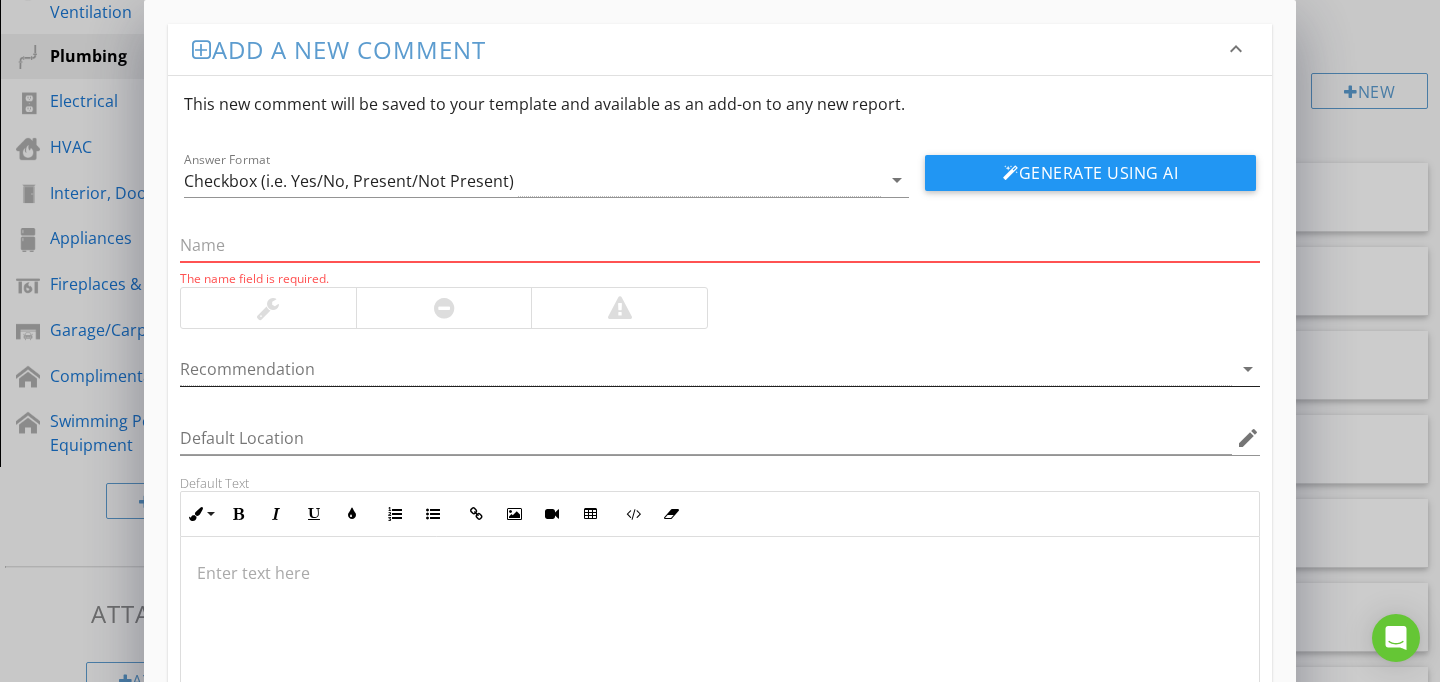 paste on "Exhaust Fan Cover Missing" 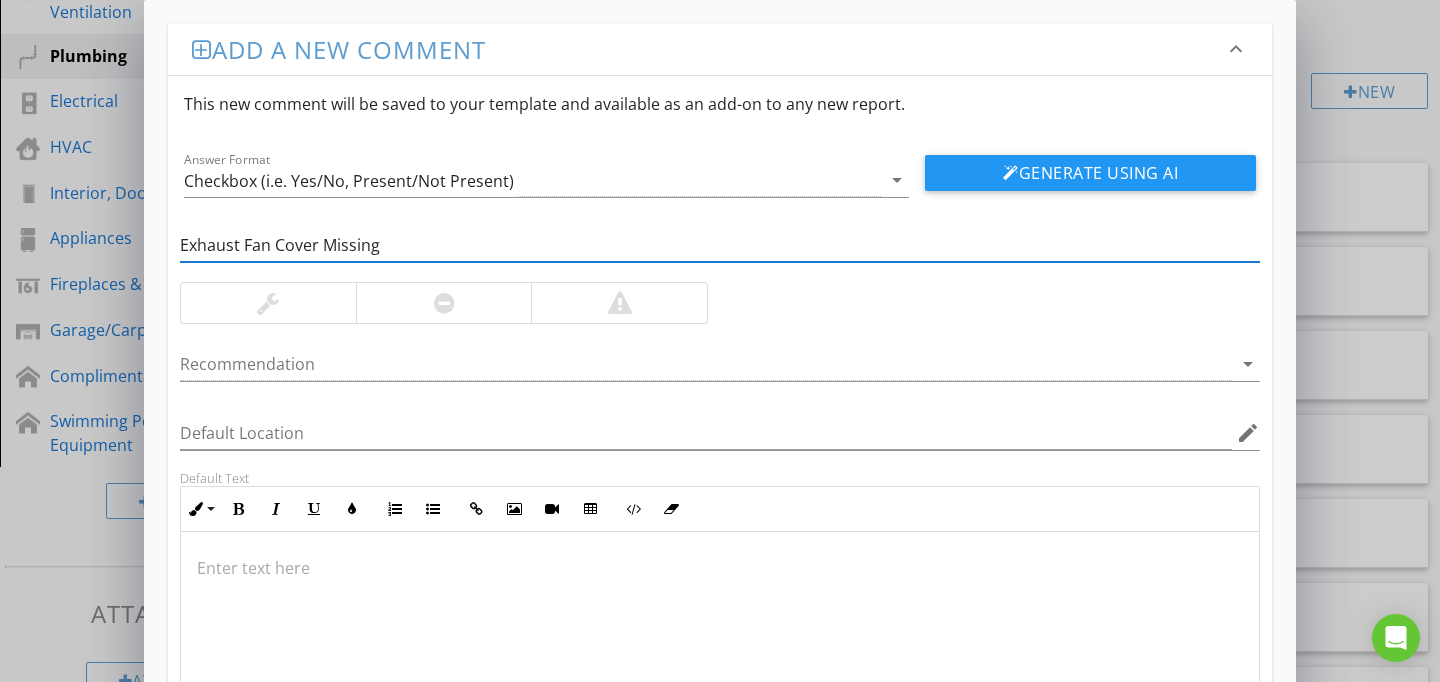 type on "Exhaust Fan Cover Missing" 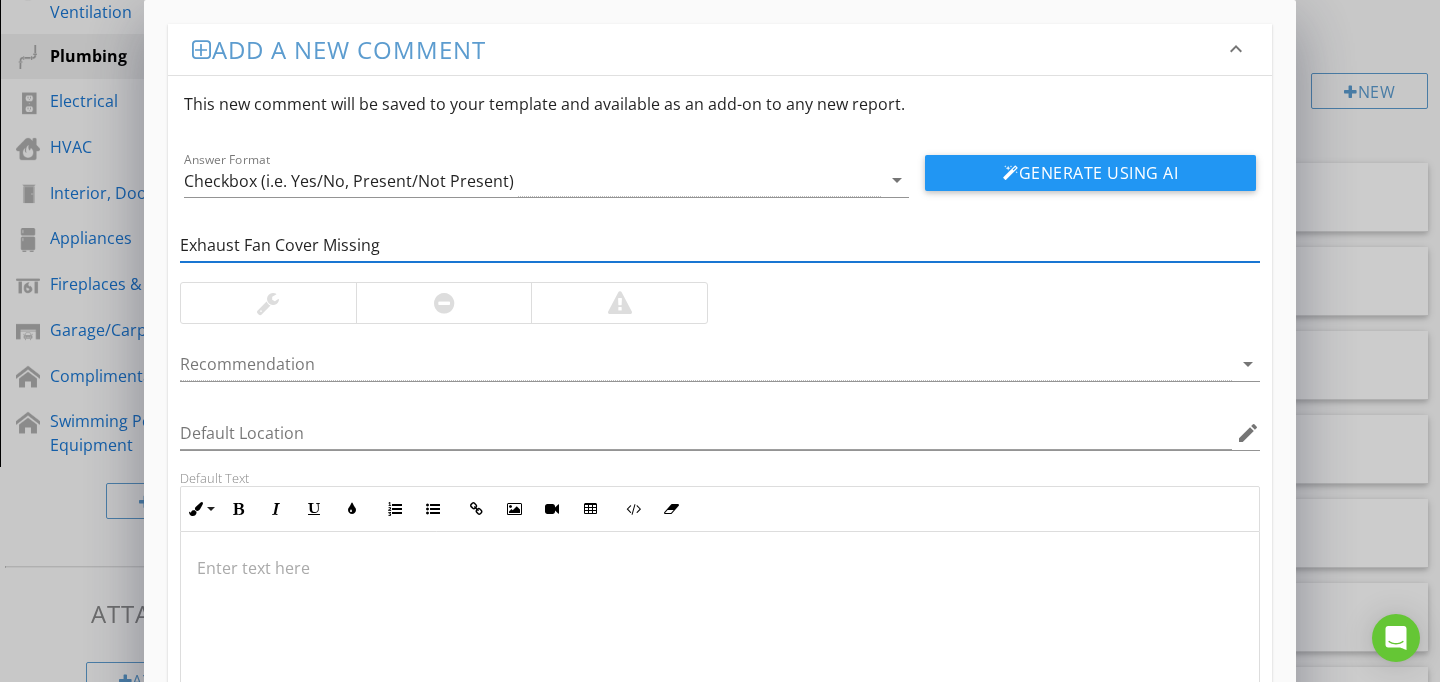 click at bounding box center (268, 303) 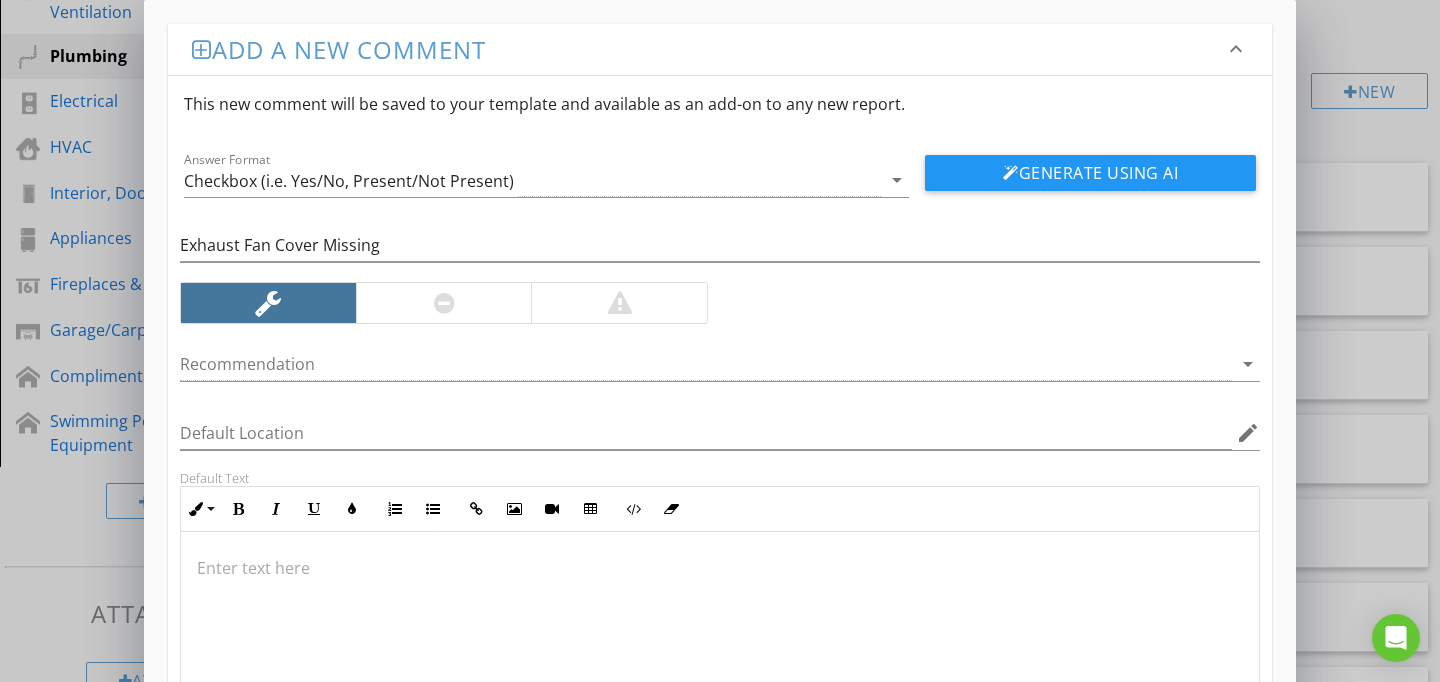 click at bounding box center [720, 632] 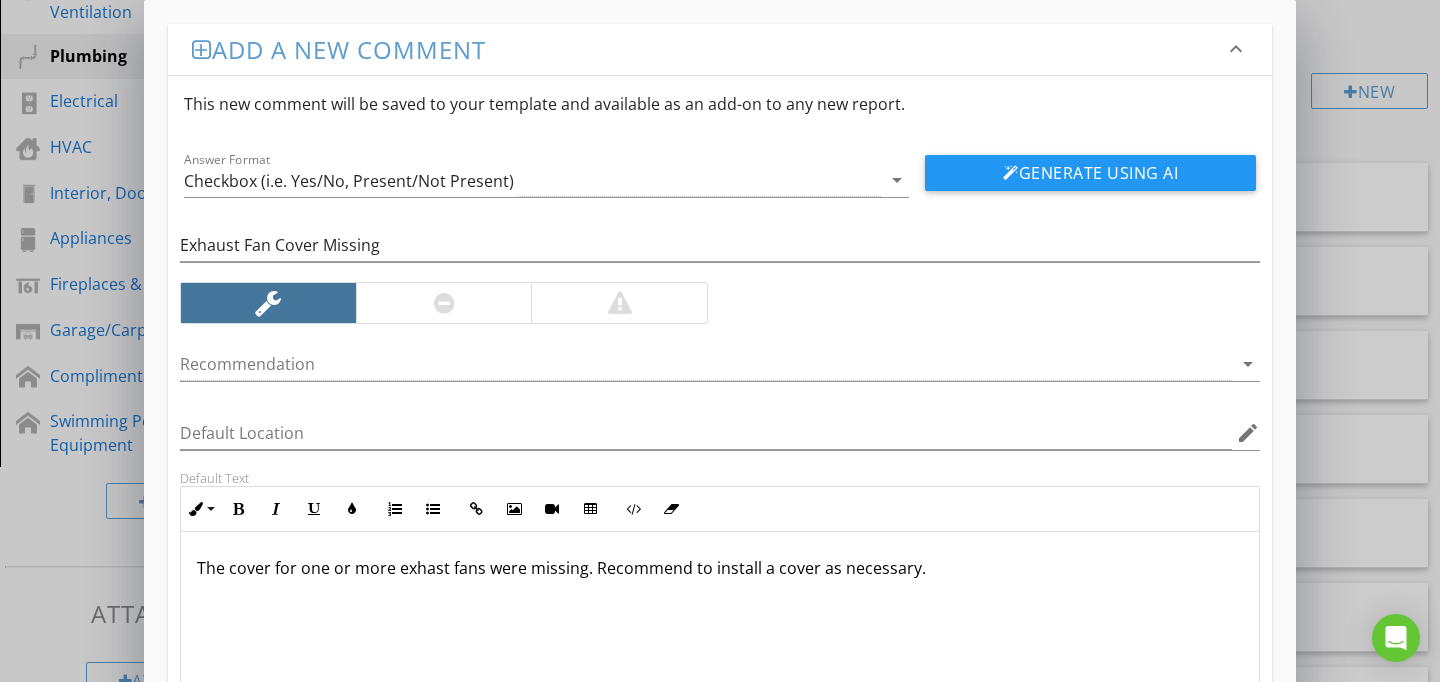 scroll, scrollTop: 1, scrollLeft: 0, axis: vertical 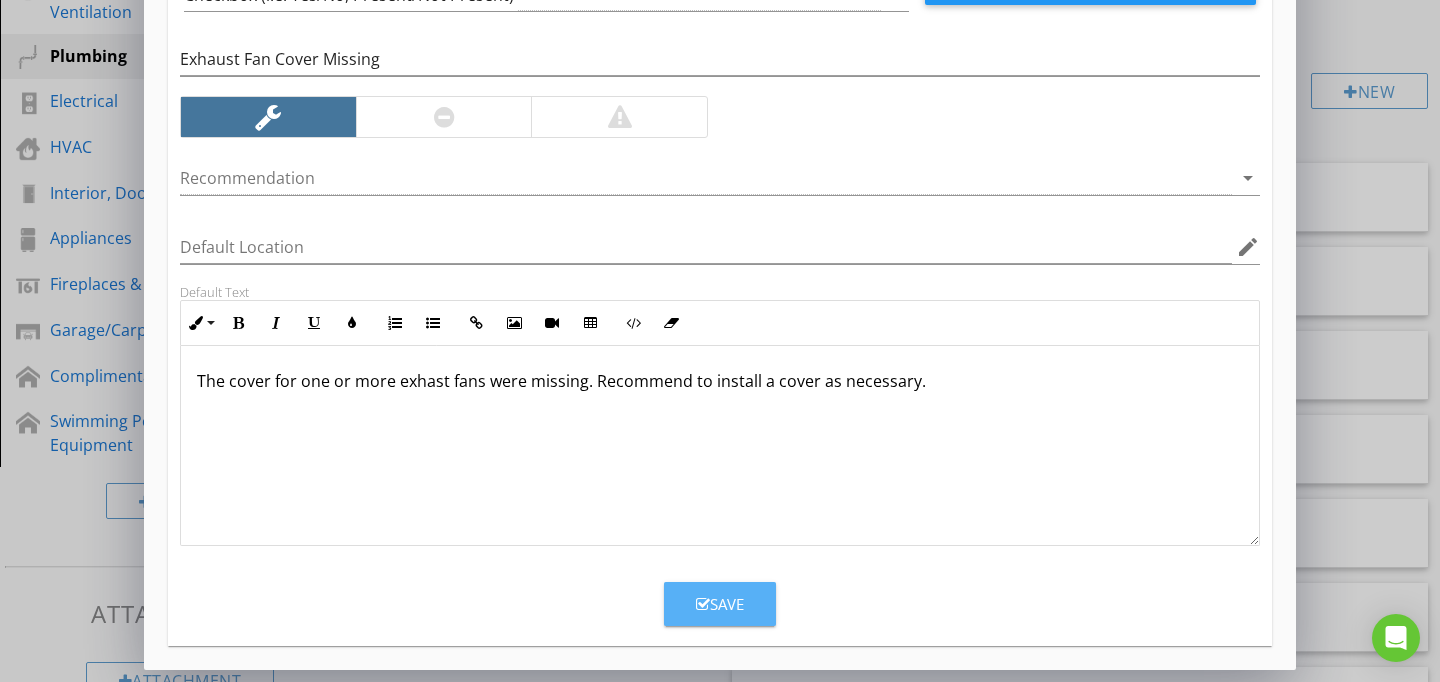 click on "Save" at bounding box center (720, 604) 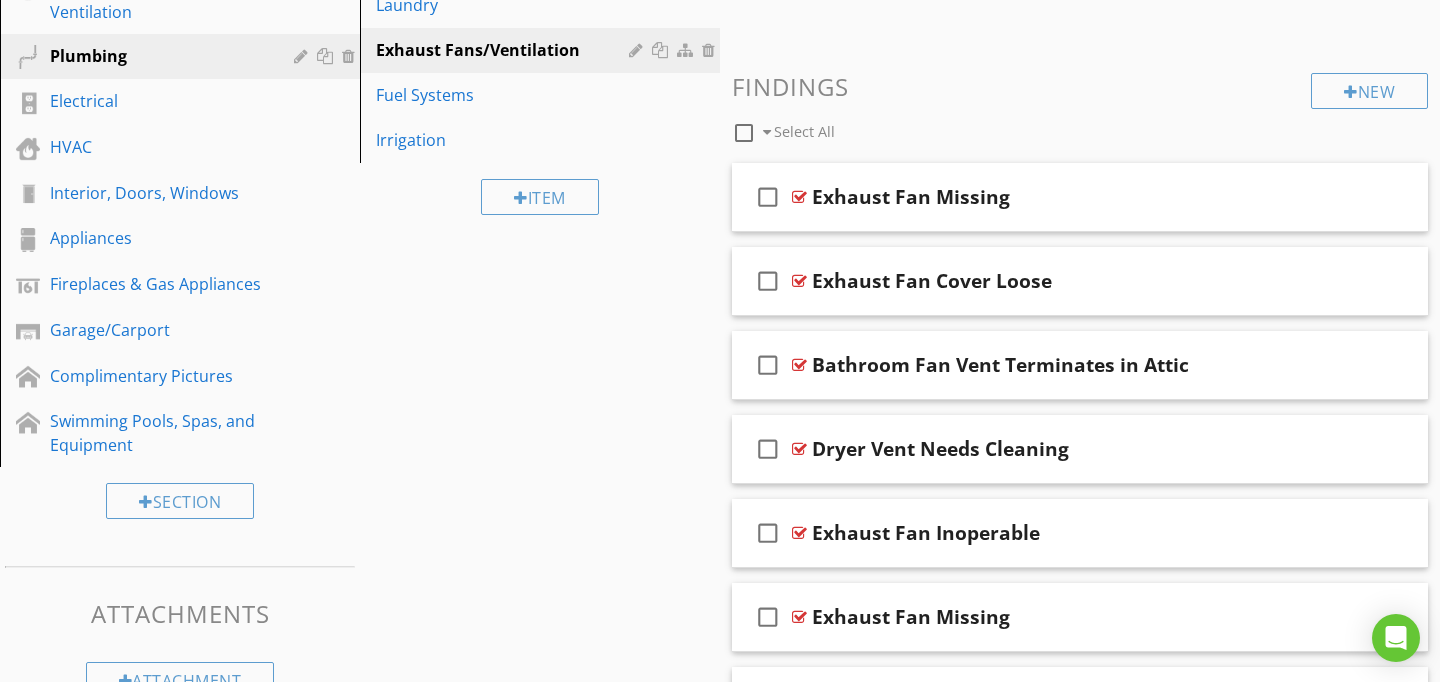 scroll, scrollTop: 89, scrollLeft: 0, axis: vertical 